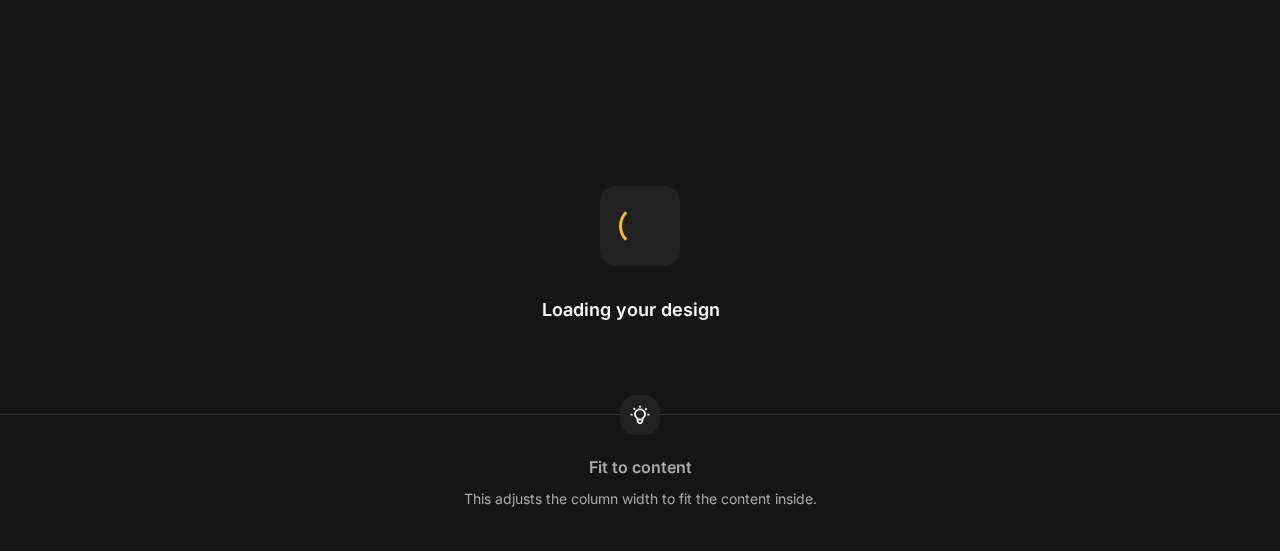 scroll, scrollTop: 0, scrollLeft: 0, axis: both 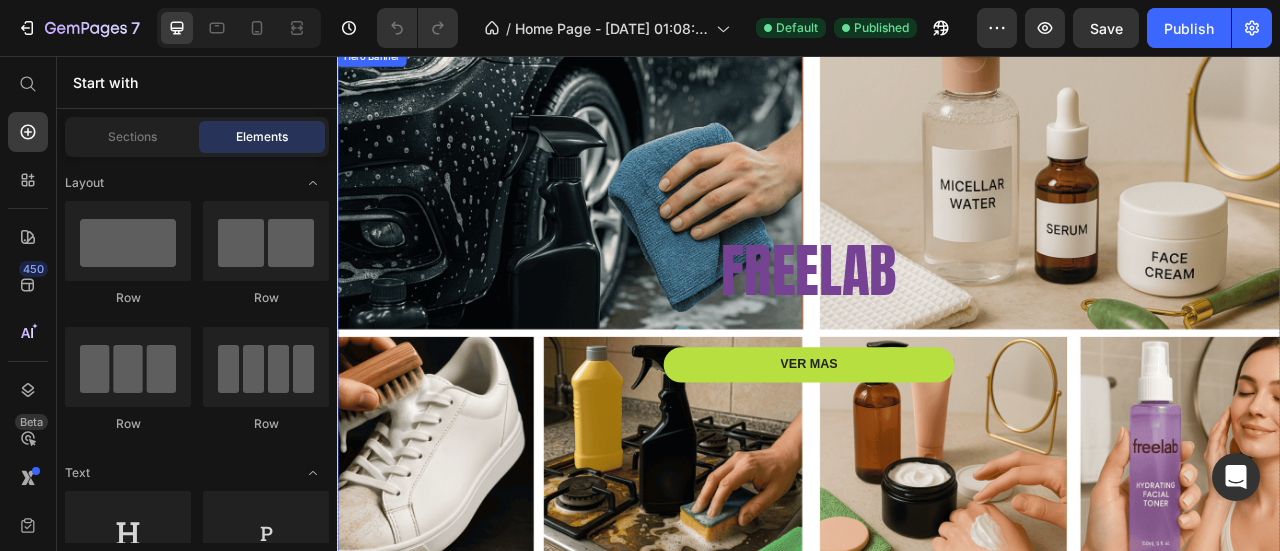 click at bounding box center (937, 382) 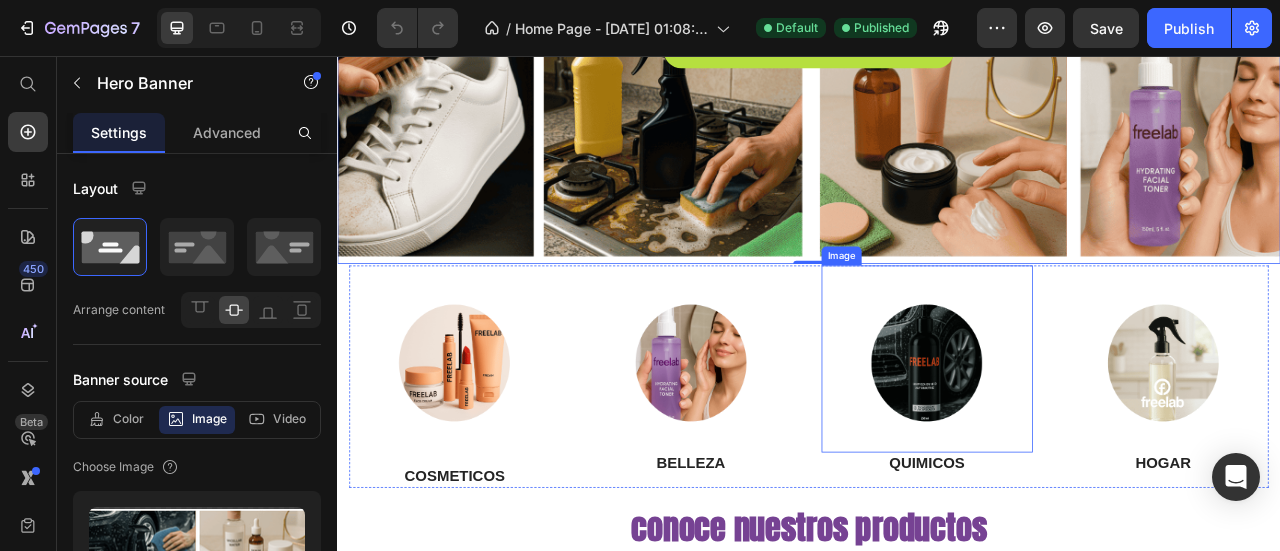 scroll, scrollTop: 800, scrollLeft: 0, axis: vertical 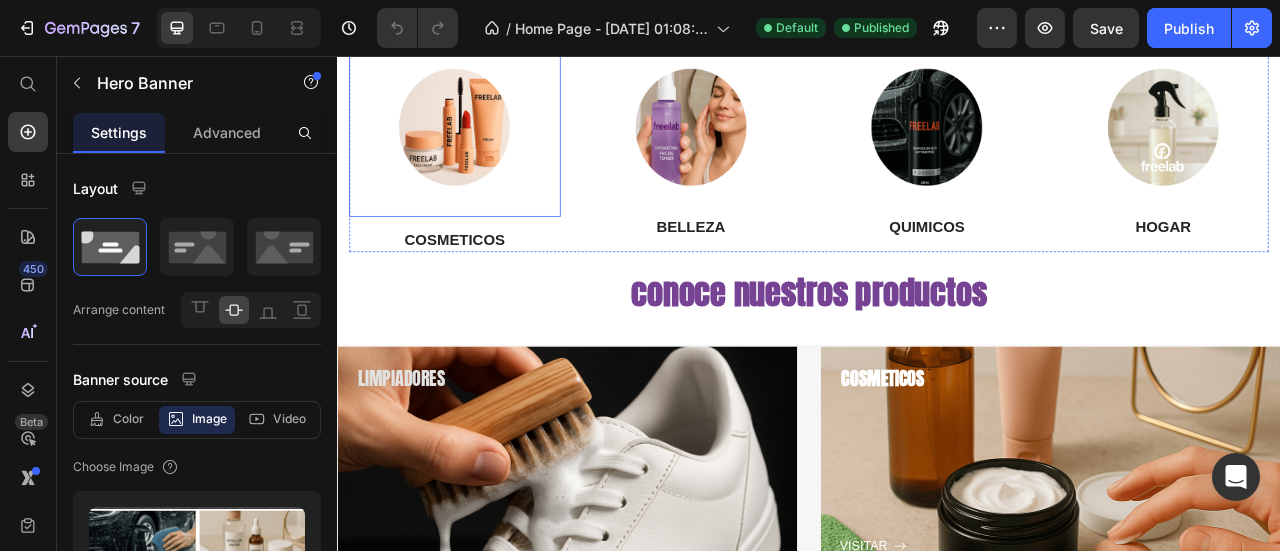 click at bounding box center (486, 141) 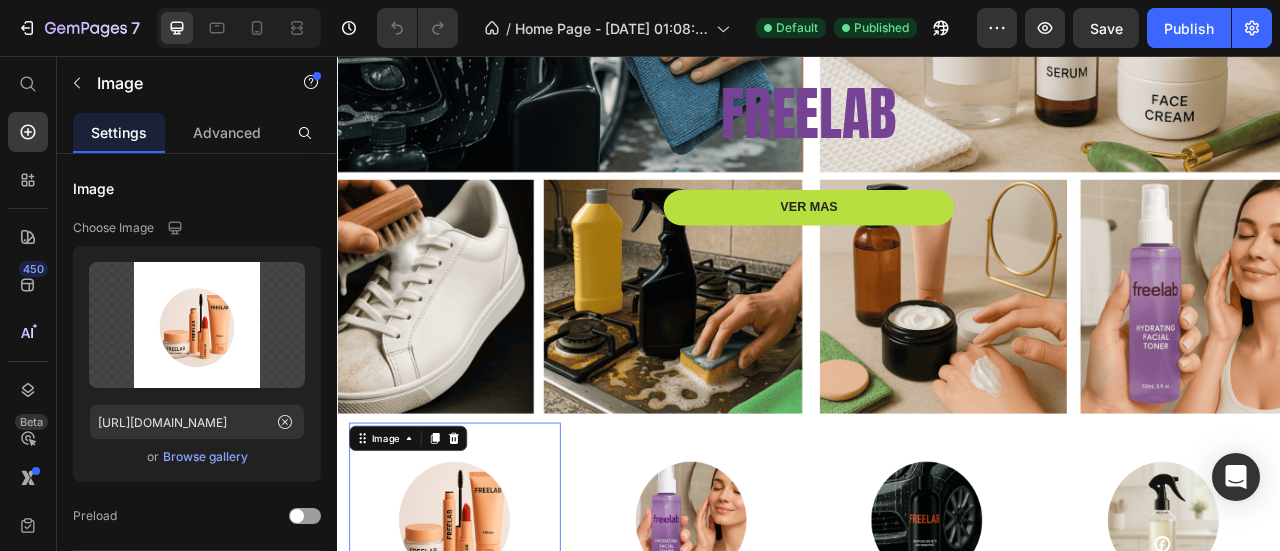 scroll, scrollTop: 100, scrollLeft: 0, axis: vertical 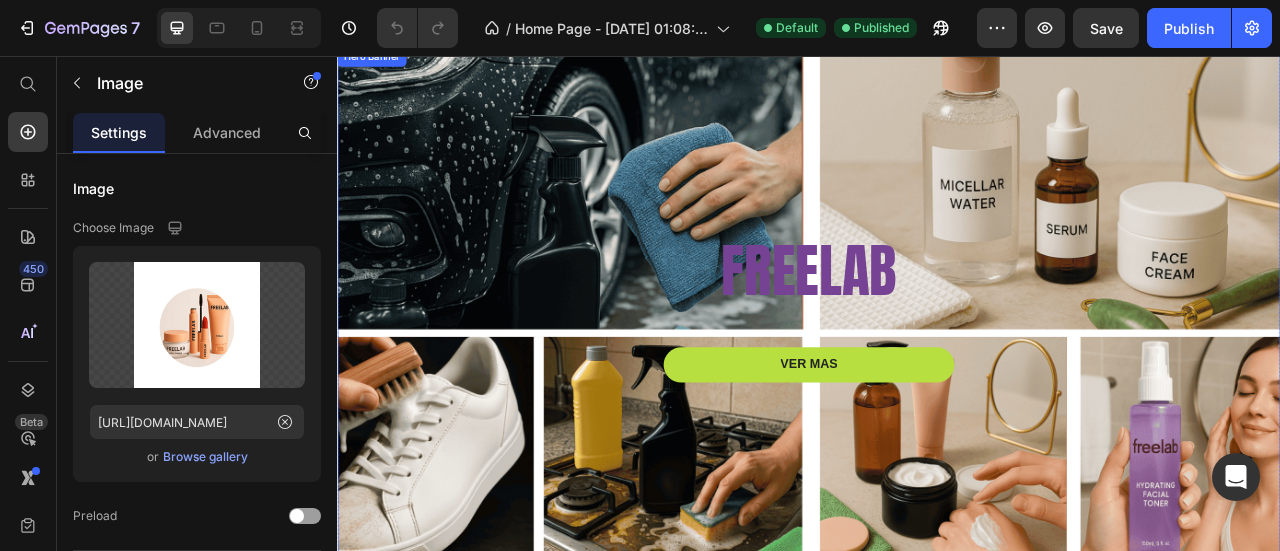 click on "FREELAB Heading Row VER MAS Button" at bounding box center [937, 382] 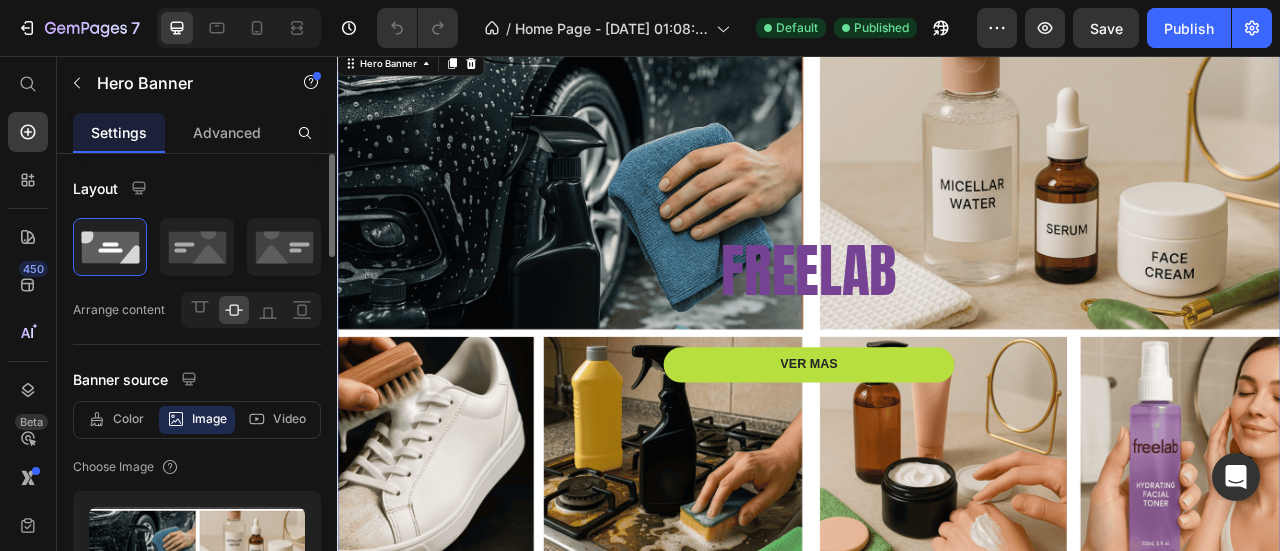 scroll, scrollTop: 100, scrollLeft: 0, axis: vertical 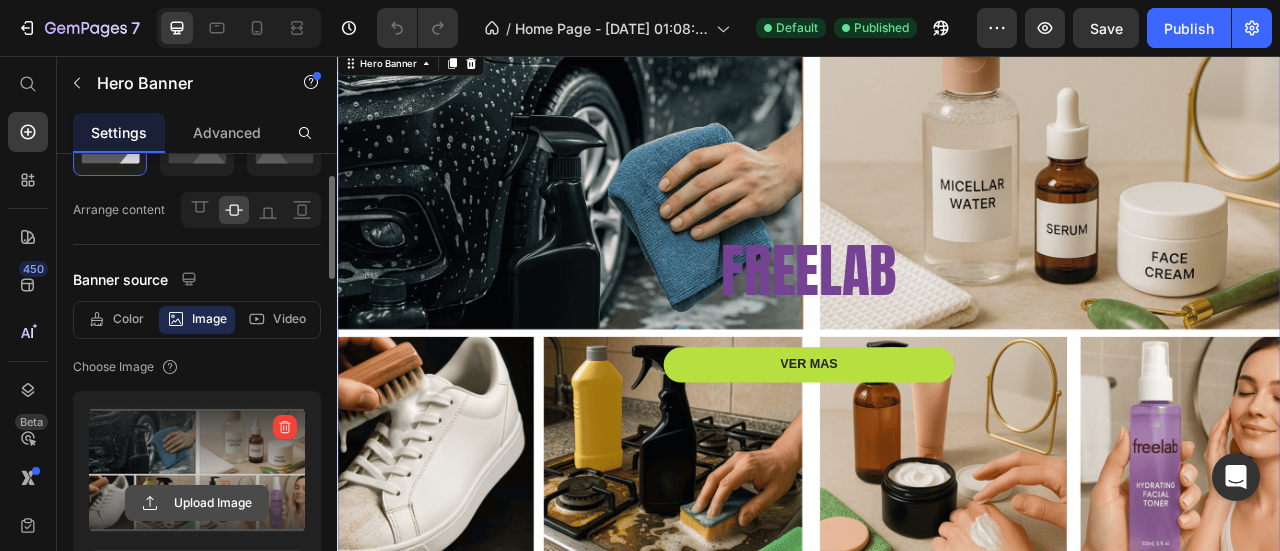 click 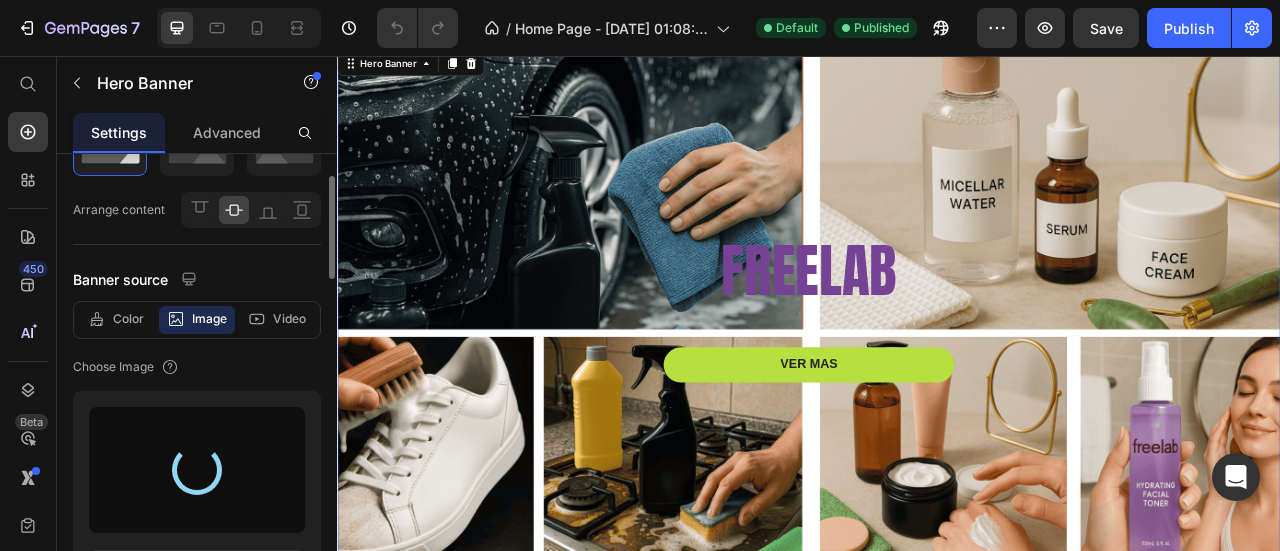 type on "[URL][DOMAIN_NAME]" 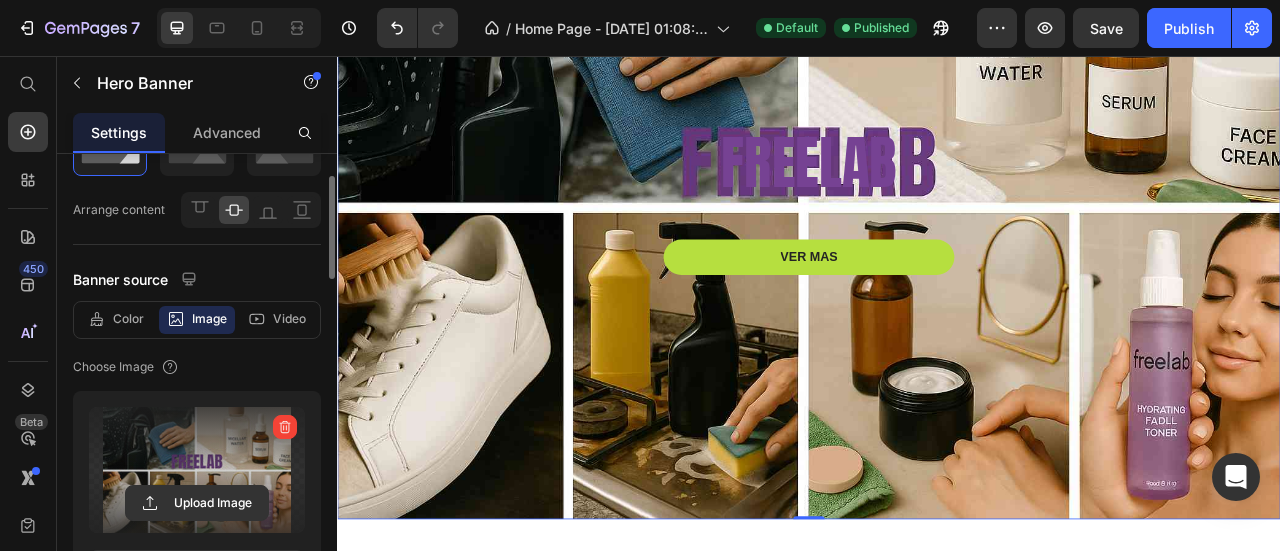 scroll, scrollTop: 200, scrollLeft: 0, axis: vertical 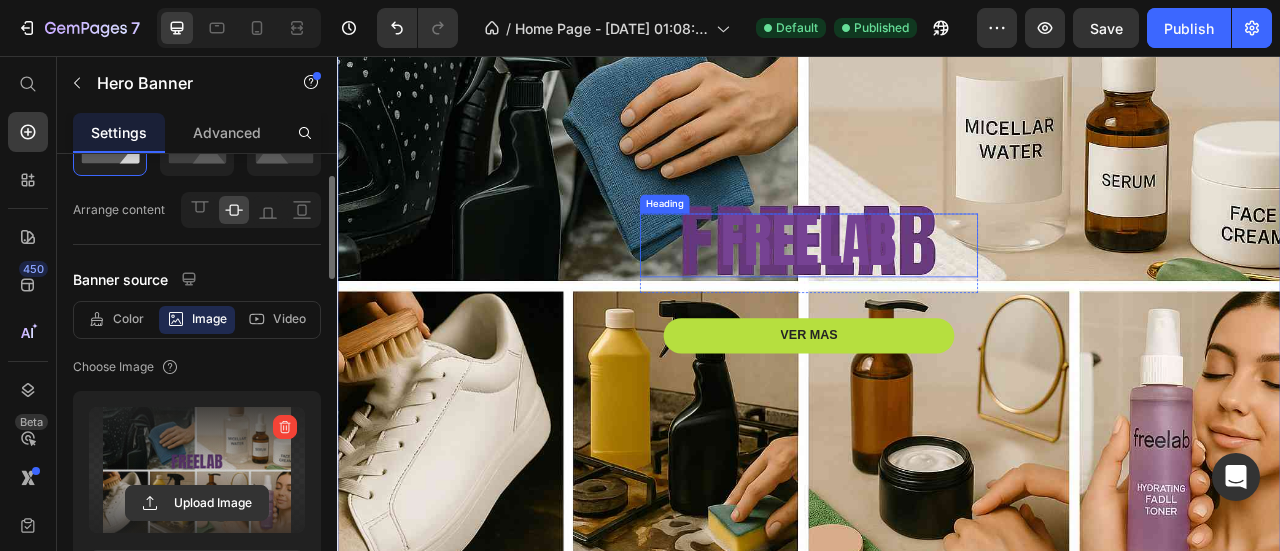 click on "FREELAB" at bounding box center (937, 291) 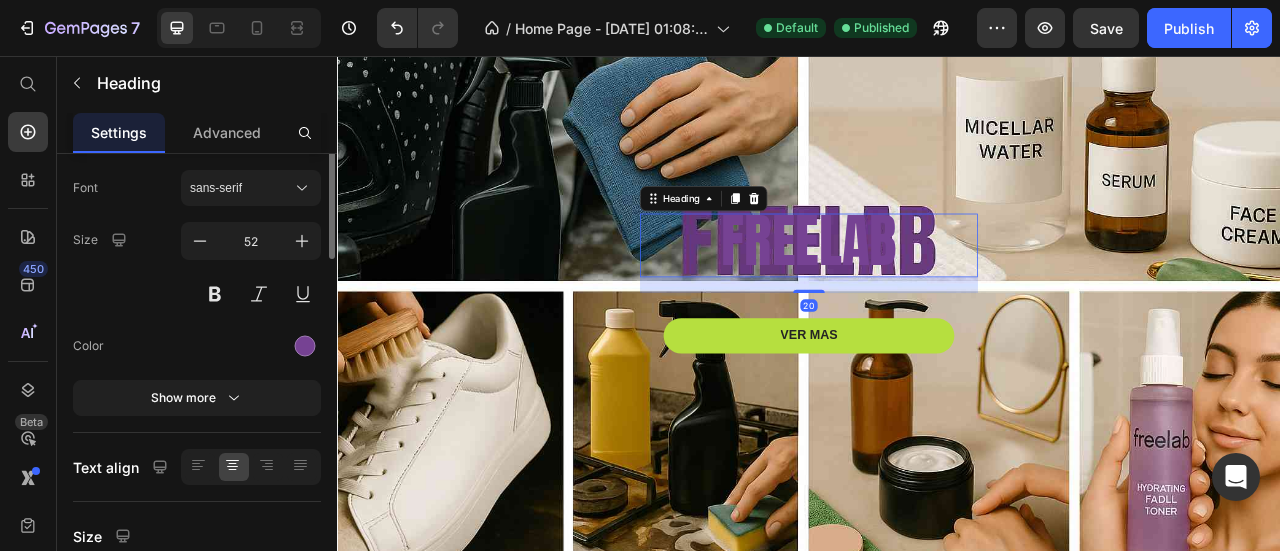 scroll, scrollTop: 0, scrollLeft: 0, axis: both 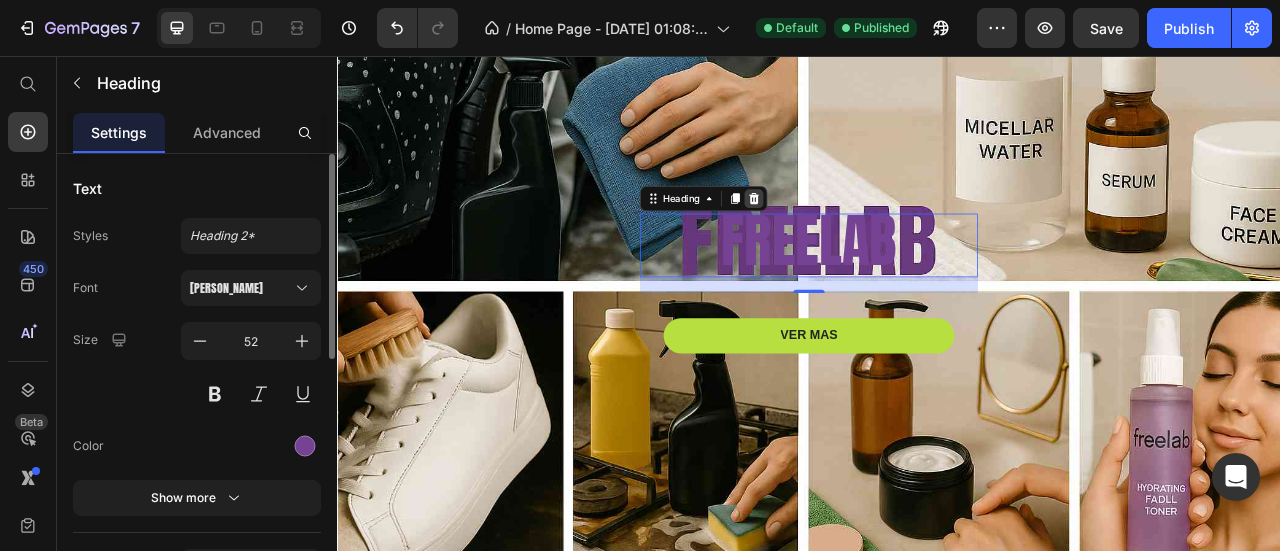 click 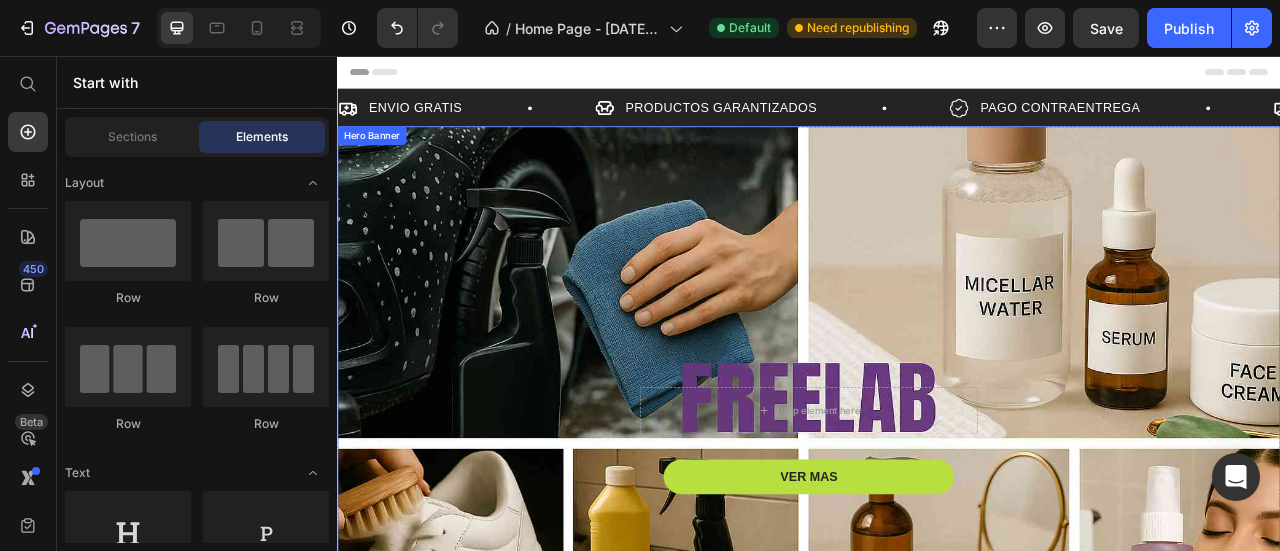 scroll, scrollTop: 200, scrollLeft: 0, axis: vertical 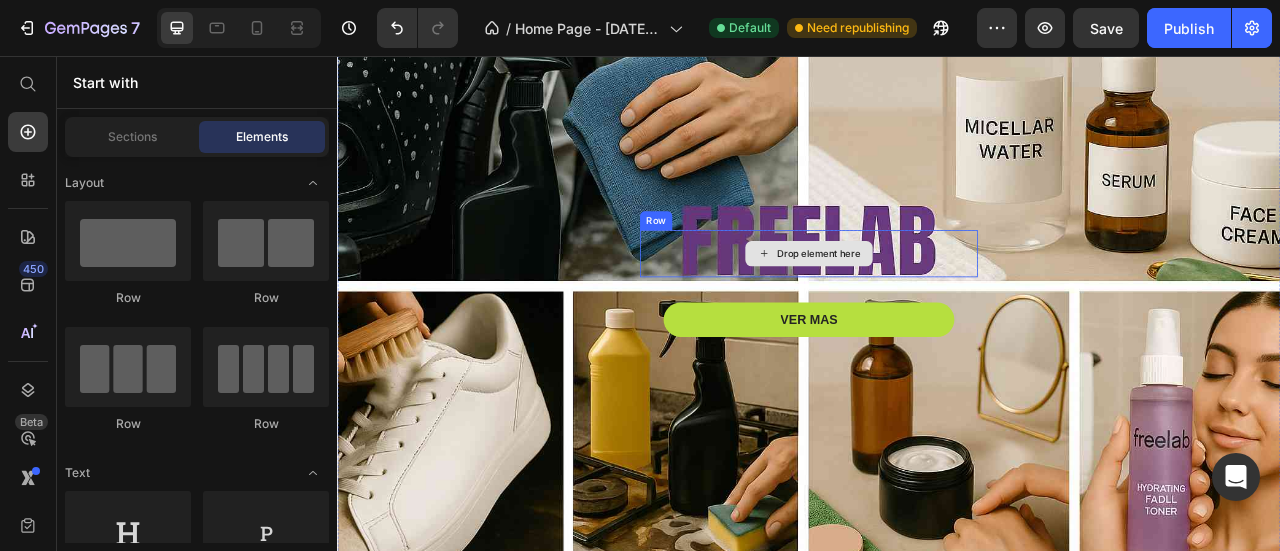 click on "Drop element here" at bounding box center [937, 307] 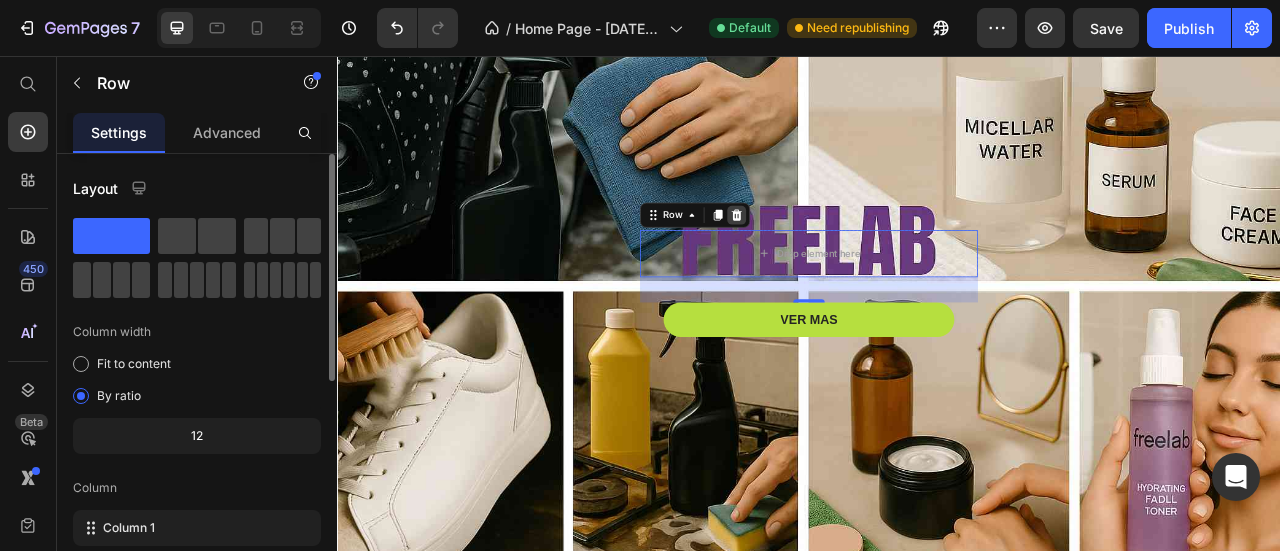 click 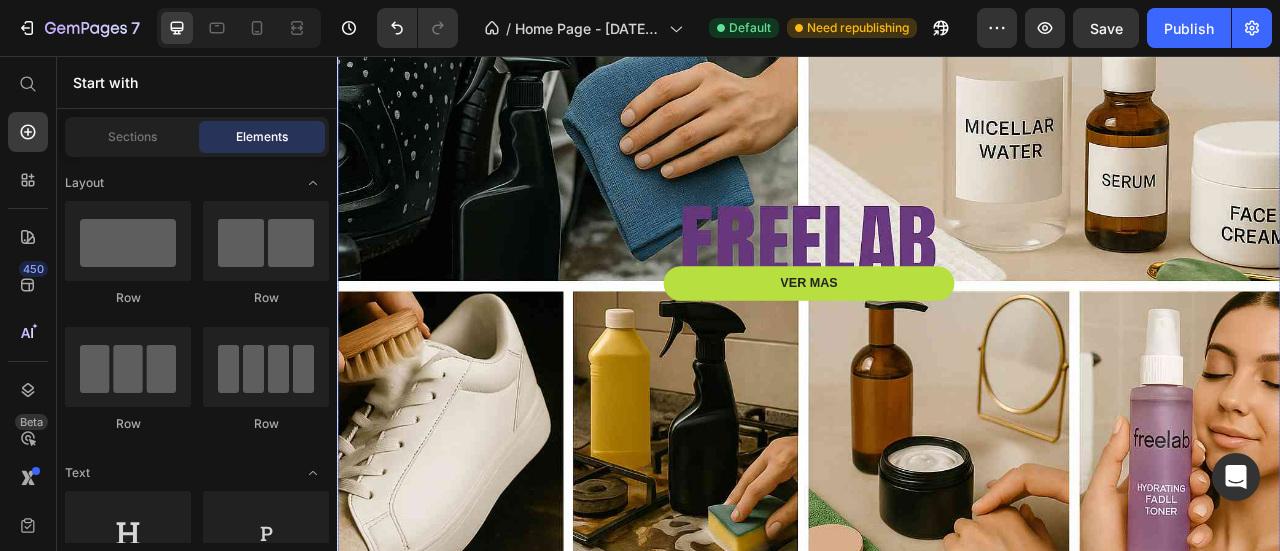 scroll, scrollTop: 0, scrollLeft: 0, axis: both 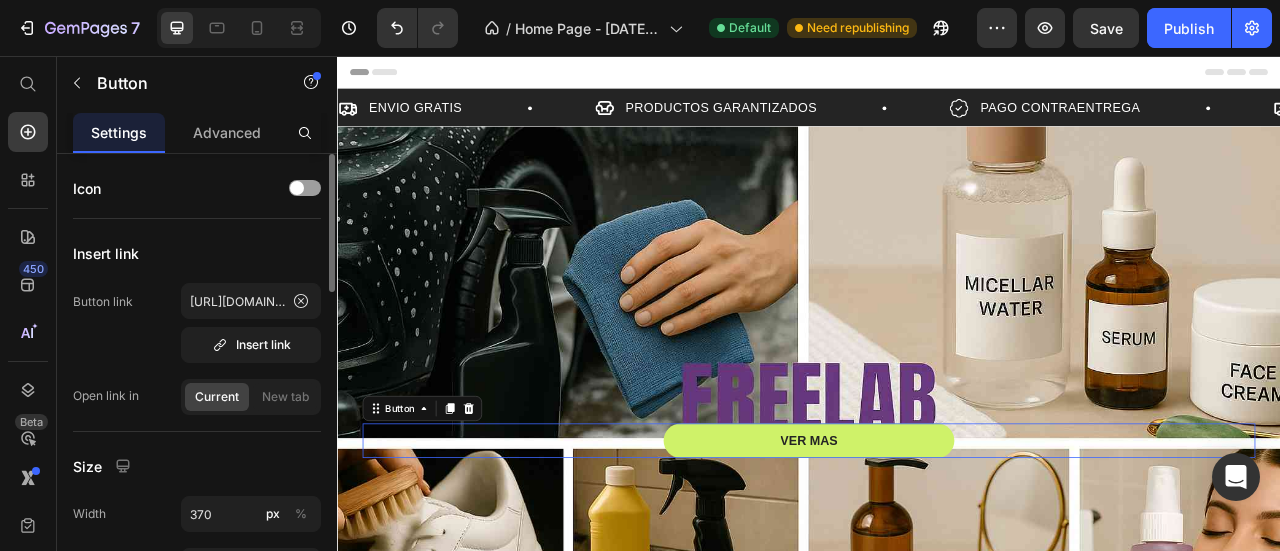 click on "VER MAS" at bounding box center [937, 545] 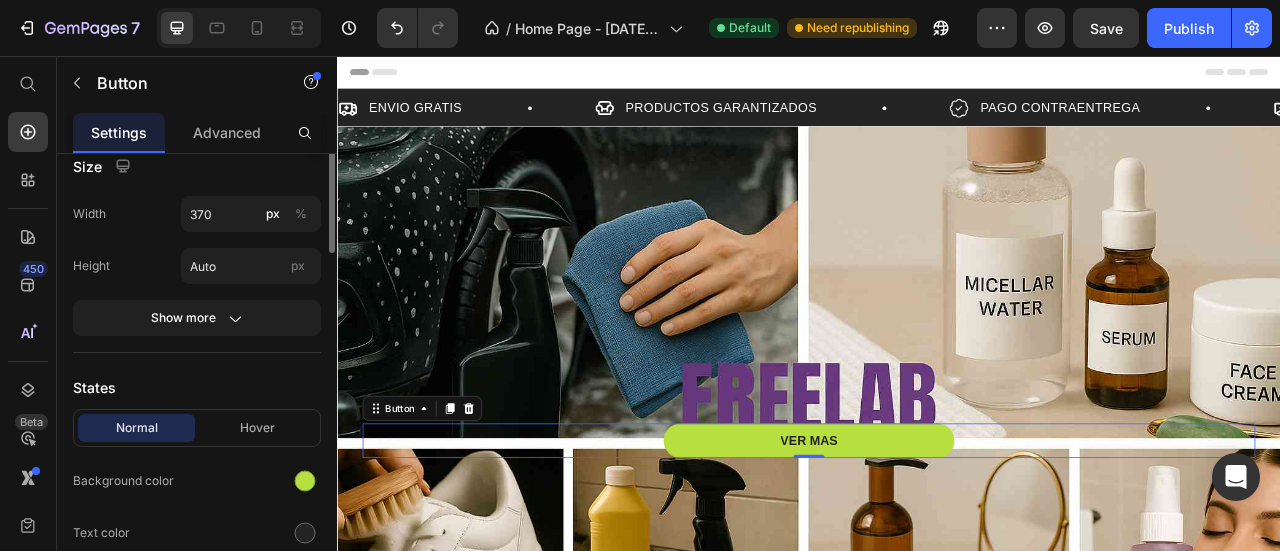 scroll, scrollTop: 200, scrollLeft: 0, axis: vertical 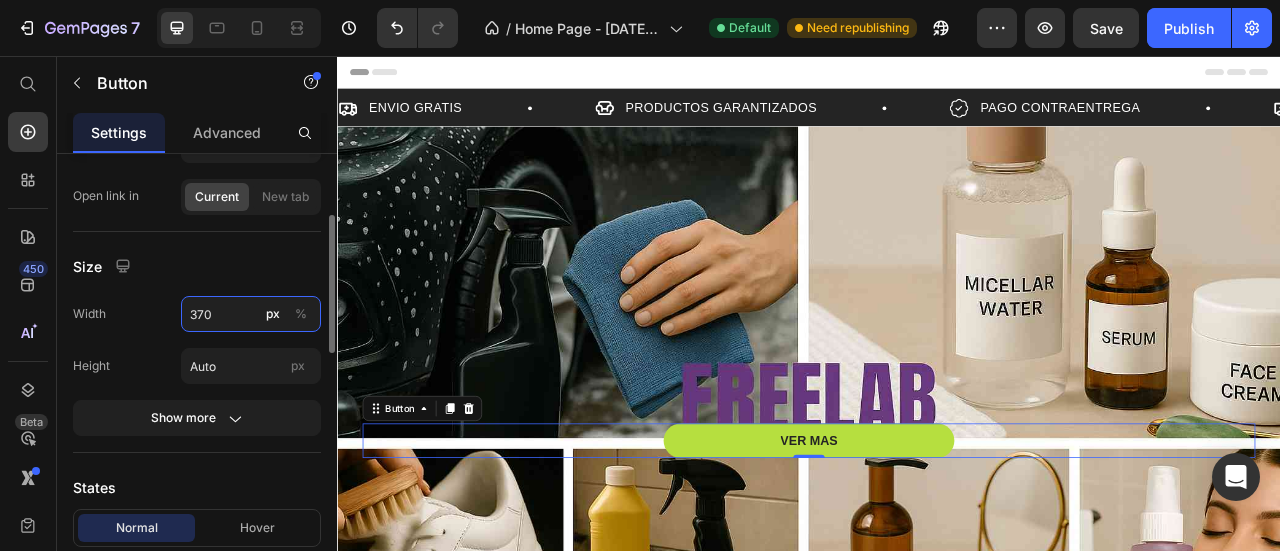 click on "370" at bounding box center (251, 314) 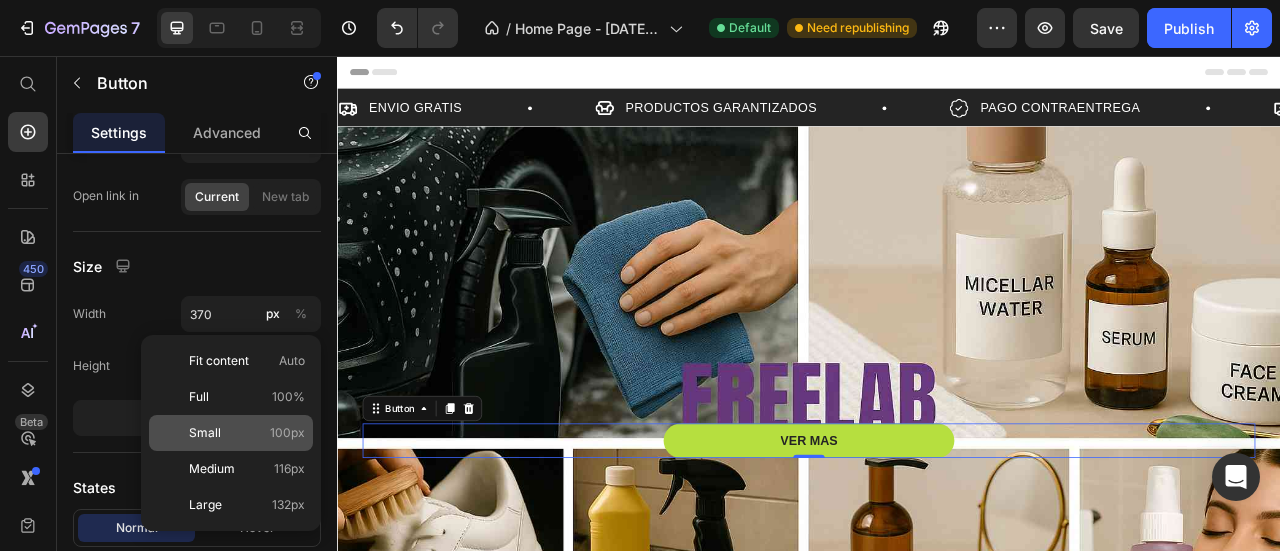 click on "Small 100px" 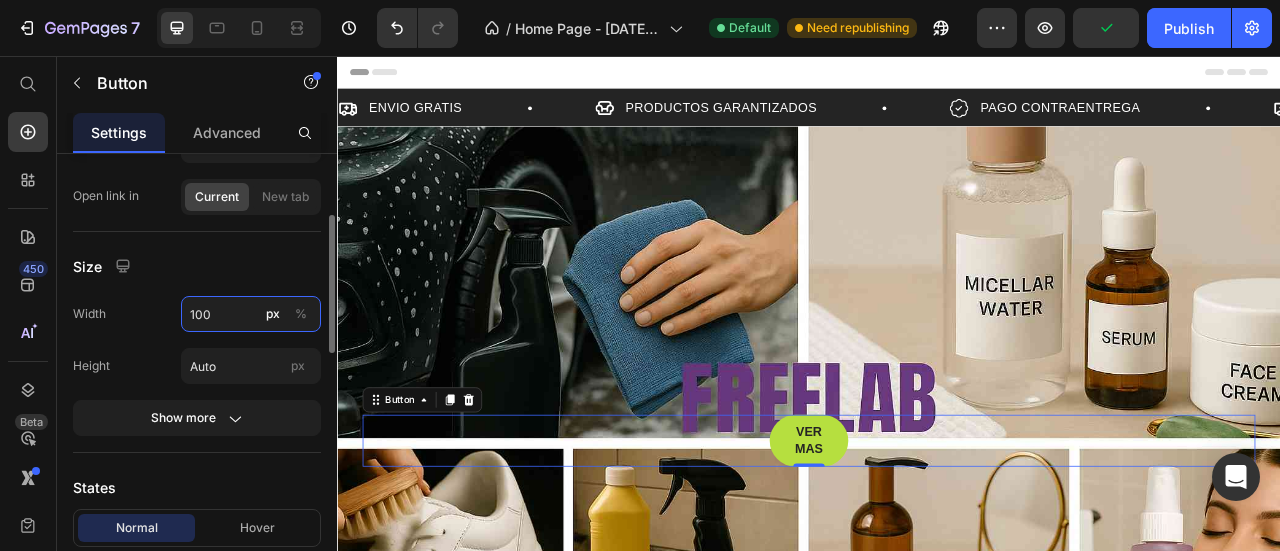 click on "100" at bounding box center (251, 314) 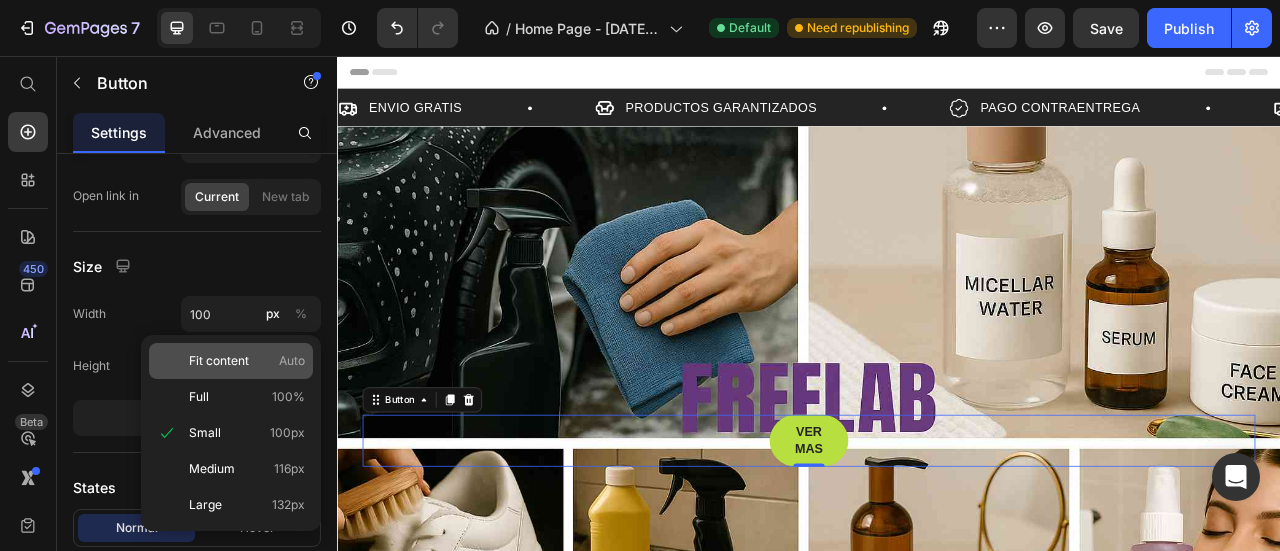 click on "Fit content Auto" 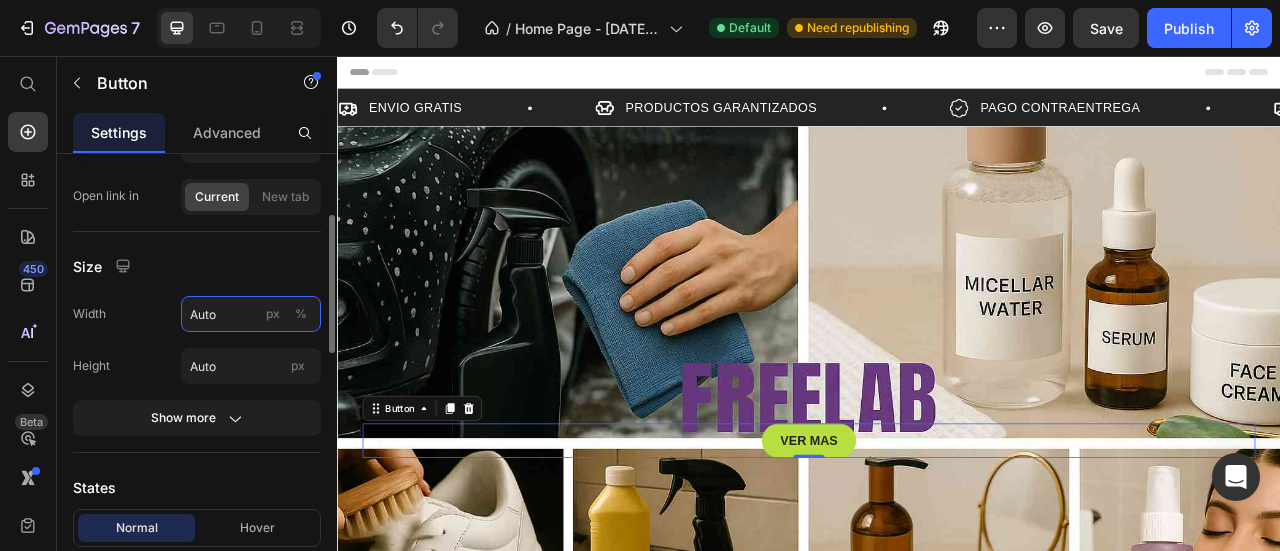 click on "Auto" at bounding box center (251, 314) 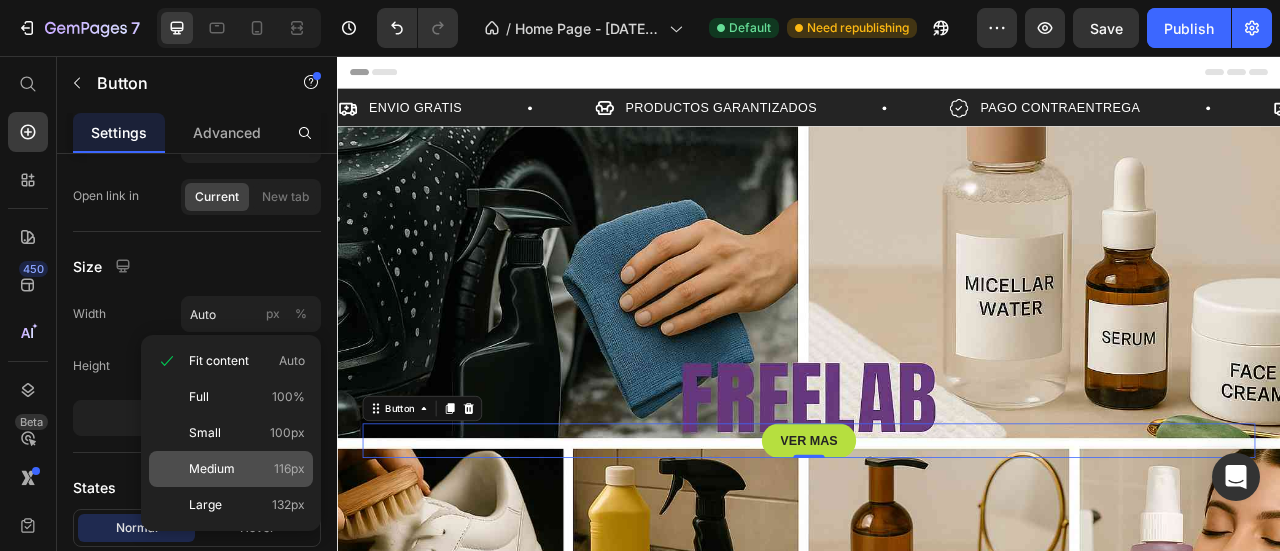 click on "Medium 116px" at bounding box center [247, 469] 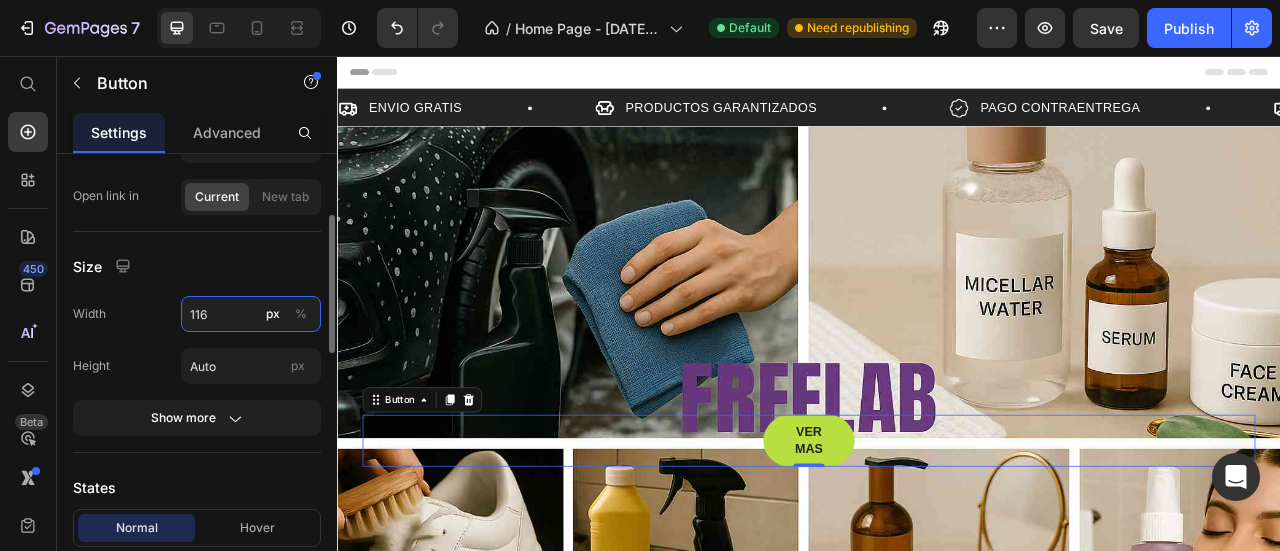 click on "116" at bounding box center (251, 314) 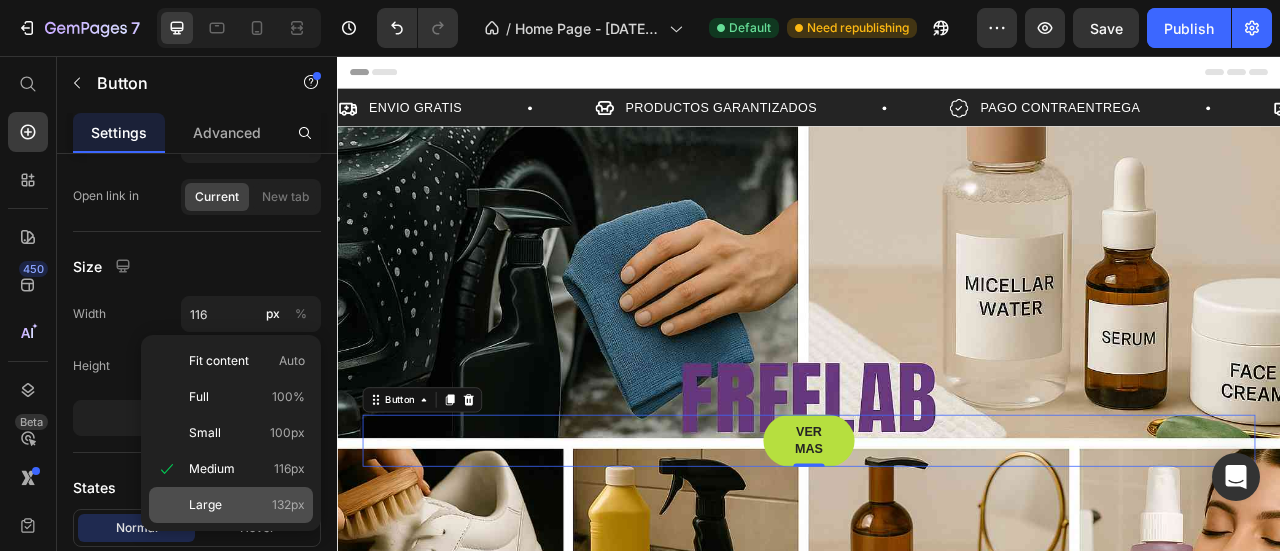 click on "Large 132px" at bounding box center [247, 505] 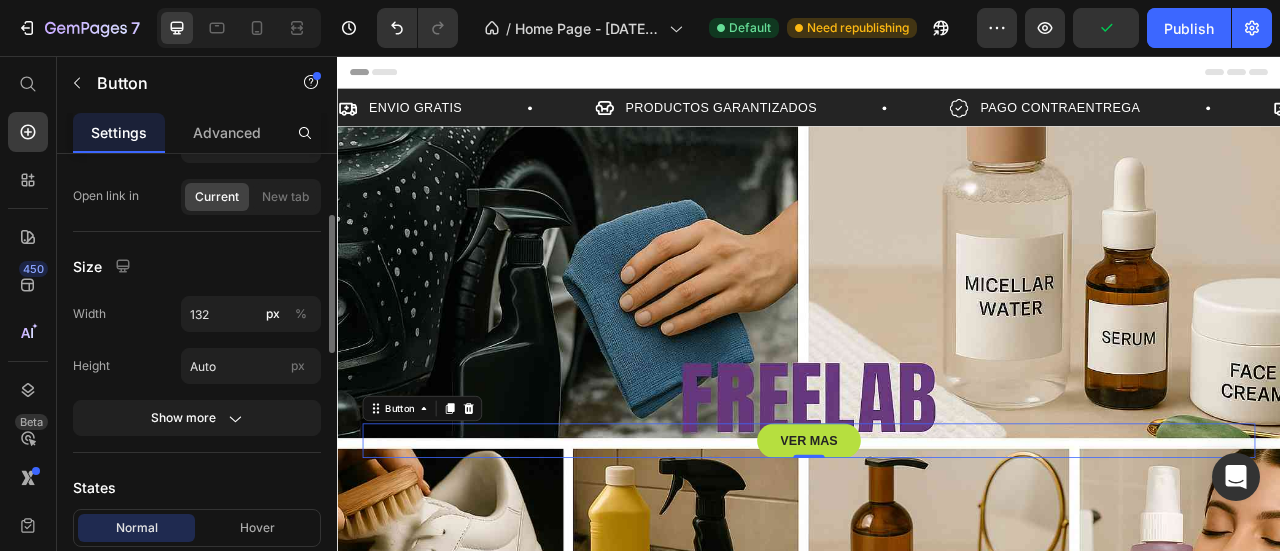 click on "Width 132 px % Height Auto px Show more" at bounding box center [197, 366] 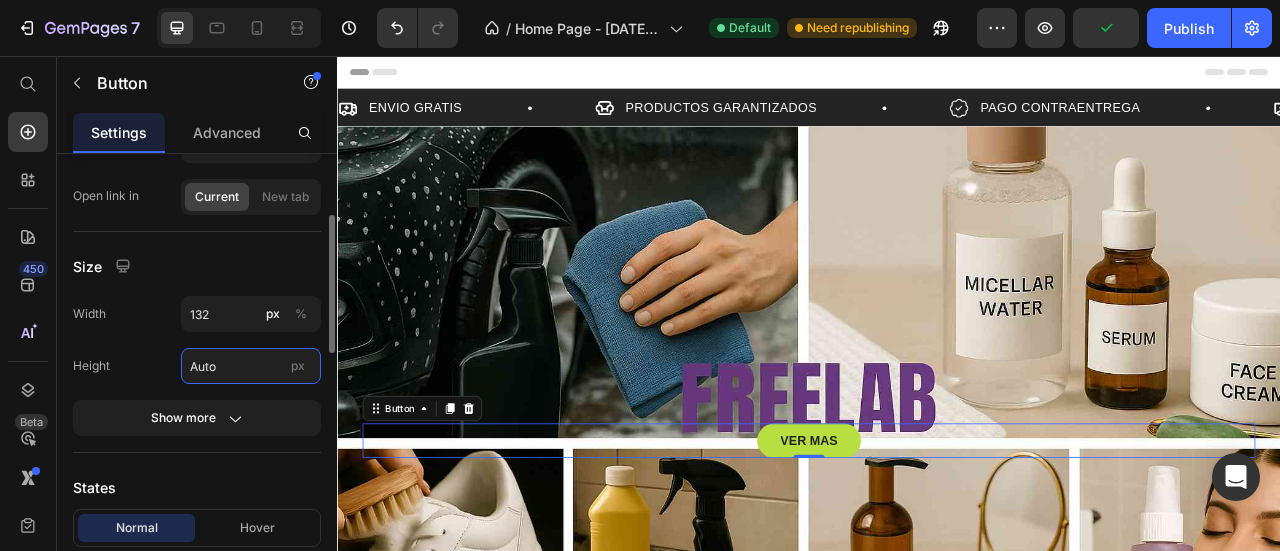 click on "Auto" at bounding box center [251, 366] 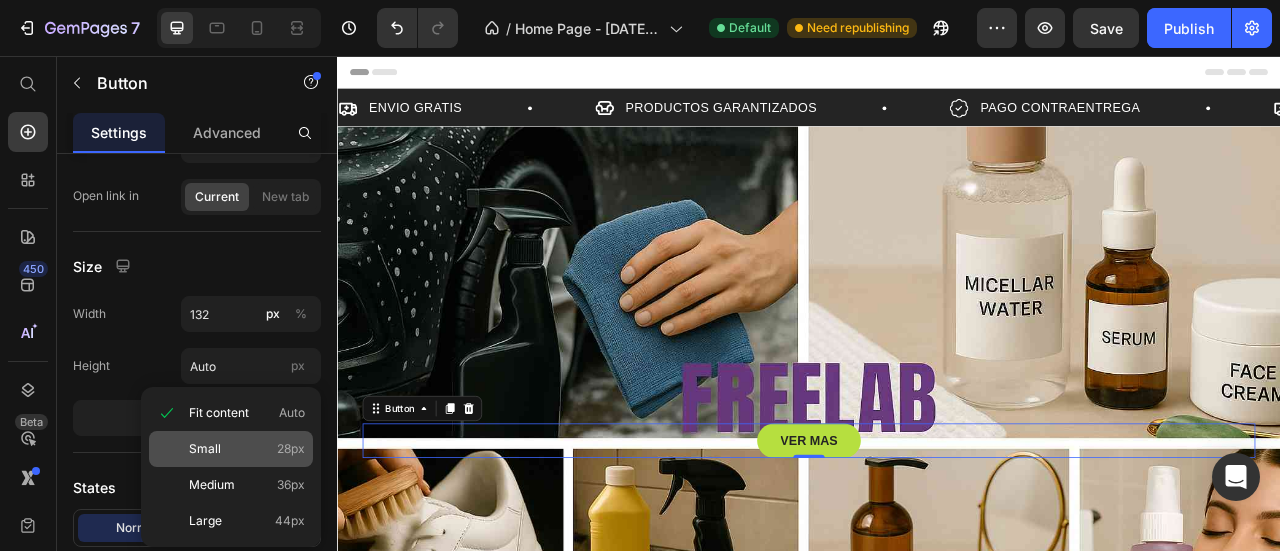 click on "Small 28px" at bounding box center (247, 449) 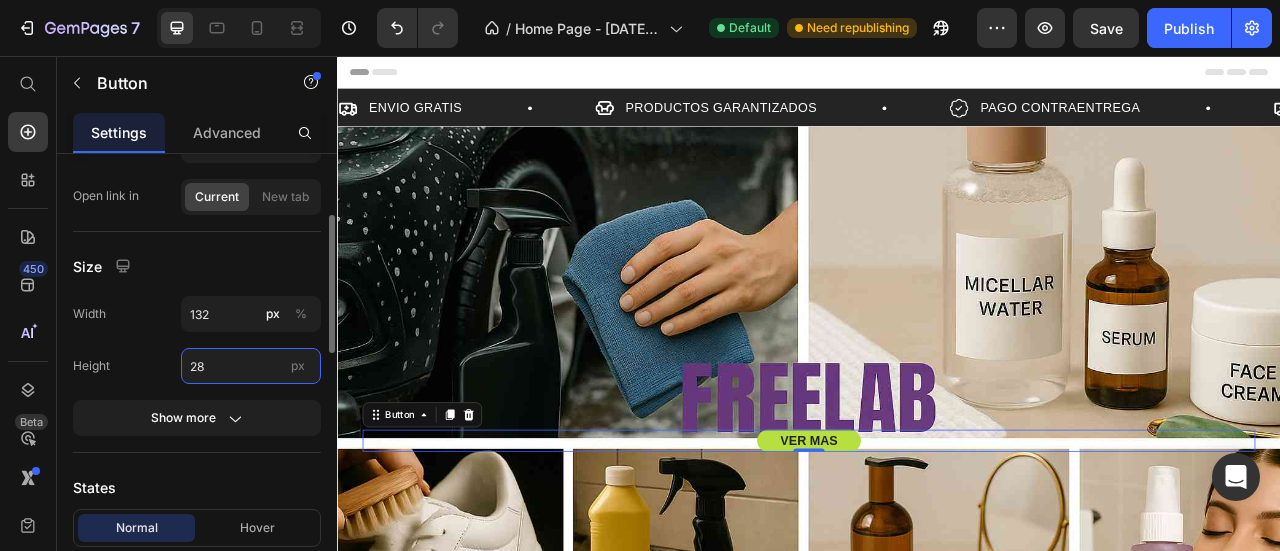 click on "28" at bounding box center (251, 366) 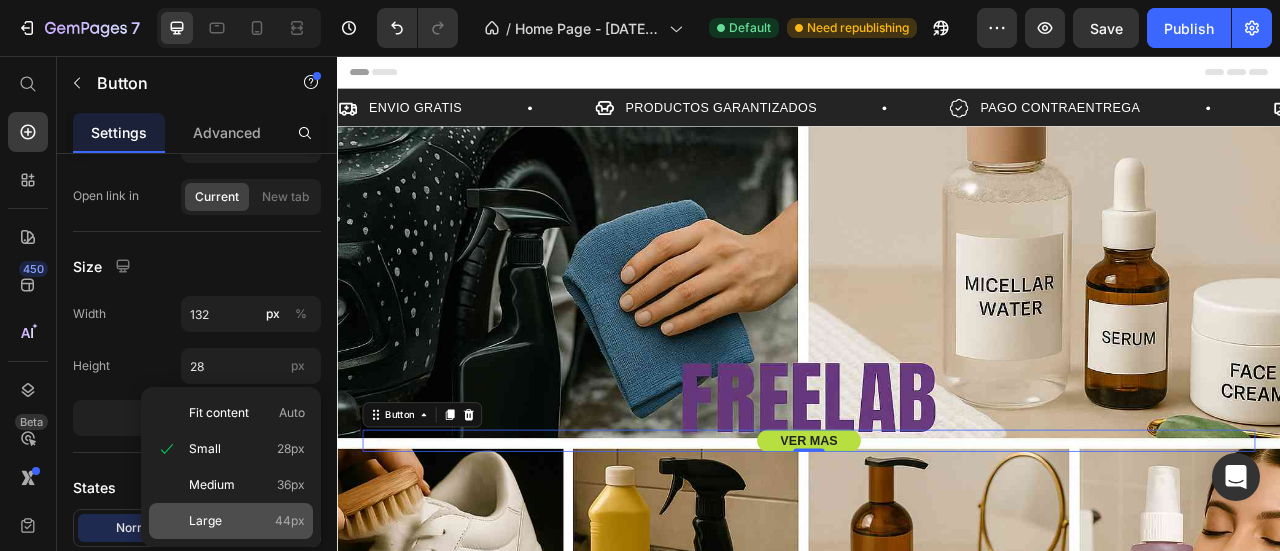 click on "Large 44px" at bounding box center (247, 521) 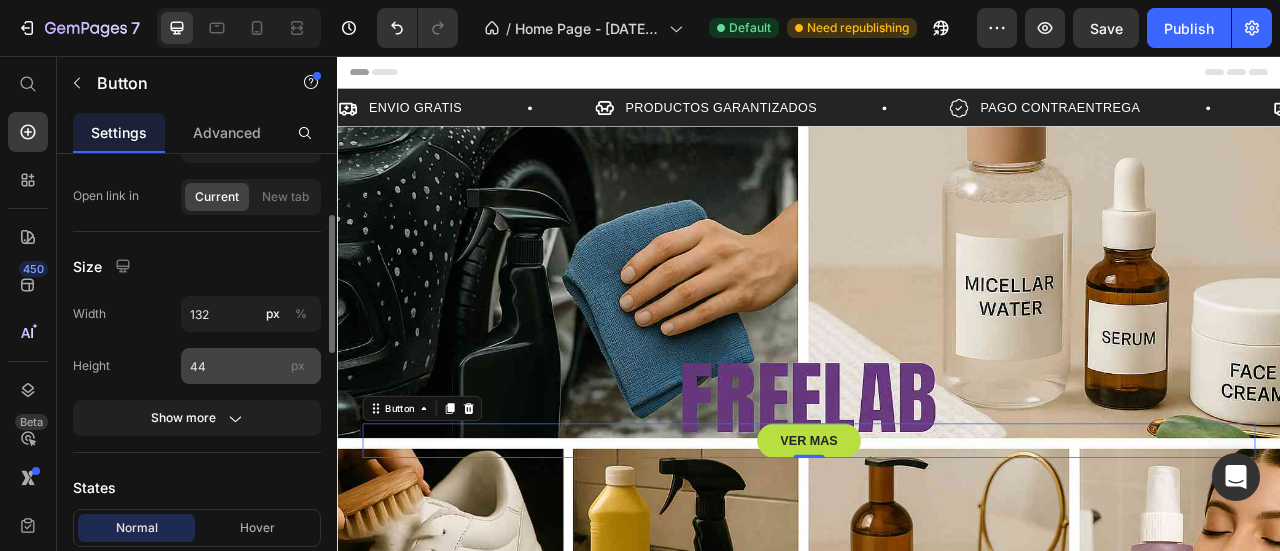 drag, startPoint x: 268, startPoint y: 383, endPoint x: 262, endPoint y: 367, distance: 17.088007 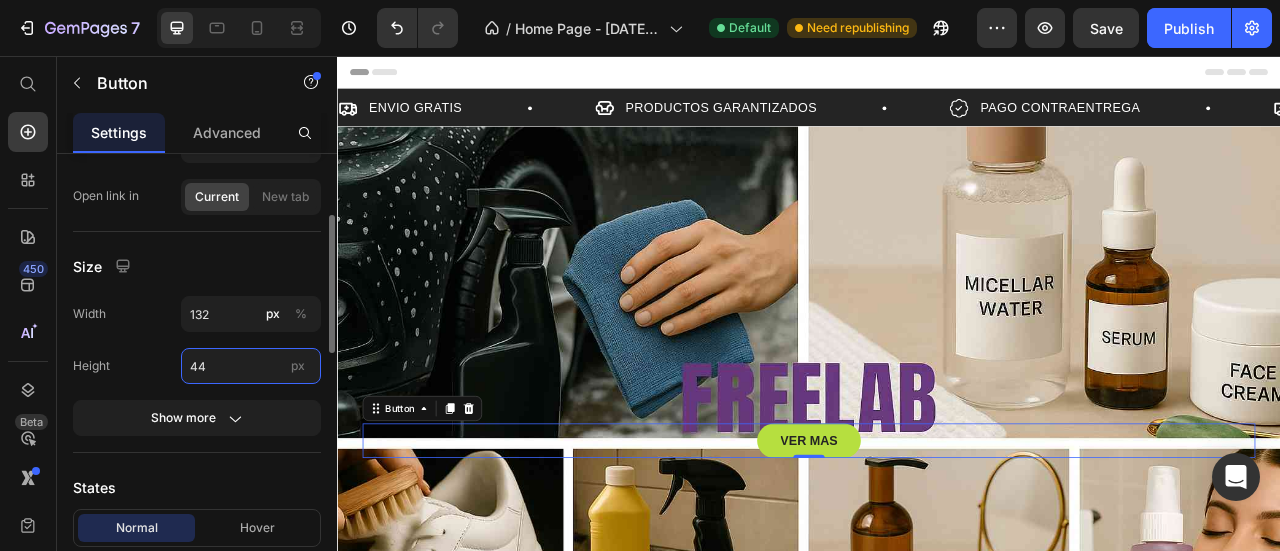 click on "44" at bounding box center [251, 366] 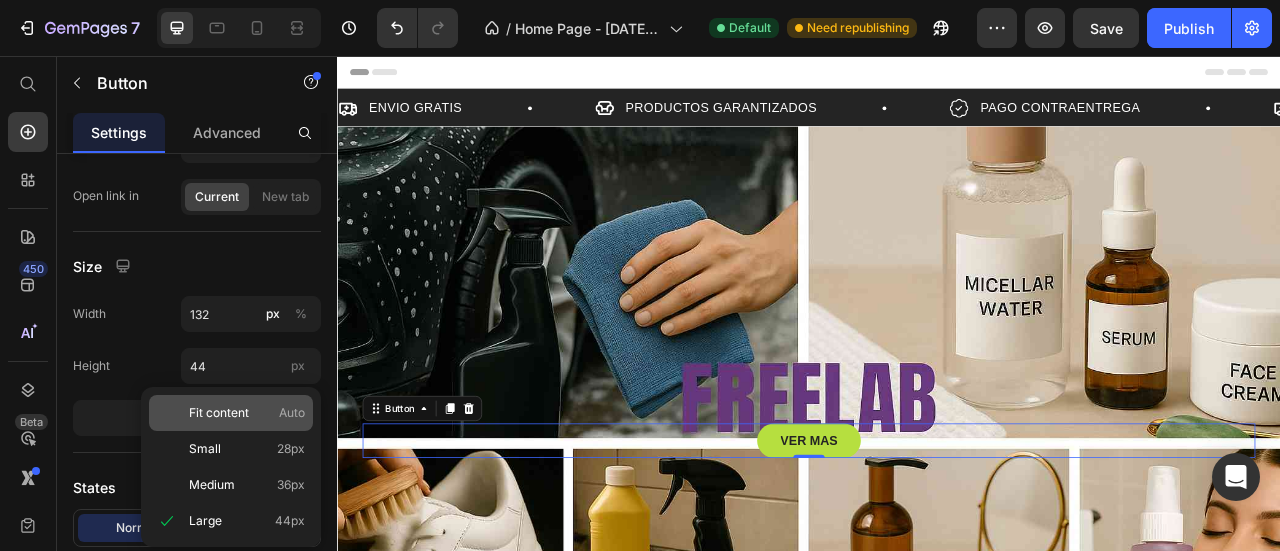 click on "Fit content" at bounding box center (219, 413) 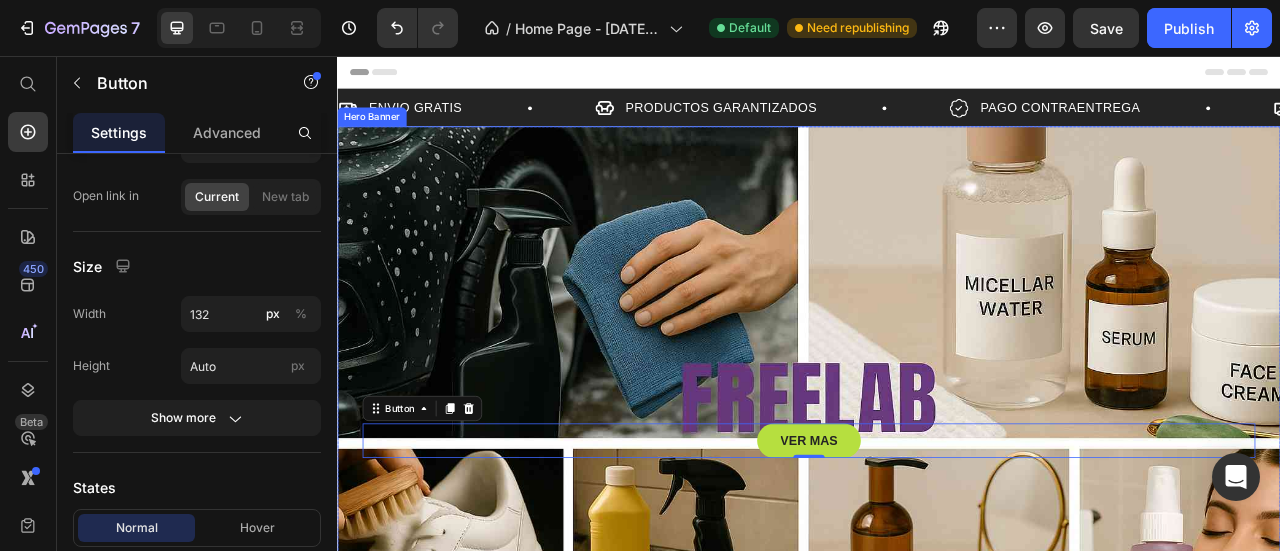 click at bounding box center [937, 545] 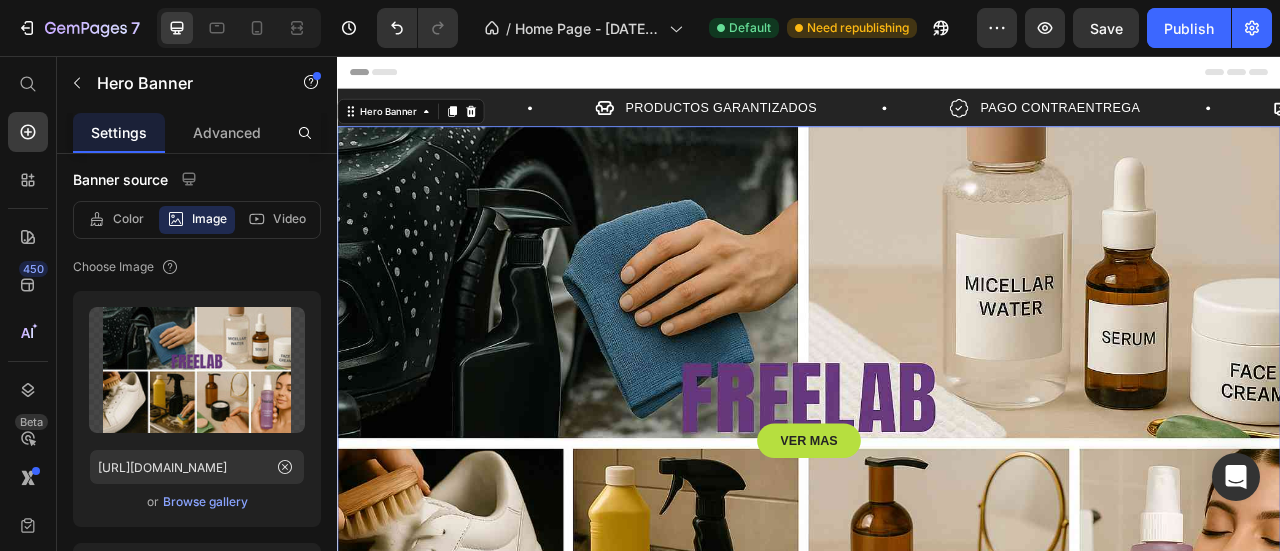 scroll, scrollTop: 0, scrollLeft: 0, axis: both 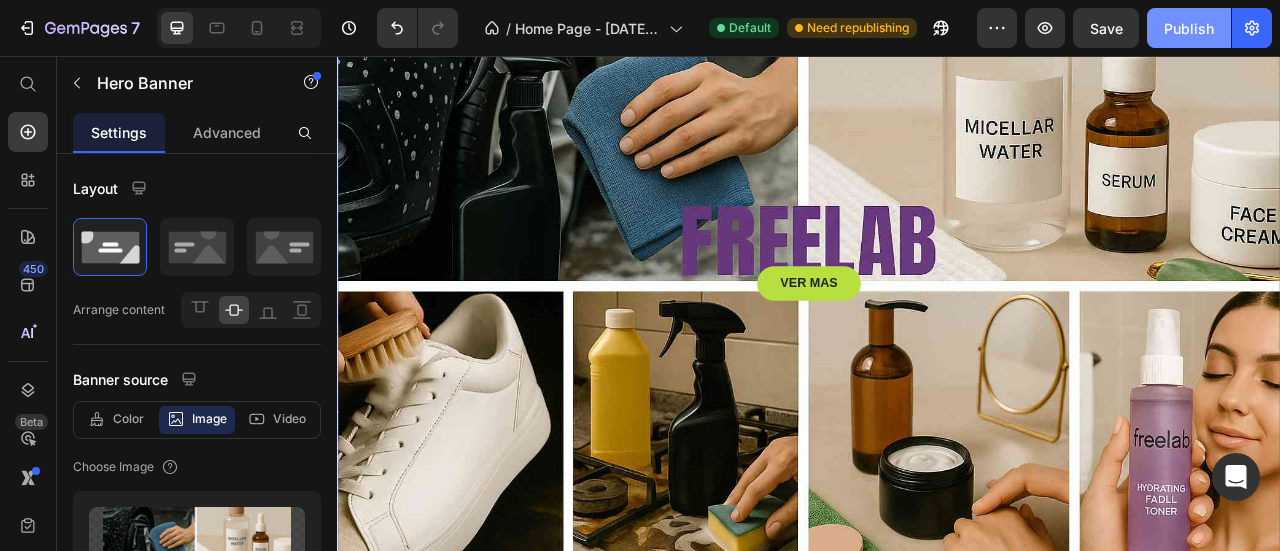 click on "Publish" at bounding box center (1189, 28) 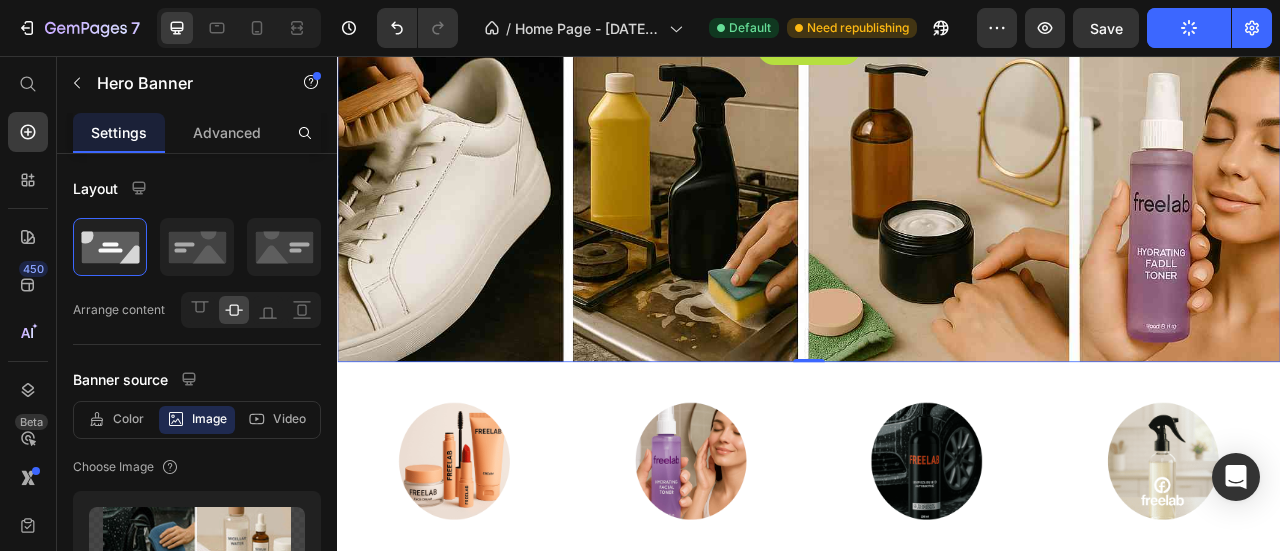 scroll, scrollTop: 200, scrollLeft: 0, axis: vertical 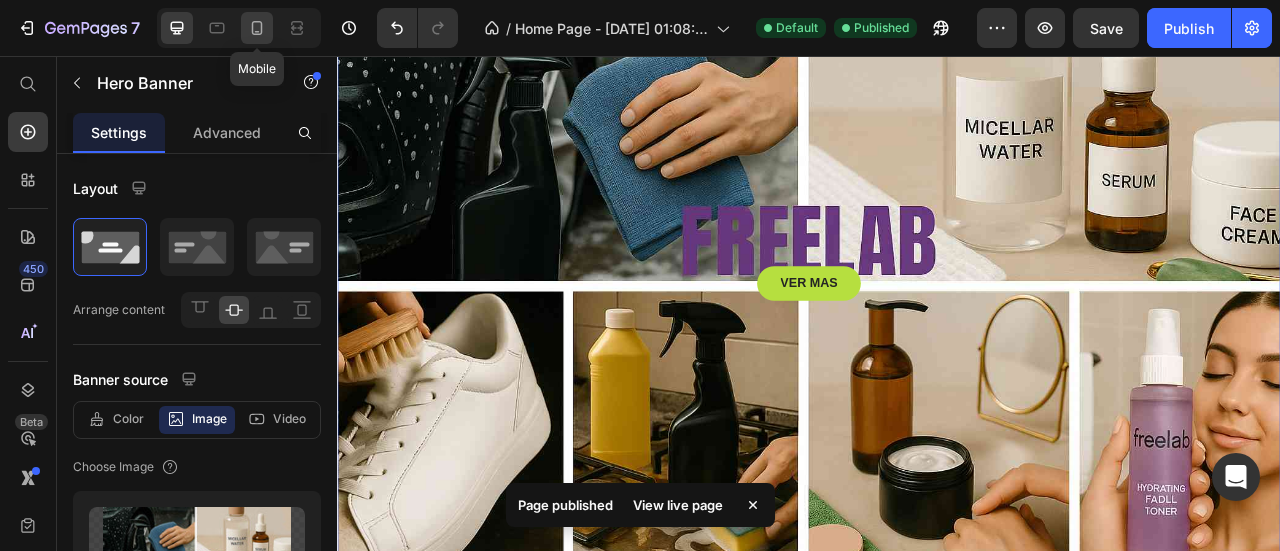 click 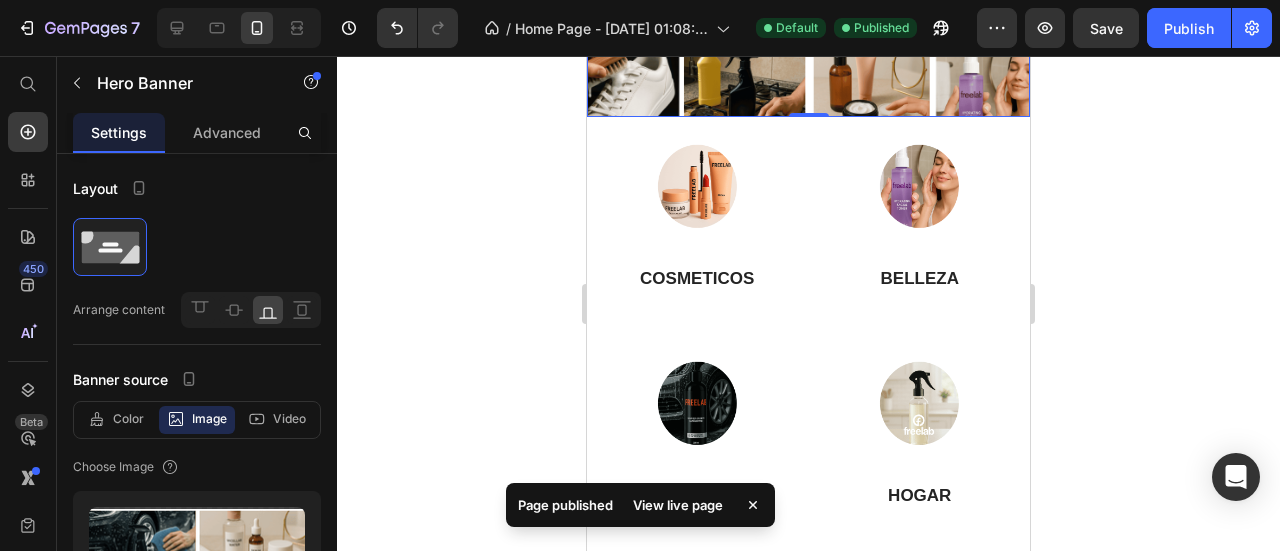 scroll, scrollTop: 20, scrollLeft: 0, axis: vertical 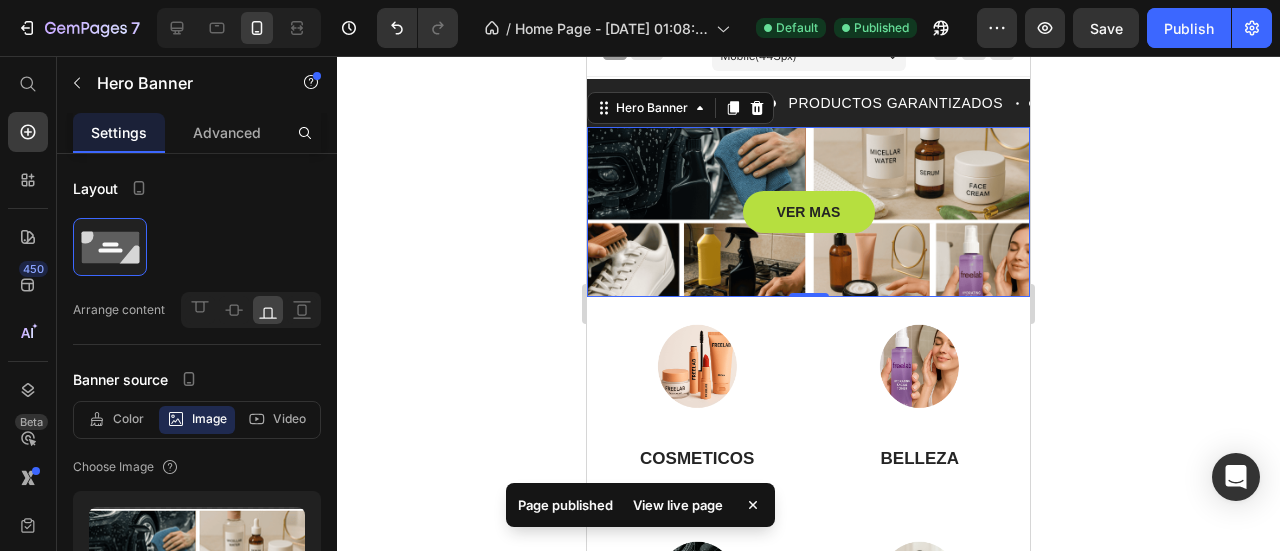 click on "VER MAS Button" at bounding box center (808, 212) 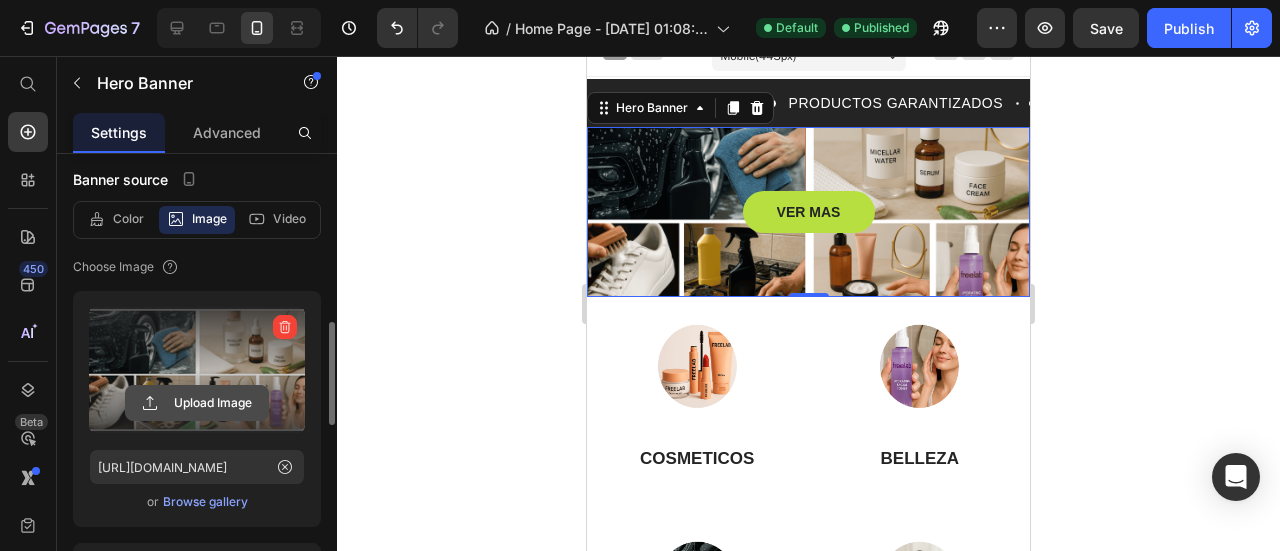 scroll, scrollTop: 300, scrollLeft: 0, axis: vertical 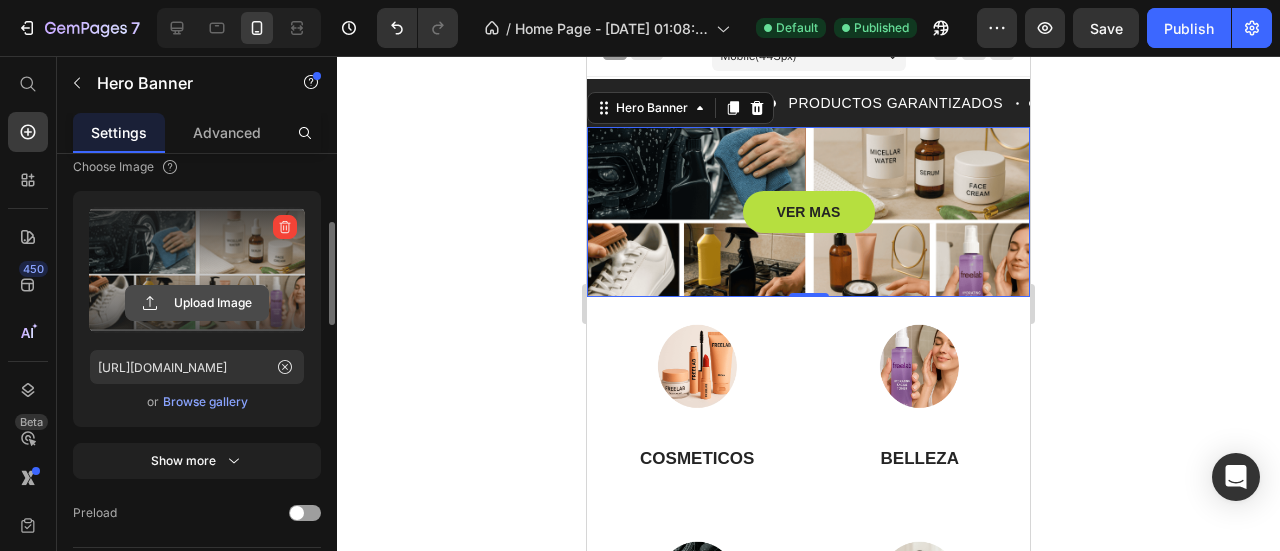 click 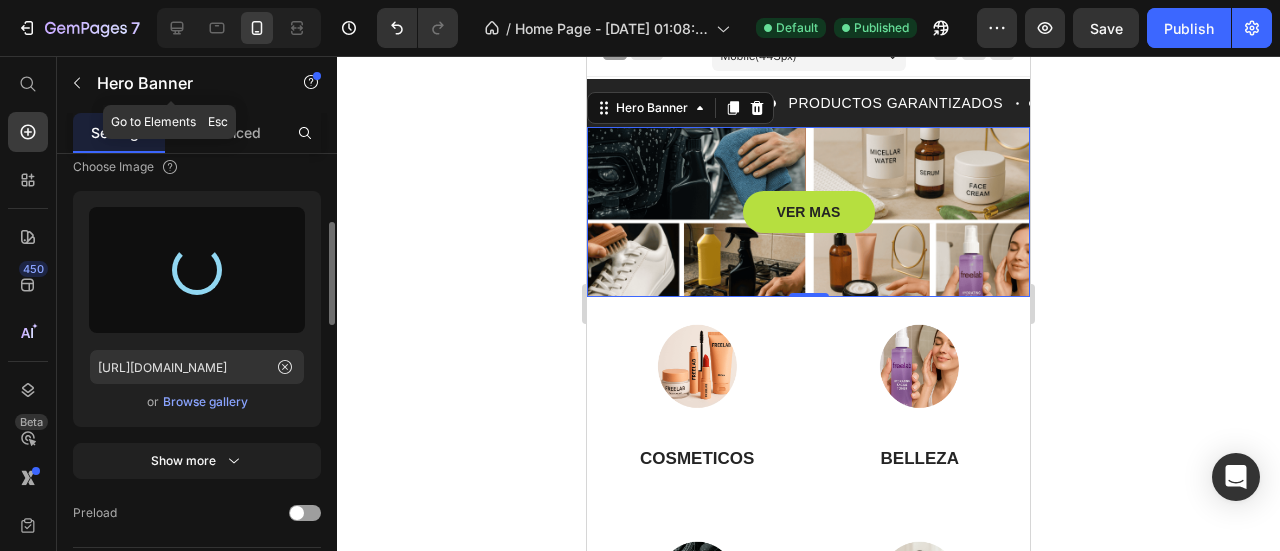 type on "[URL][DOMAIN_NAME]" 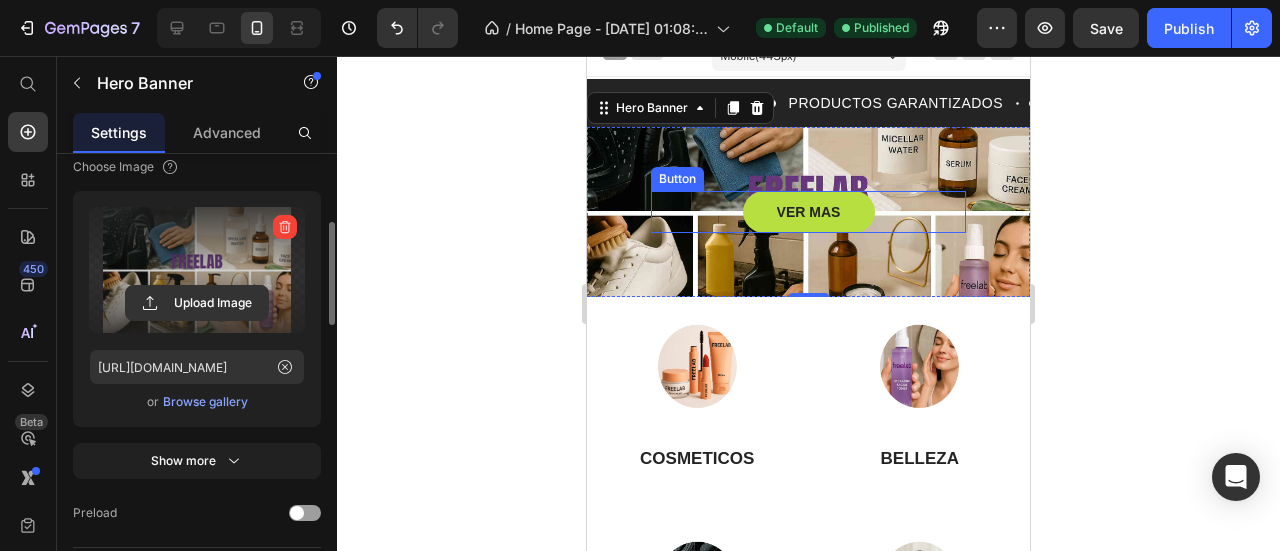 click on "VER MAS Button" at bounding box center [808, 212] 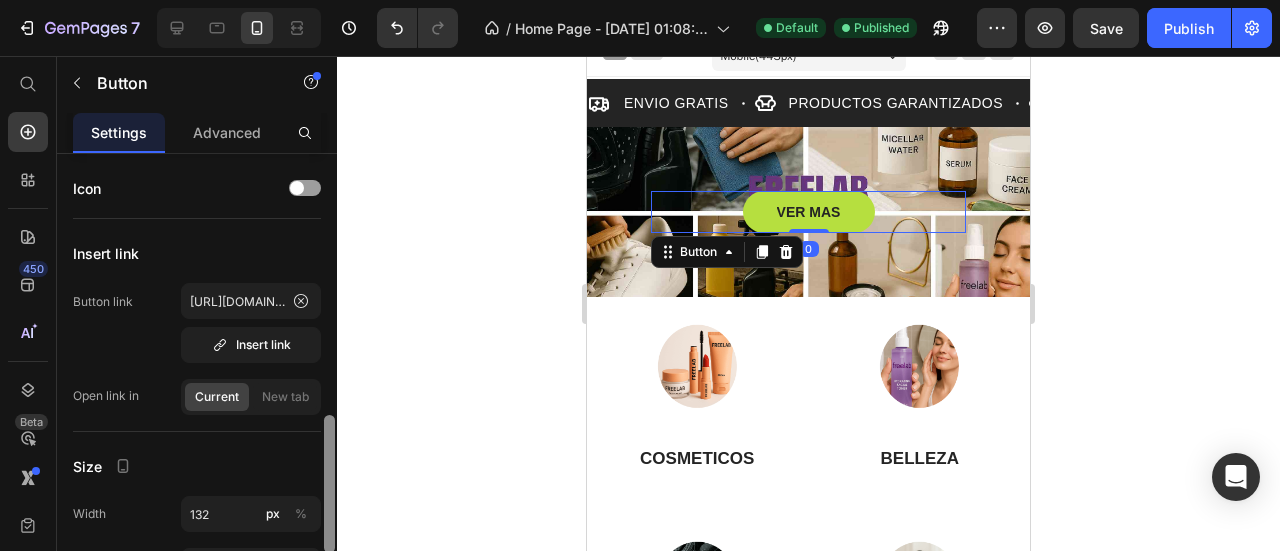 scroll, scrollTop: 200, scrollLeft: 0, axis: vertical 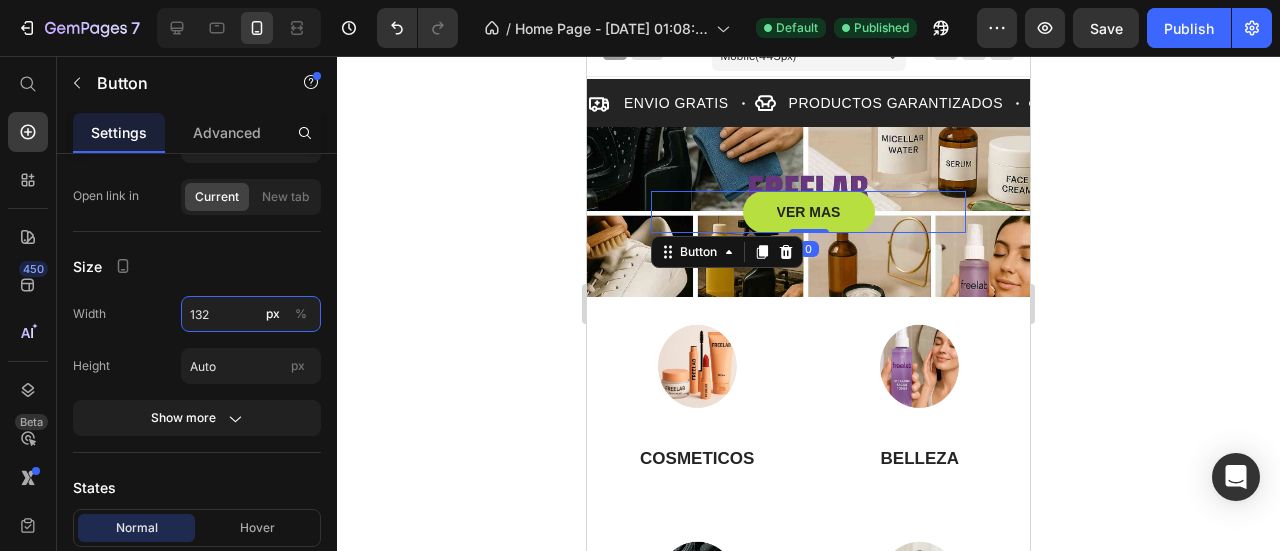click on "132" at bounding box center [251, 314] 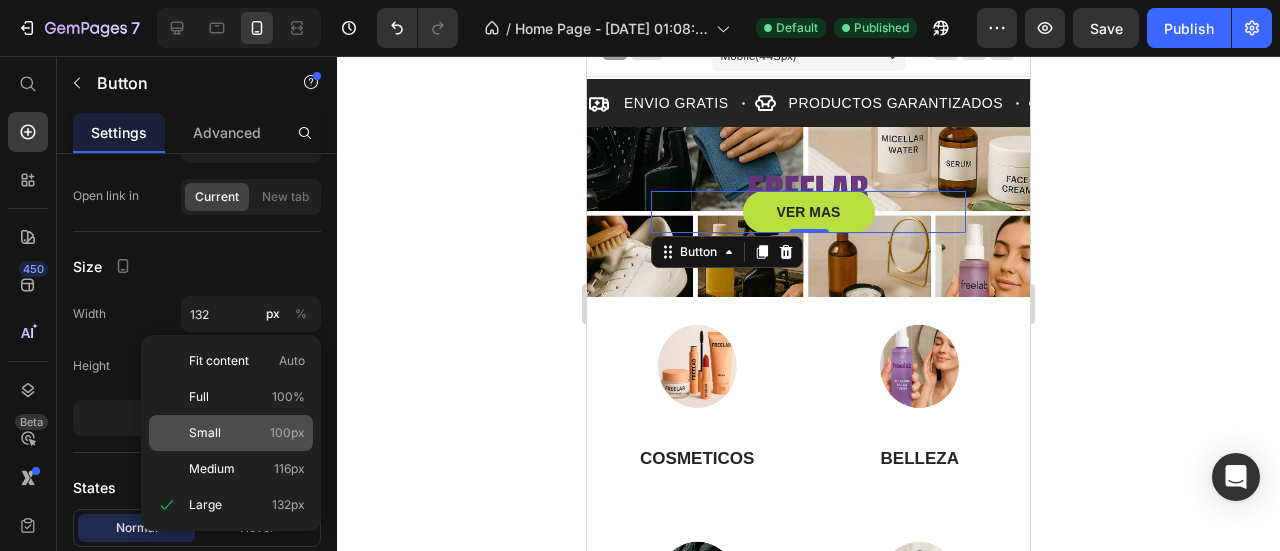 click on "Small 100px" 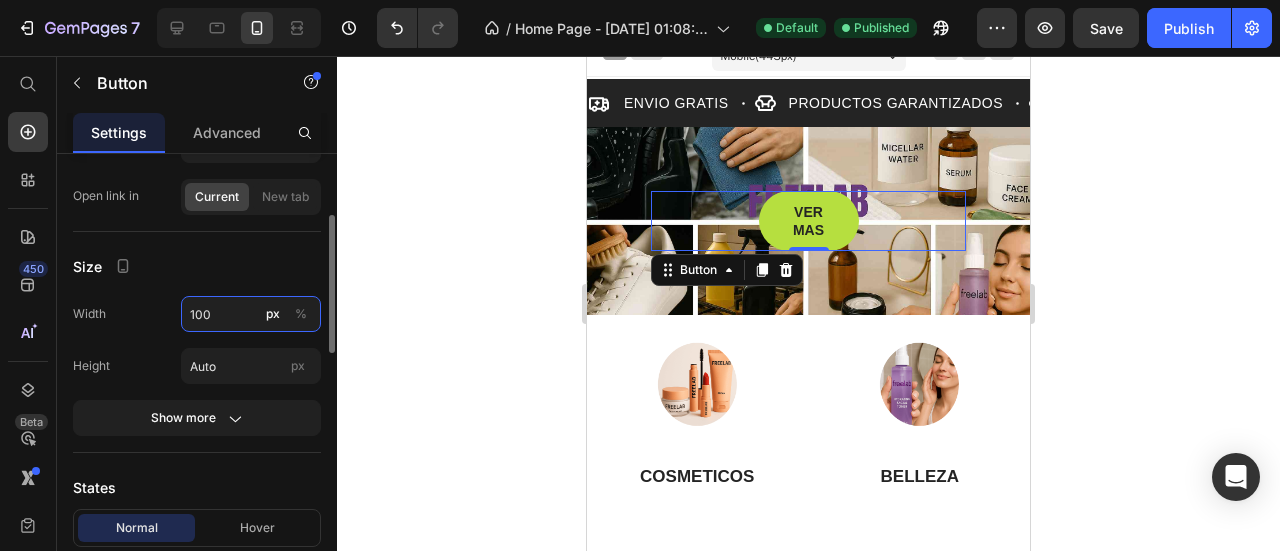 click on "100" at bounding box center [251, 314] 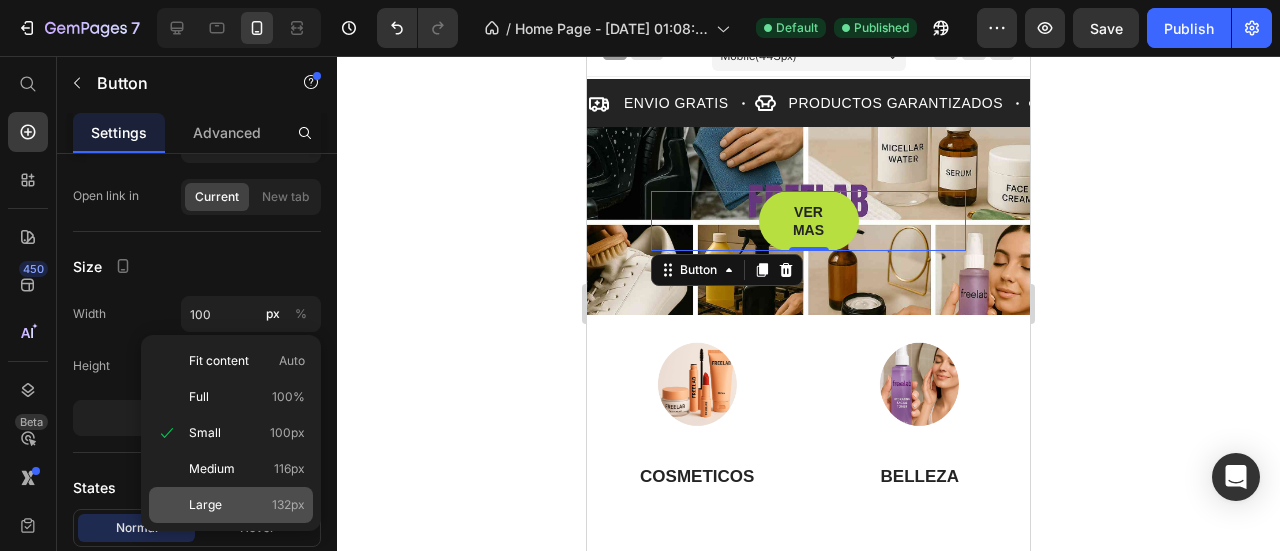 click on "Large 132px" 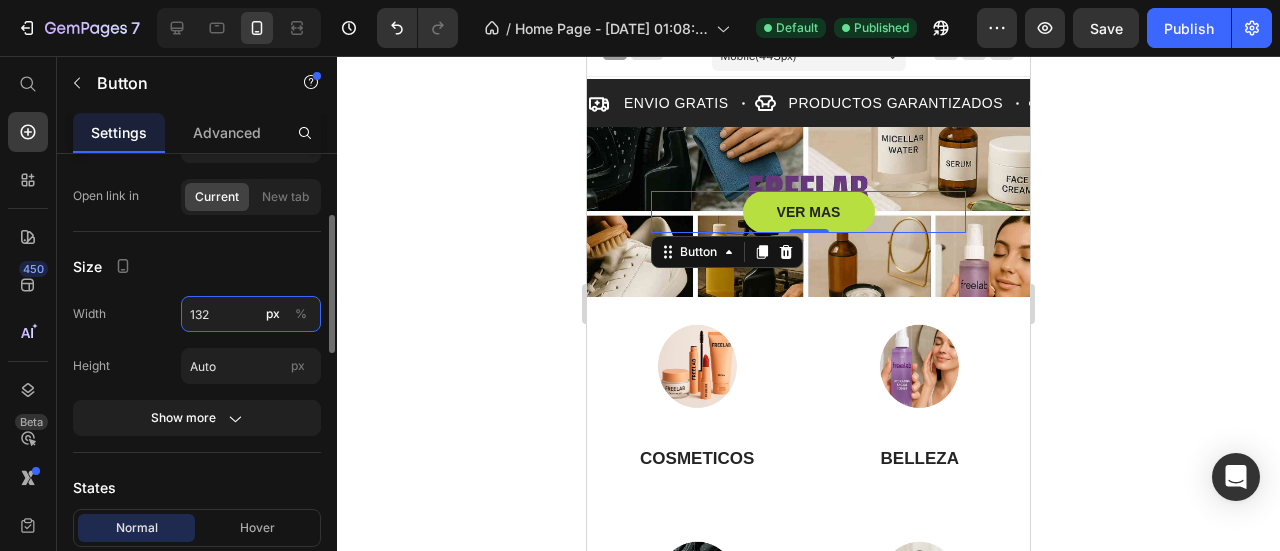 click on "132" at bounding box center [251, 314] 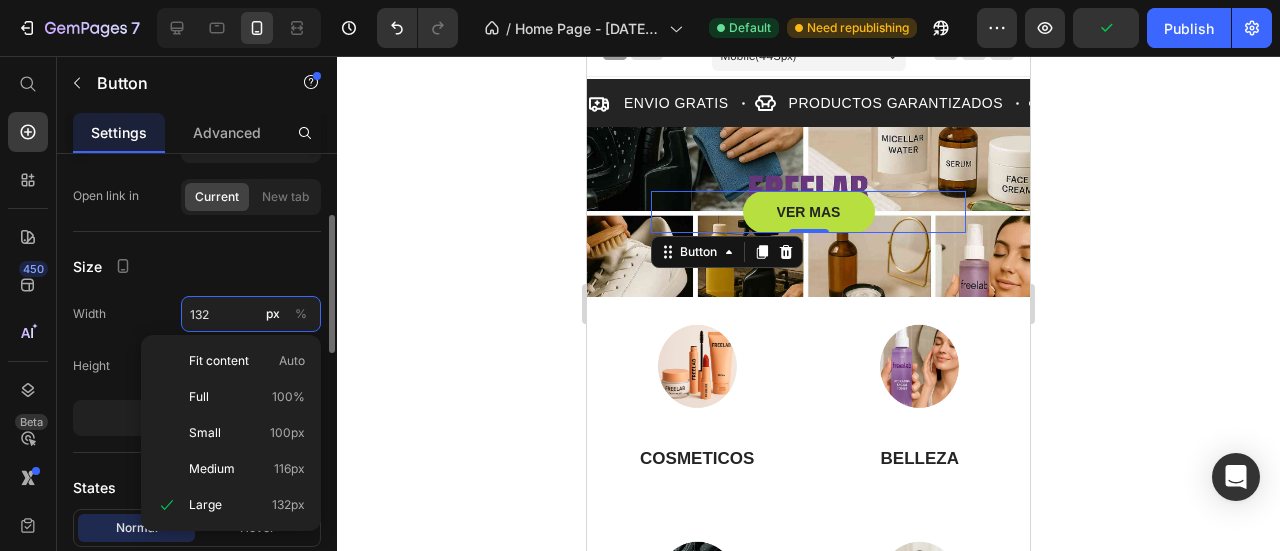 click on "132" at bounding box center (251, 314) 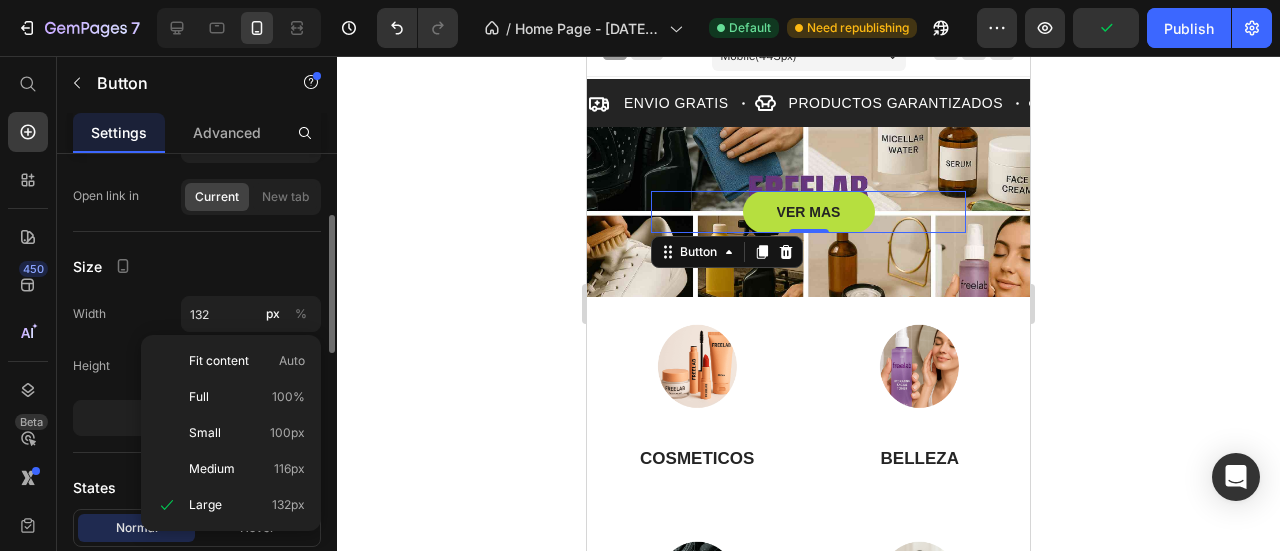 click on "Width 132 px % Height Auto px" 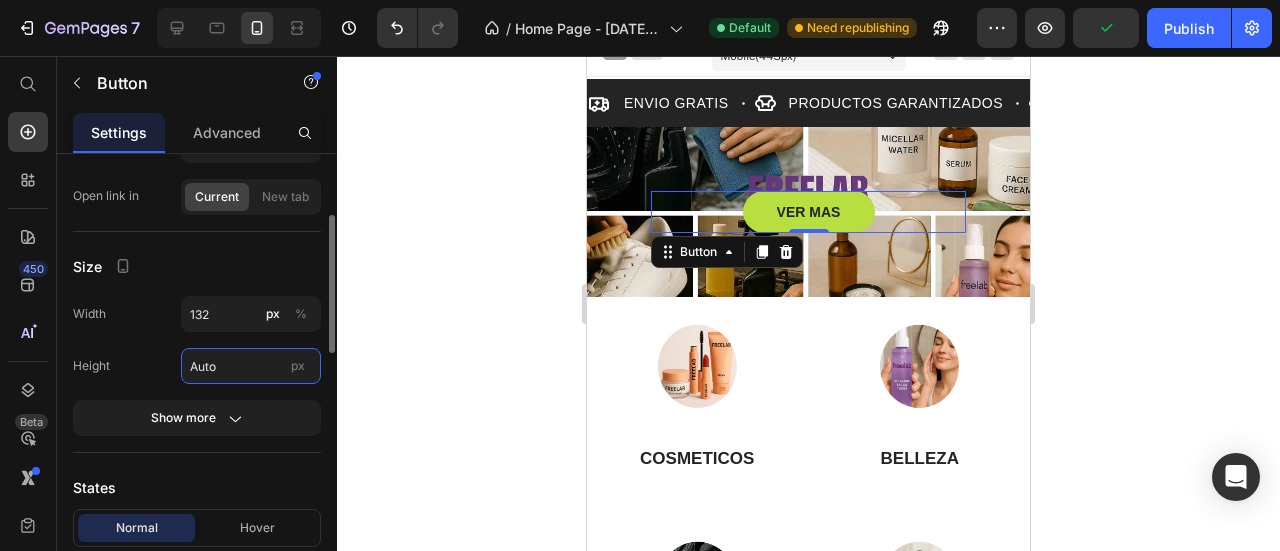 click on "Auto" at bounding box center (251, 366) 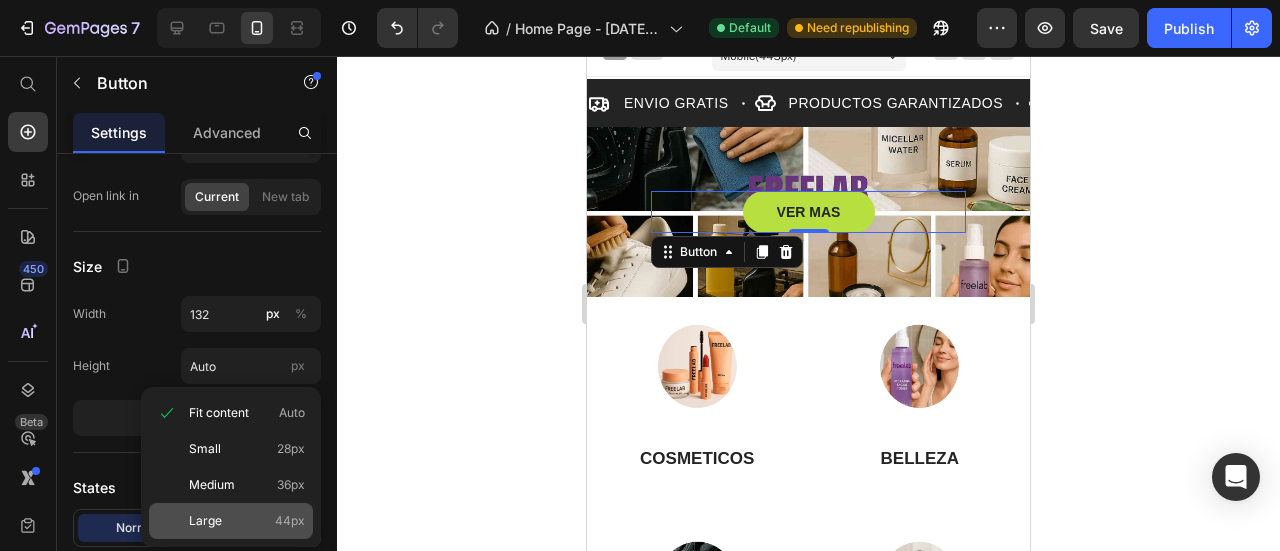 click on "Large 44px" 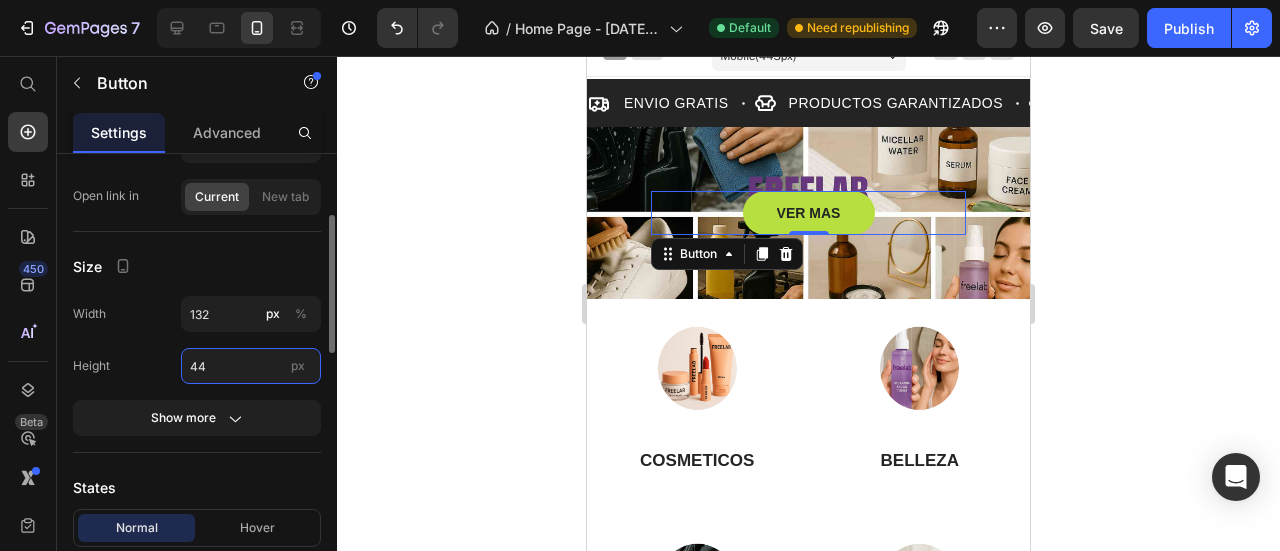 click on "44" at bounding box center [251, 366] 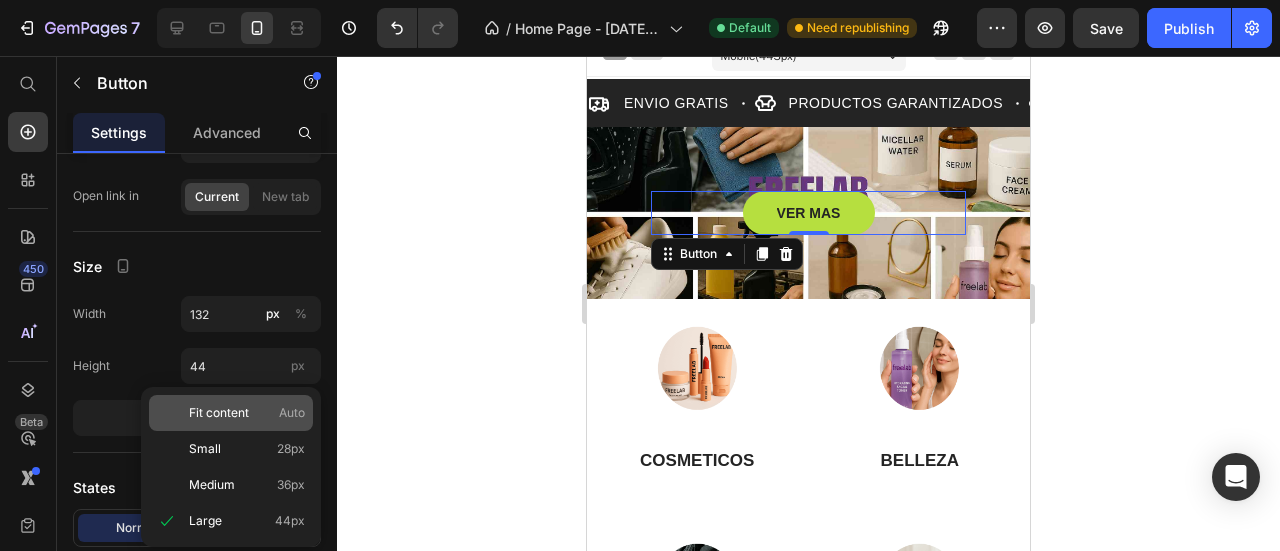 click on "Fit content" at bounding box center (219, 413) 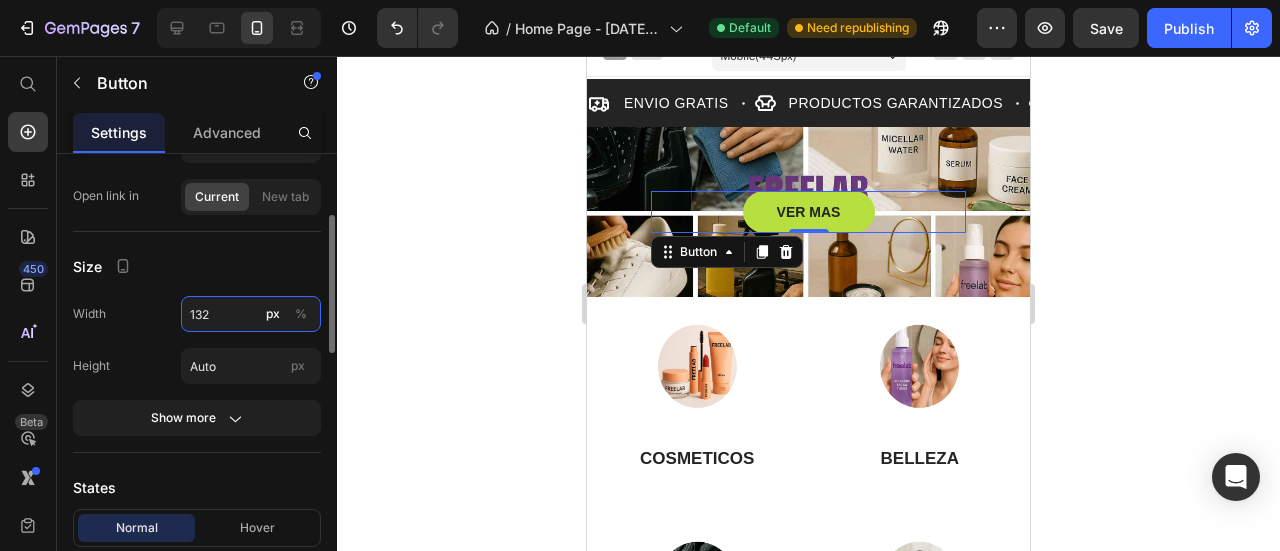 click on "132" at bounding box center (251, 314) 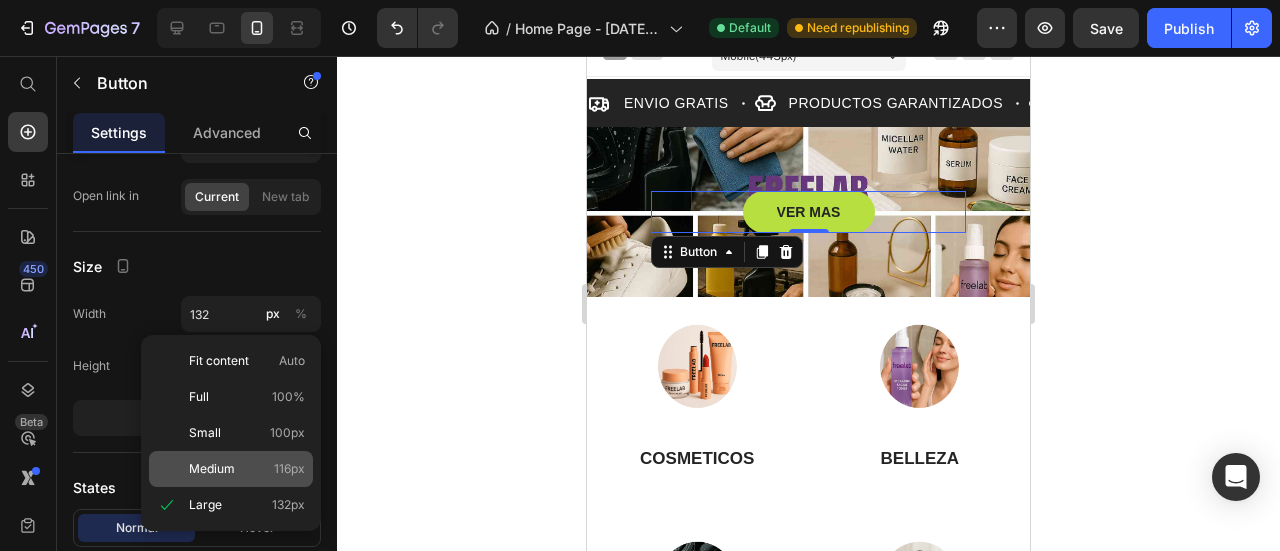 click on "Medium 116px" 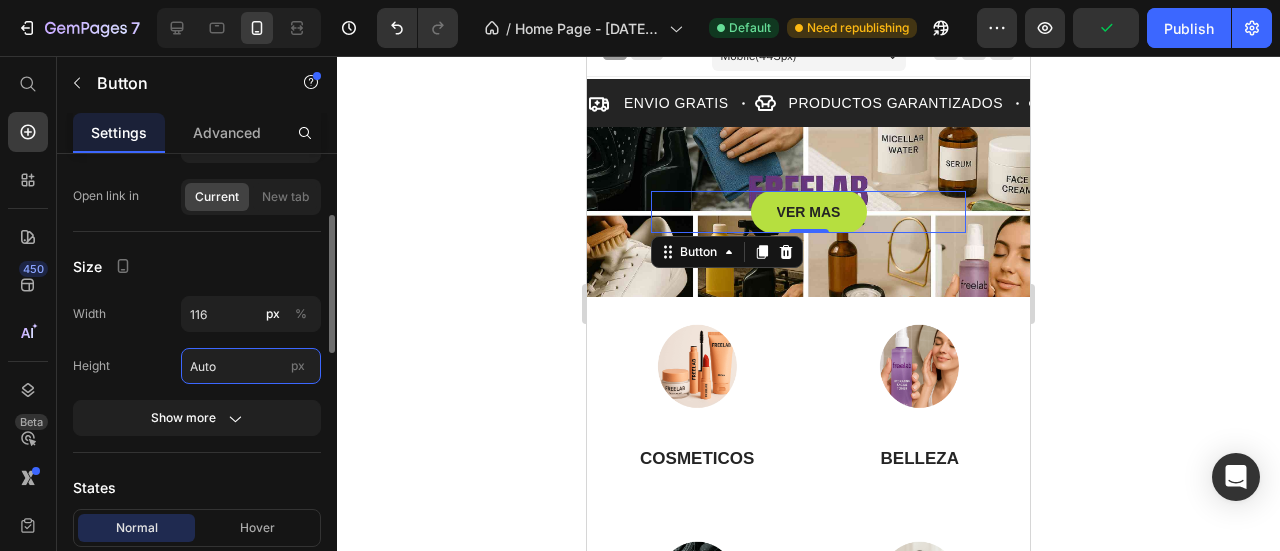 click on "Auto" at bounding box center [251, 366] 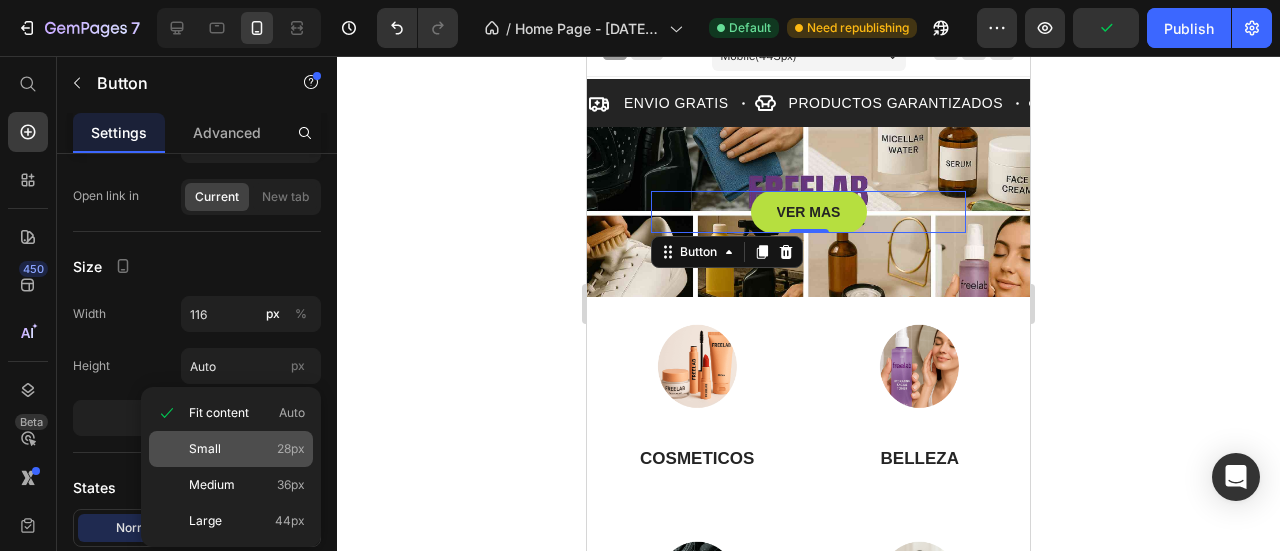 click on "Small 28px" at bounding box center (247, 449) 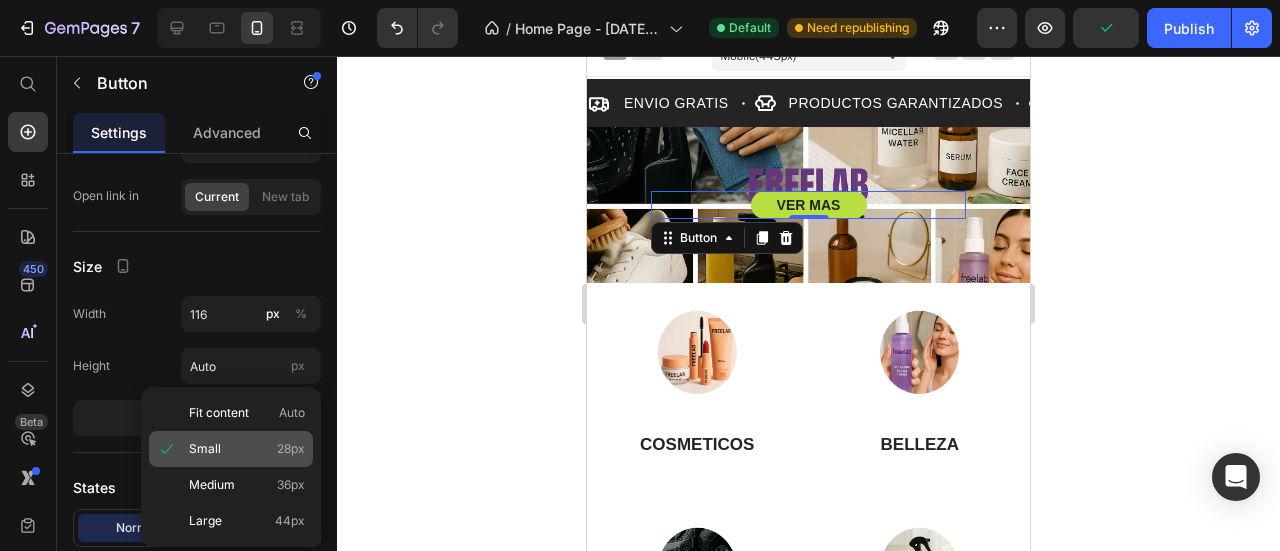 type on "28" 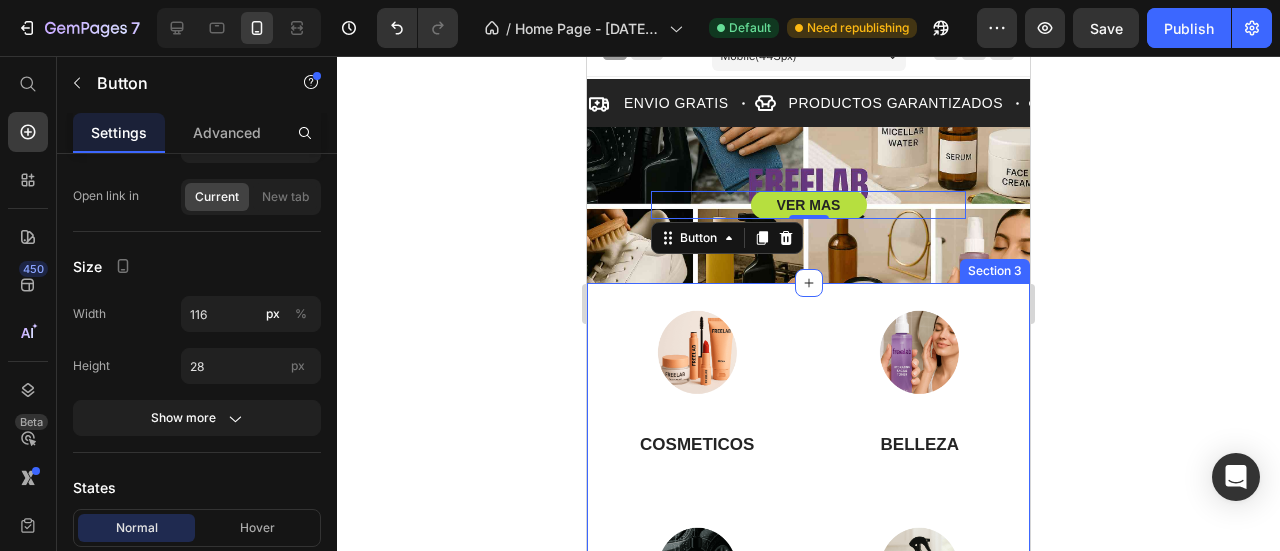 click 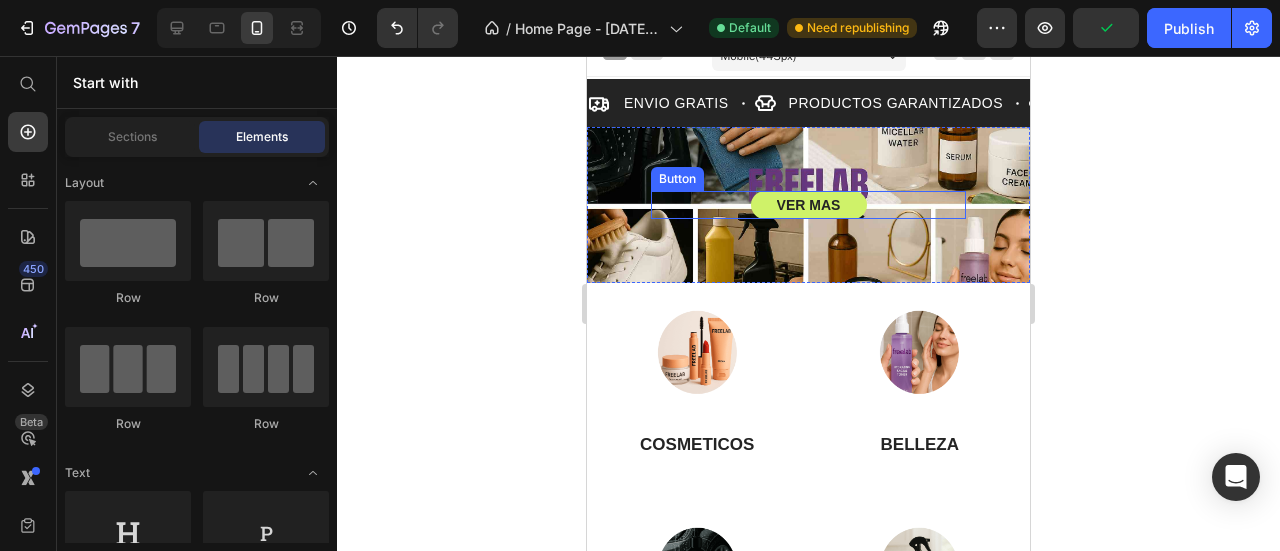 click on "VER MAS" at bounding box center [809, 205] 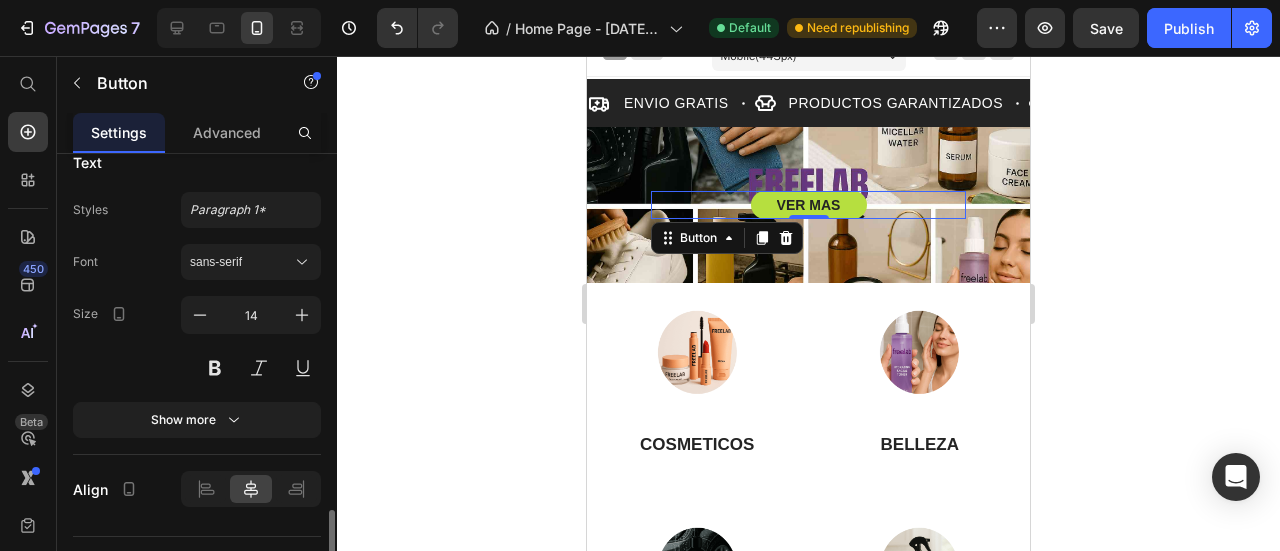 scroll, scrollTop: 1039, scrollLeft: 0, axis: vertical 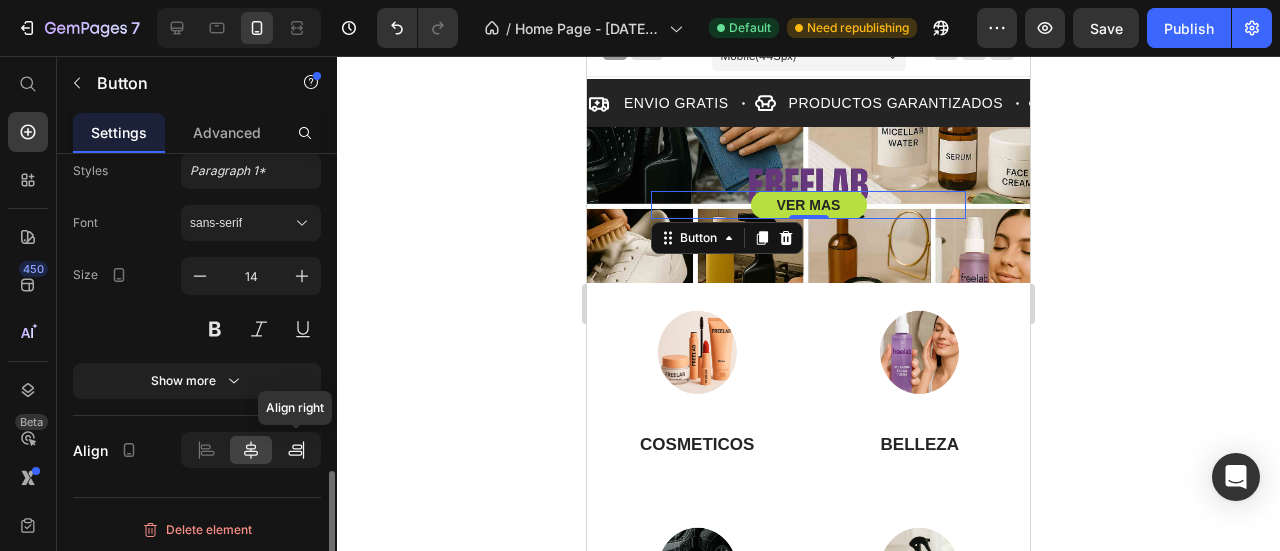 click 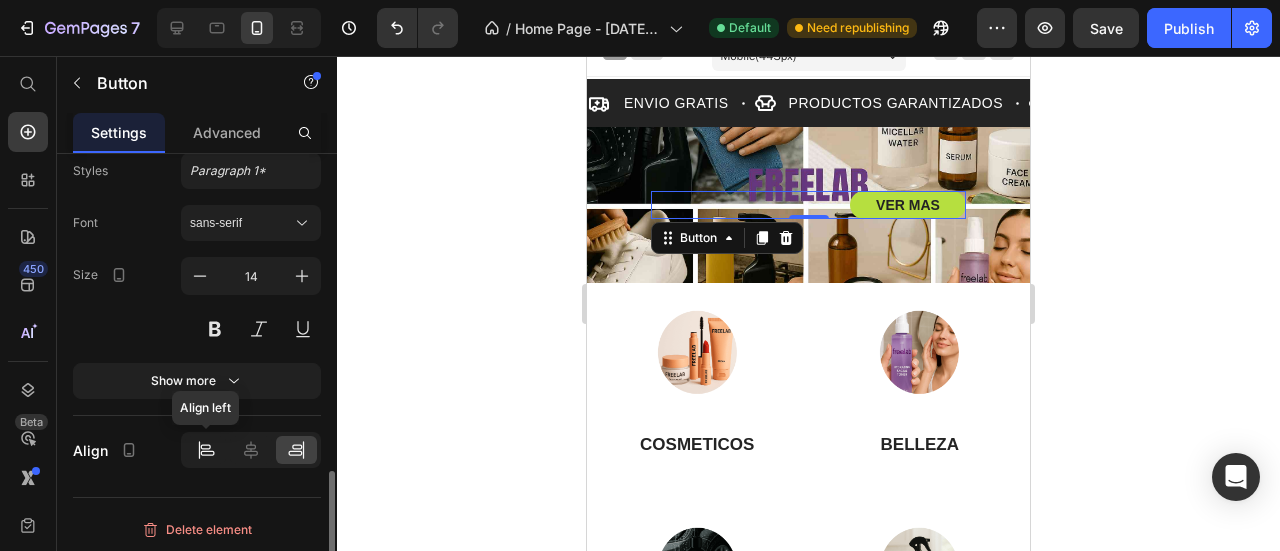 click 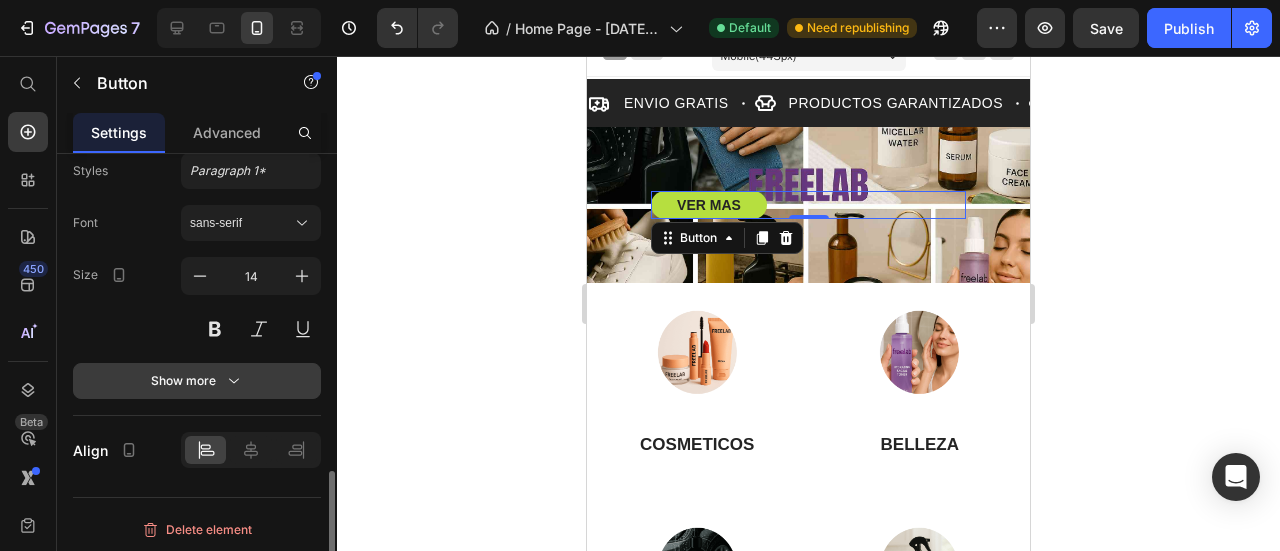 click on "Show more" at bounding box center (197, 381) 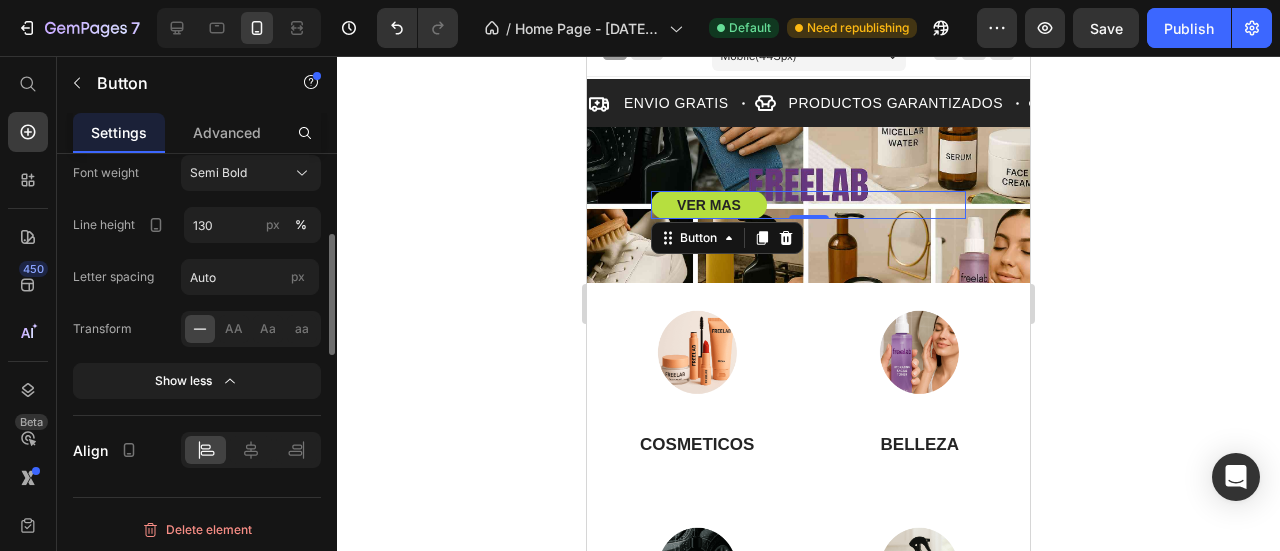 scroll, scrollTop: 1047, scrollLeft: 0, axis: vertical 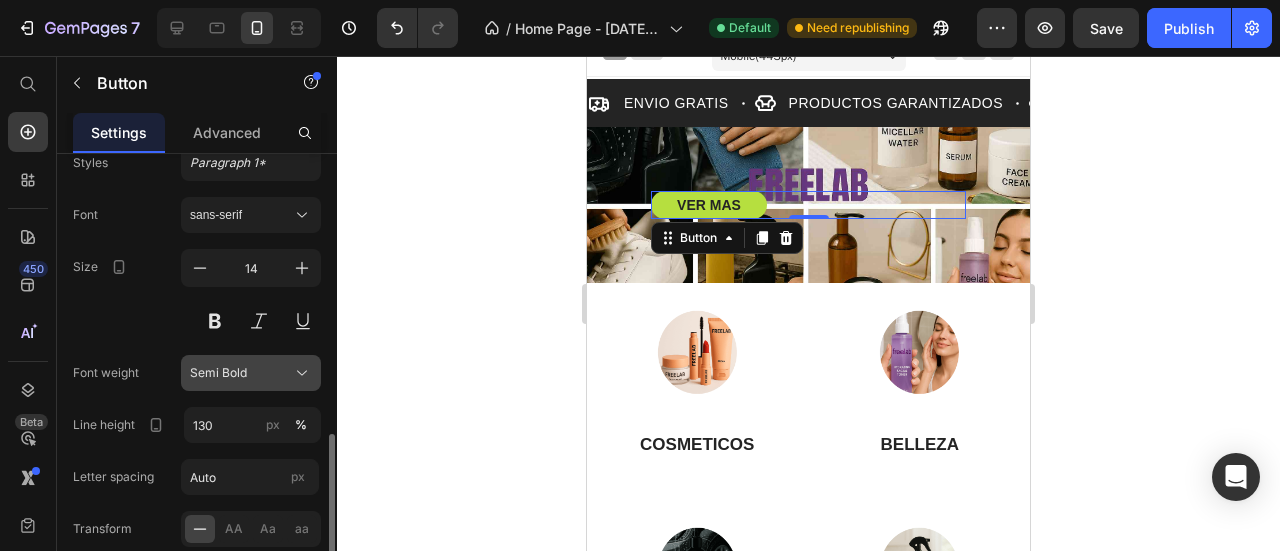 click on "Semi Bold" 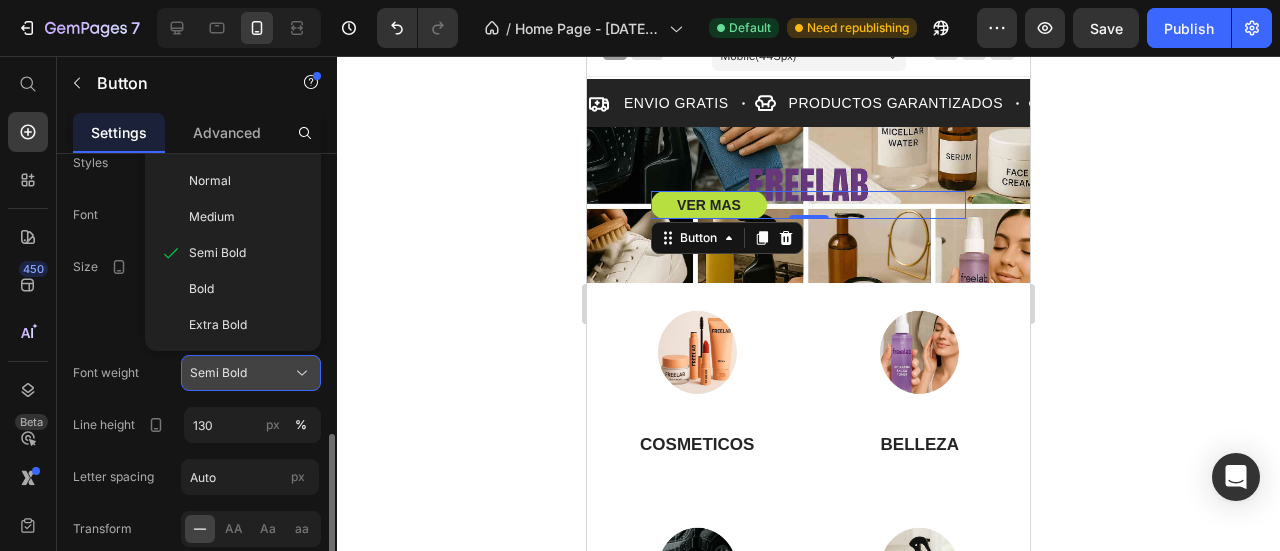 click on "Semi Bold" 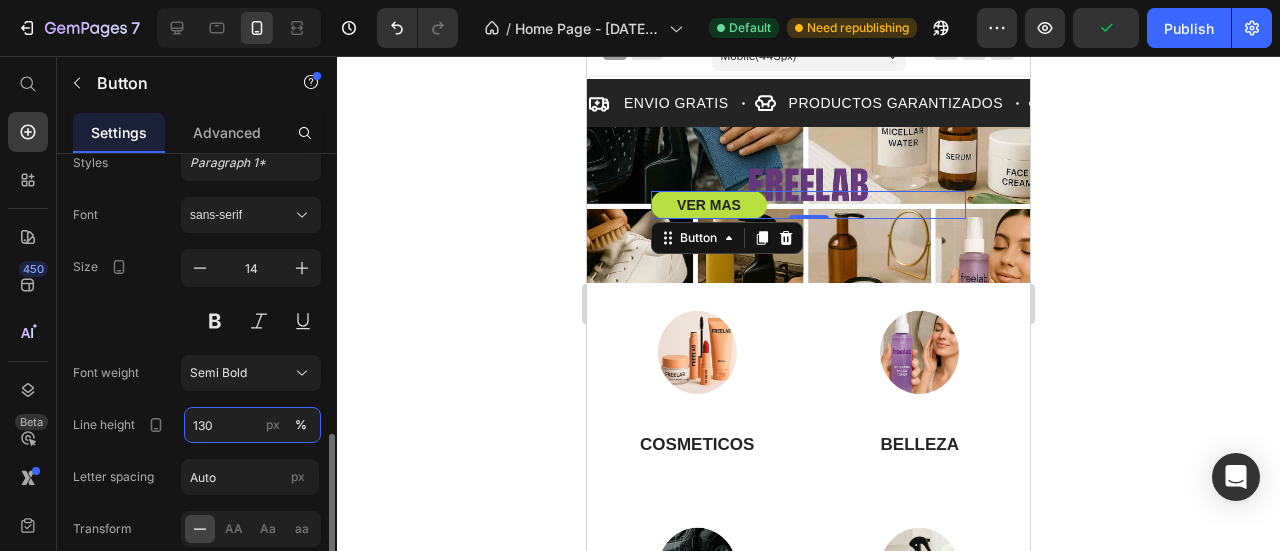 click on "130" at bounding box center [252, 425] 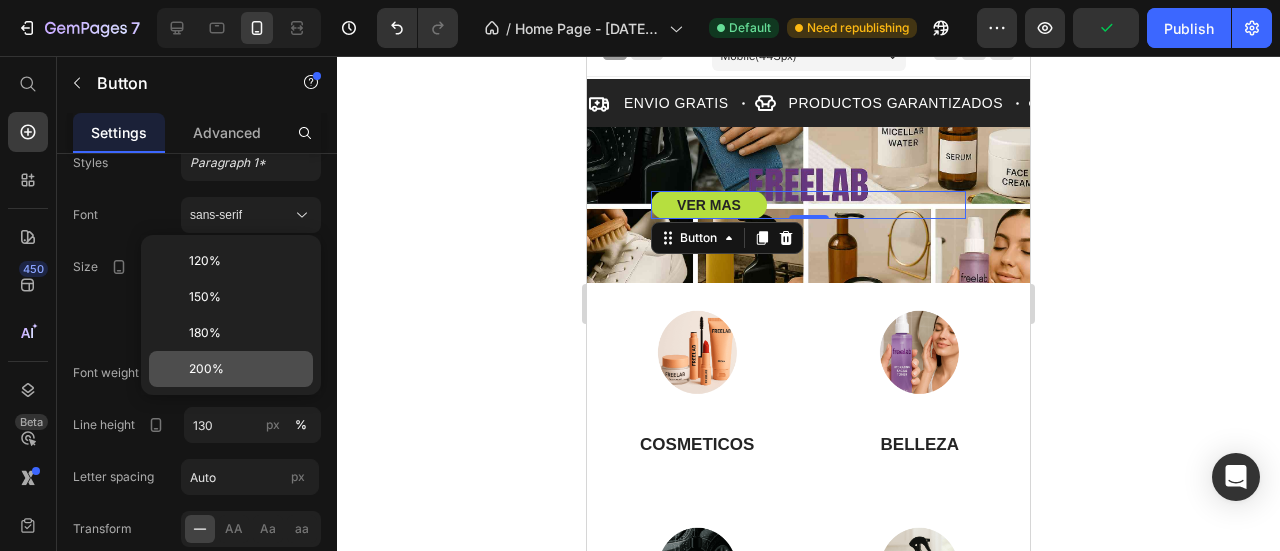 click on "200%" at bounding box center (206, 369) 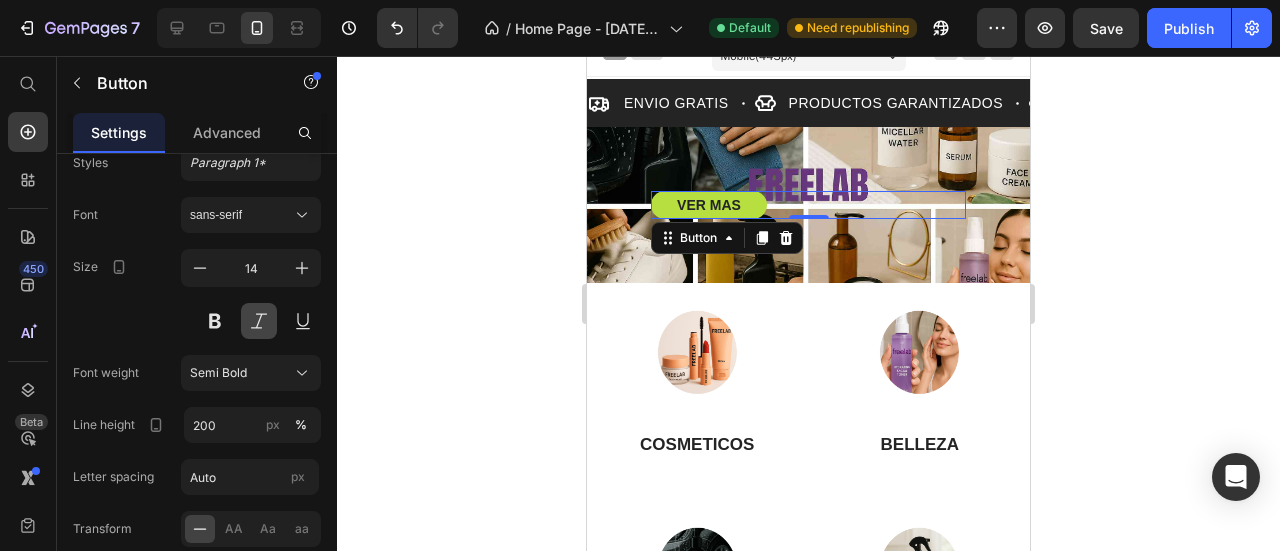 scroll, scrollTop: 1247, scrollLeft: 0, axis: vertical 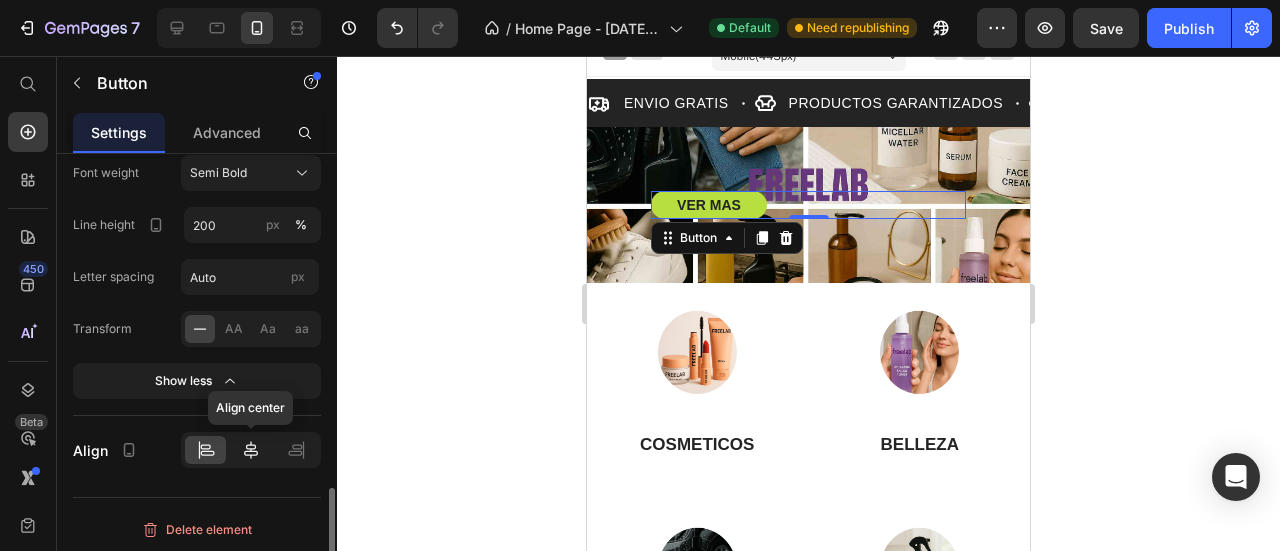 click 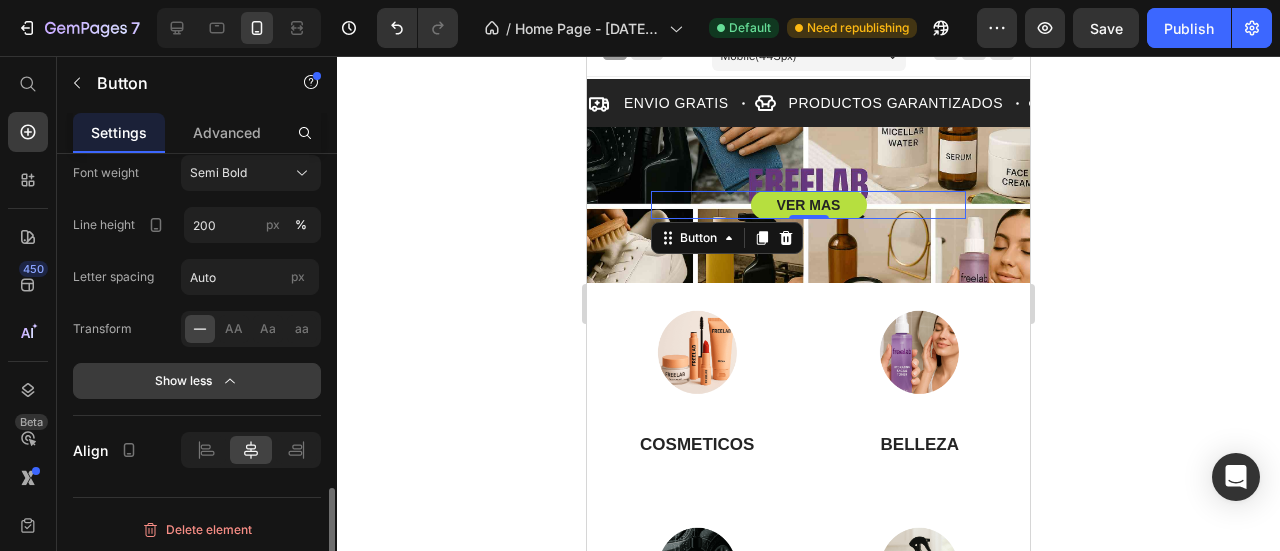 click on "Show less" 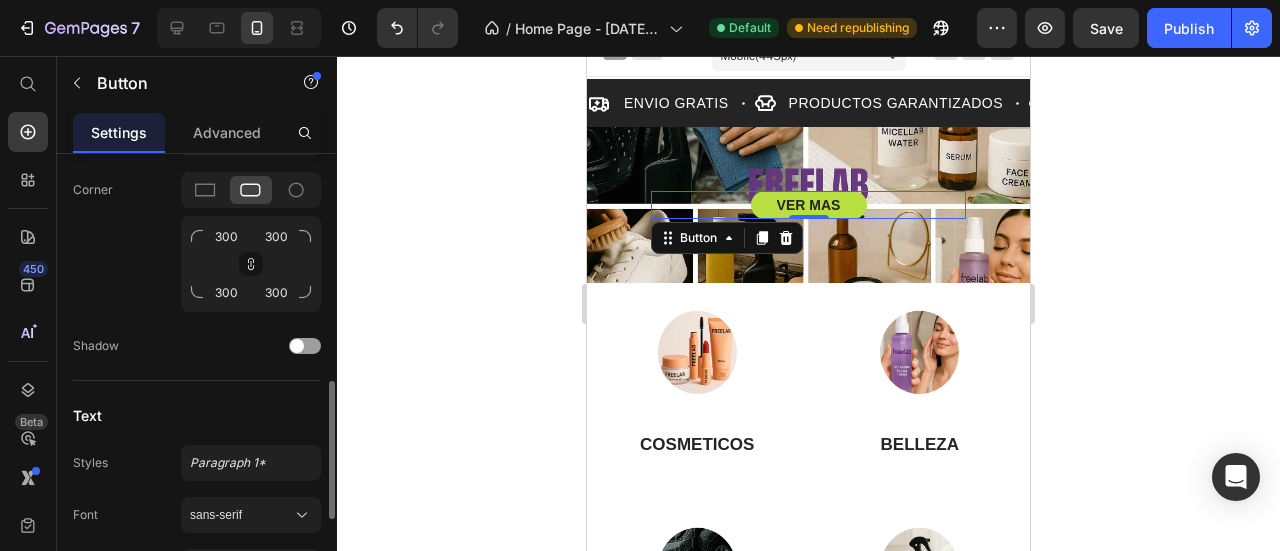 scroll, scrollTop: 647, scrollLeft: 0, axis: vertical 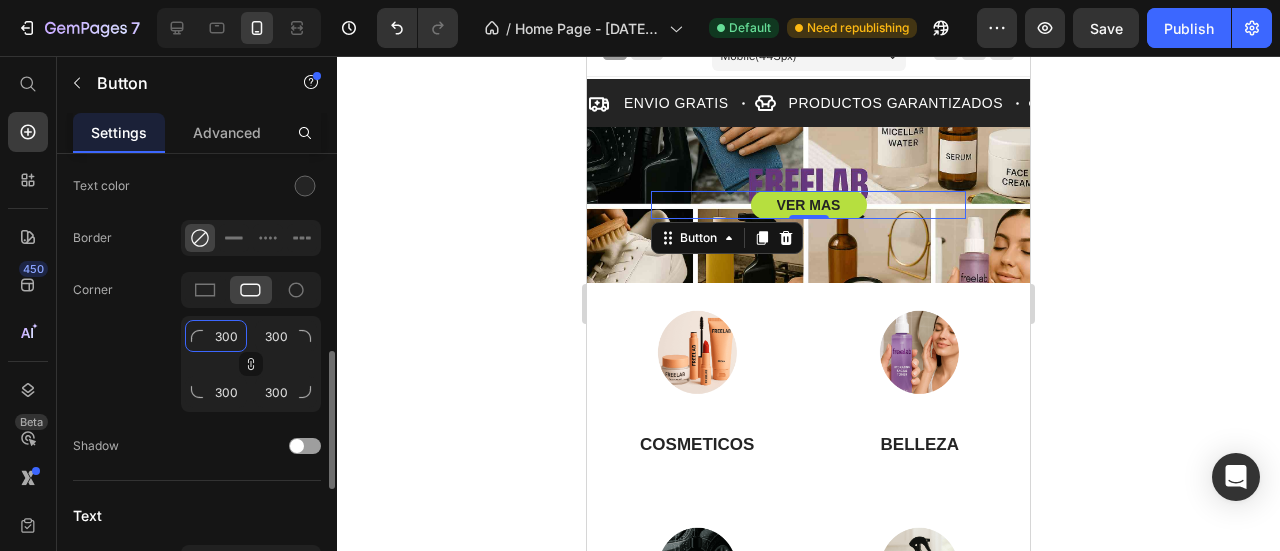 click on "300" 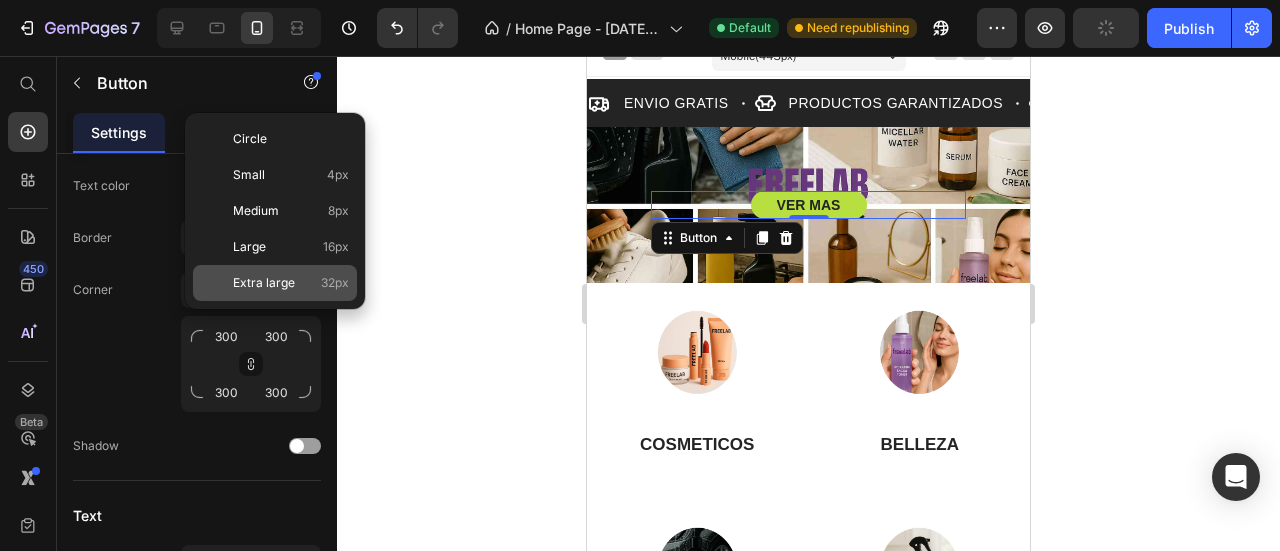 click on "Extra large" at bounding box center (264, 283) 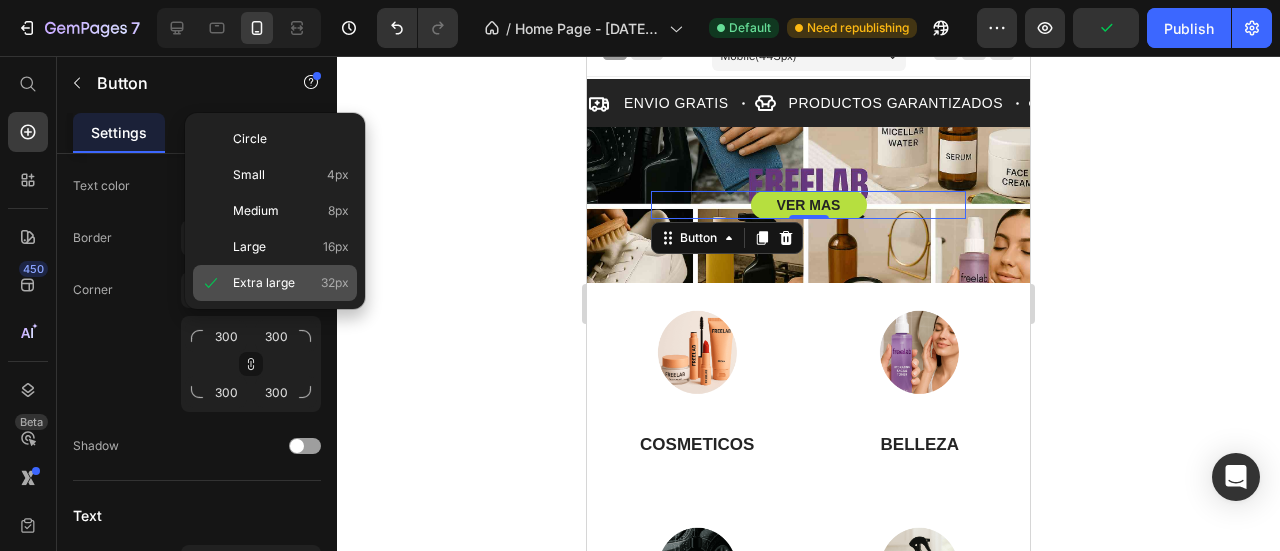 type on "32" 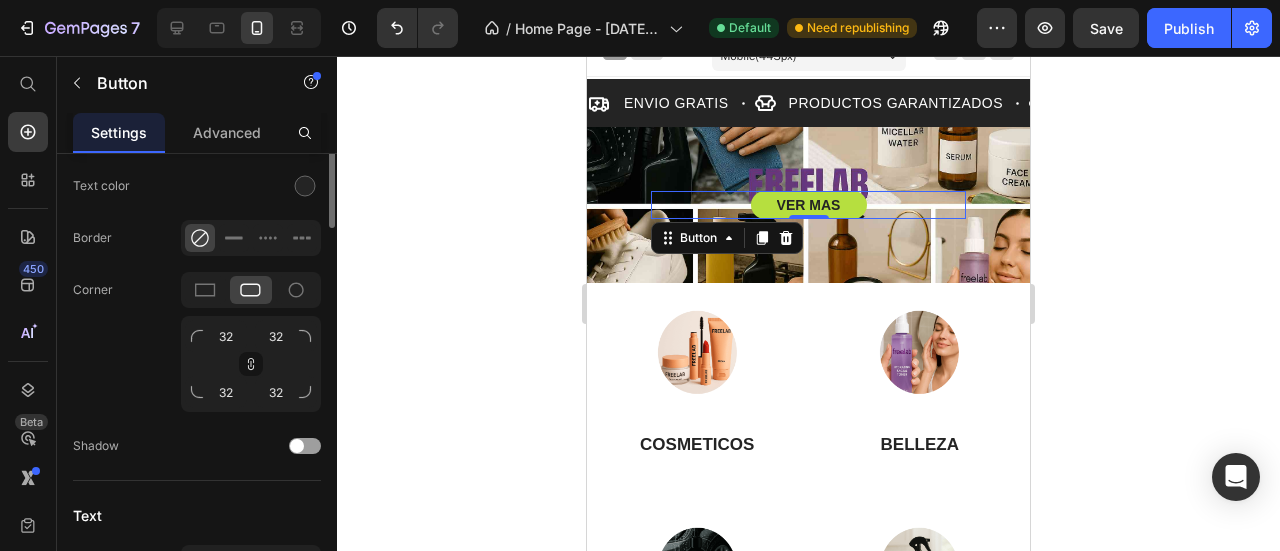scroll, scrollTop: 447, scrollLeft: 0, axis: vertical 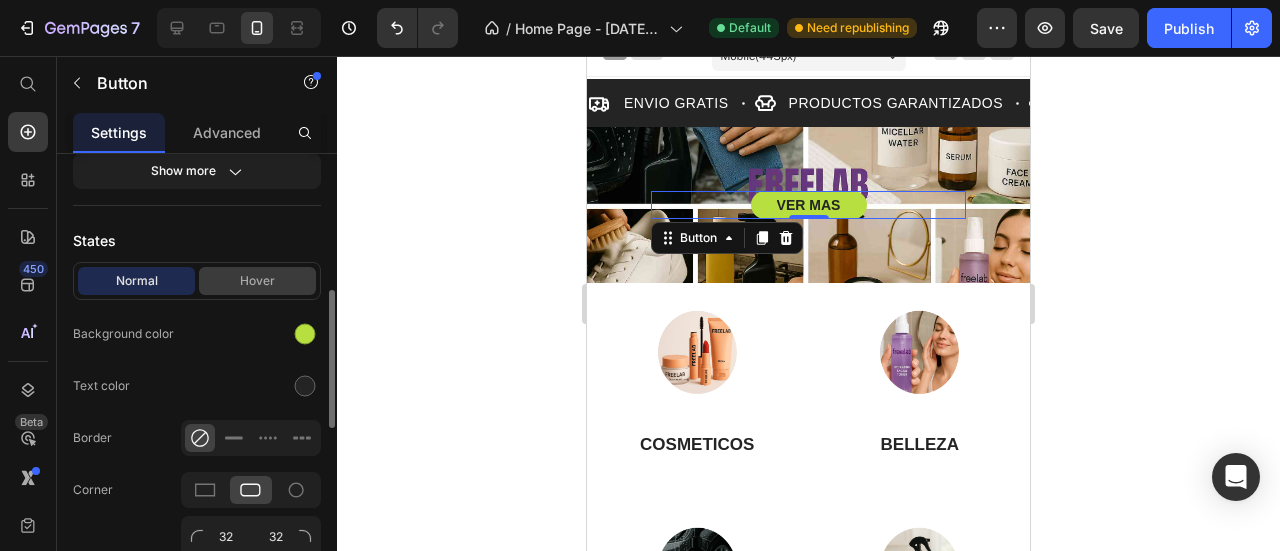 click on "Hover" at bounding box center (257, 281) 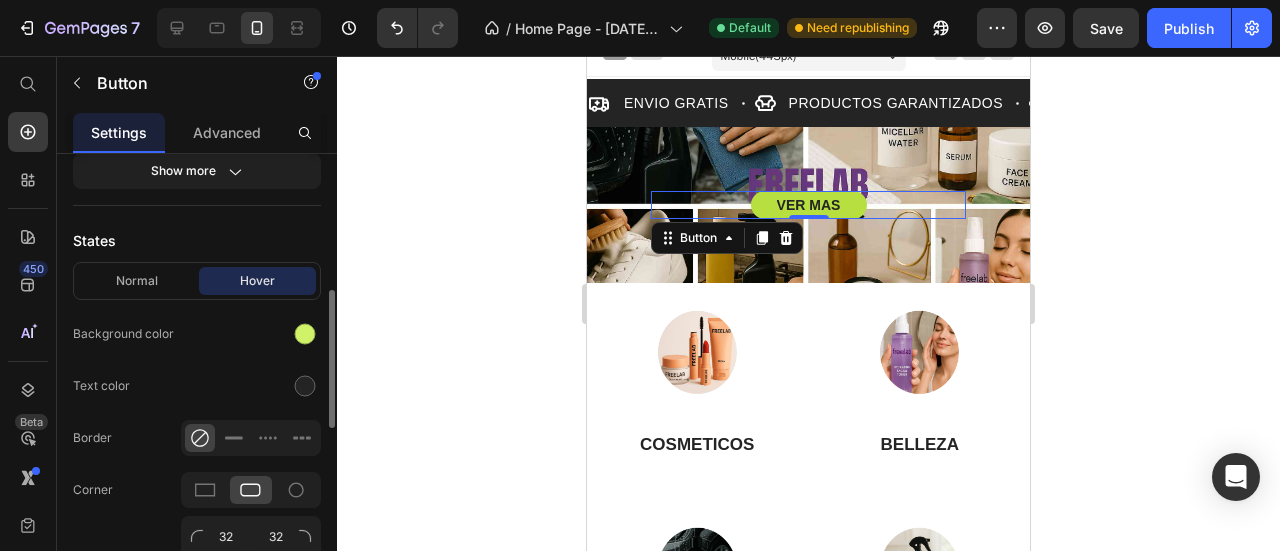 scroll, scrollTop: 147, scrollLeft: 0, axis: vertical 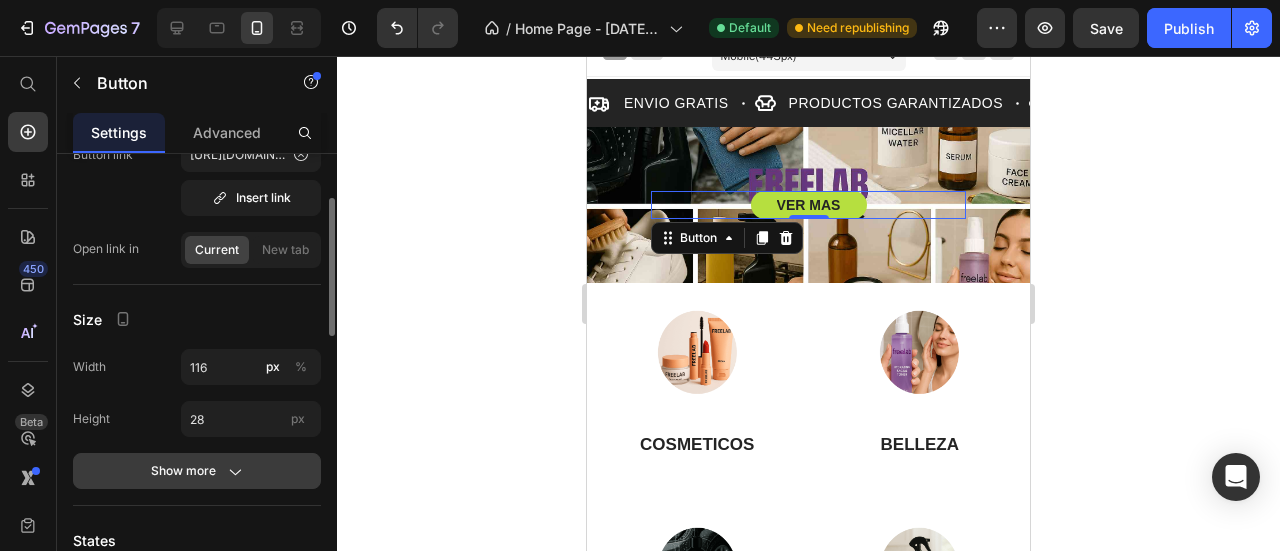 click on "Show more" at bounding box center [197, 471] 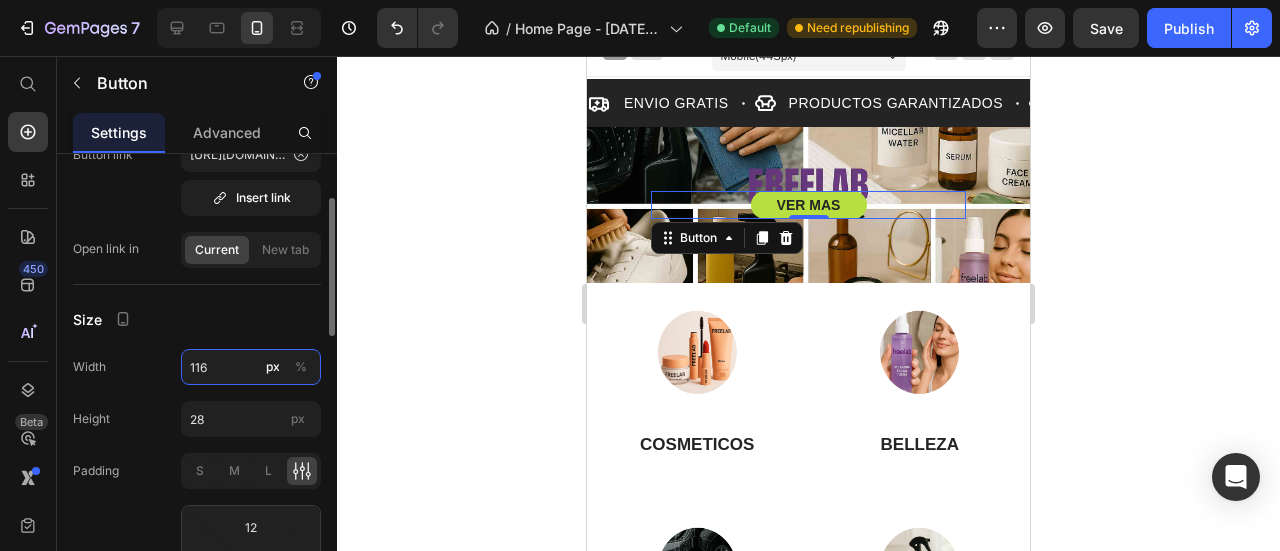 click on "116" at bounding box center [251, 367] 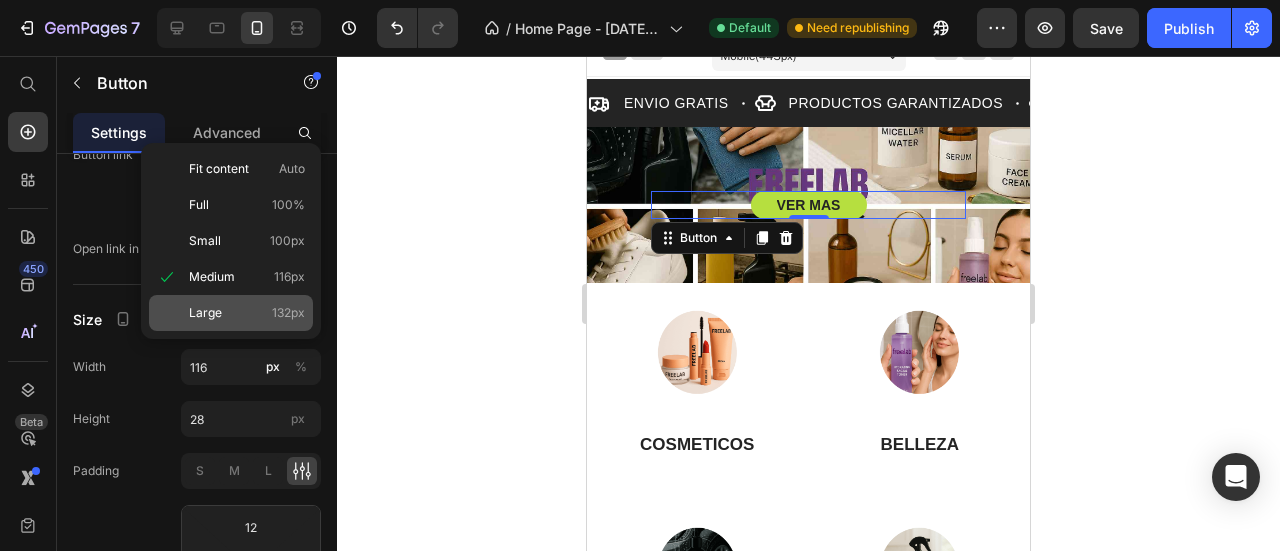 click on "Large 132px" 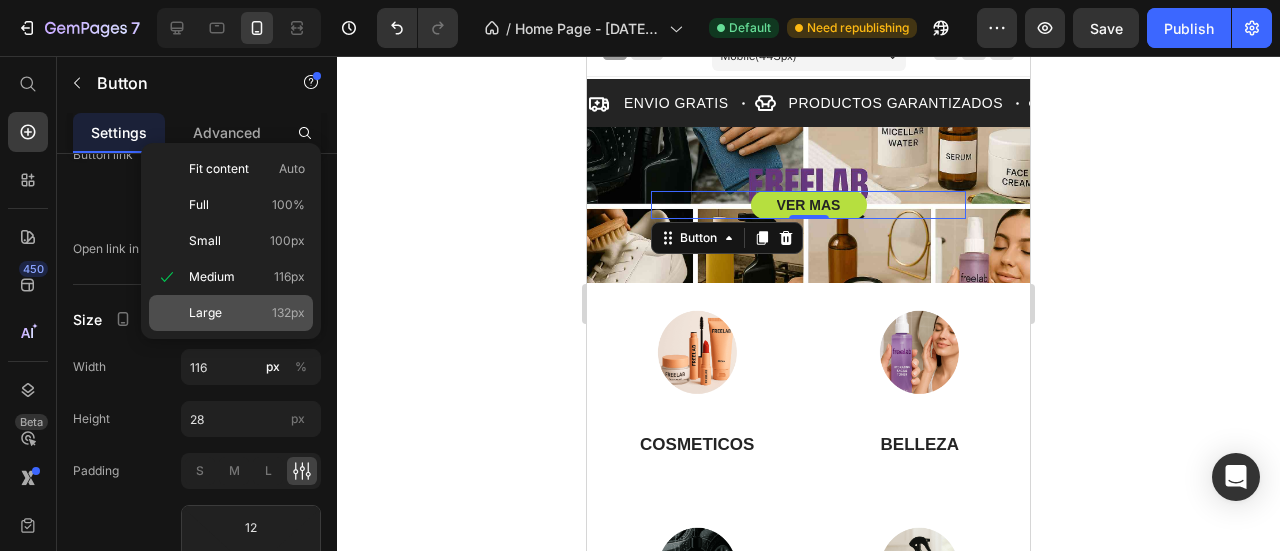 type on "132" 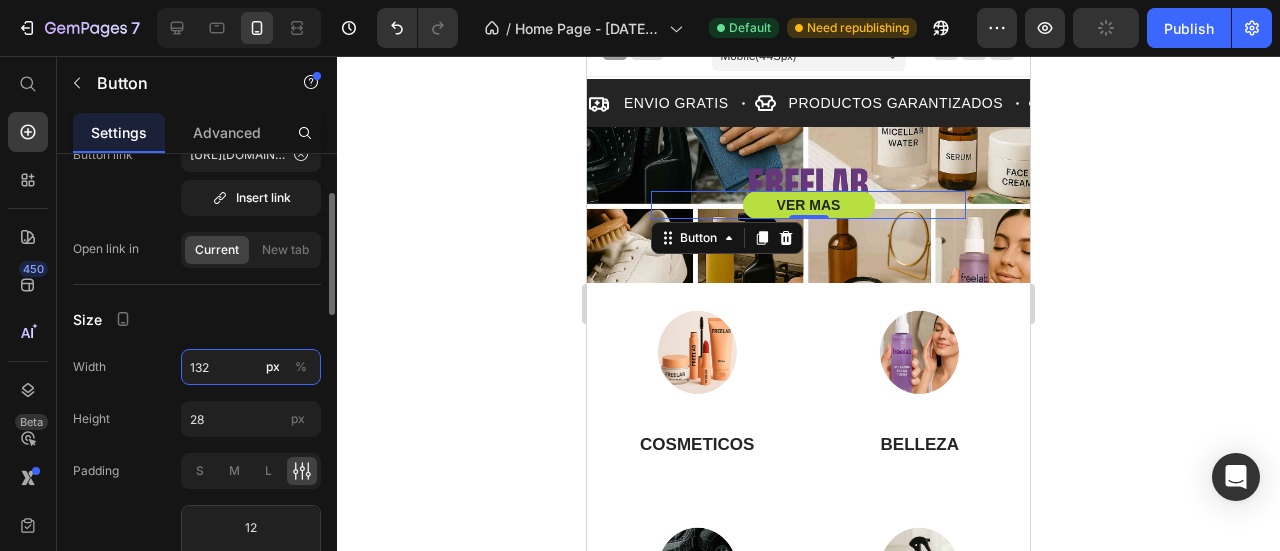 click on "132" at bounding box center (251, 367) 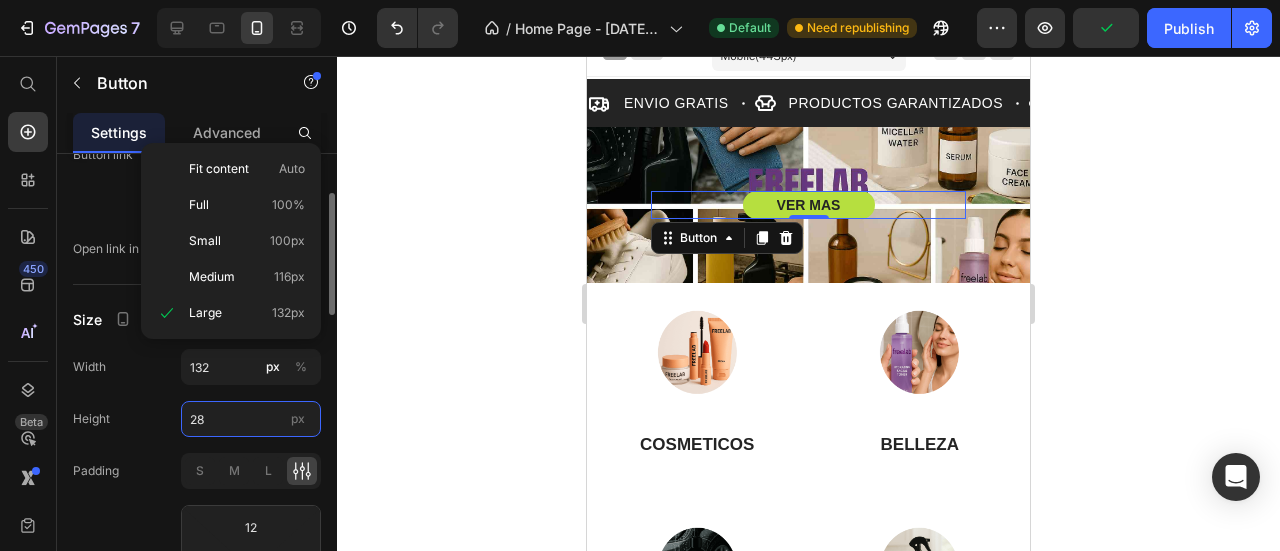 click on "28" at bounding box center [251, 419] 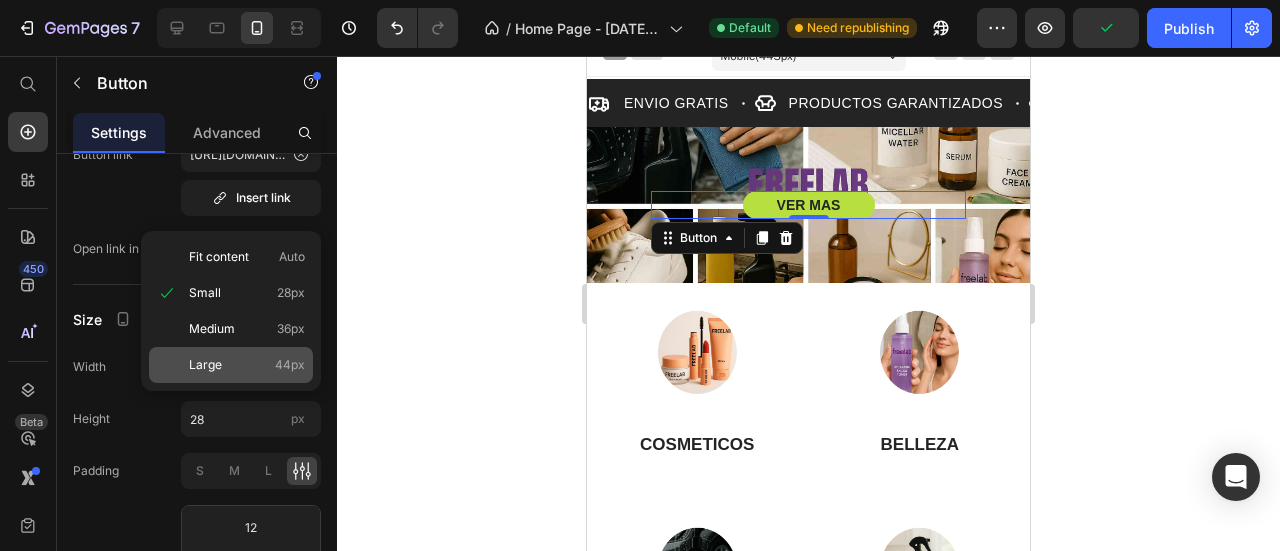 click on "Large 44px" 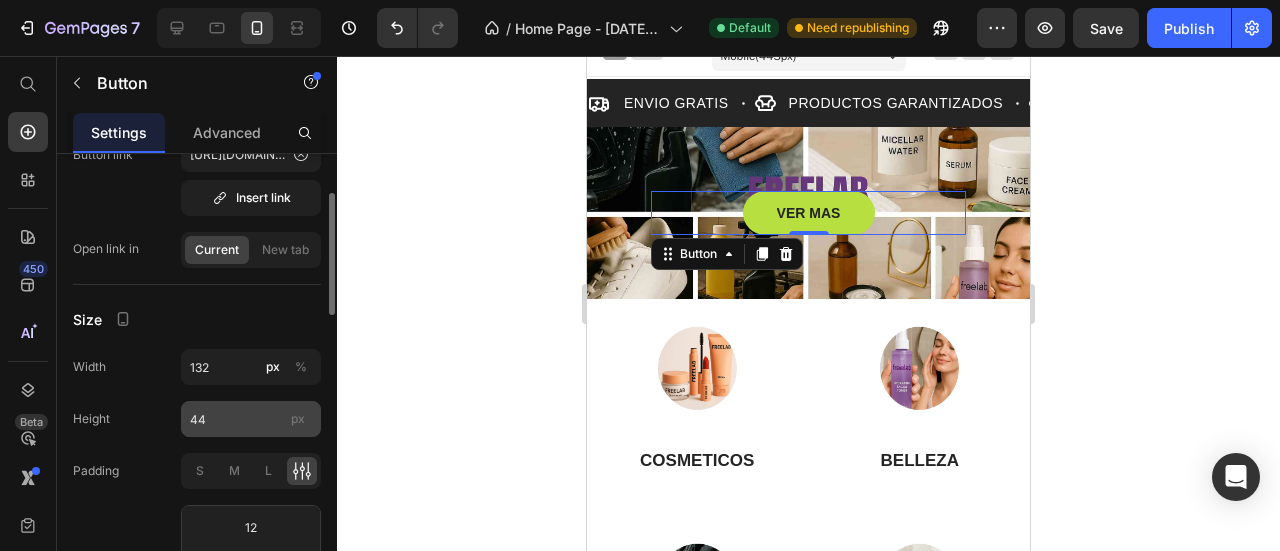 scroll, scrollTop: 247, scrollLeft: 0, axis: vertical 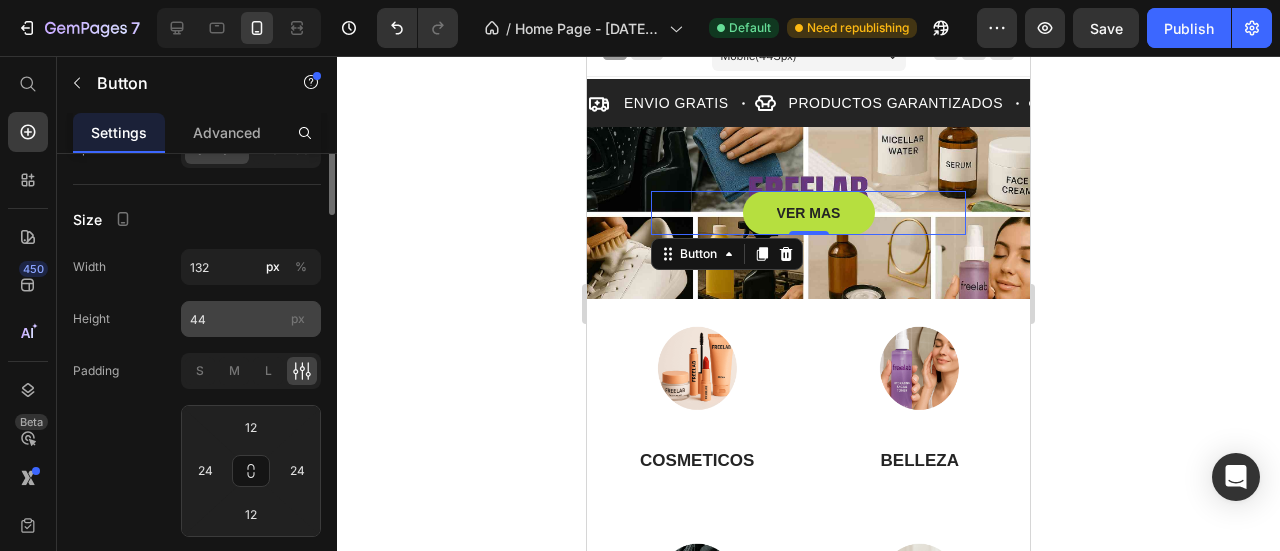 click on "12 24 12 24" 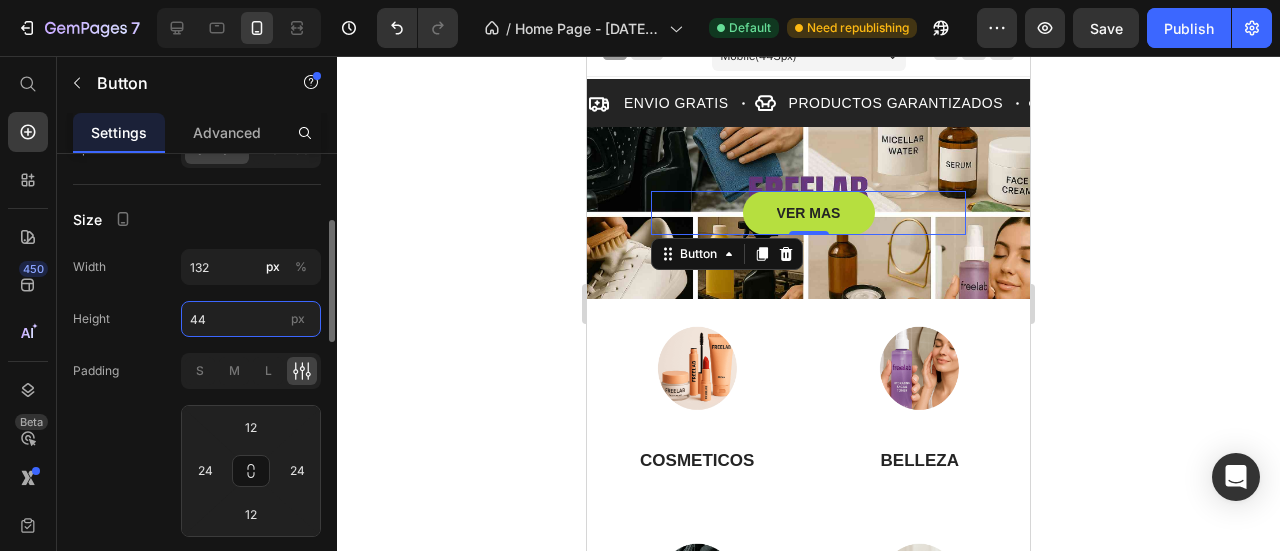 click on "44" at bounding box center (251, 319) 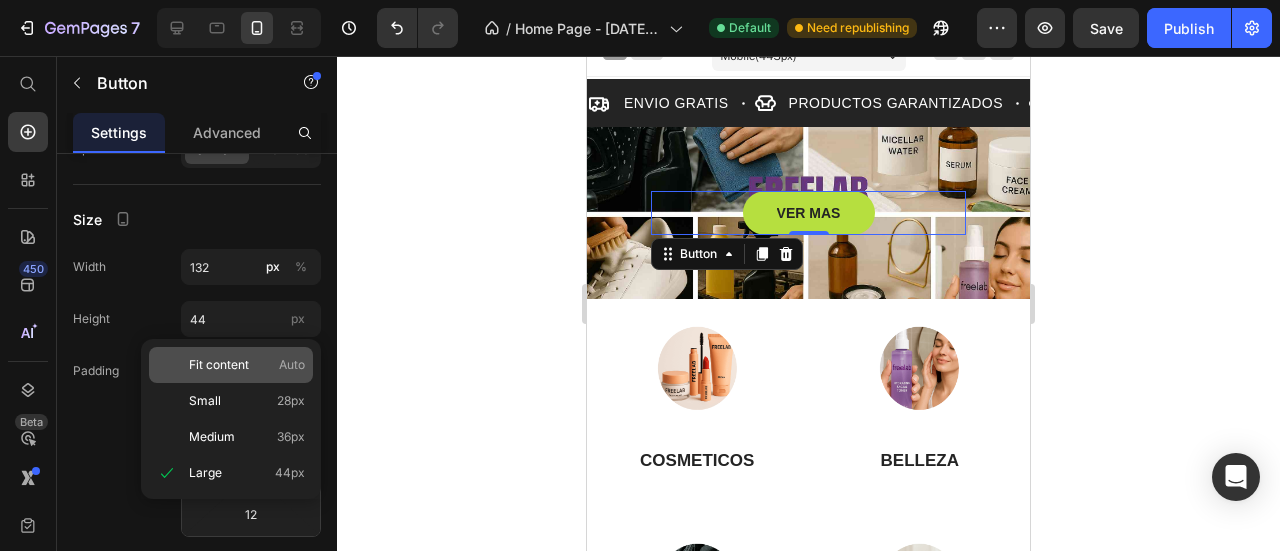 click on "Fit content" at bounding box center [219, 365] 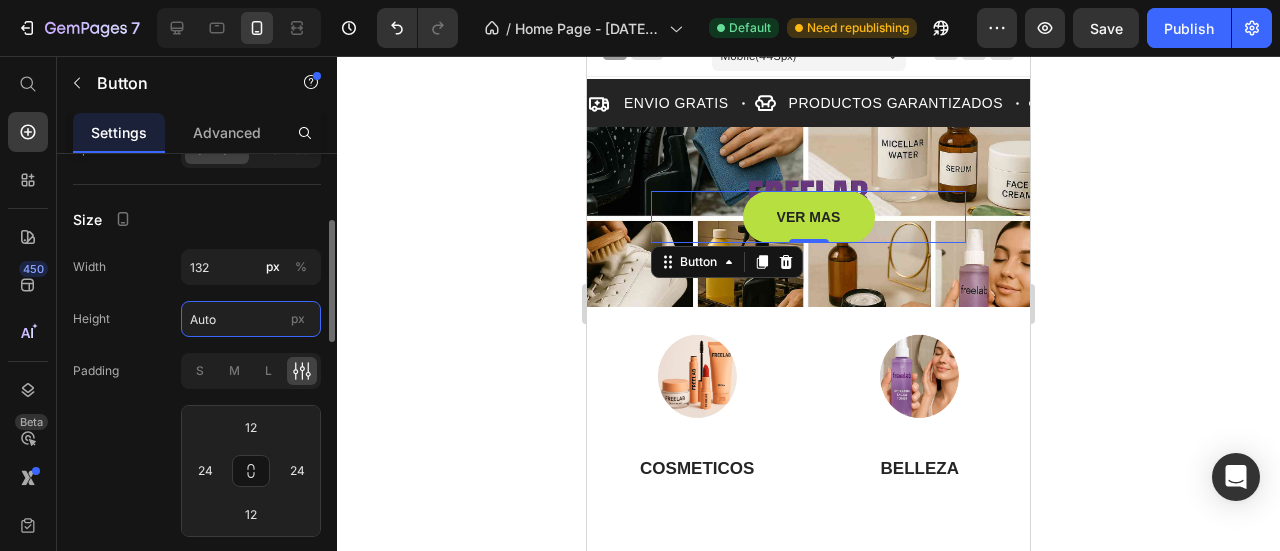 click on "Auto" at bounding box center [251, 319] 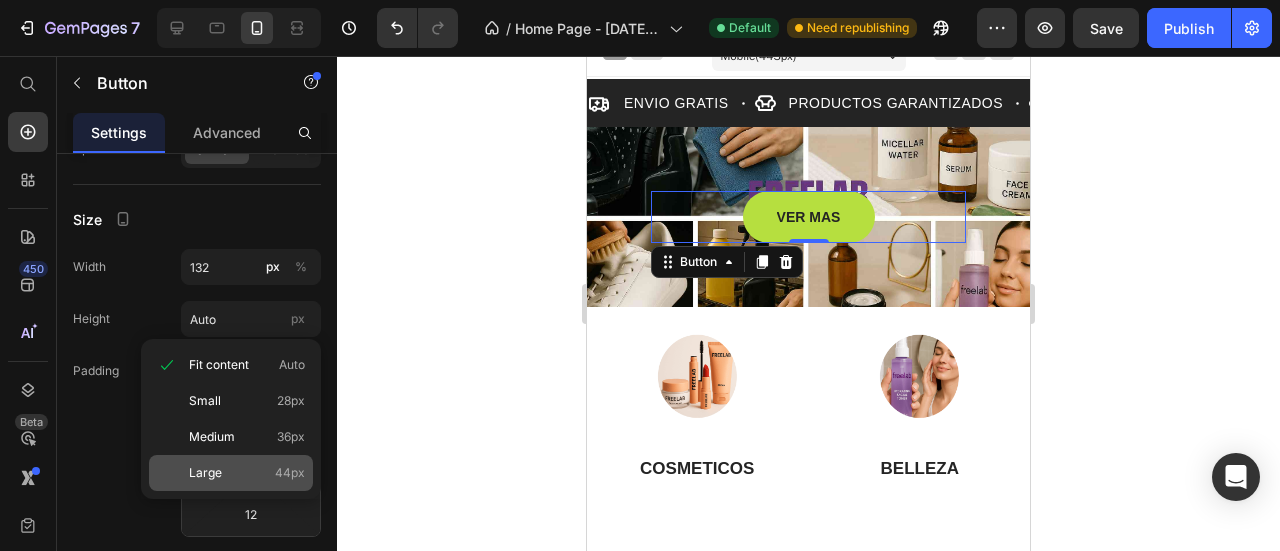 click on "Large 44px" at bounding box center (247, 473) 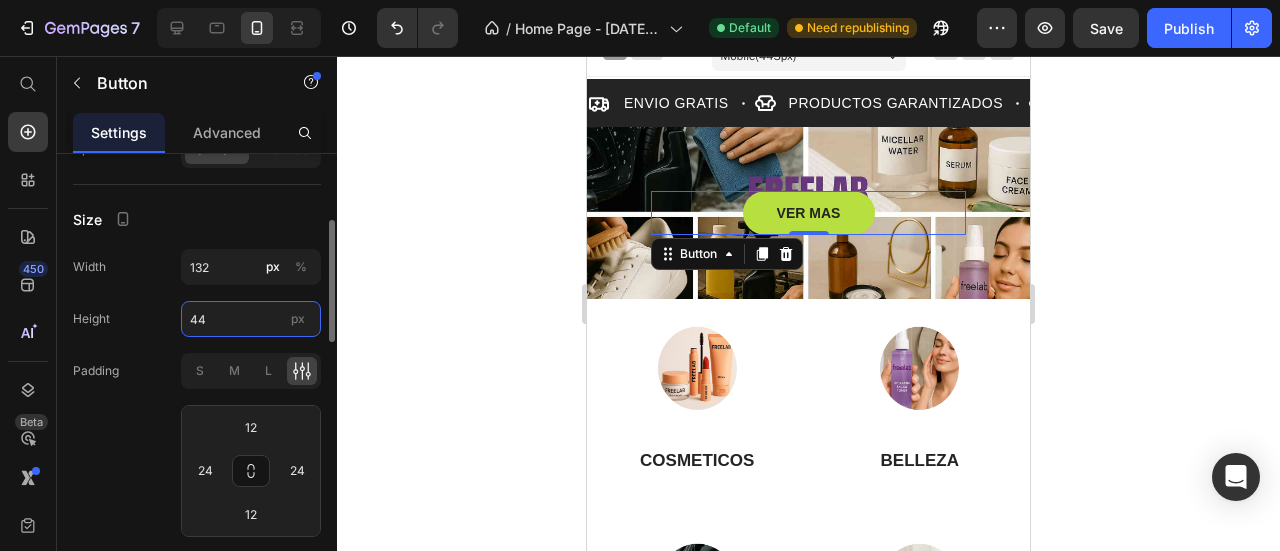 click on "44" at bounding box center (251, 319) 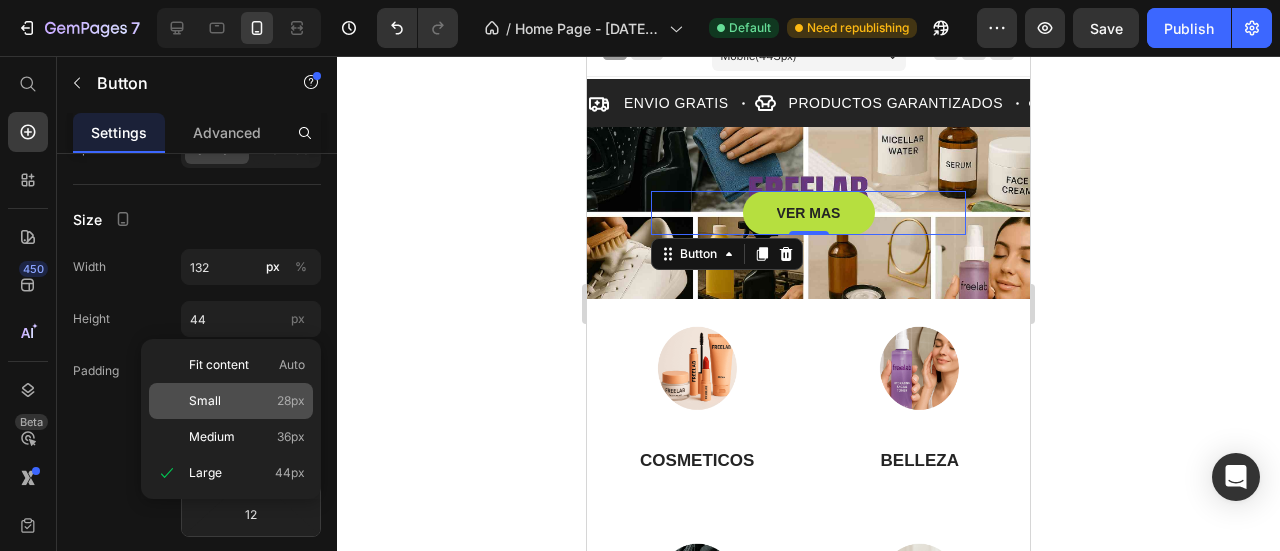 click on "Small 28px" 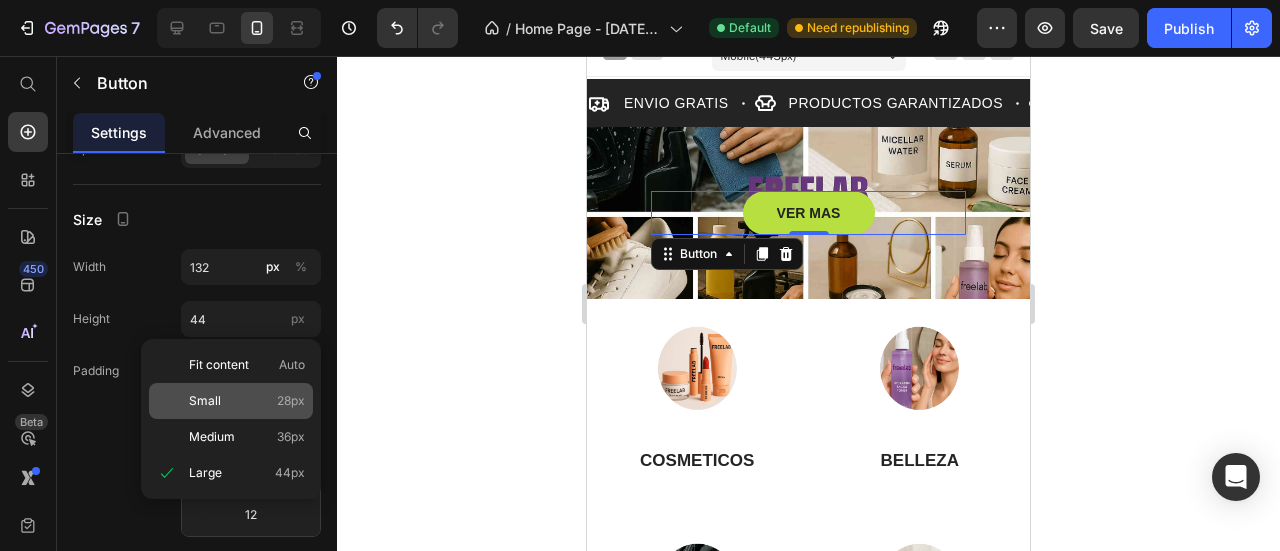 type on "28" 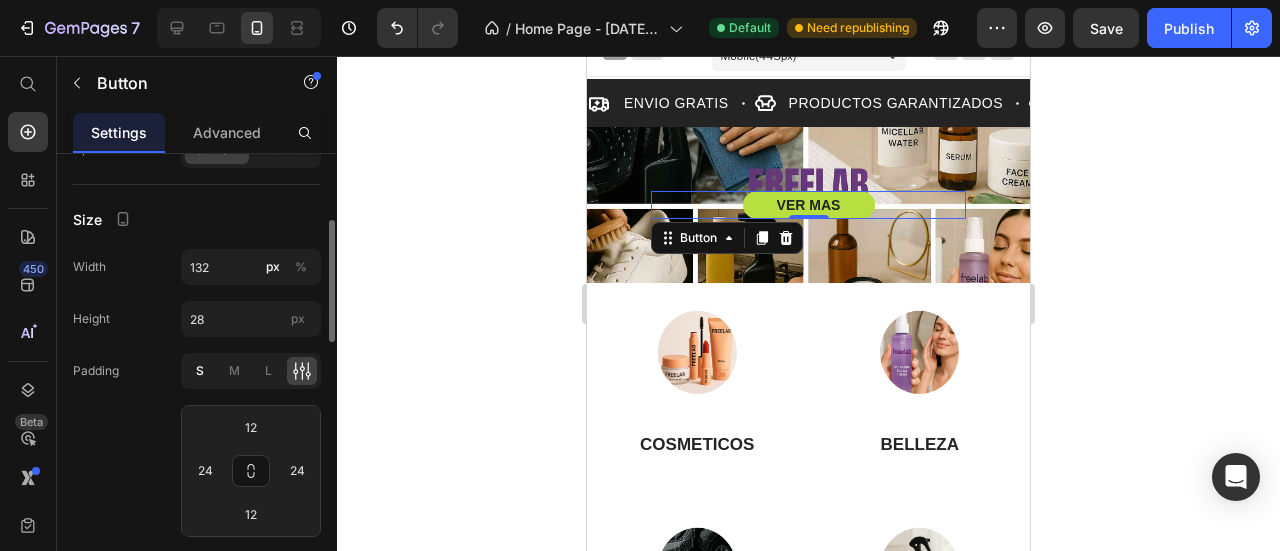 click on "S" 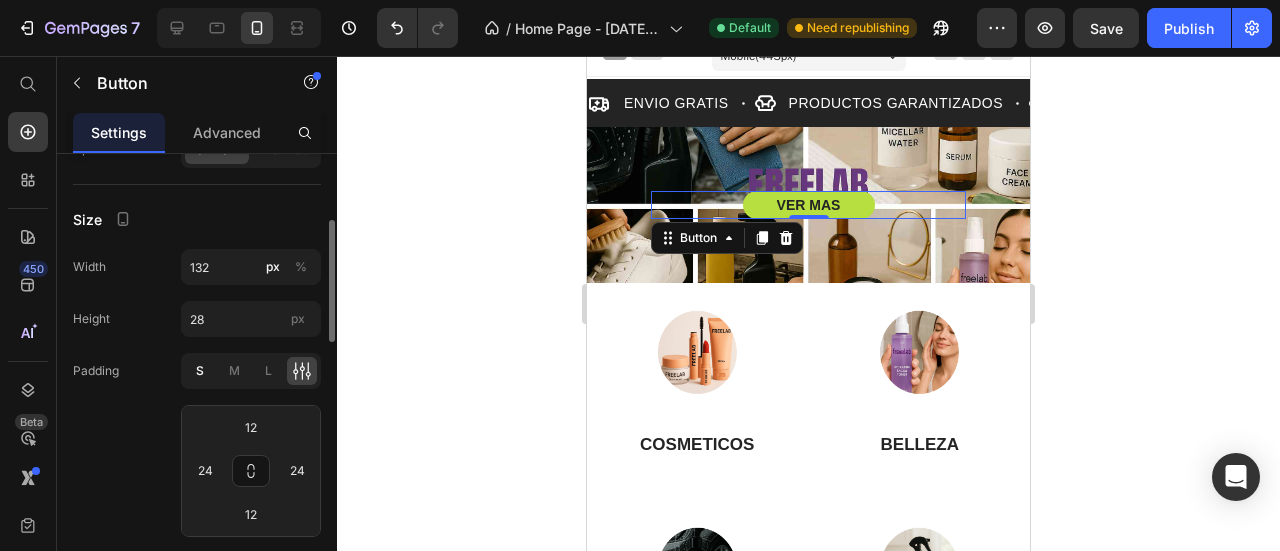 type on "4" 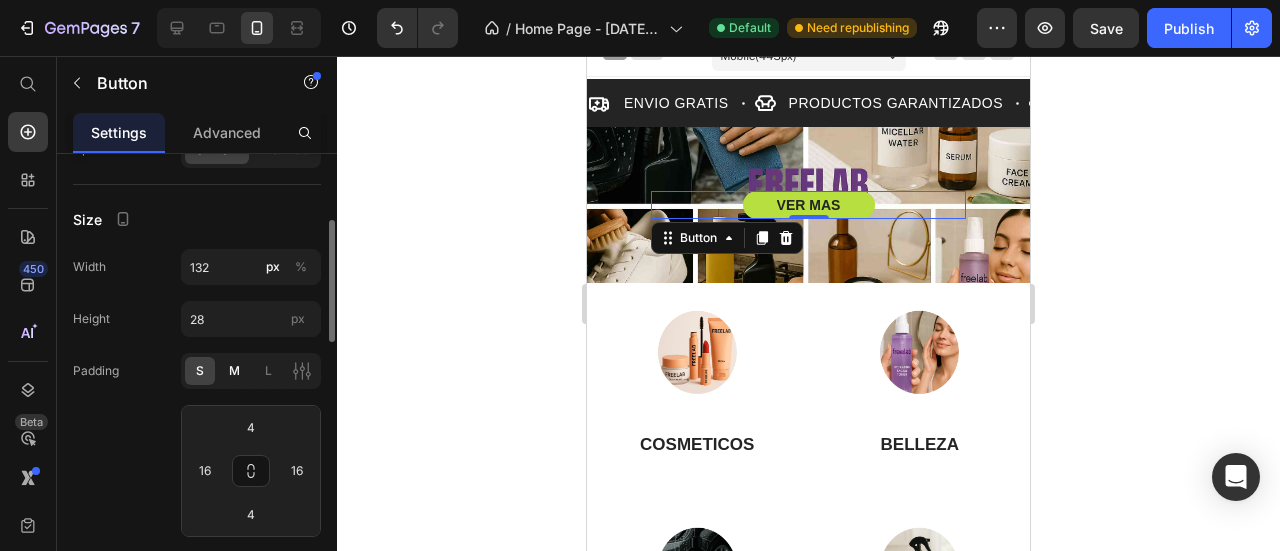 click on "M" 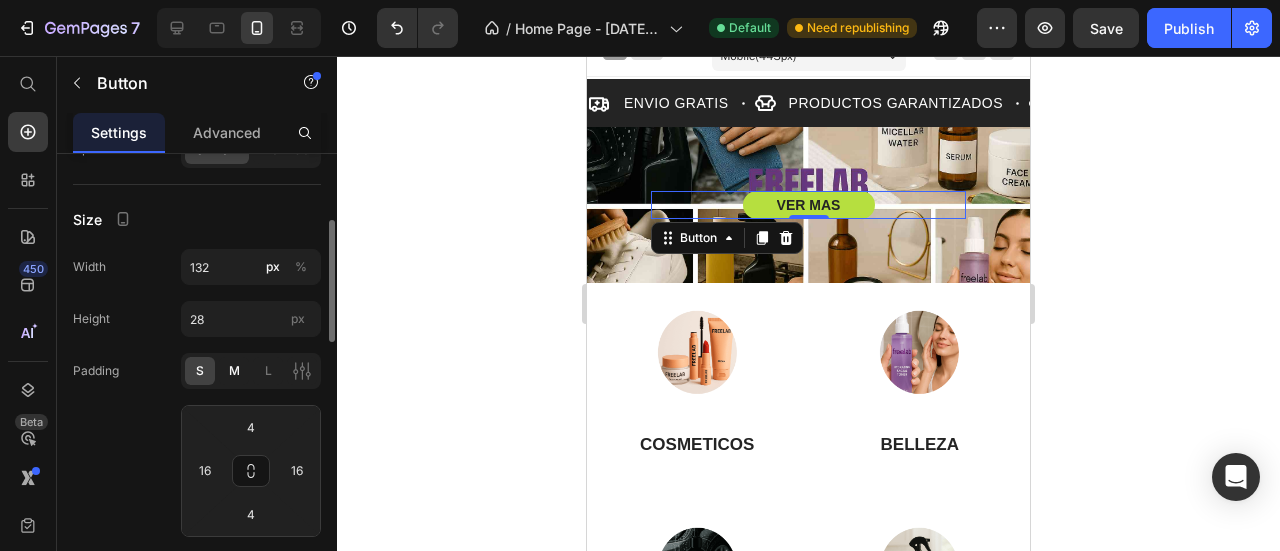 type on "8" 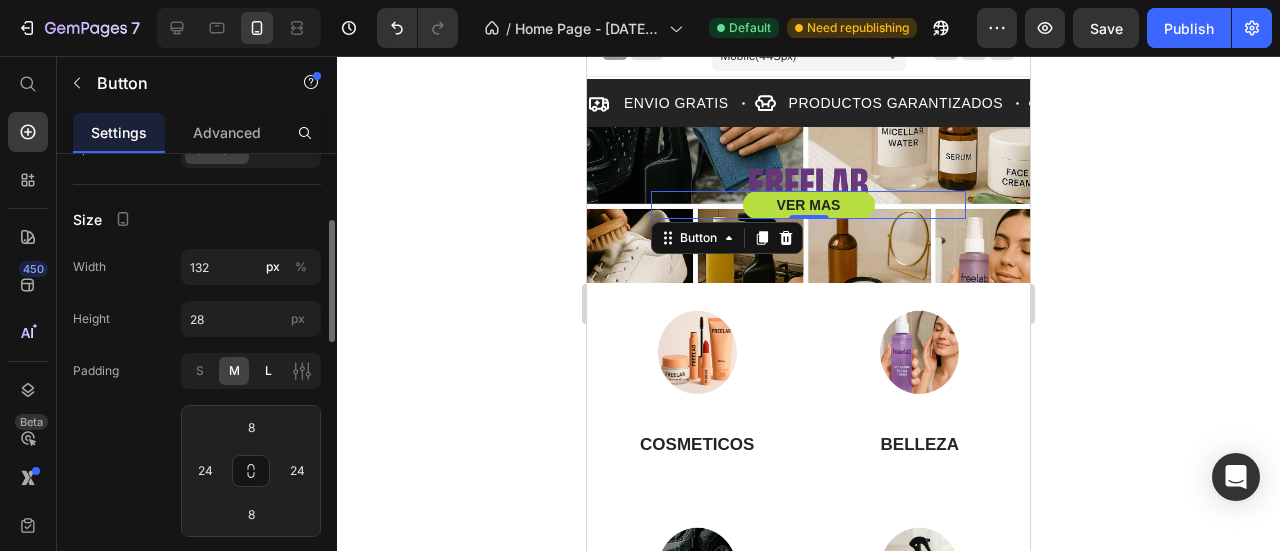 click on "L" 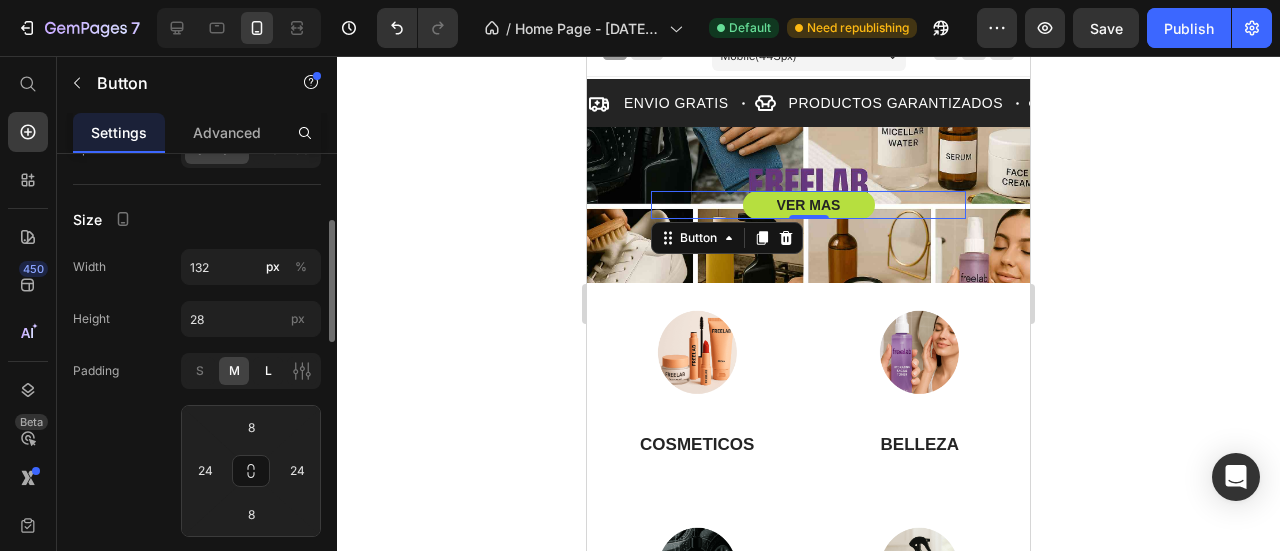 type on "12" 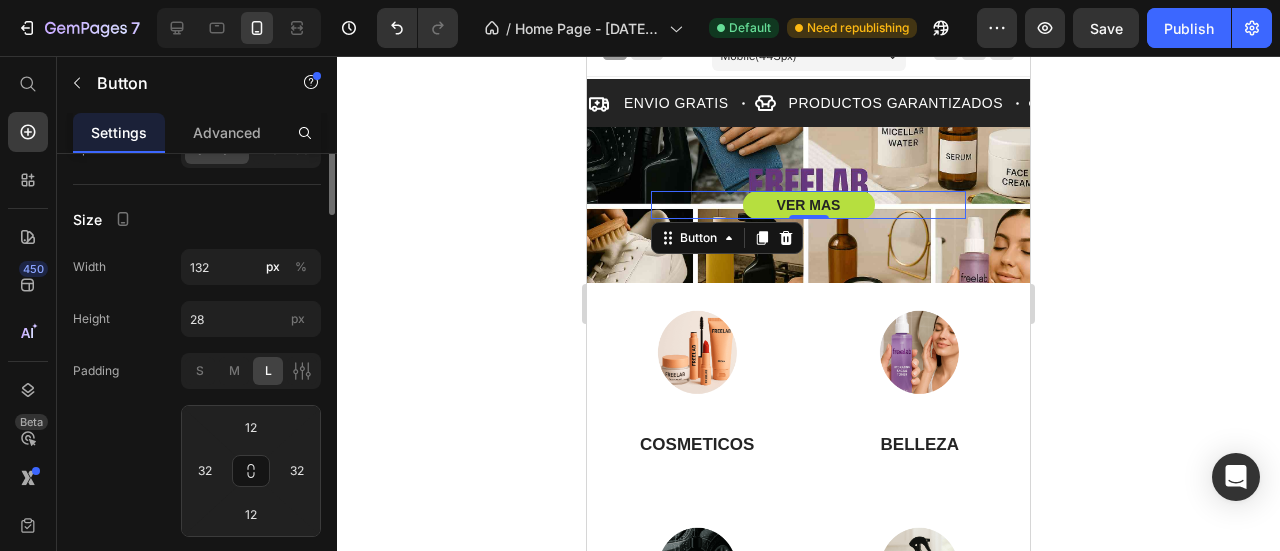 scroll, scrollTop: 0, scrollLeft: 0, axis: both 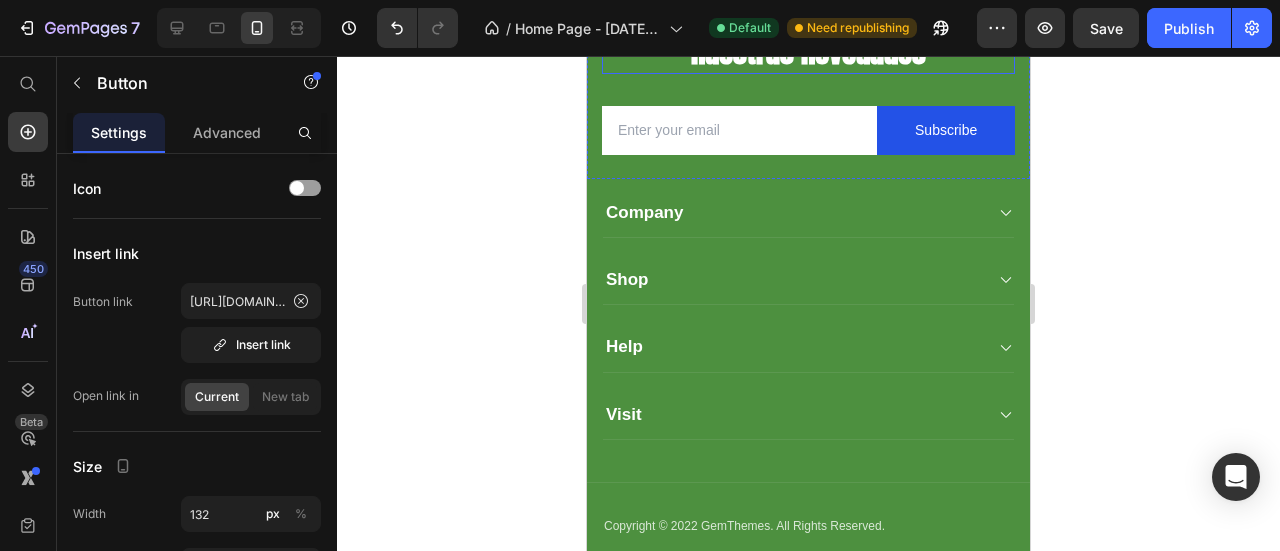 click on "Suscrivete para ver" at bounding box center (809, 15) 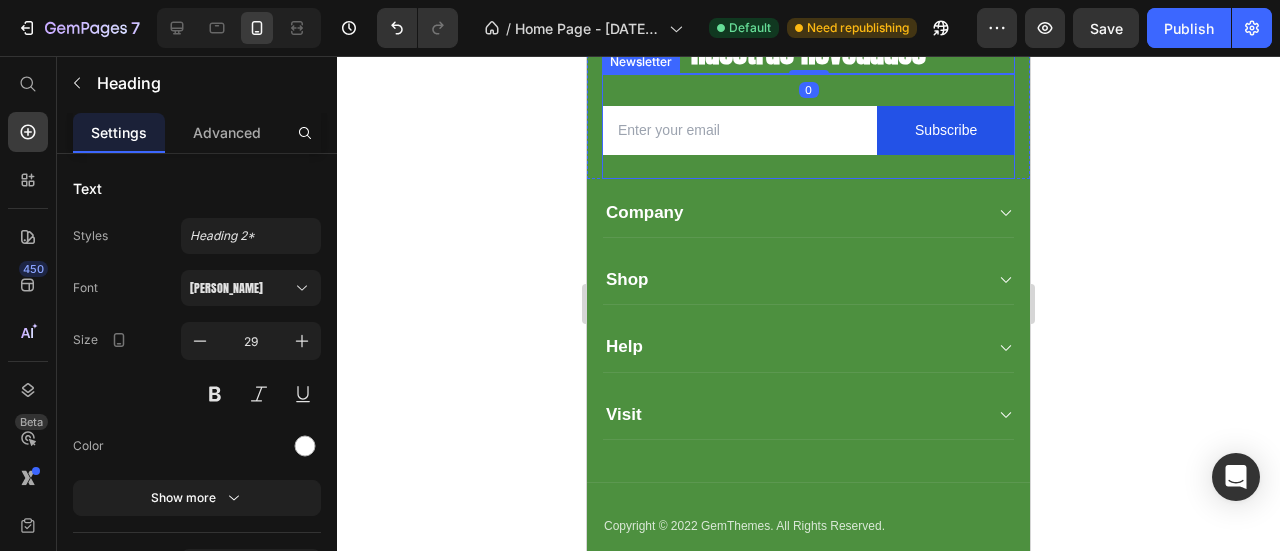 scroll, scrollTop: 6220, scrollLeft: 0, axis: vertical 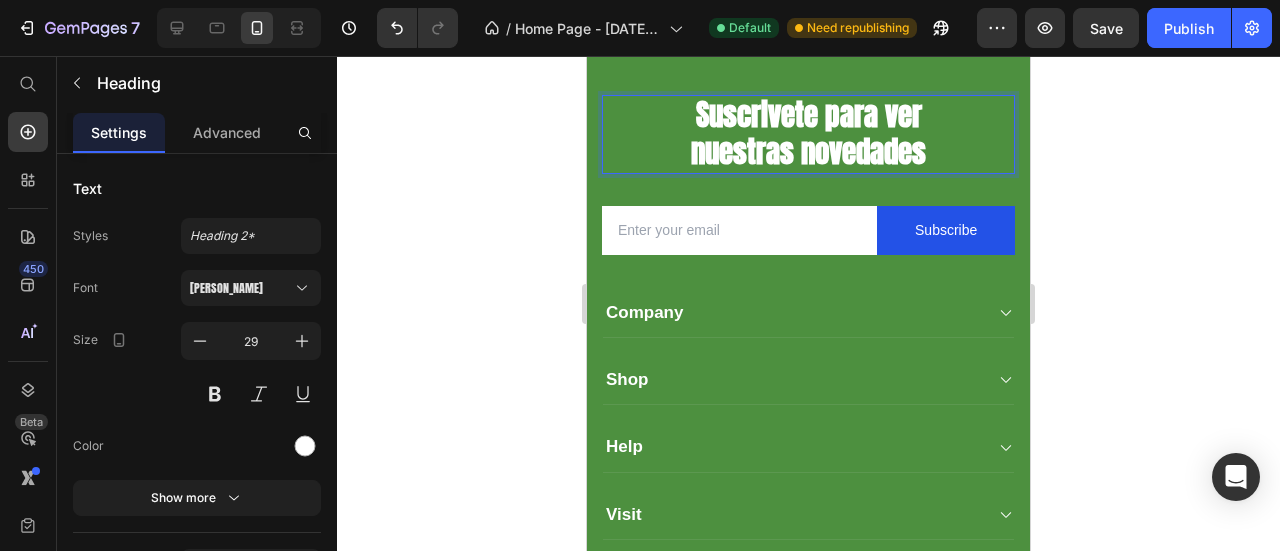 click on "Suscrivete para ver" at bounding box center (809, 115) 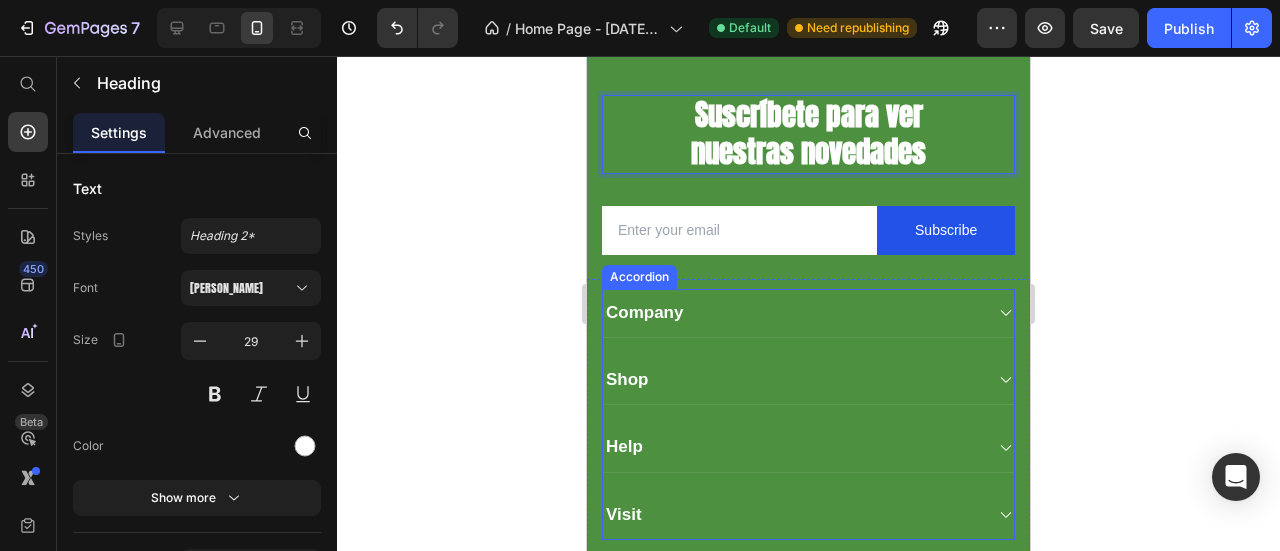 scroll, scrollTop: 6320, scrollLeft: 0, axis: vertical 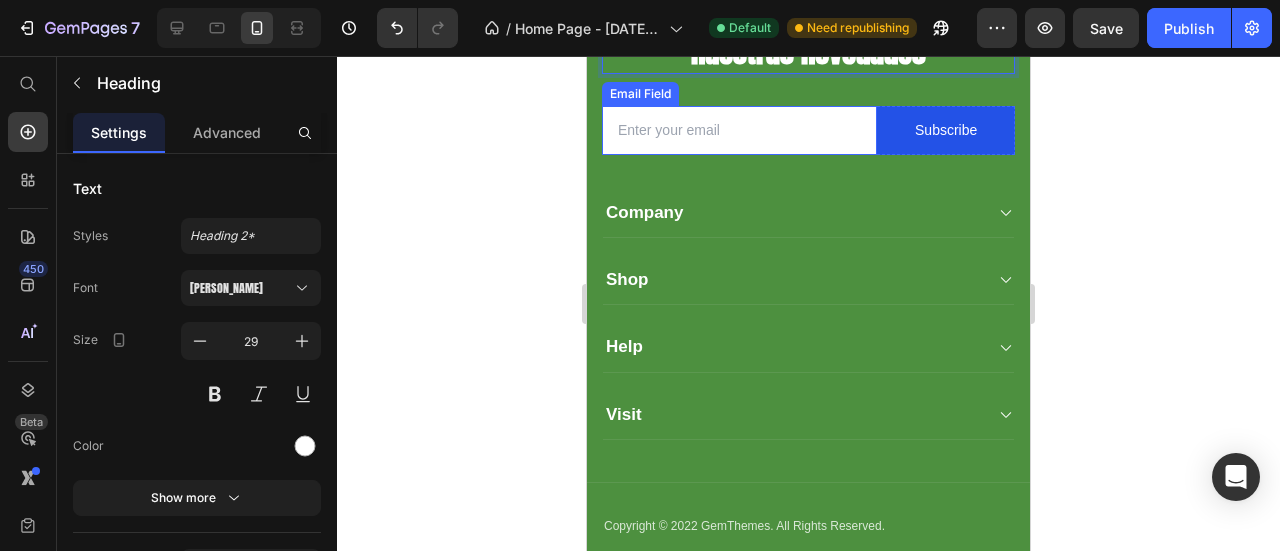 click at bounding box center (739, 130) 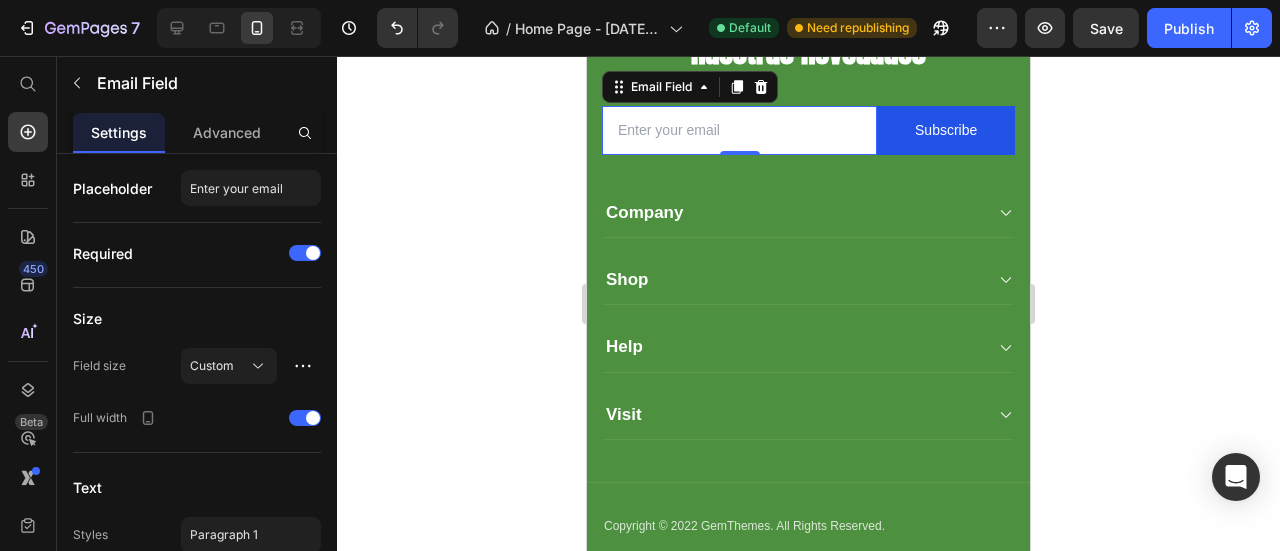 click at bounding box center [739, 130] 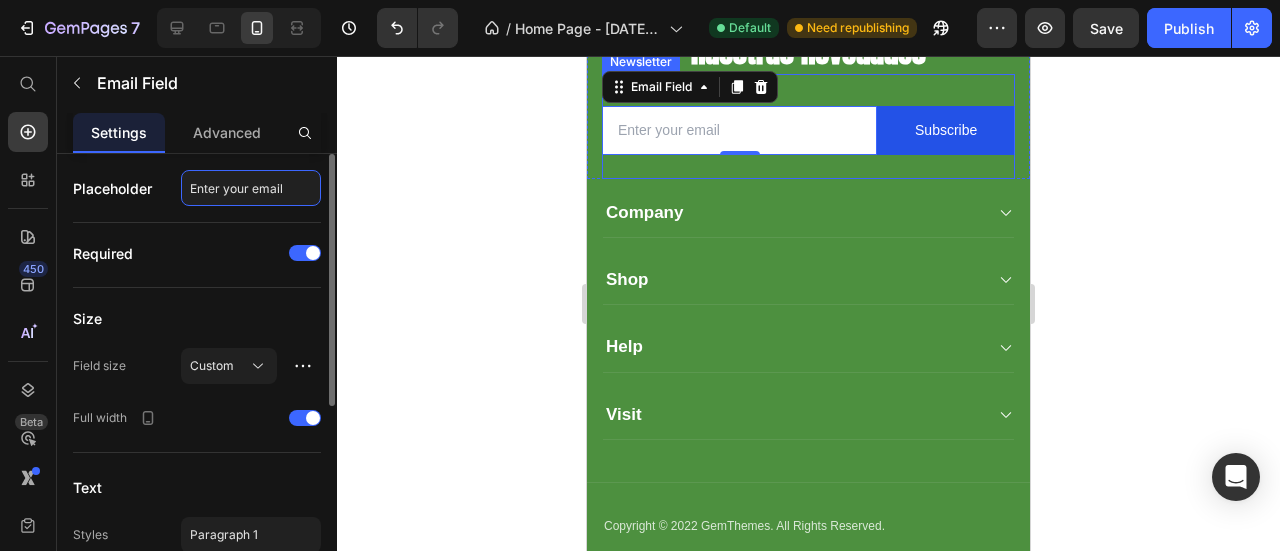 click on "Enter your email" 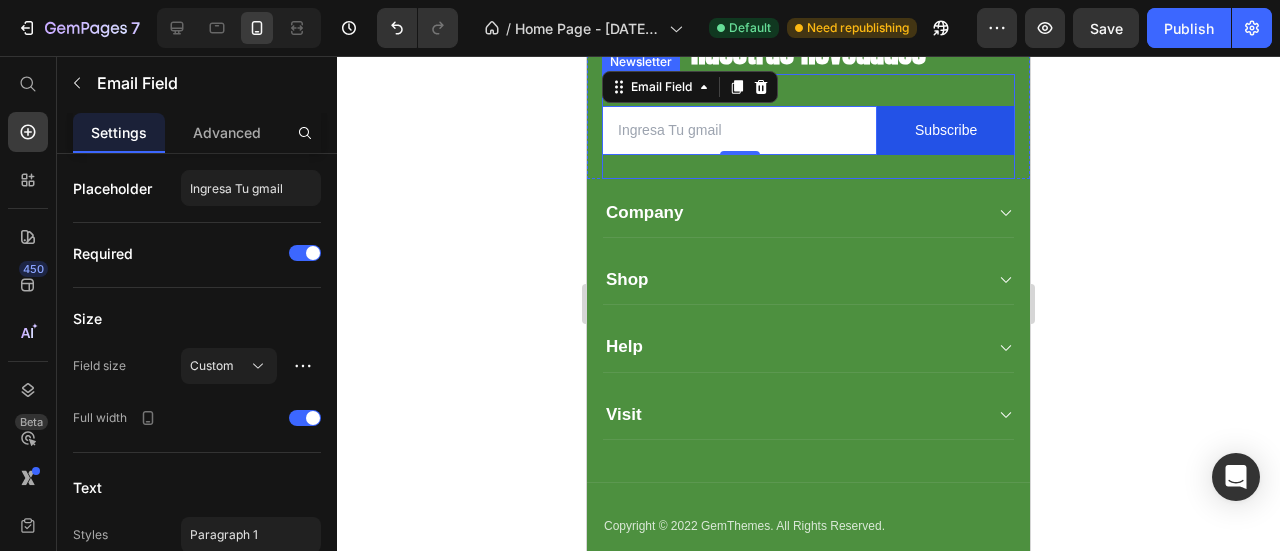 type on "Ingresa Tu gmail" 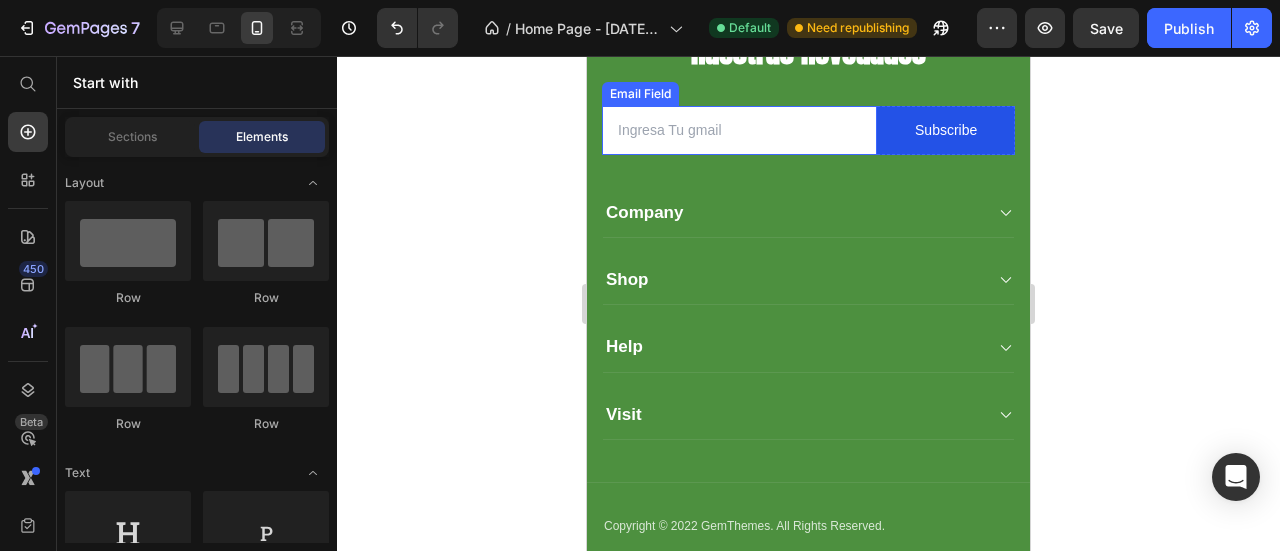 click at bounding box center [739, 130] 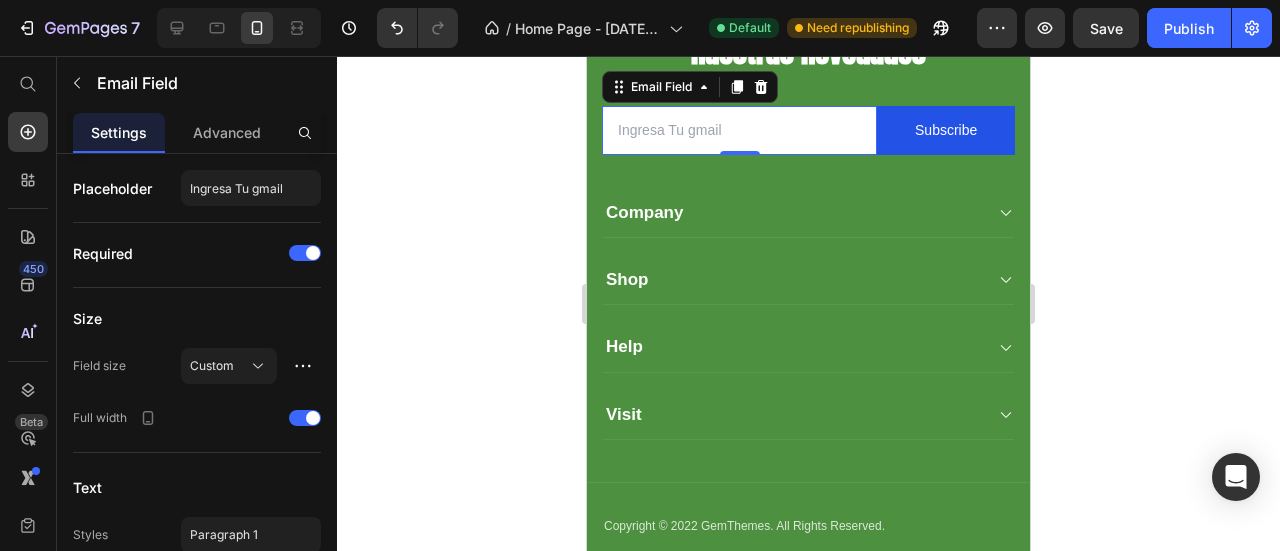 click at bounding box center (739, 130) 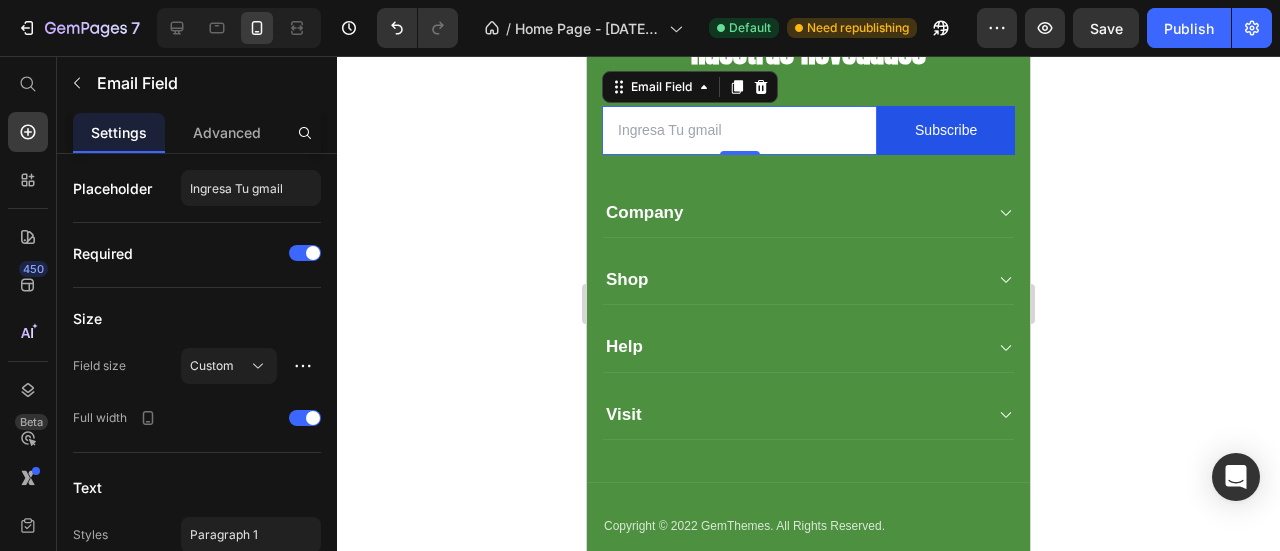 click at bounding box center [739, 130] 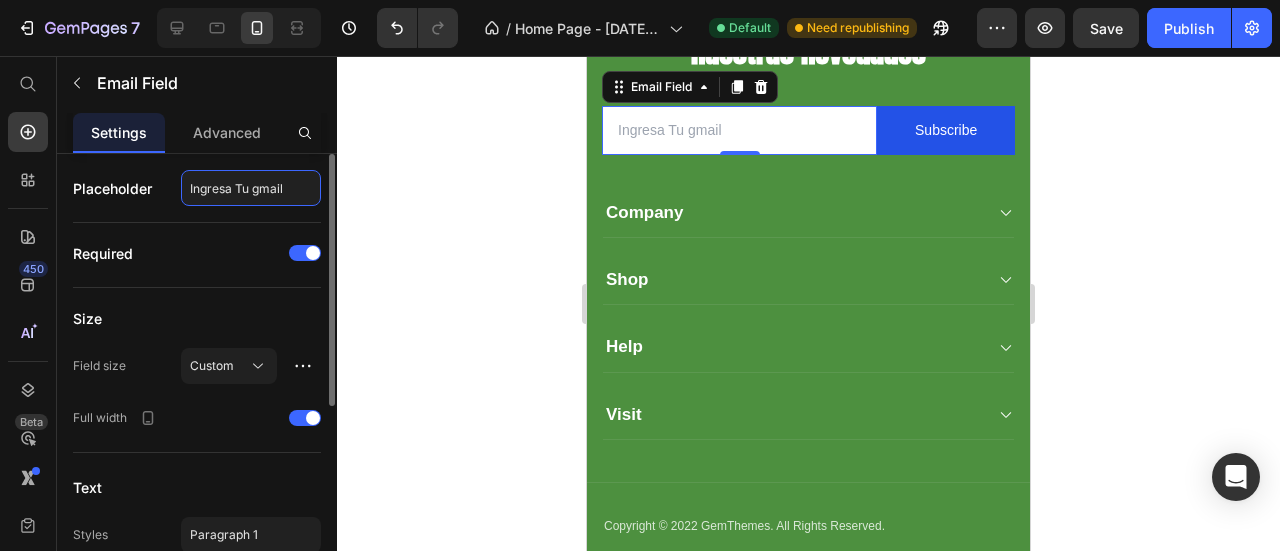 click on "Ingresa Tu gmail" 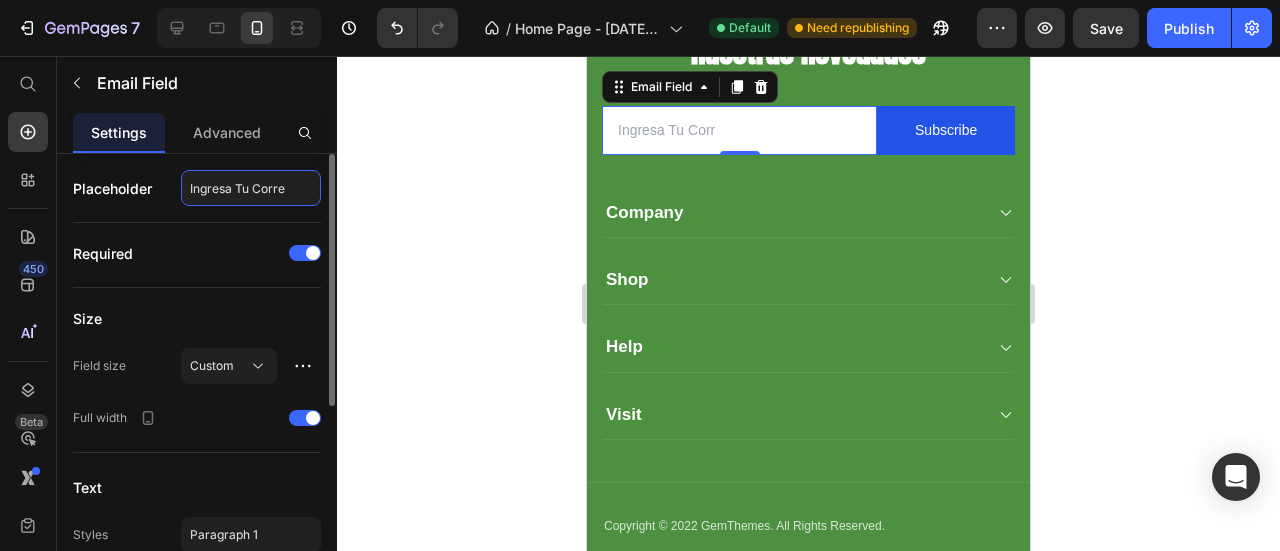 type on "Ingresa Tu Correo" 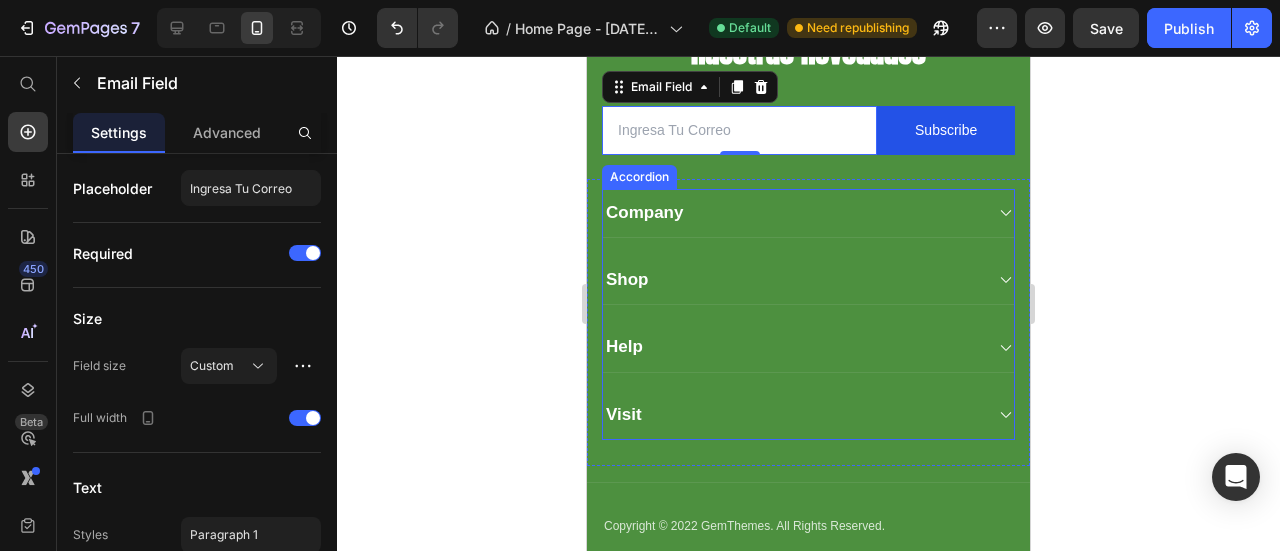 click on "Company" at bounding box center [792, 213] 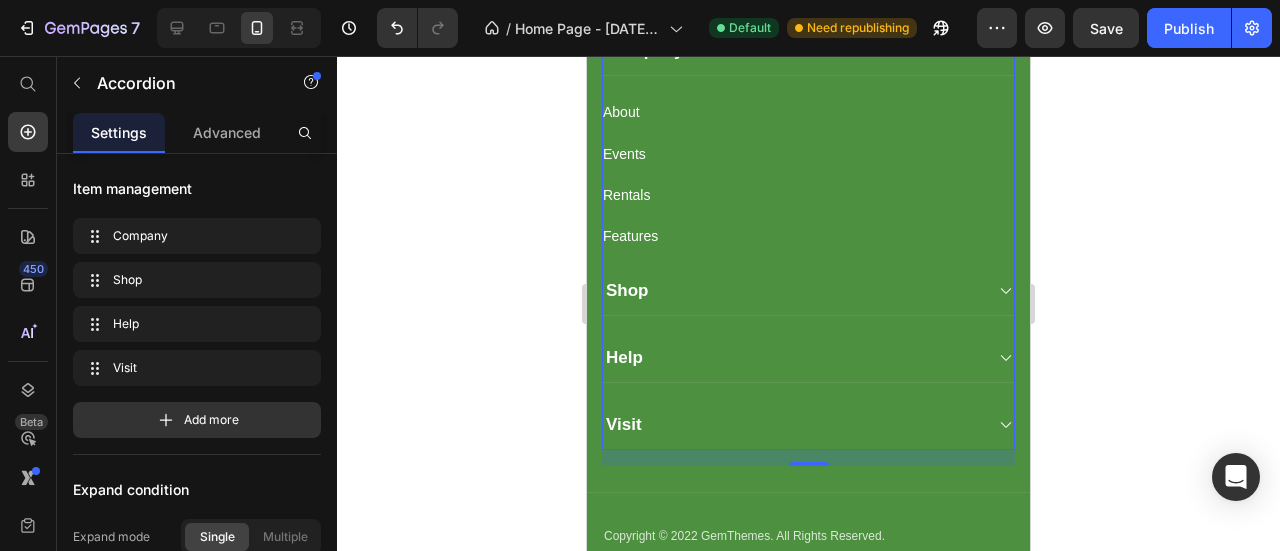 scroll, scrollTop: 6682, scrollLeft: 0, axis: vertical 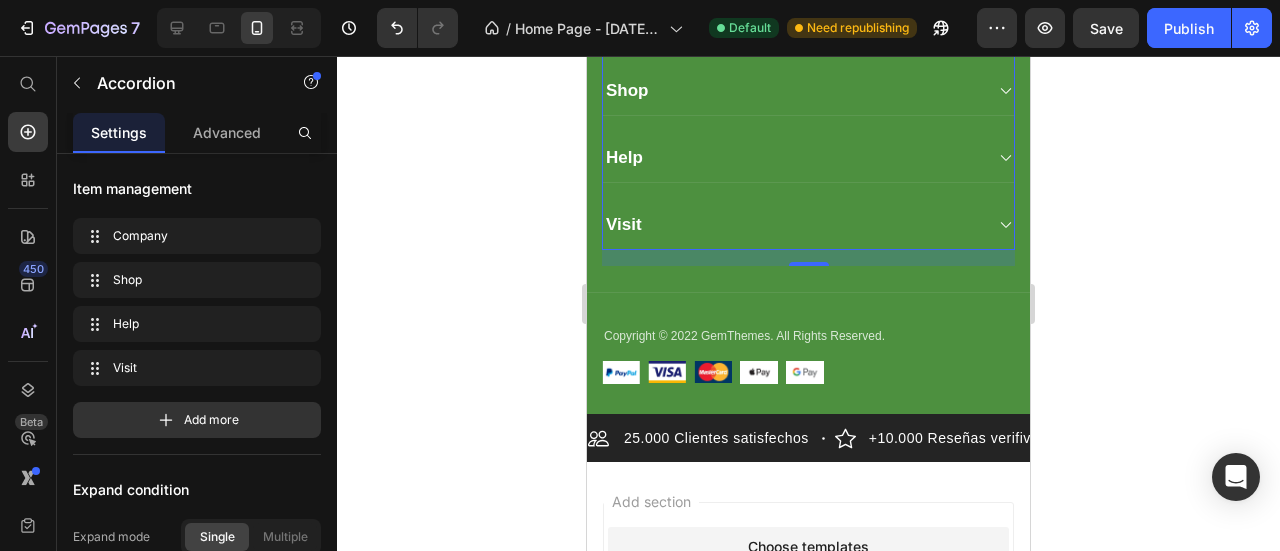 click on "Visit" at bounding box center [624, 225] 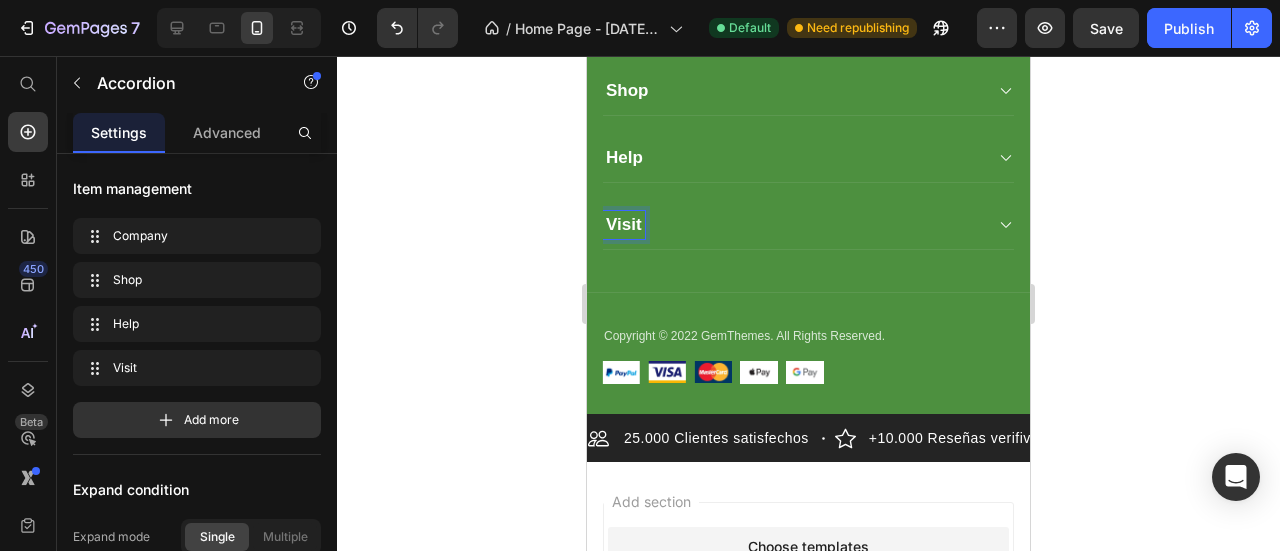 scroll, scrollTop: 6582, scrollLeft: 0, axis: vertical 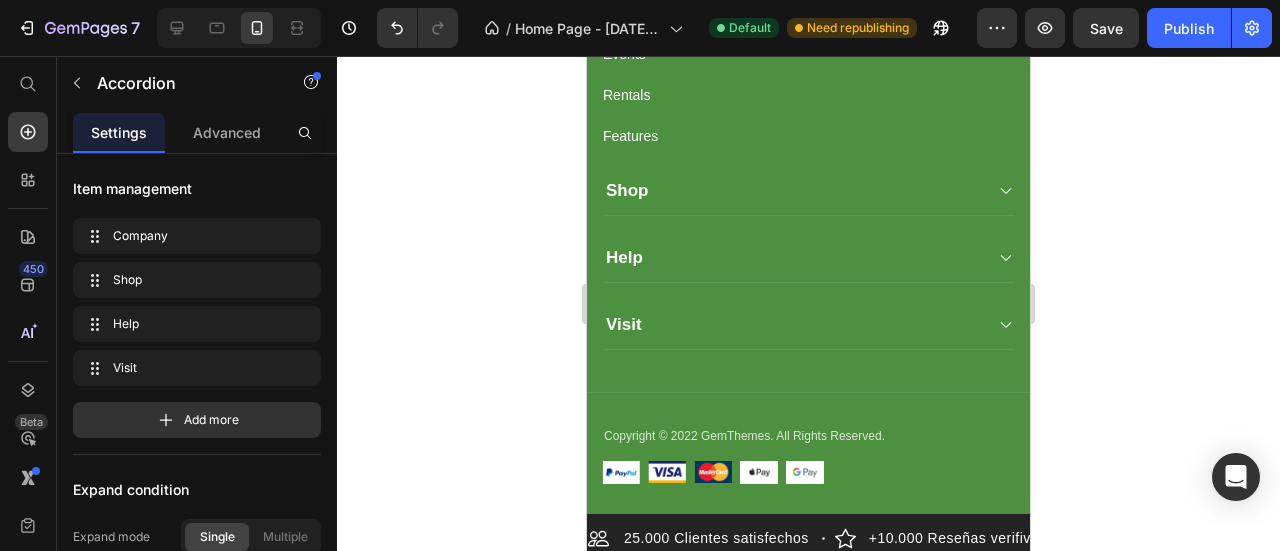 click on "Help" at bounding box center (792, 258) 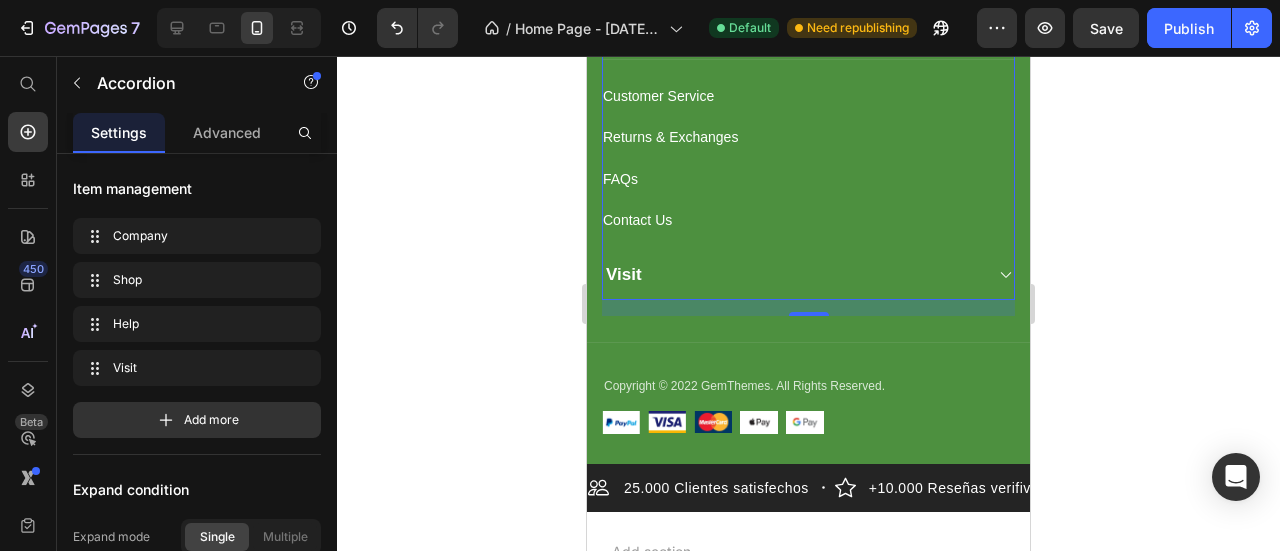 scroll, scrollTop: 6382, scrollLeft: 0, axis: vertical 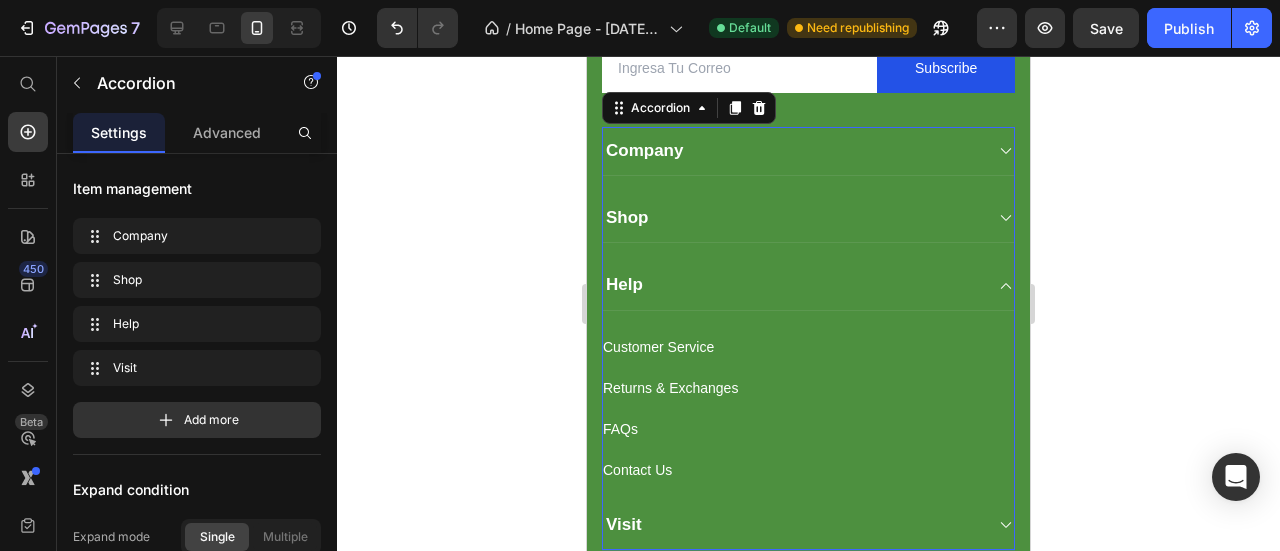 click on "Company" at bounding box center (792, 151) 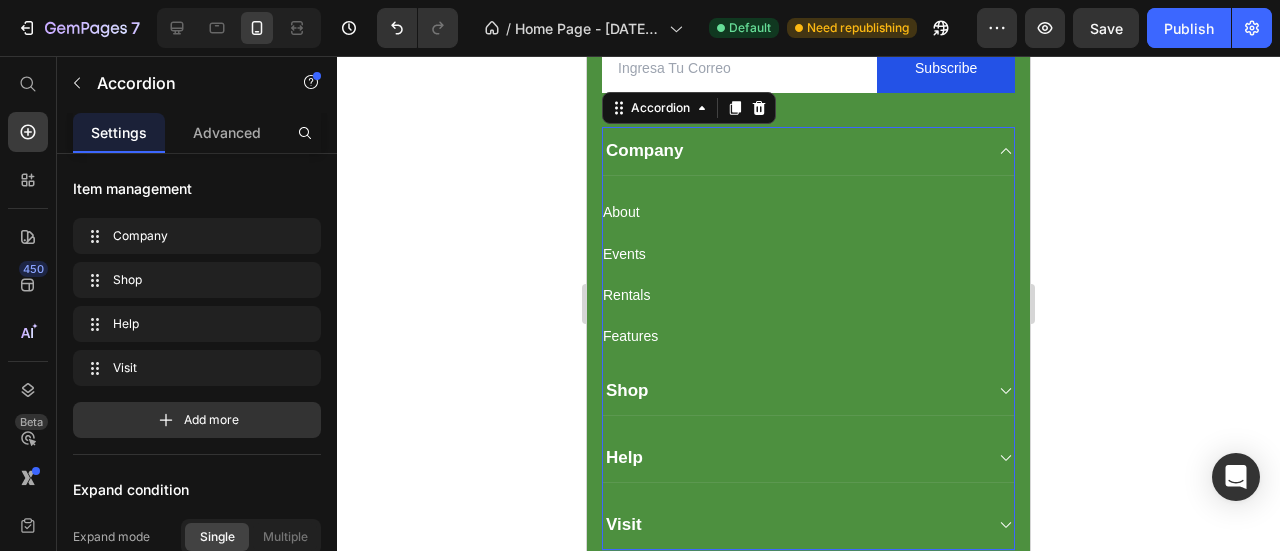 click on "Company" at bounding box center [792, 151] 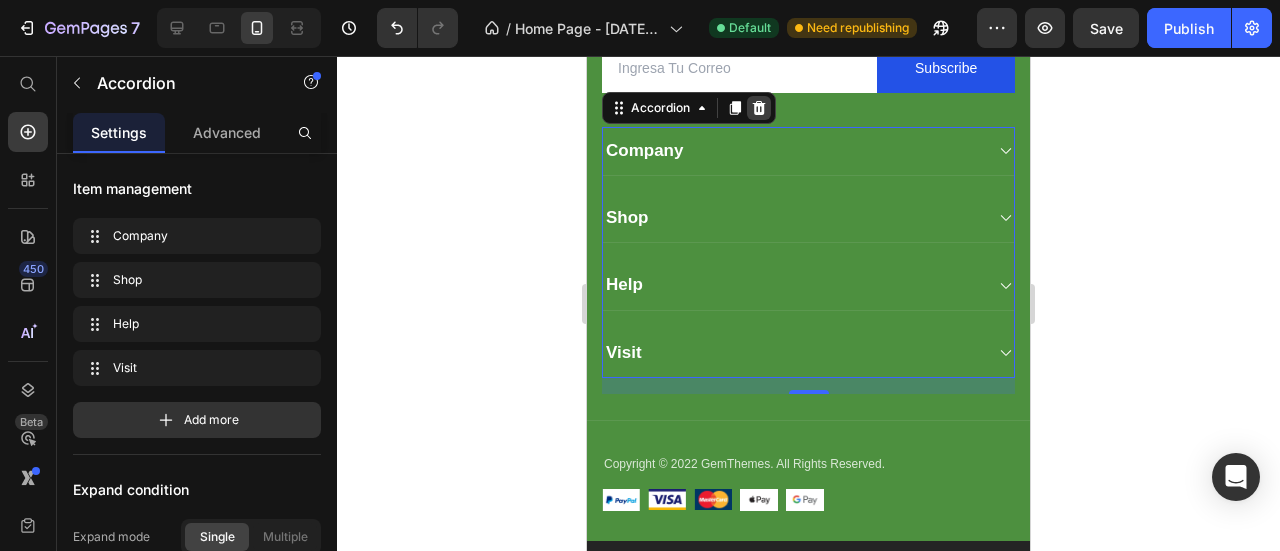 click 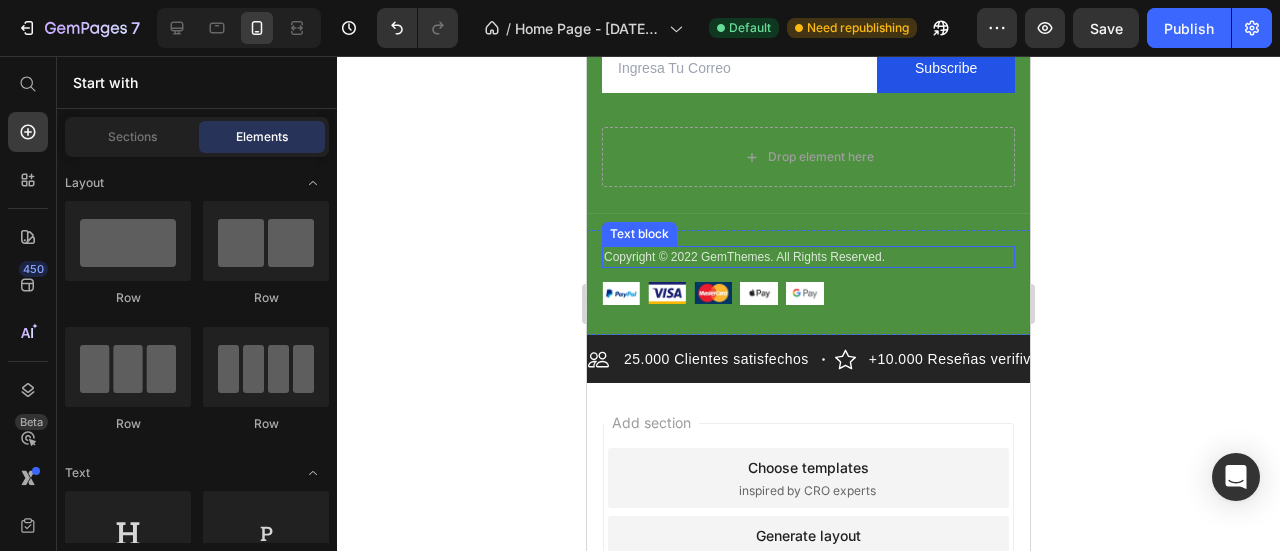 scroll, scrollTop: 6182, scrollLeft: 0, axis: vertical 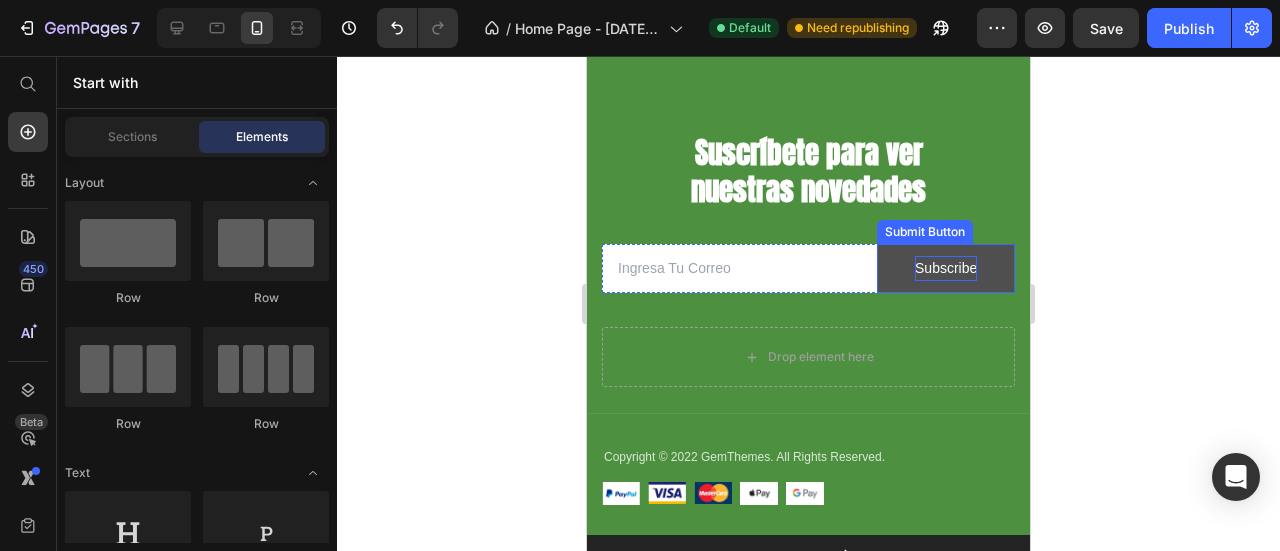 click on "Subscribe" at bounding box center (946, 268) 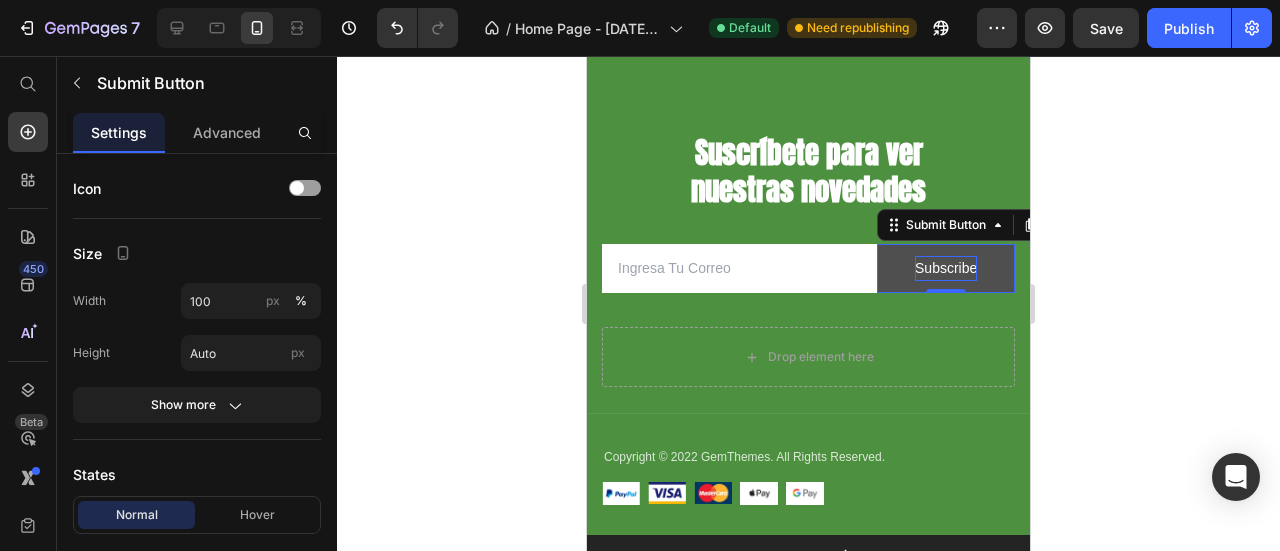 click on "Subscribe" at bounding box center (946, 268) 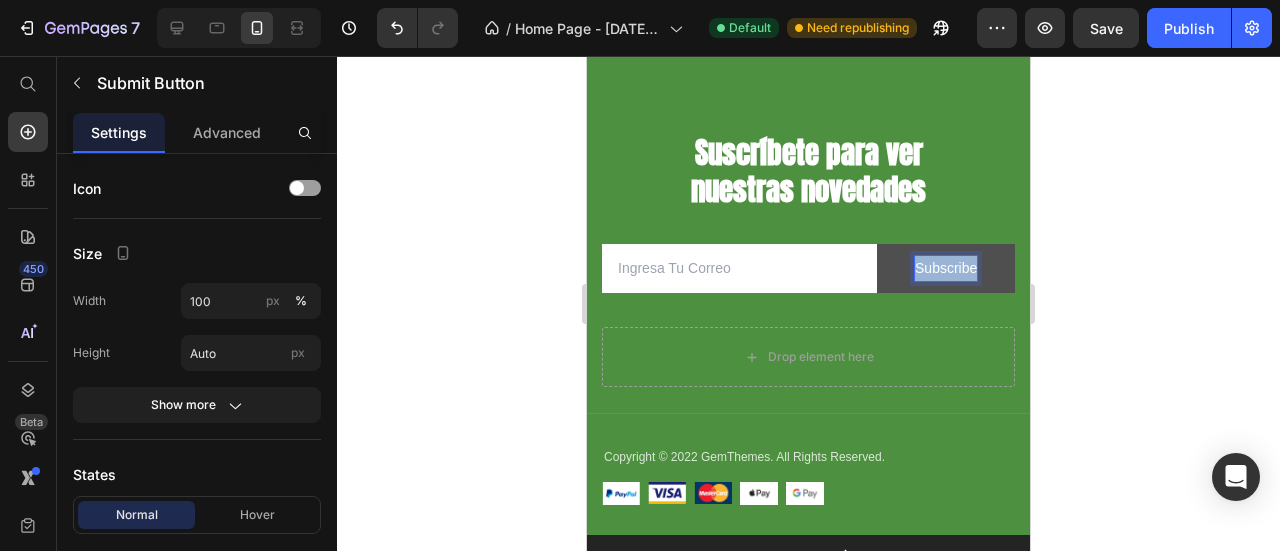 click on "Subscribe" at bounding box center (946, 268) 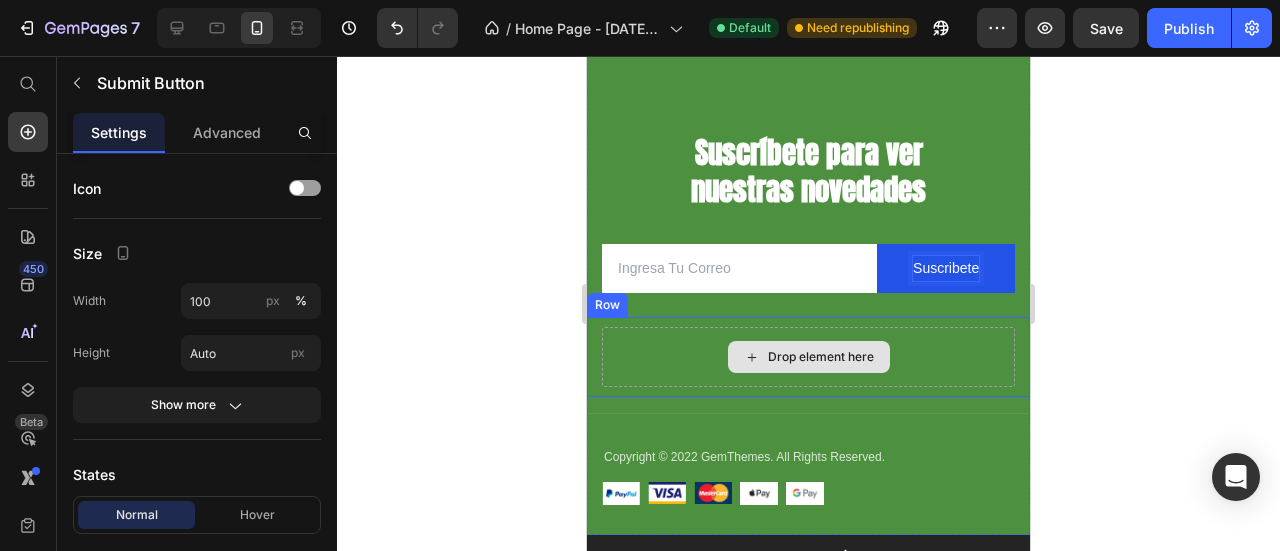 click on "Drop element here" at bounding box center [808, 357] 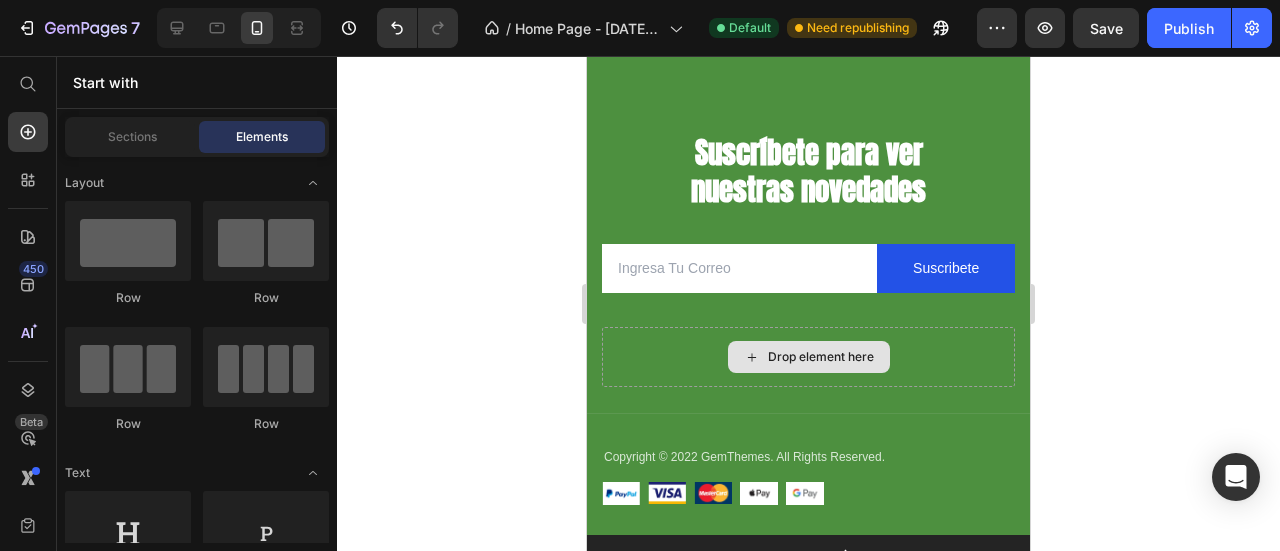 click on "Drop element here" at bounding box center [821, 357] 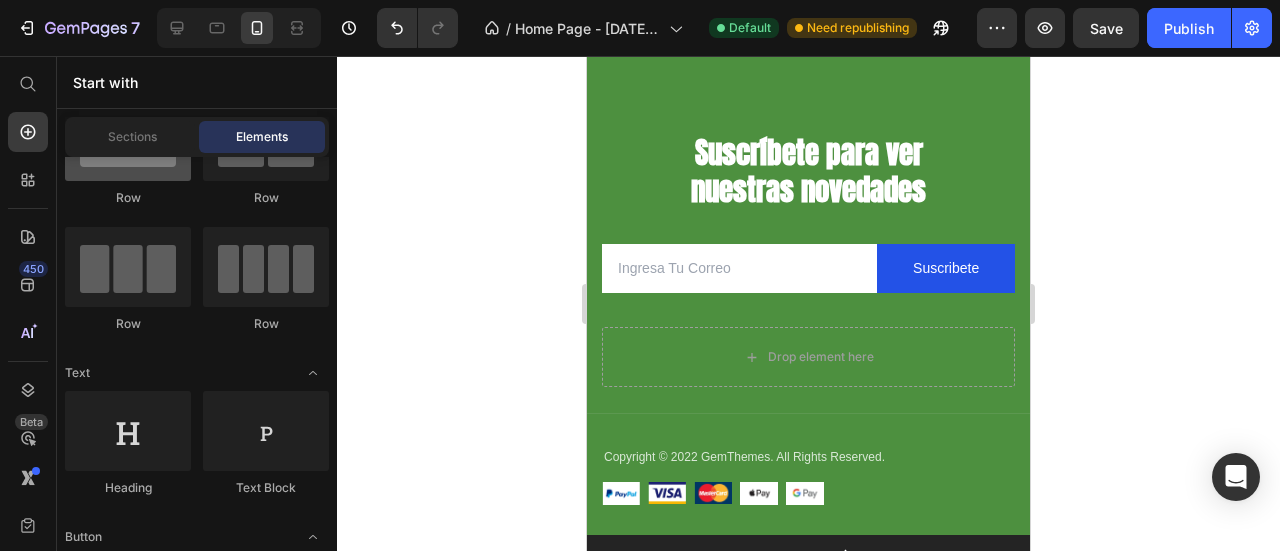 scroll, scrollTop: 0, scrollLeft: 0, axis: both 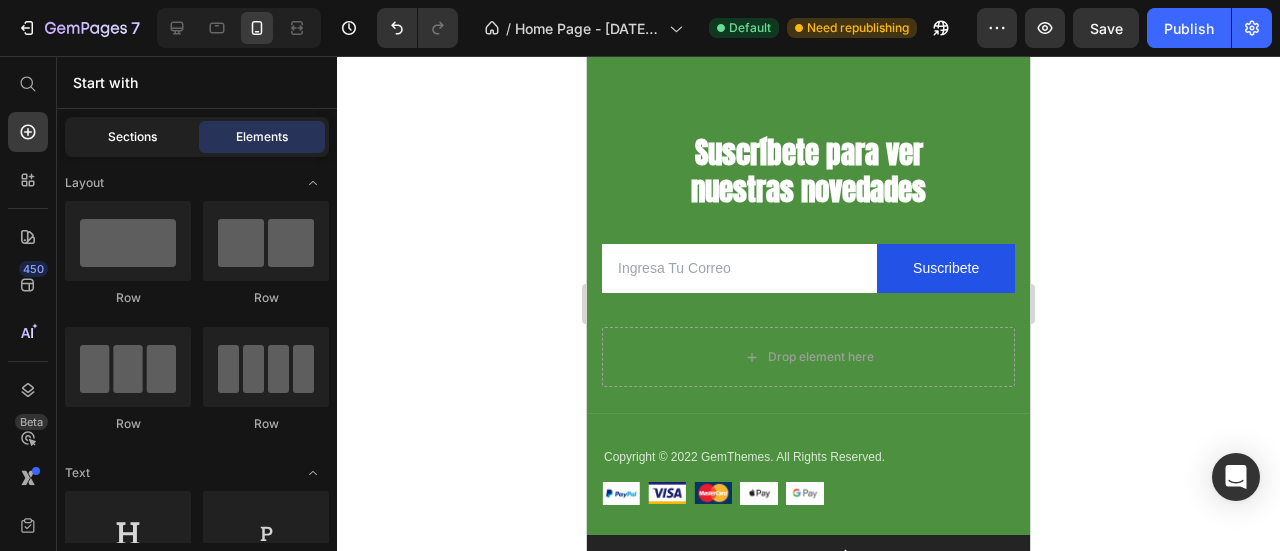 click on "Sections" 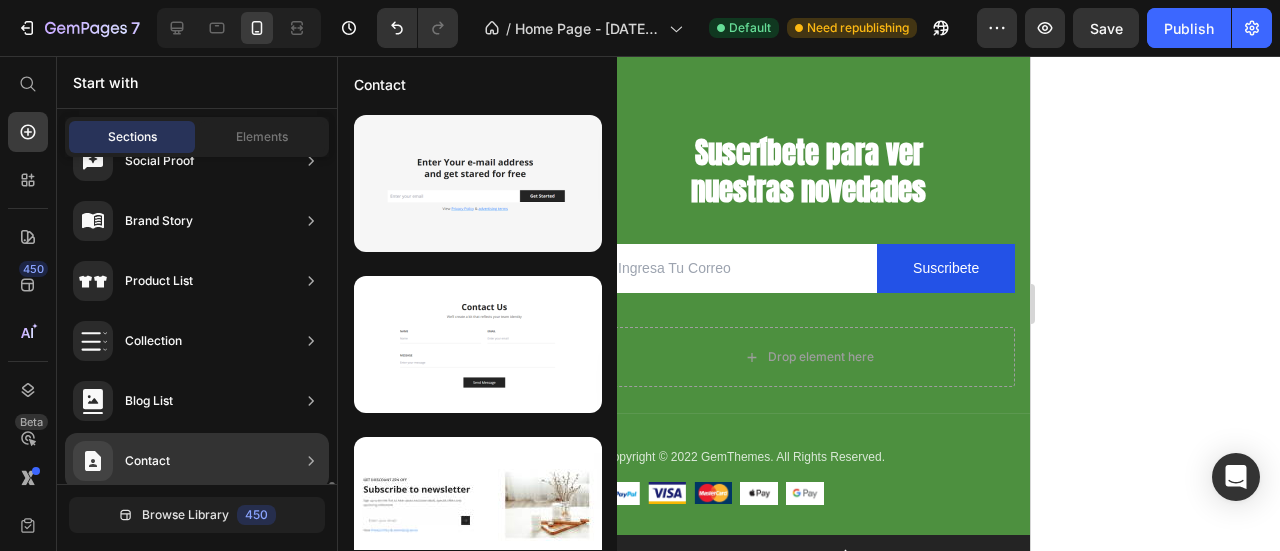 scroll, scrollTop: 800, scrollLeft: 0, axis: vertical 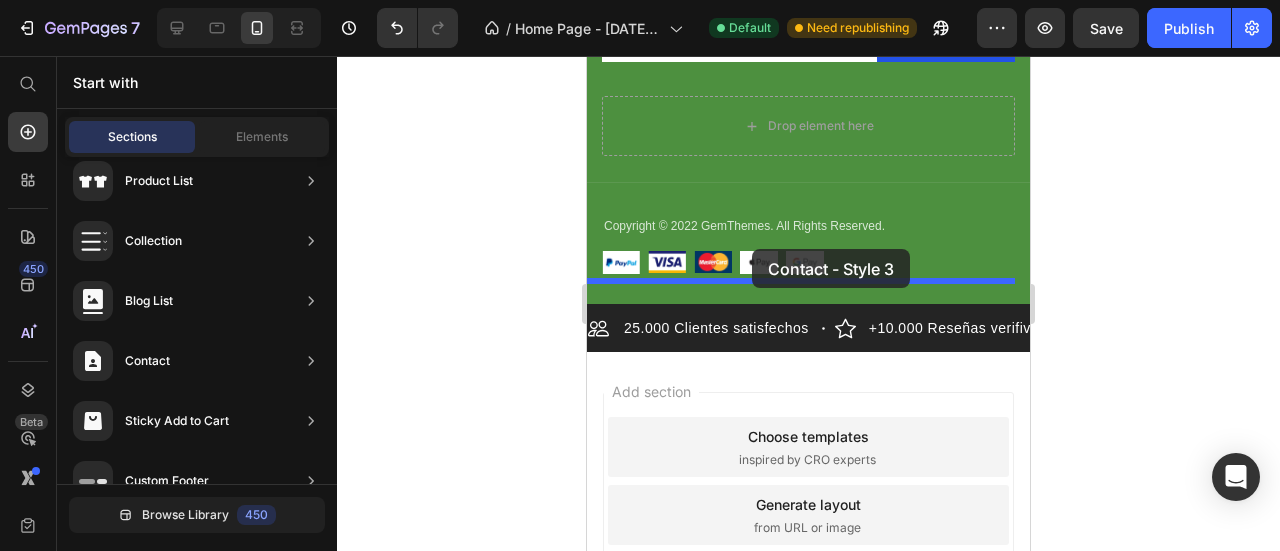 drag, startPoint x: 1096, startPoint y: 479, endPoint x: 752, endPoint y: 249, distance: 413.80673 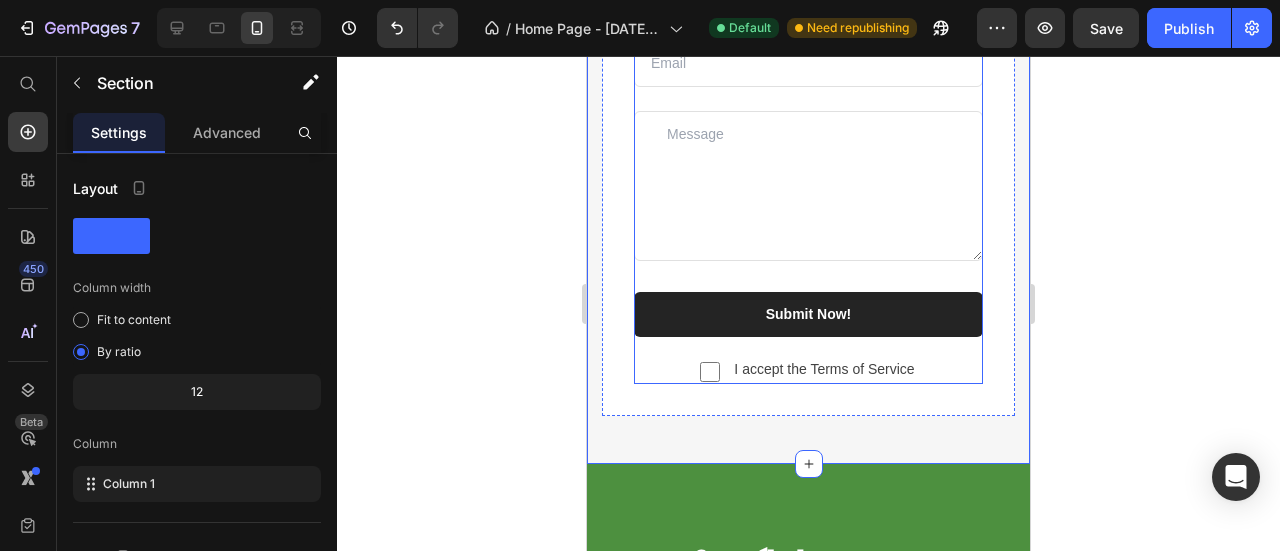scroll, scrollTop: 7380, scrollLeft: 0, axis: vertical 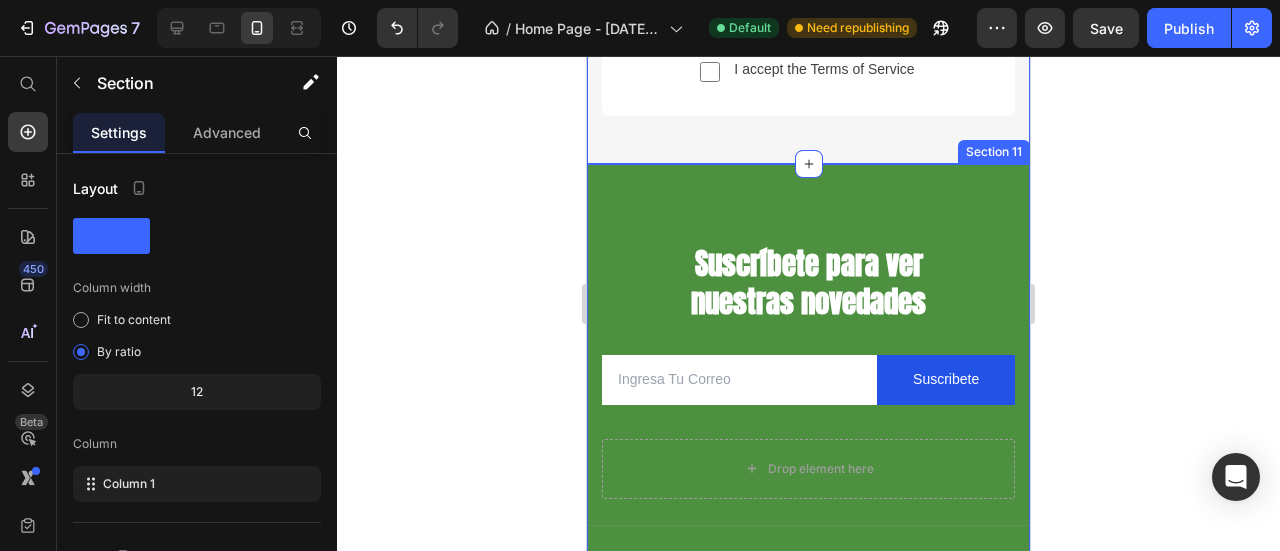 click on "Suscríbete para ver nuestras novedades Heading Email Field Suscribete Submit Button Row Newsletter Row Company Text block About Button Events Button Rentals Button Features Button Shop Text block Men Button Women Button Footweat Button Brands Button Help Text block Customer Service Button Returns & Exchanges Button FAQs Button Contact Us Button Visit Text block [STREET_ADDRESS]. FL 33127 Text block [PHONE_NUMBER] Text block [EMAIL_ADDRESS][DOMAIN_NAME] Text block Image Image Image Image Row Row
Drop element here Row                Title Line Copyright © 2022 GemThemes. All Rights Reserved. Text block Image Image Image Image Image Row Row Section 11" at bounding box center (808, 405) 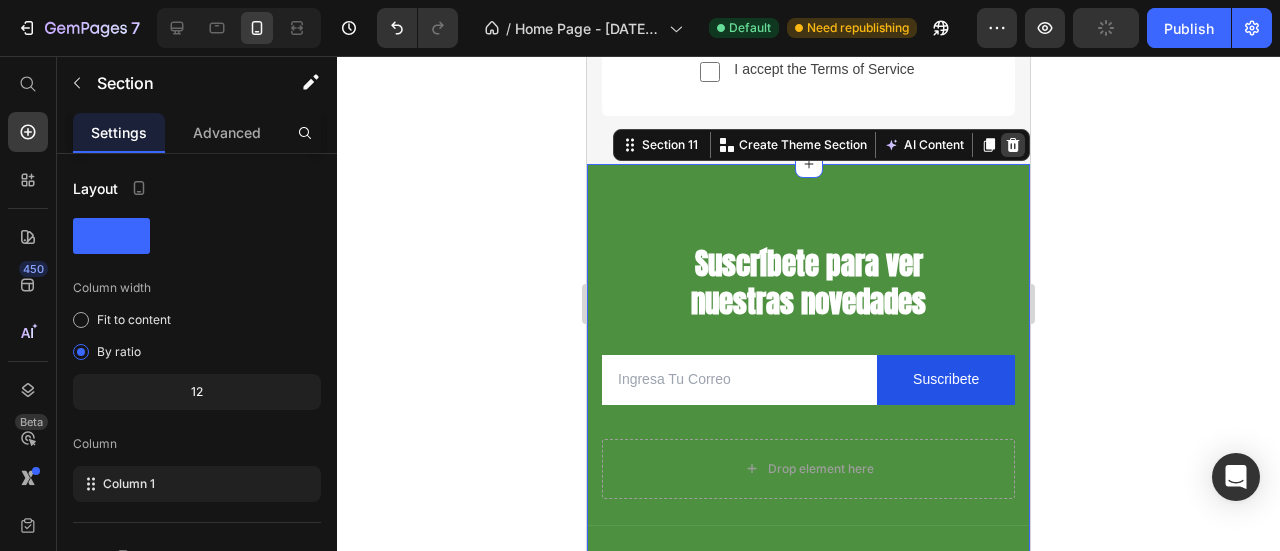 click 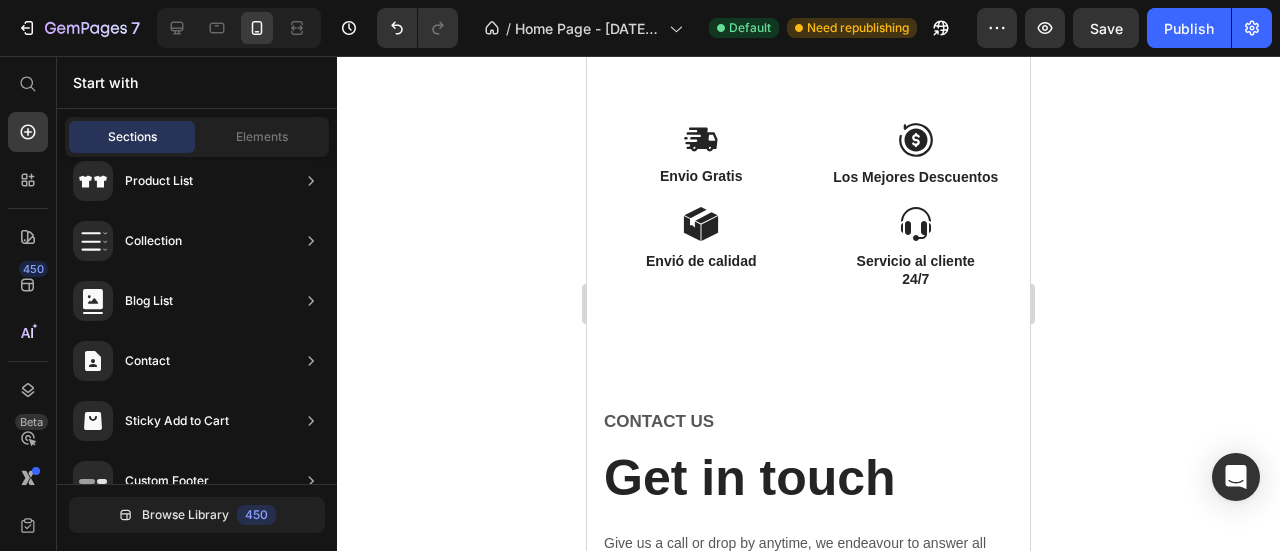 scroll, scrollTop: 6280, scrollLeft: 0, axis: vertical 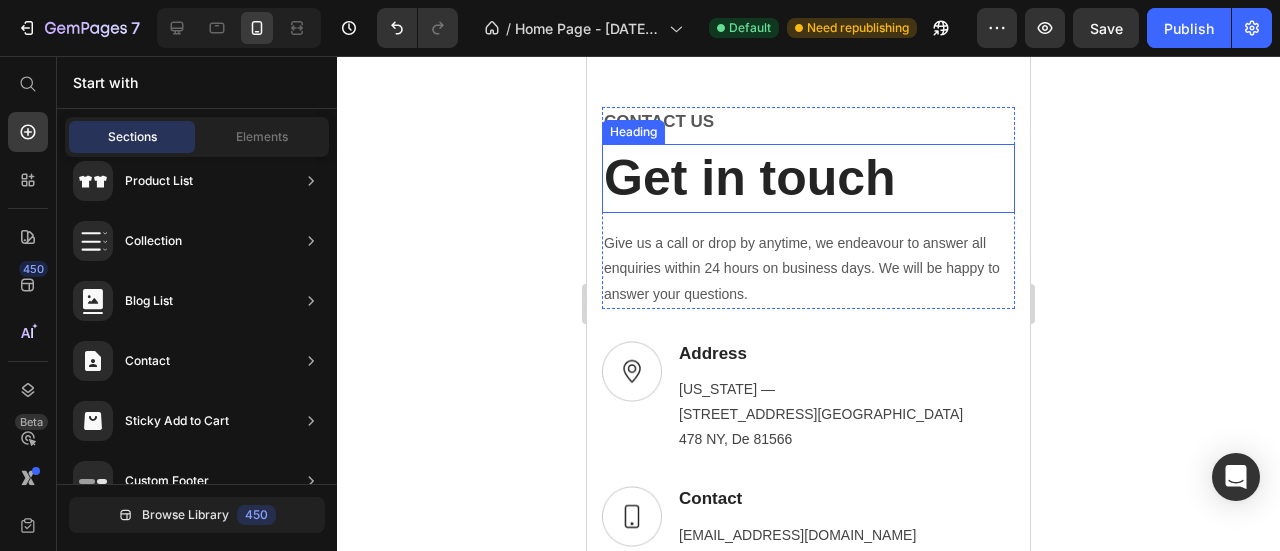 click on "Get in touch" at bounding box center (808, 178) 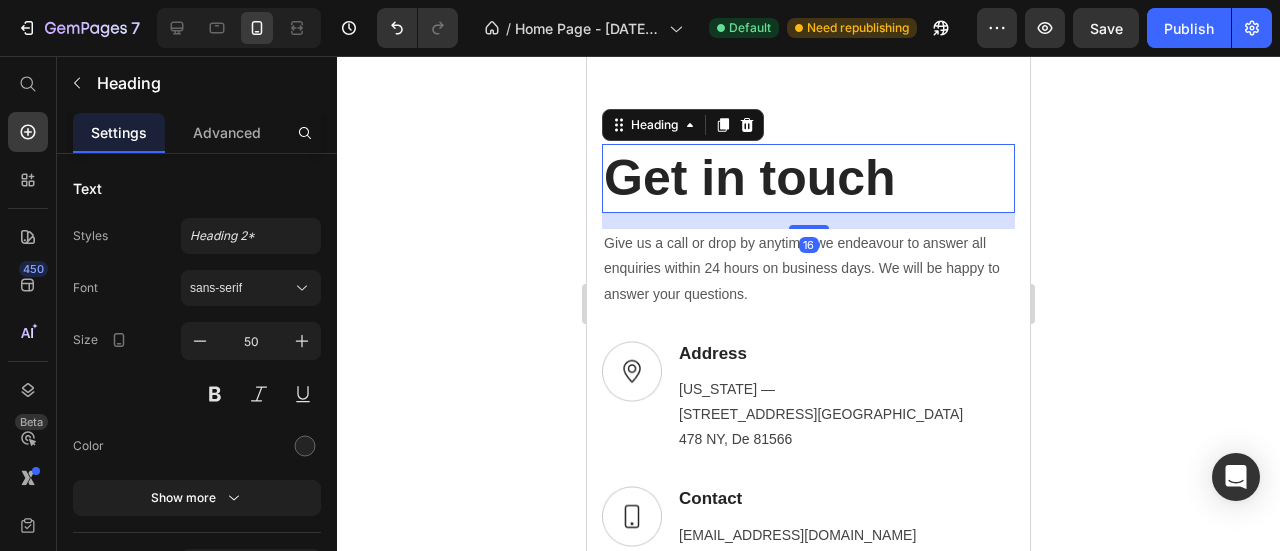 click on "Get in touch" at bounding box center [808, 178] 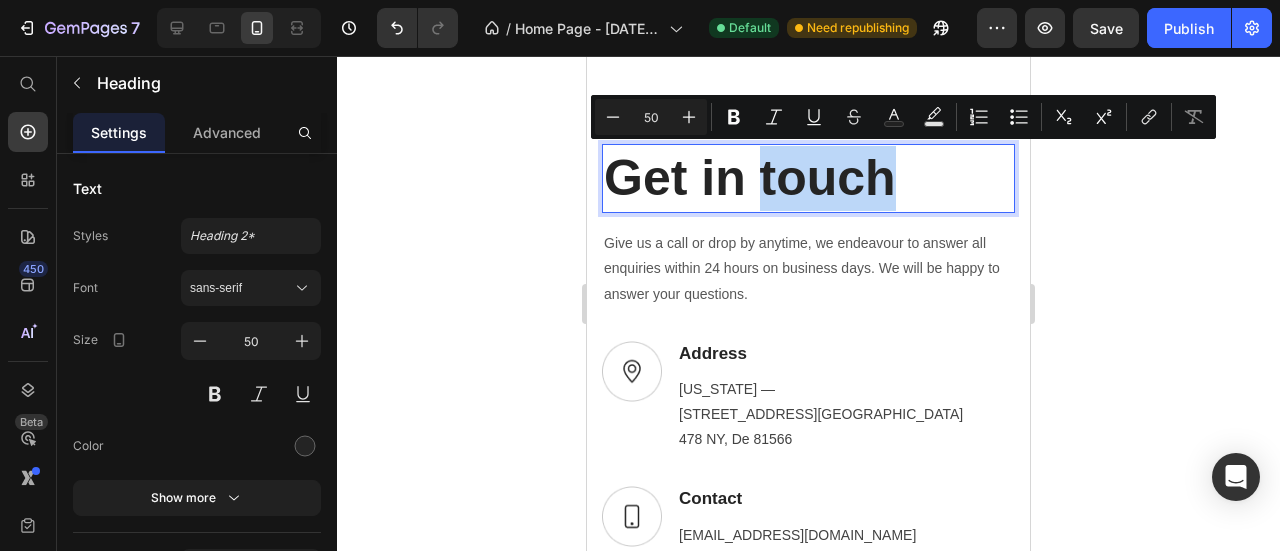 click on "Get in touch" at bounding box center [808, 178] 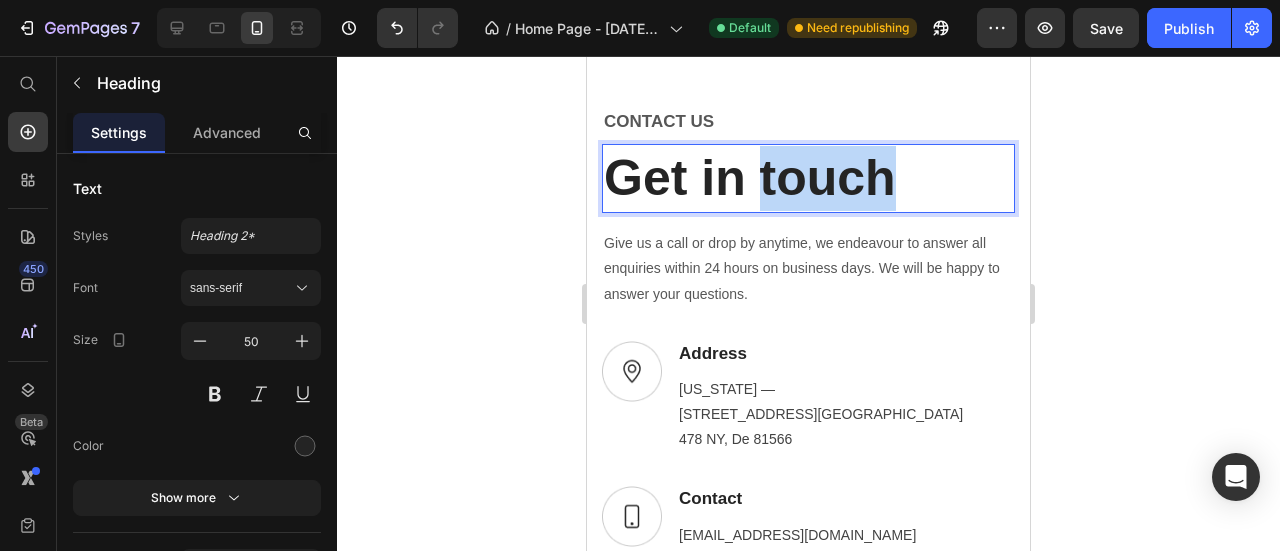 click on "Get in touch" at bounding box center (808, 178) 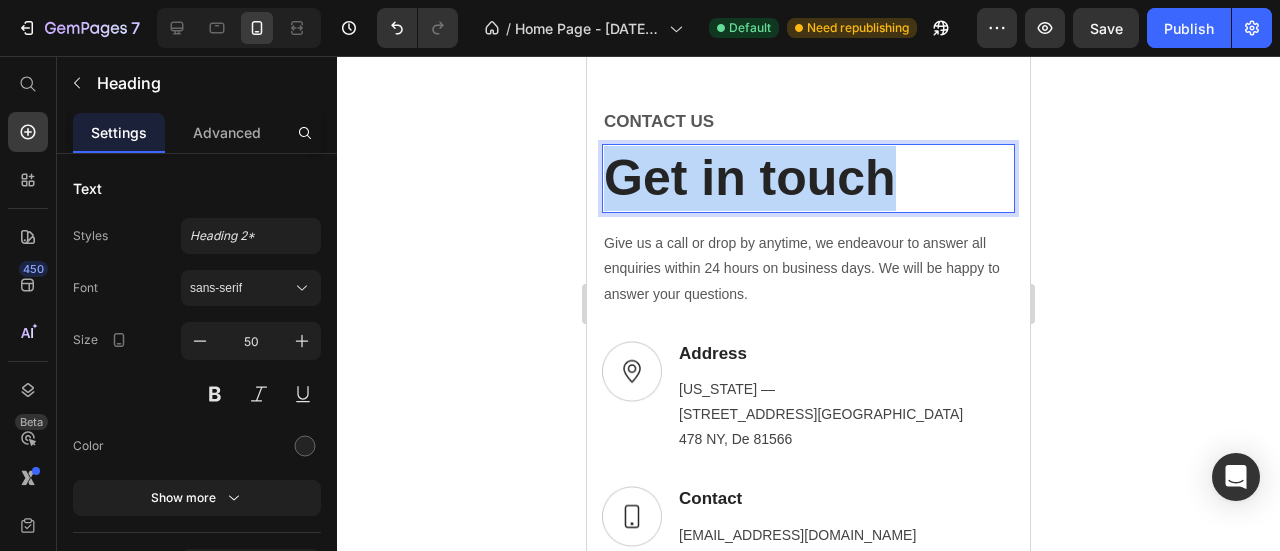 click on "Get in touch" at bounding box center [808, 178] 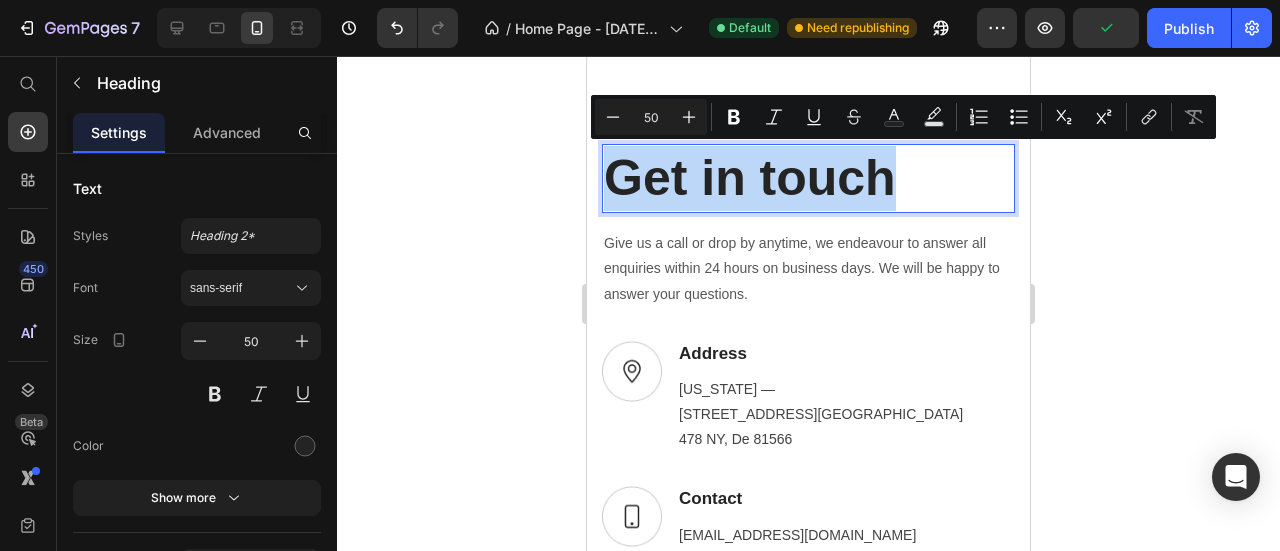 copy on "Get in touch" 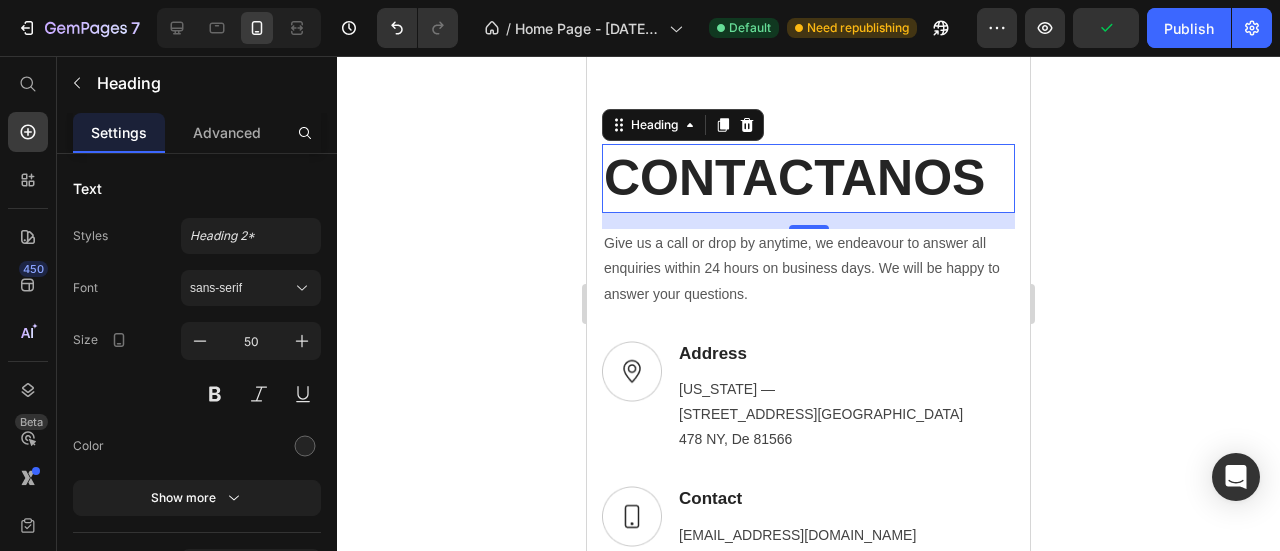 click 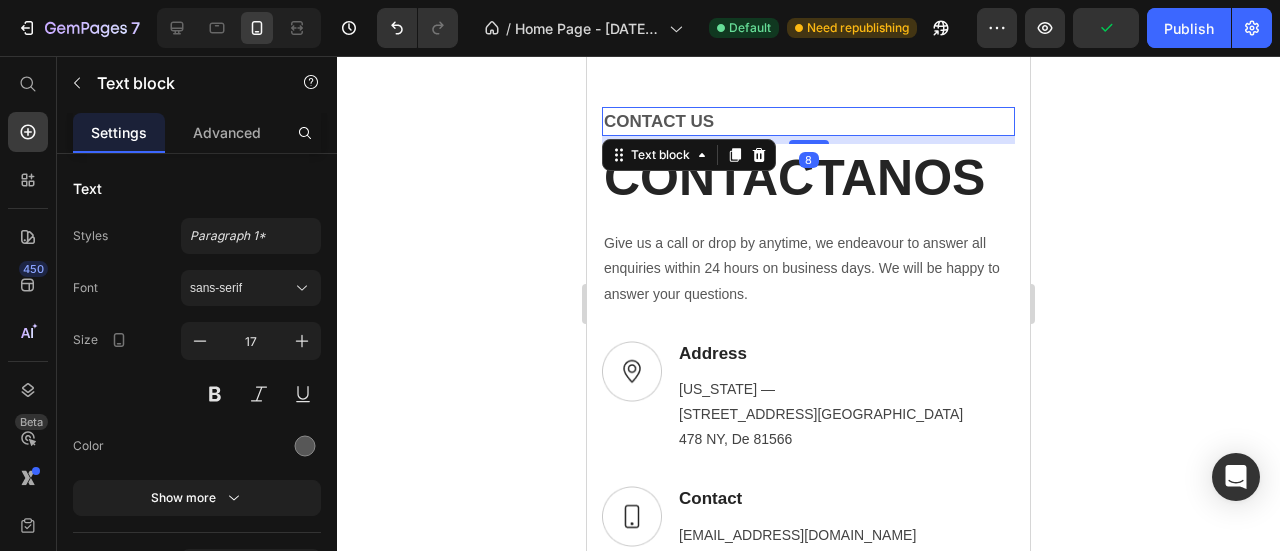 click on "CONTACT US" at bounding box center (808, 122) 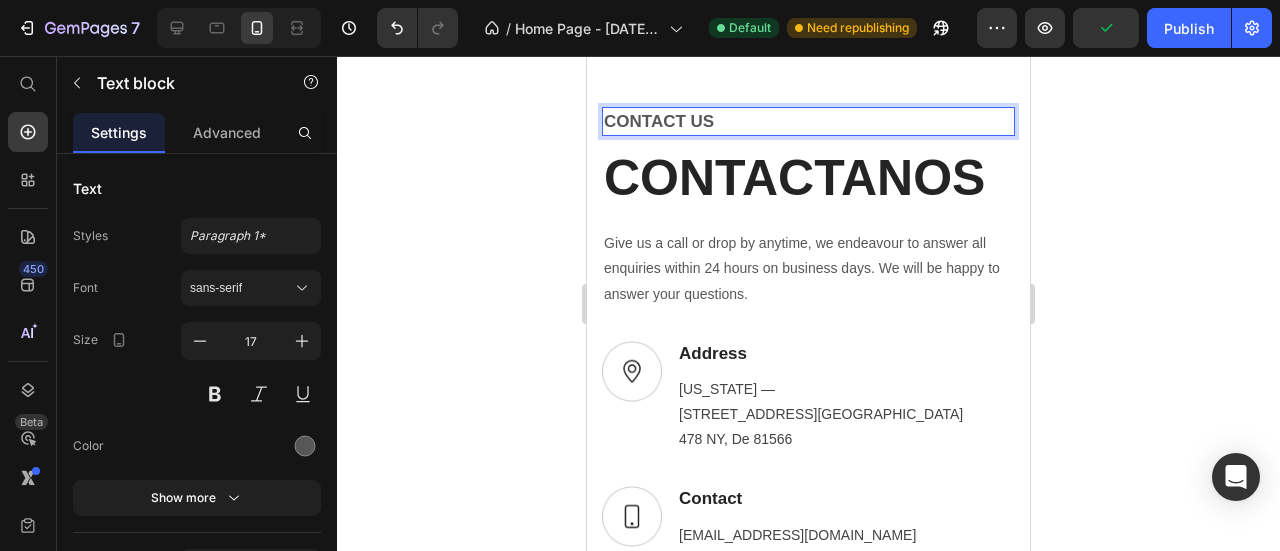 click on "CONTACT US" at bounding box center [808, 122] 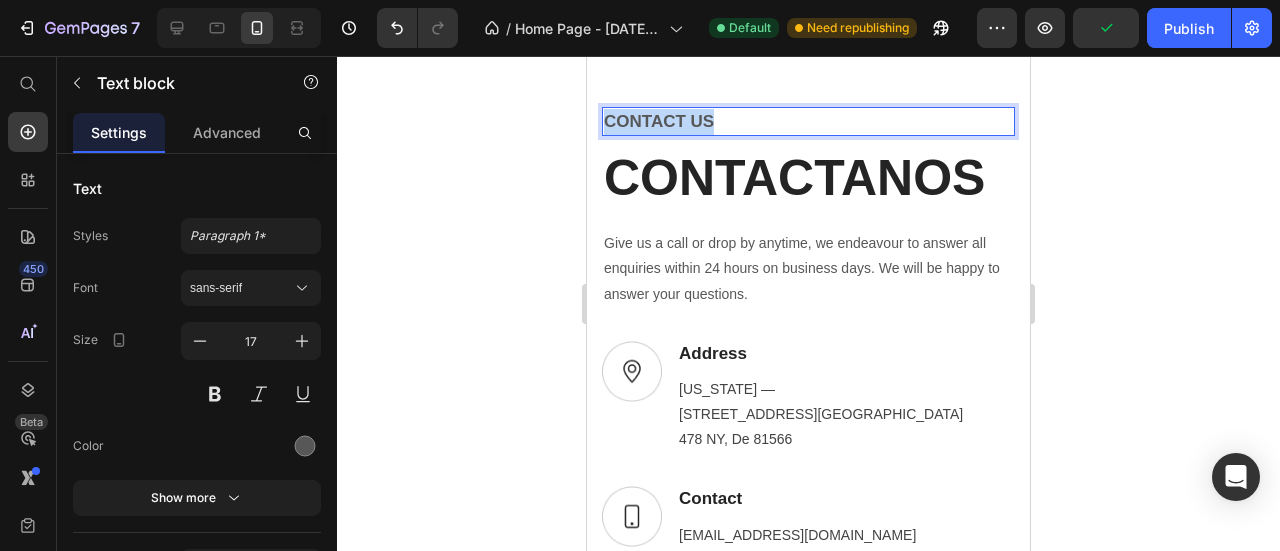 click on "CONTACT US" at bounding box center (808, 122) 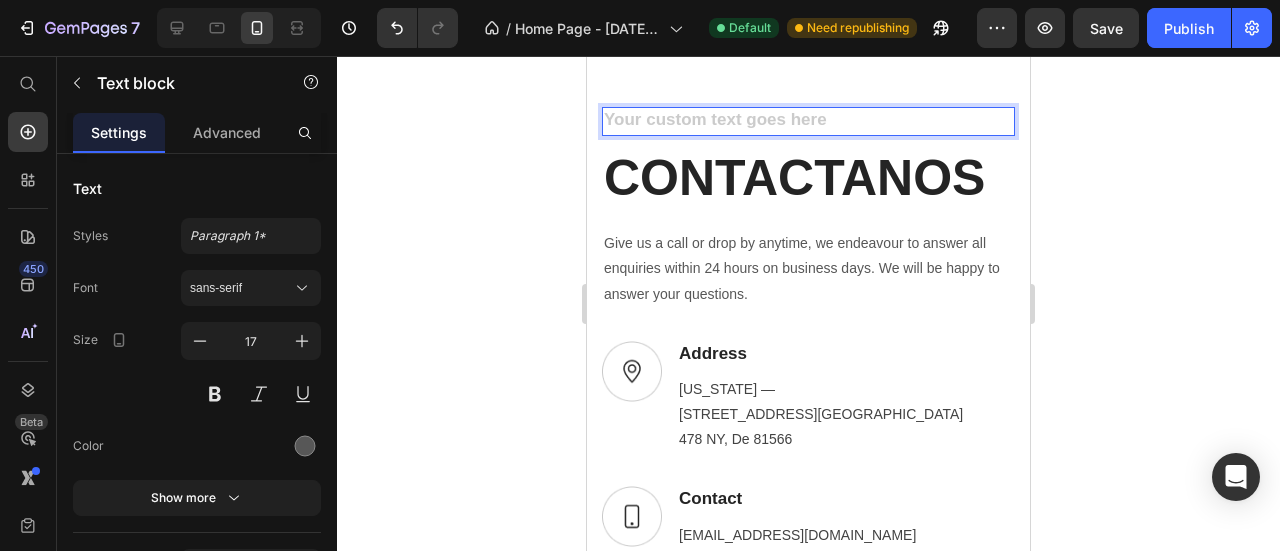 click 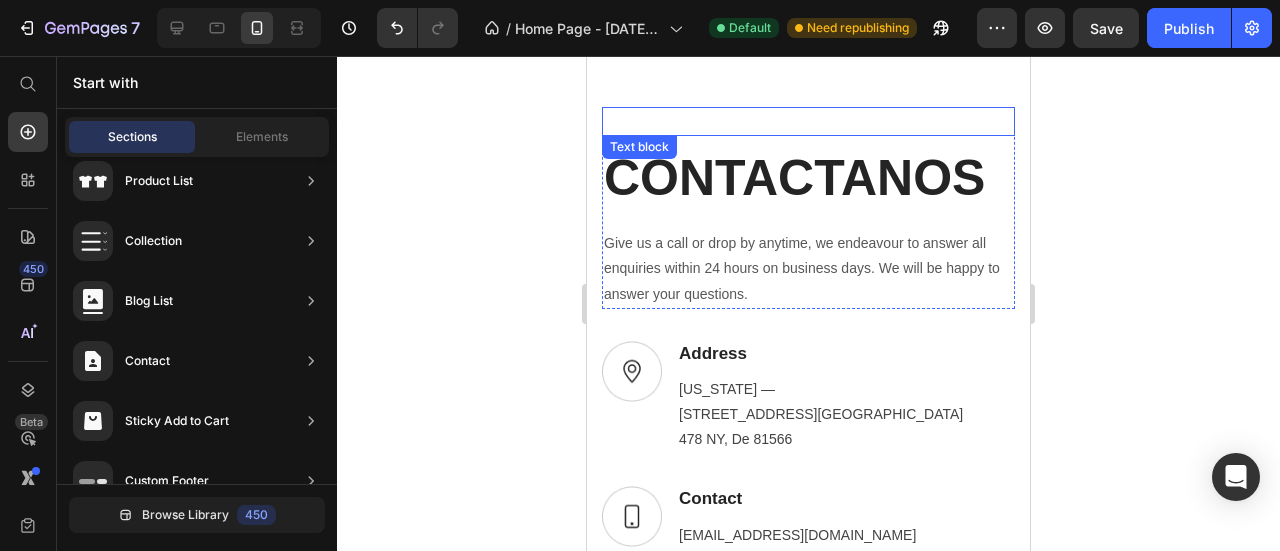 click at bounding box center [808, 122] 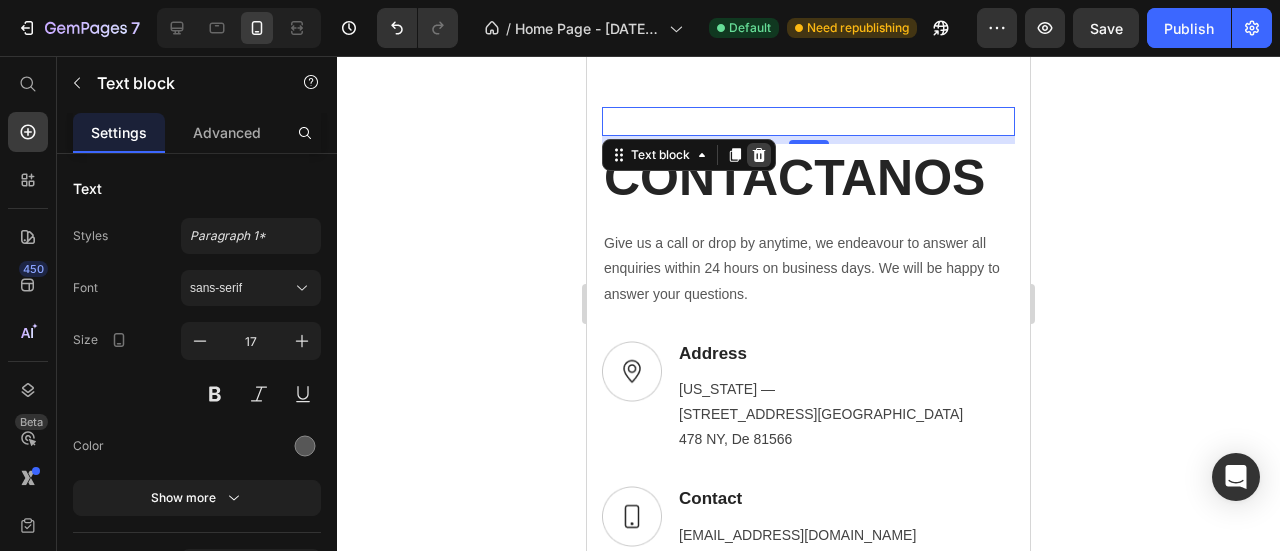 click 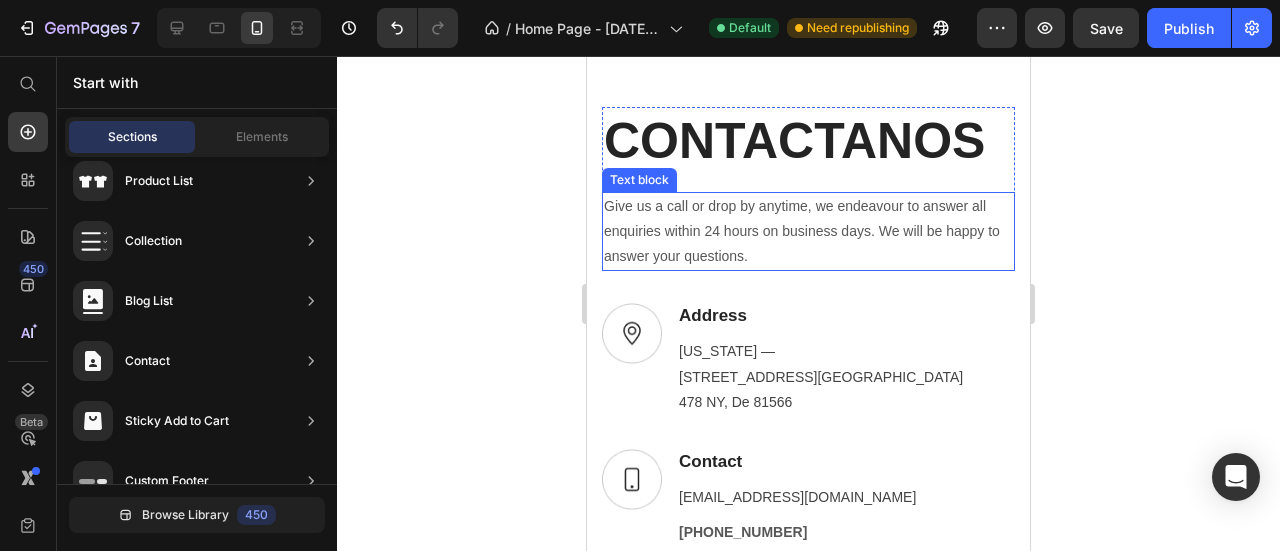 scroll, scrollTop: 6080, scrollLeft: 0, axis: vertical 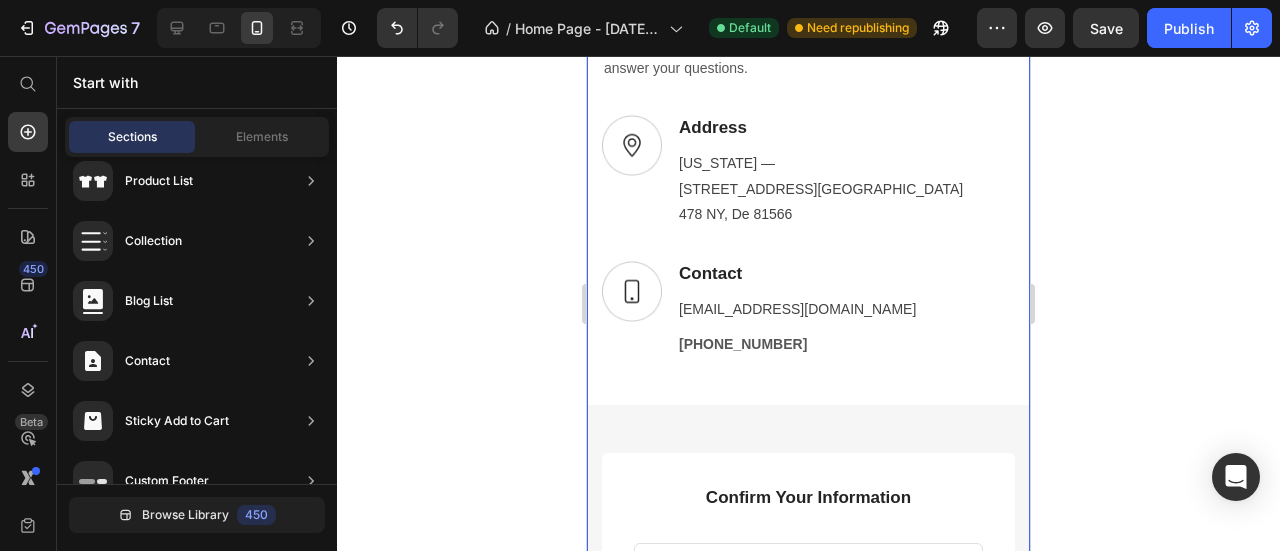 click on "CONTACTANOS Heading Give us a call or drop by anytime, we endeavour to answer all enquiries within 24 hours on business days. We will be happy to answer your questions. Text block Row Image Address Text block [US_STATE] — [STREET_ADDRESS] Text block Row Image Contact Text block [EMAIL_ADDRESS][DOMAIN_NAME] Text block [PHONE_NUMBER] Text block Row Row Row Image Confirm Your Information Text block Text Field Email Field Row Text Area Submit Now! Submit Button Checkbox I accept the Terms of Service Text block Row Contact Form Row Row Row Section 10" at bounding box center (808, 439) 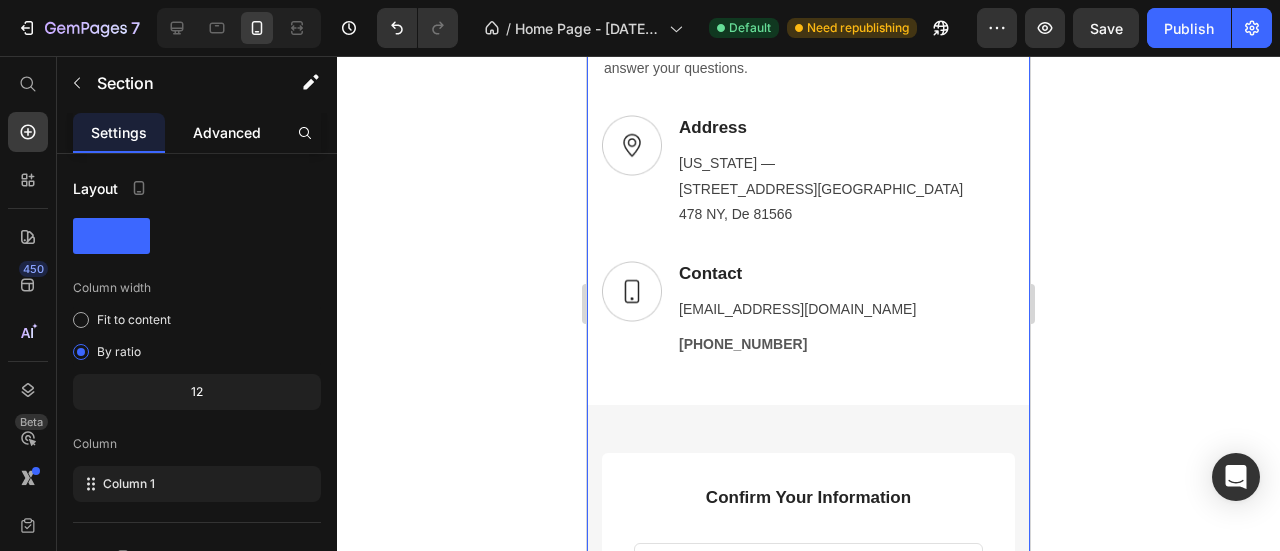 click on "Advanced" at bounding box center [227, 132] 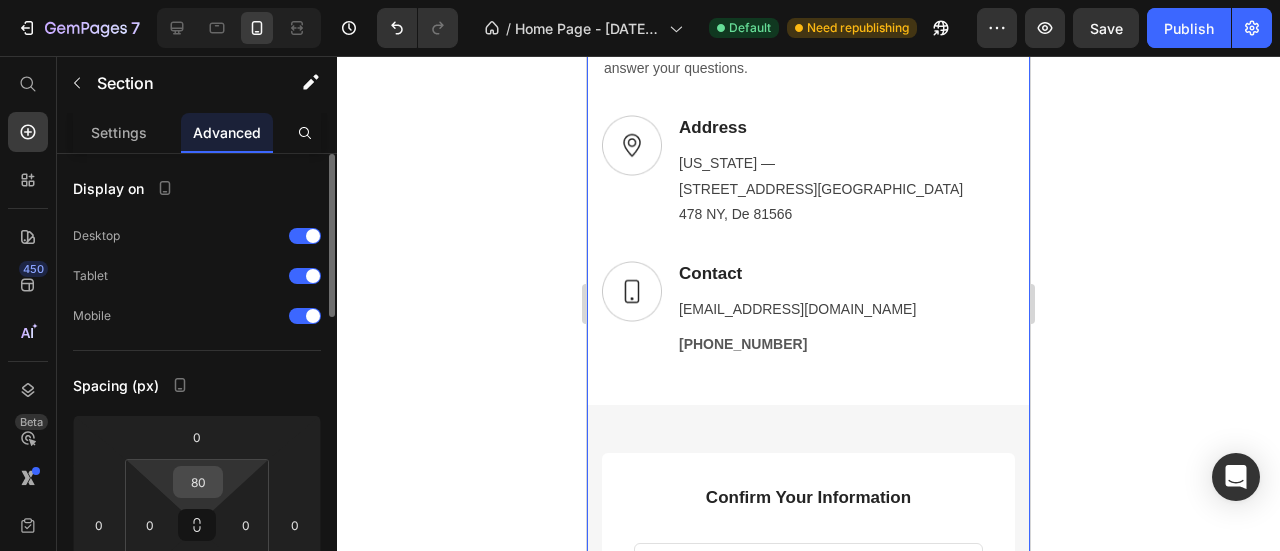 click on "80" at bounding box center (198, 482) 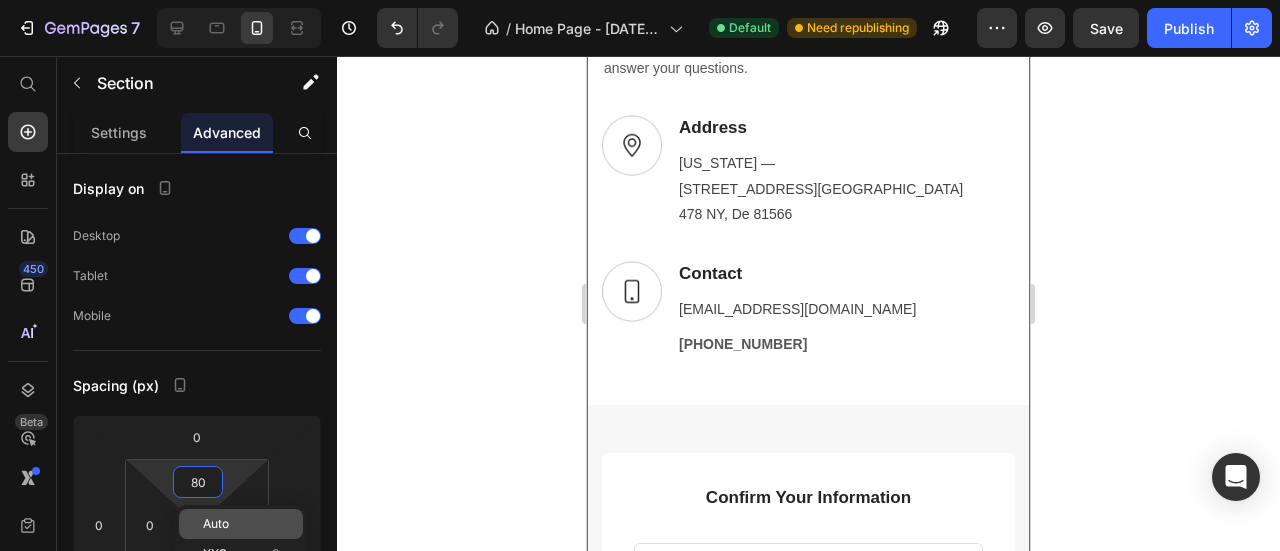 click on "Auto" at bounding box center [216, 524] 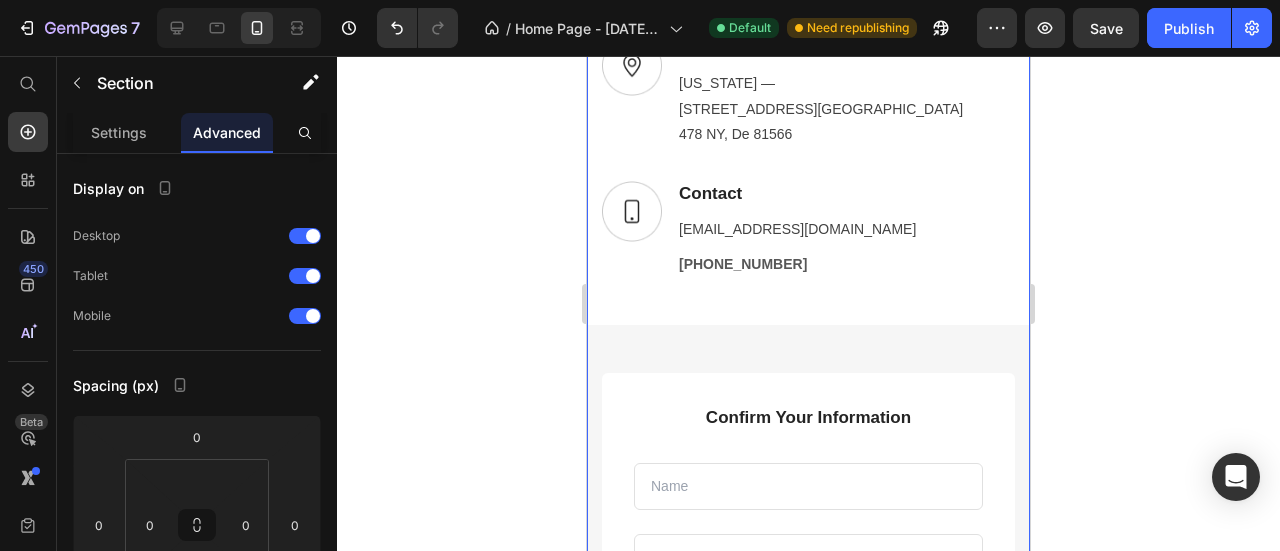 click 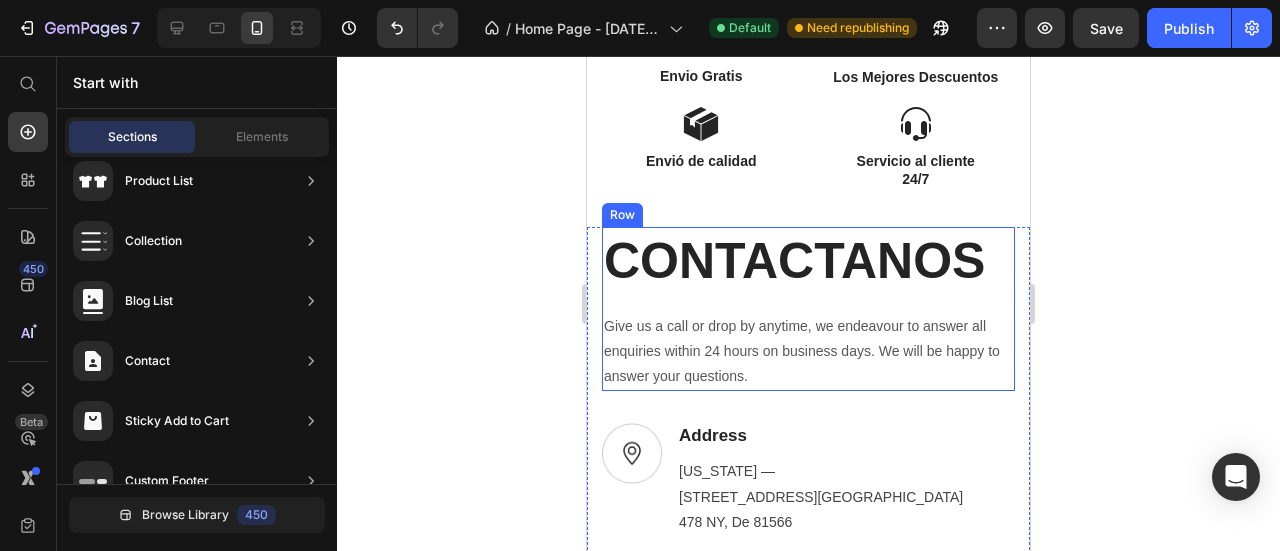 scroll, scrollTop: 6280, scrollLeft: 0, axis: vertical 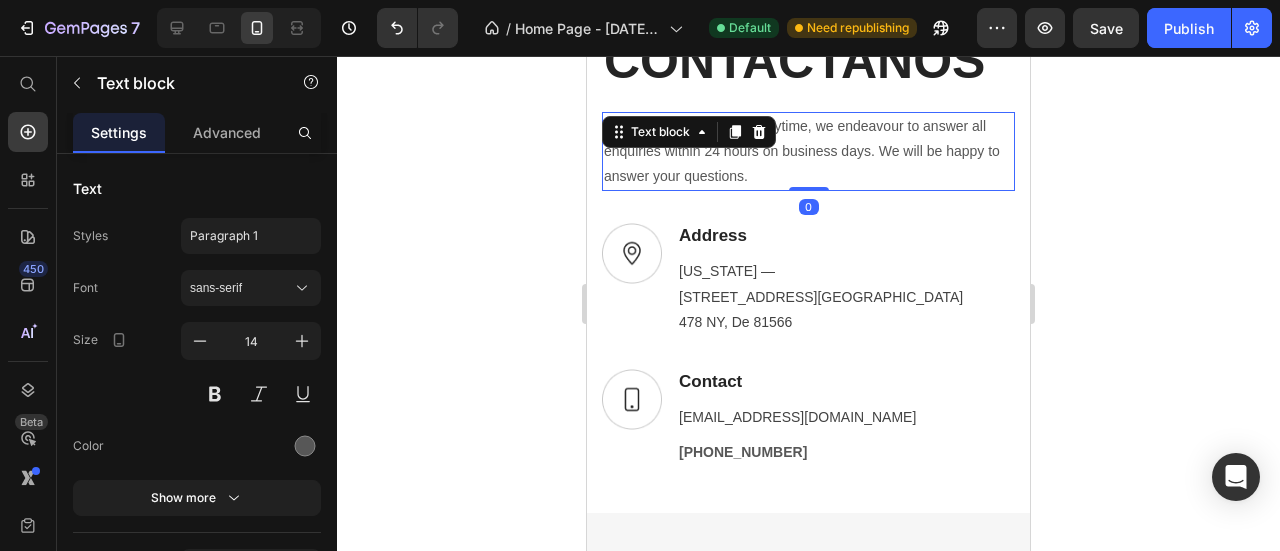 click on "Give us a call or drop by anytime, we endeavour to answer all enquiries within 24 hours on business days. We will be happy to answer your questions." at bounding box center (808, 152) 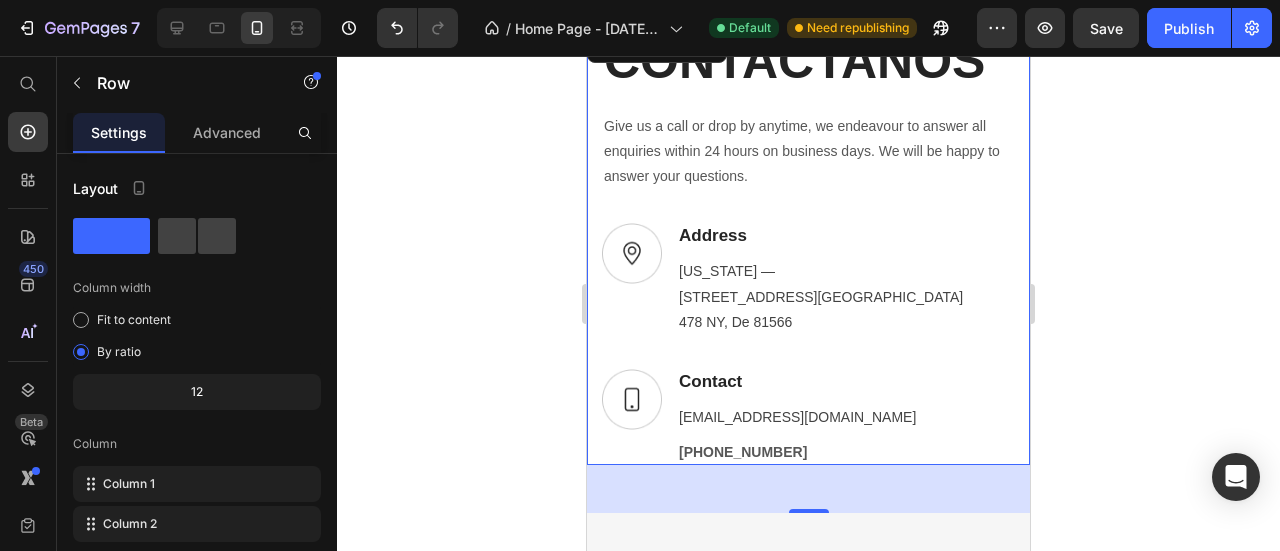 click on "CONTACTANOS Heading Give us a call or drop by anytime, we endeavour to answer all enquiries within 24 hours on business days. We will be happy to answer your questions. Text block Row Image Address Text block [US_STATE] — [STREET_ADDRESS] Text block Row Image Contact Text block [EMAIL_ADDRESS][DOMAIN_NAME] Text block +1 555 841 25 [GEOGRAPHIC_DATA]   0" at bounding box center [808, 246] 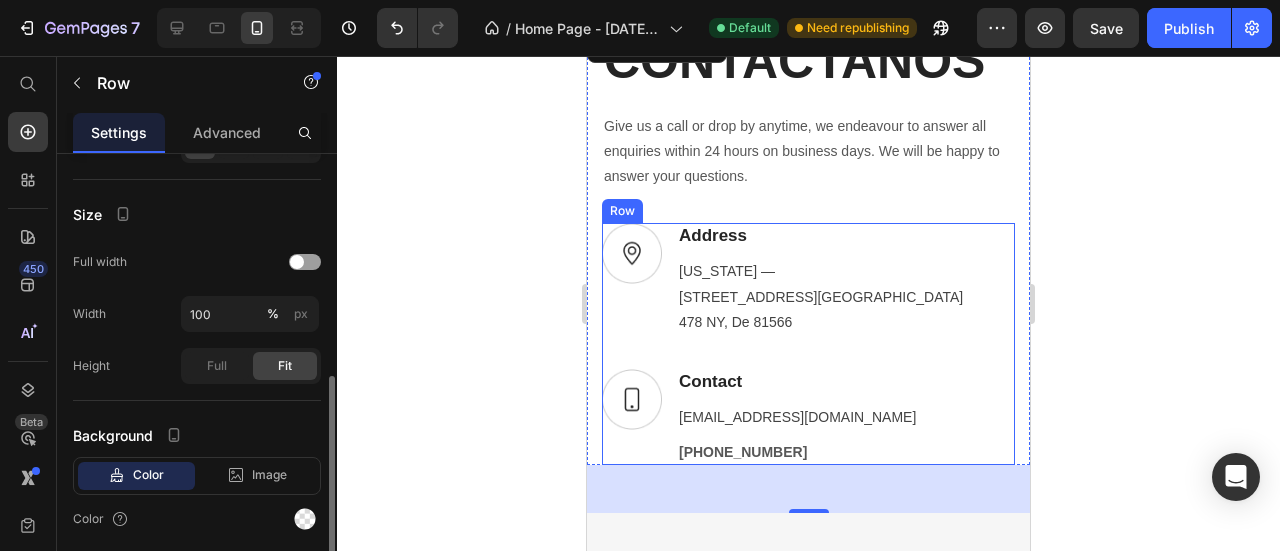 scroll, scrollTop: 568, scrollLeft: 0, axis: vertical 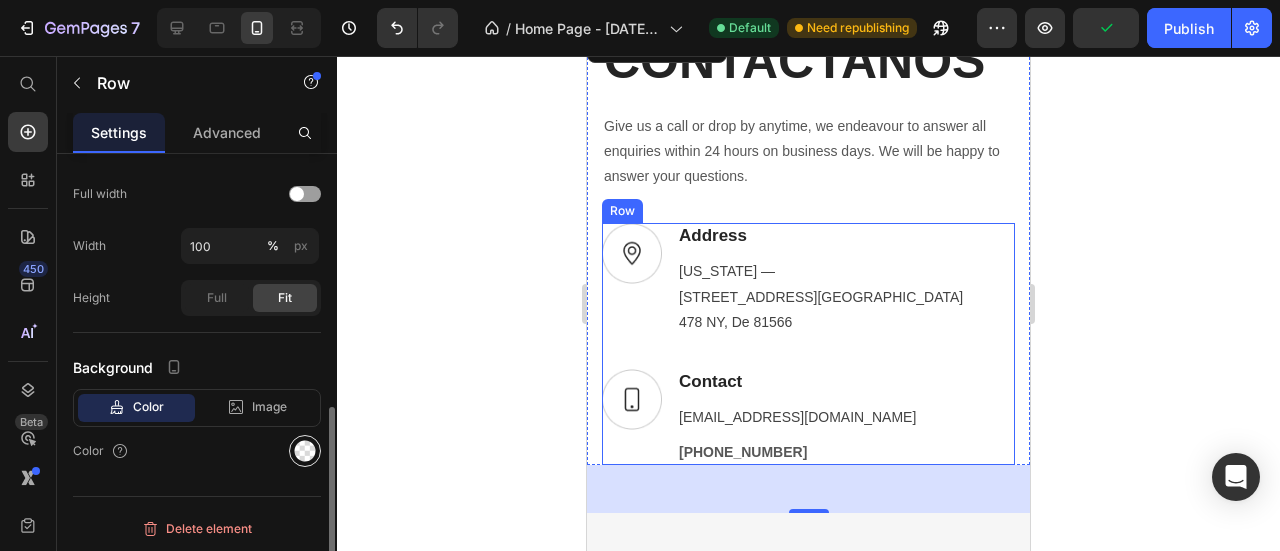 click at bounding box center (305, 451) 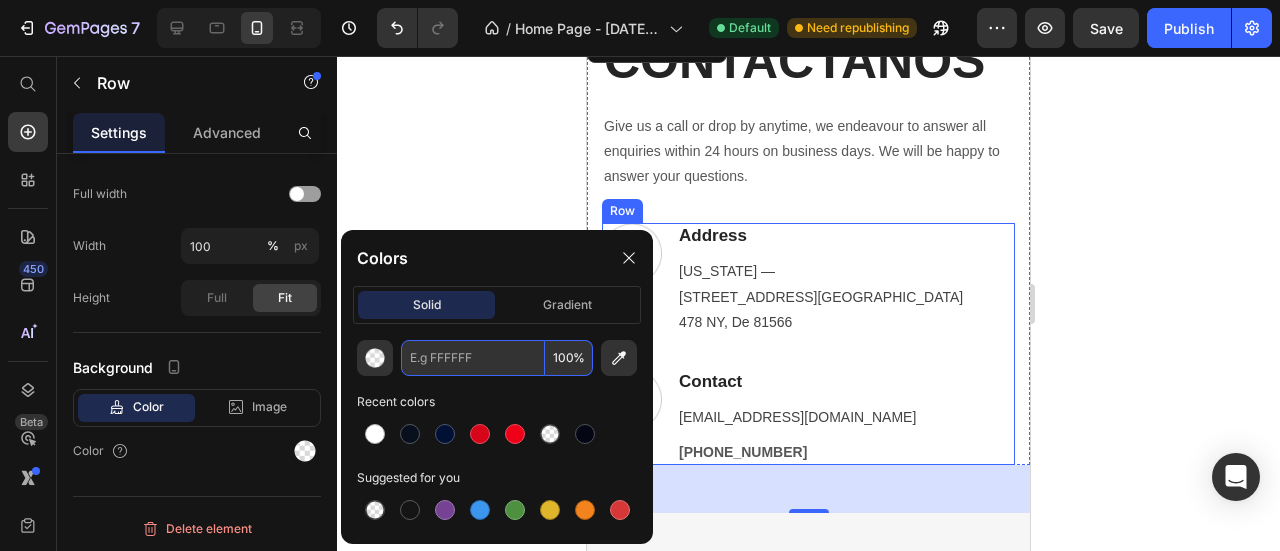 drag, startPoint x: 506, startPoint y: 339, endPoint x: 404, endPoint y: 367, distance: 105.773346 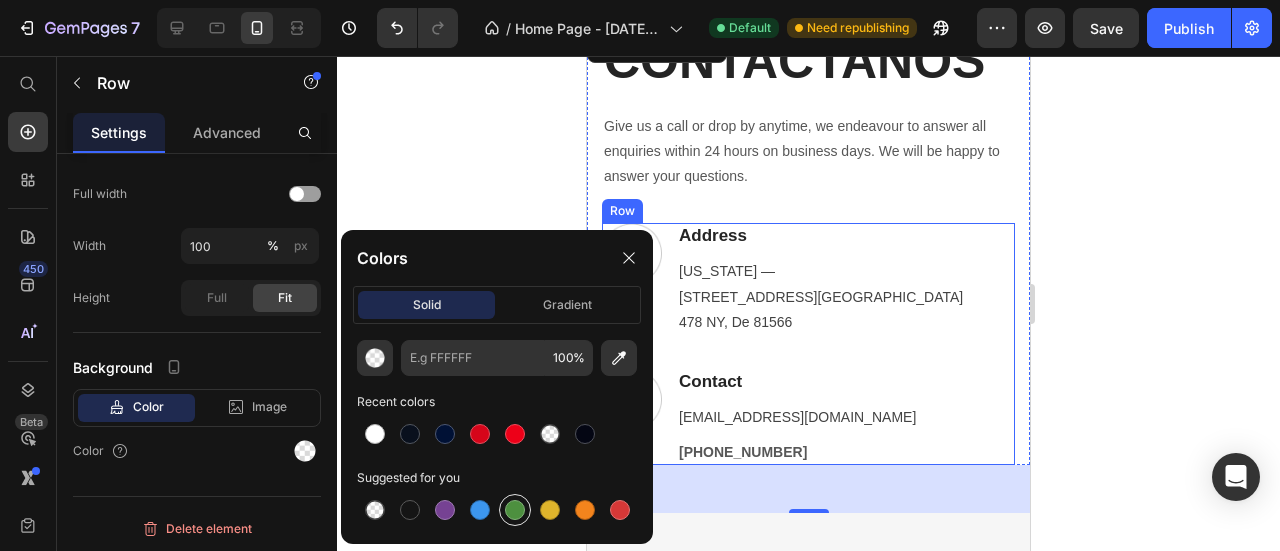 click at bounding box center [515, 510] 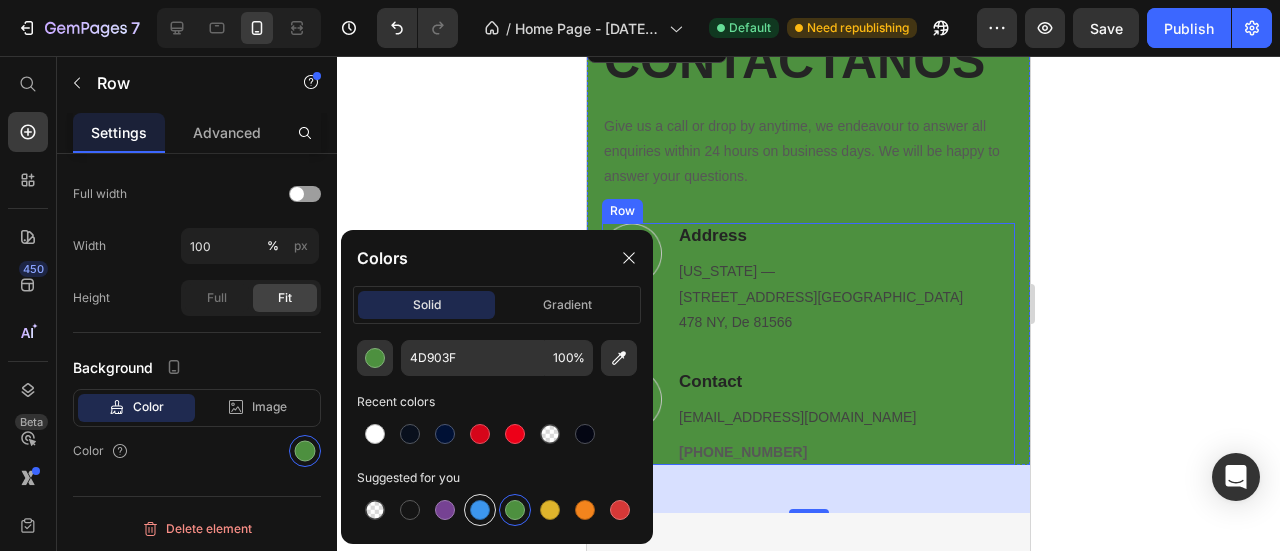 click at bounding box center [480, 510] 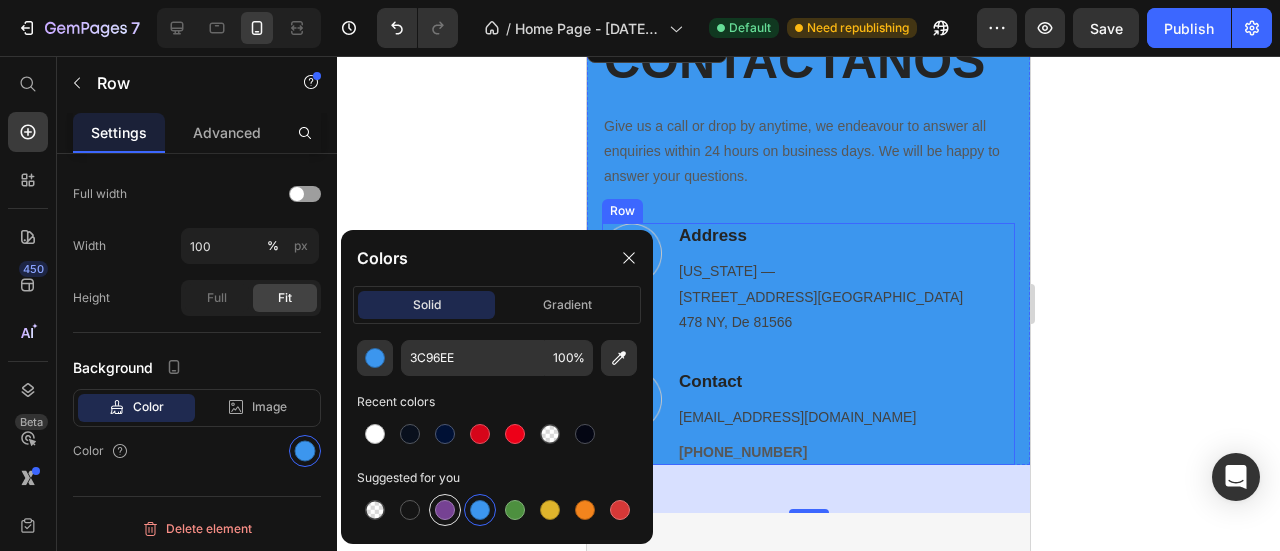 click at bounding box center (445, 510) 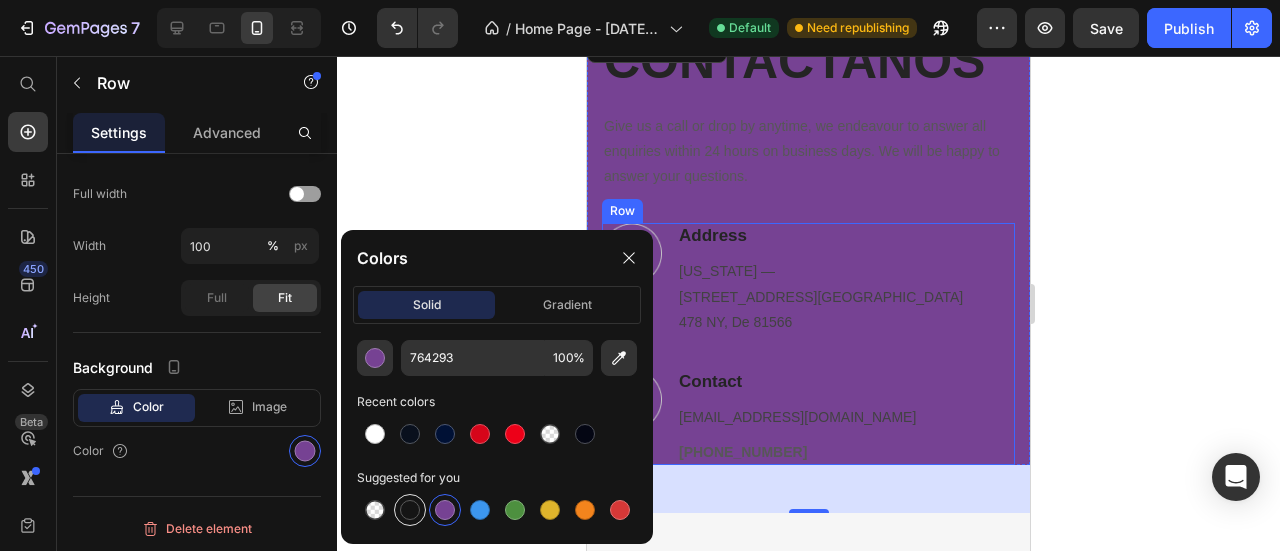 click at bounding box center (410, 510) 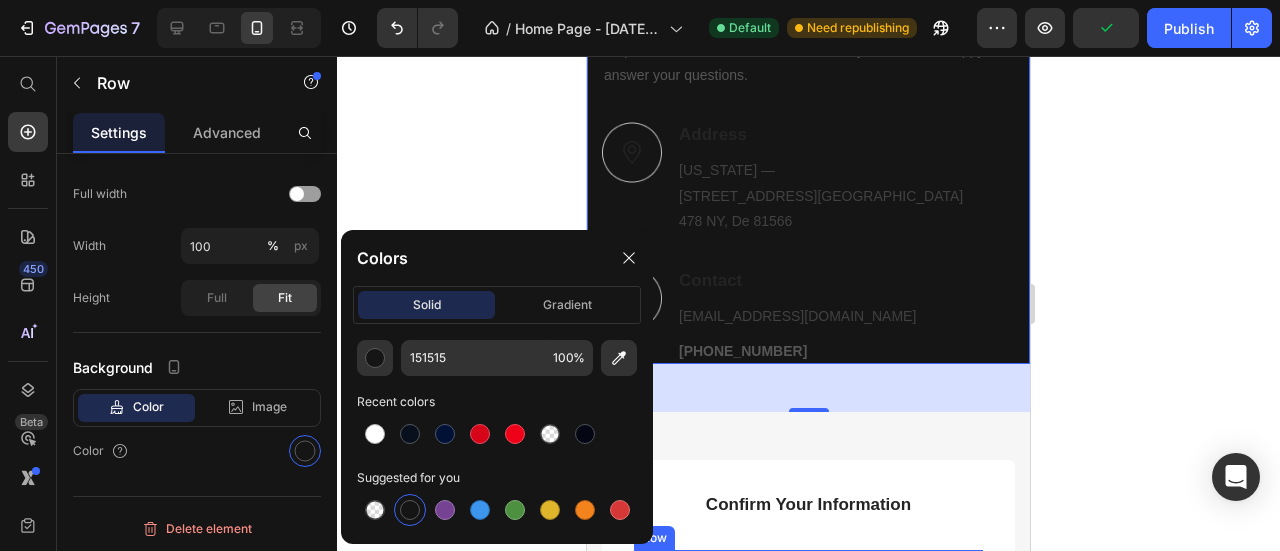 scroll, scrollTop: 6681, scrollLeft: 0, axis: vertical 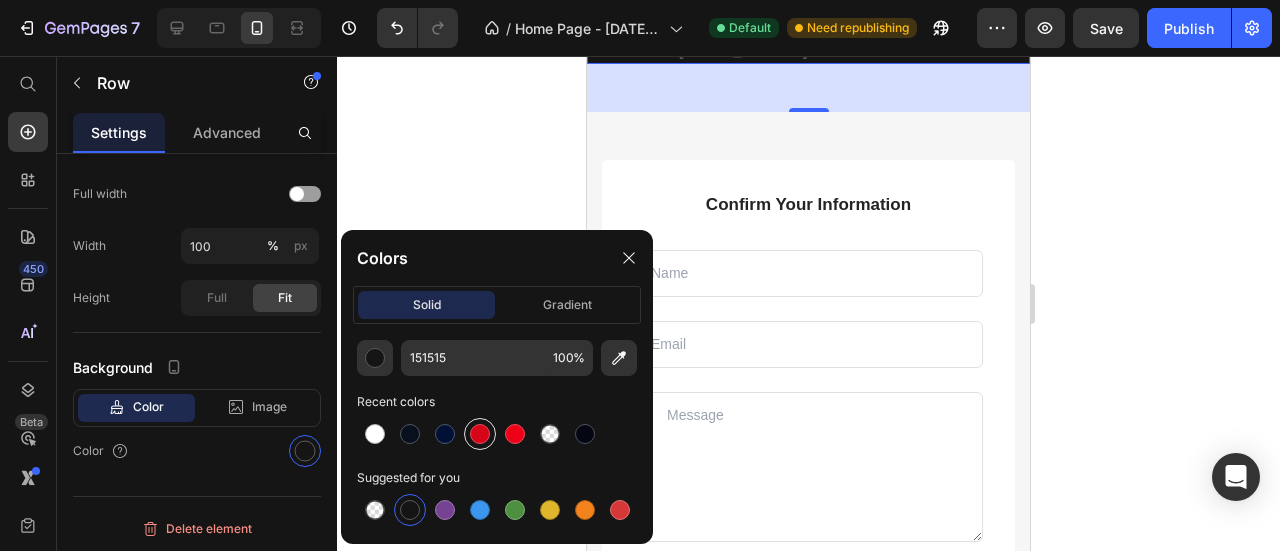 click at bounding box center [480, 434] 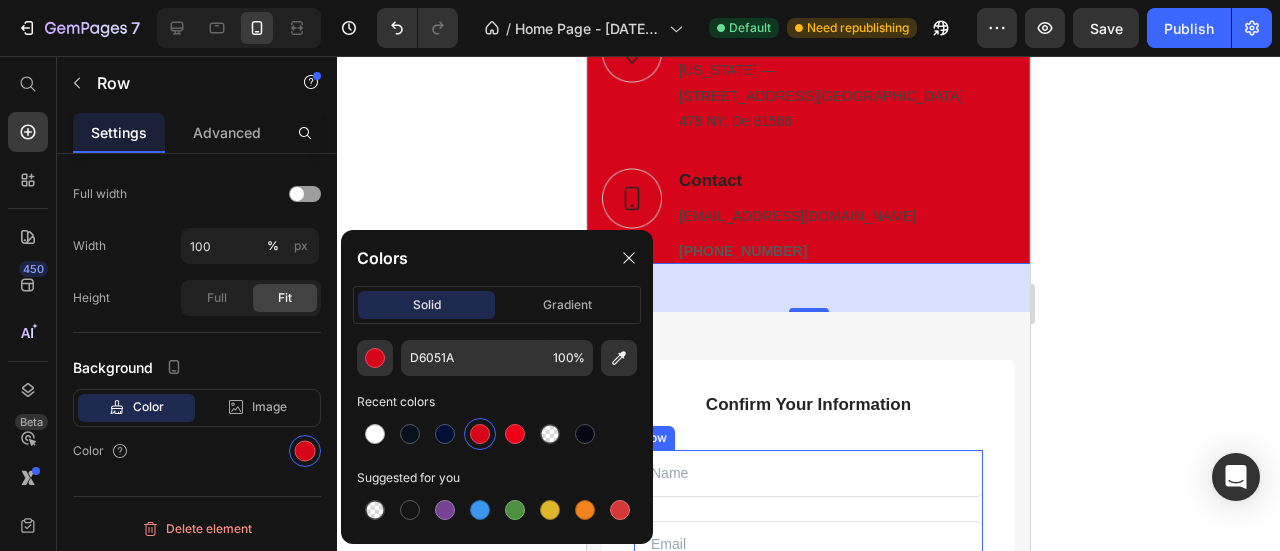 scroll, scrollTop: 6181, scrollLeft: 0, axis: vertical 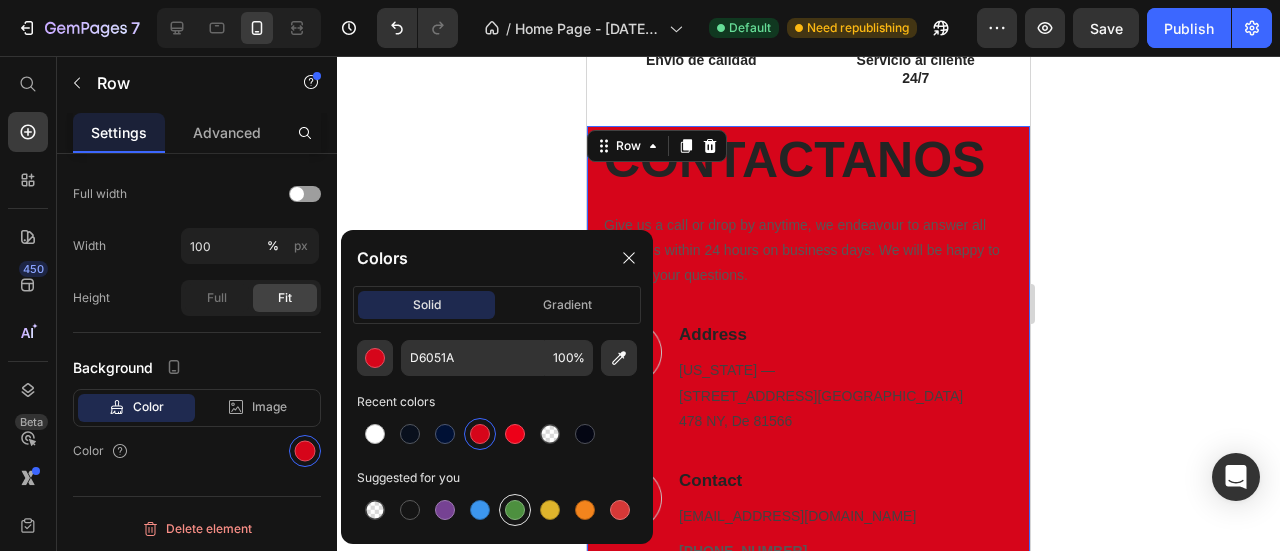 click at bounding box center [515, 510] 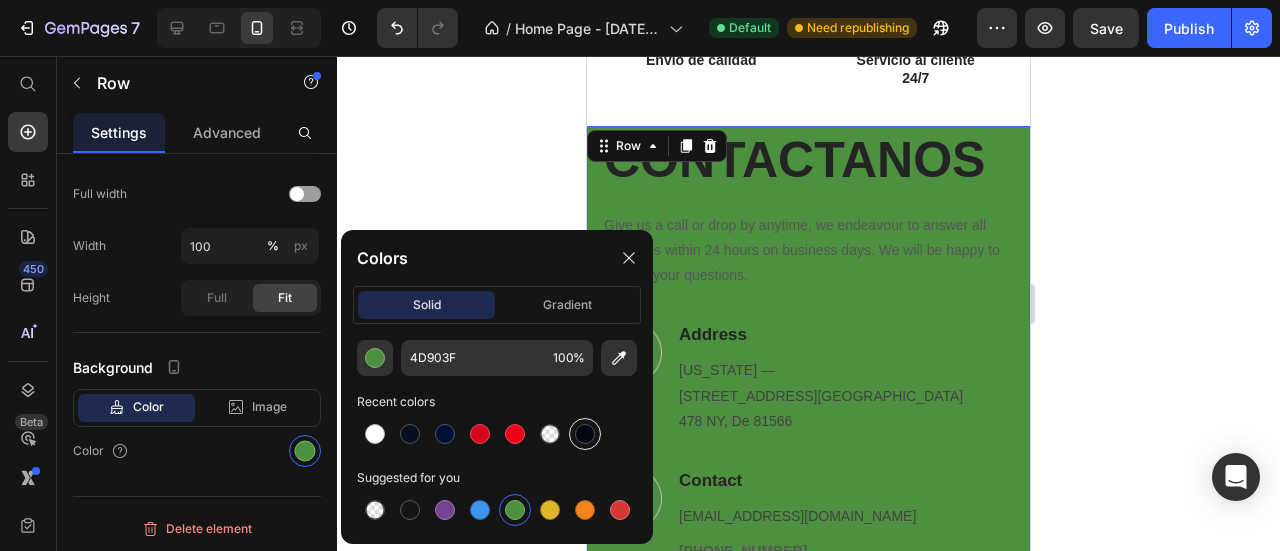 click at bounding box center (585, 434) 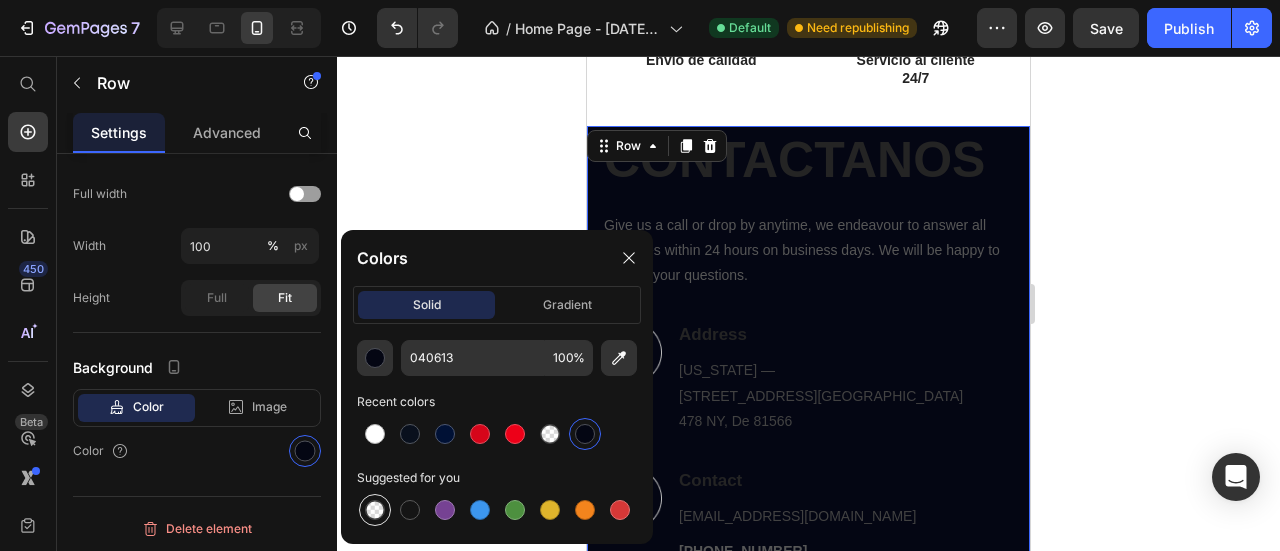 click at bounding box center (375, 510) 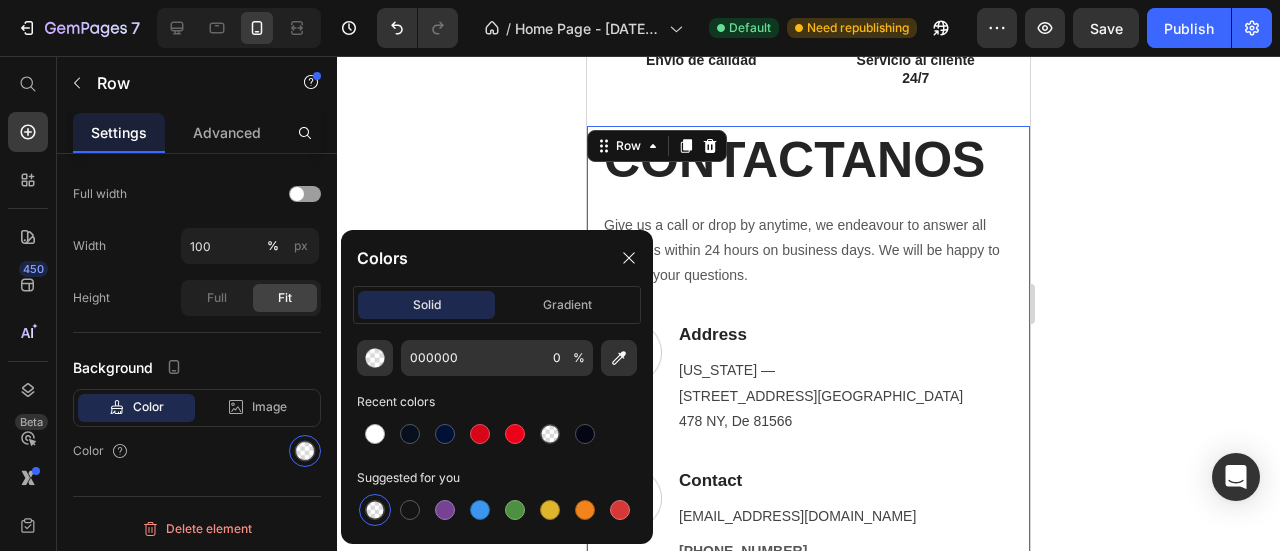 click 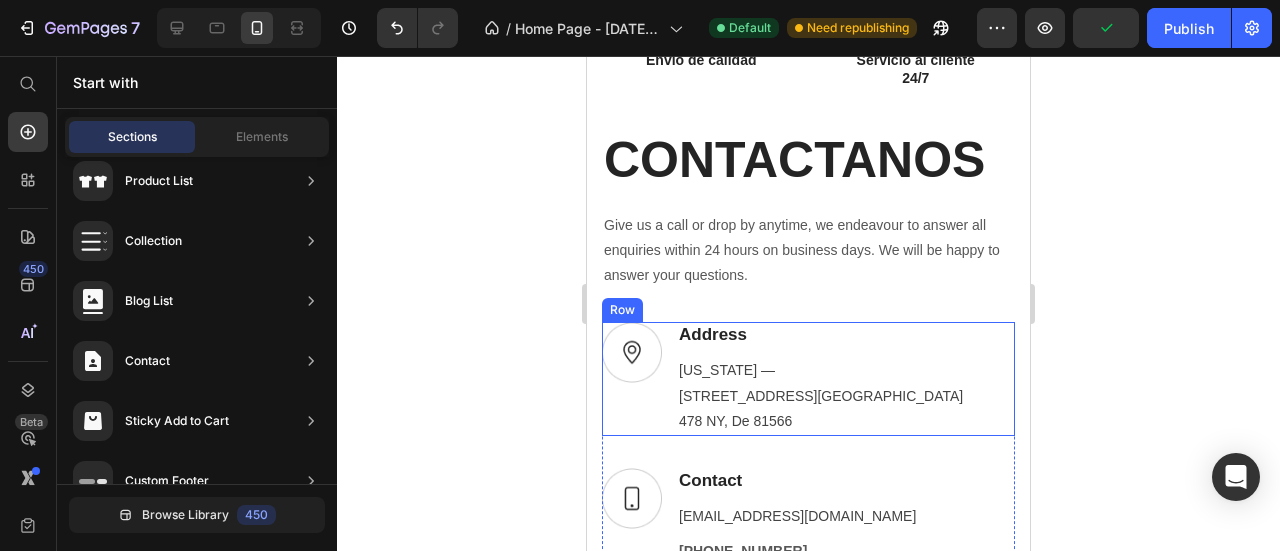 scroll, scrollTop: 6281, scrollLeft: 0, axis: vertical 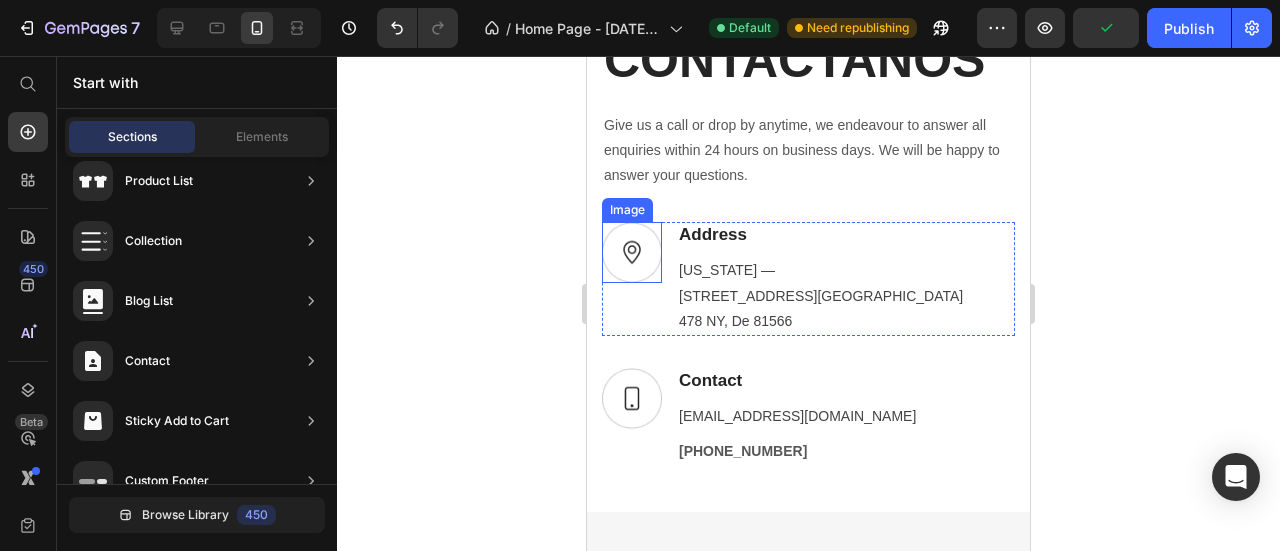 click at bounding box center (632, 252) 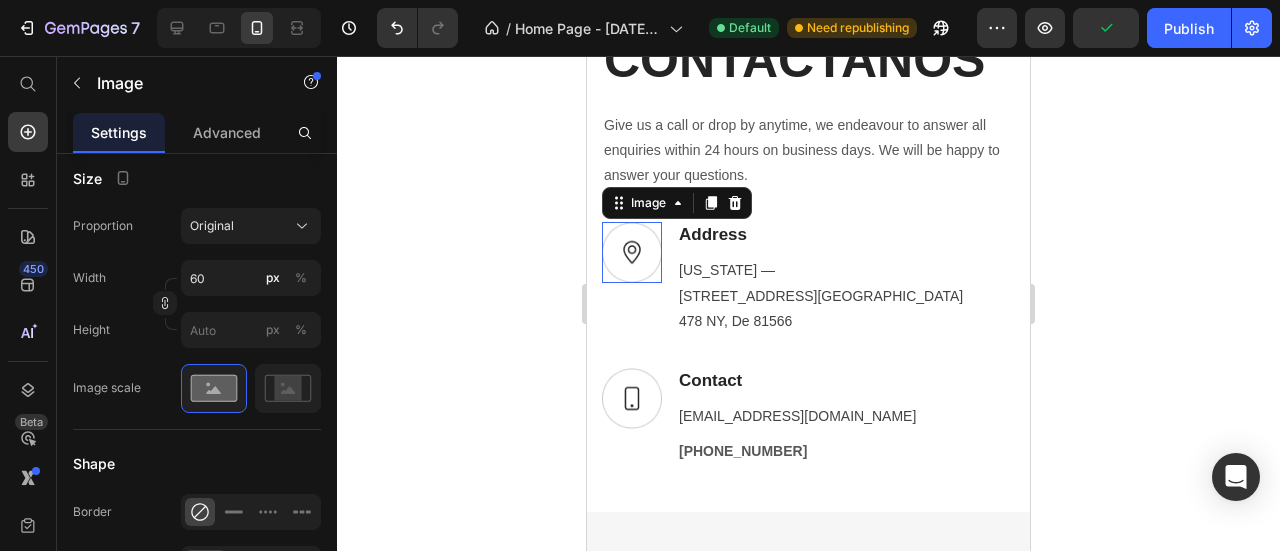 scroll, scrollTop: 0, scrollLeft: 0, axis: both 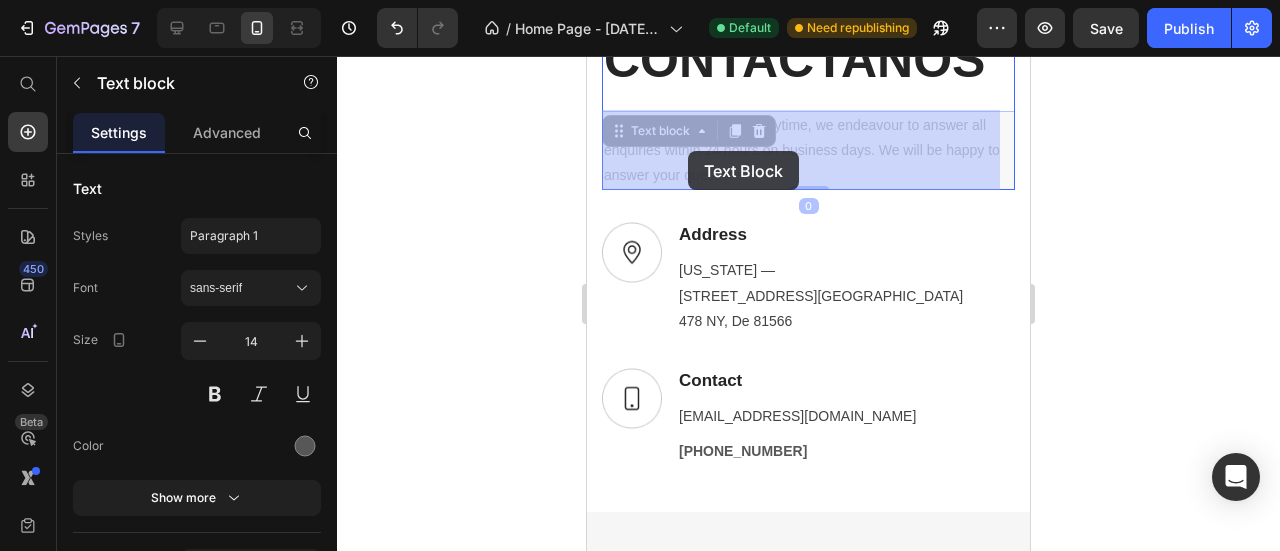 drag, startPoint x: 814, startPoint y: 161, endPoint x: 688, endPoint y: 151, distance: 126.3962 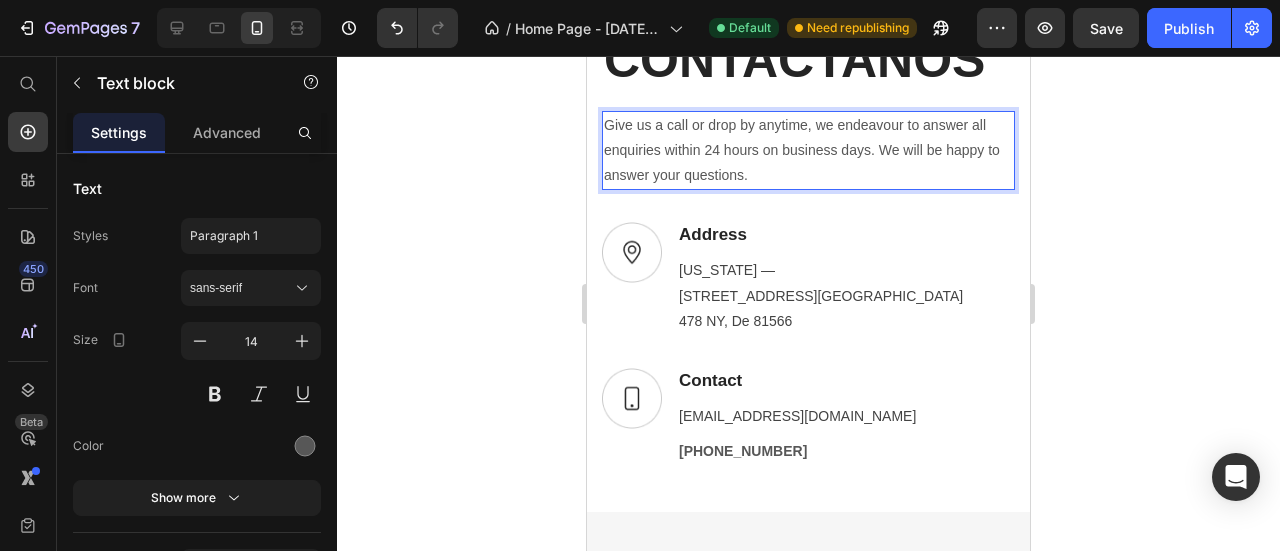 click on "Give us a call or drop by anytime, we endeavour to answer all enquiries within 24 hours on business days. We will be happy to answer your questions." at bounding box center (808, 151) 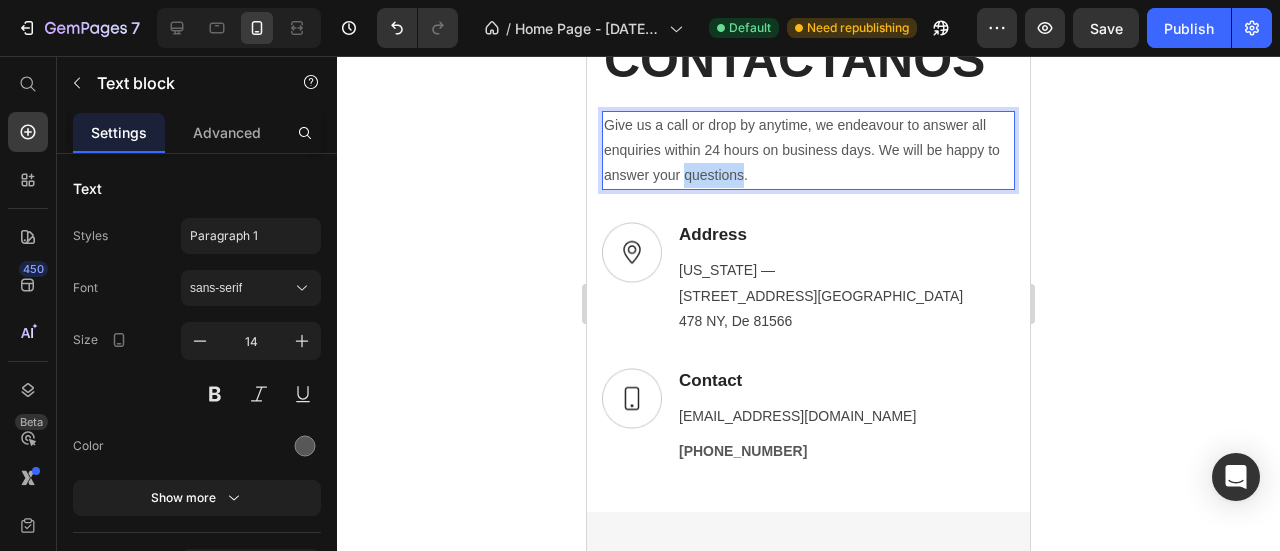 click on "Give us a call or drop by anytime, we endeavour to answer all enquiries within 24 hours on business days. We will be happy to answer your questions." at bounding box center (808, 151) 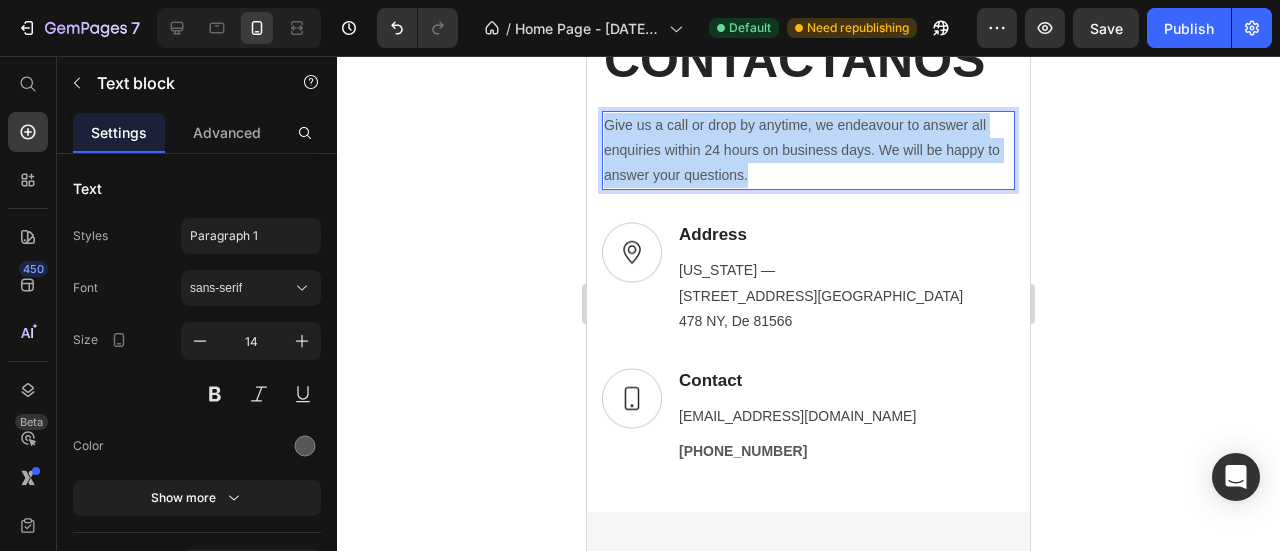 click on "Give us a call or drop by anytime, we endeavour to answer all enquiries within 24 hours on business days. We will be happy to answer your questions." at bounding box center [808, 151] 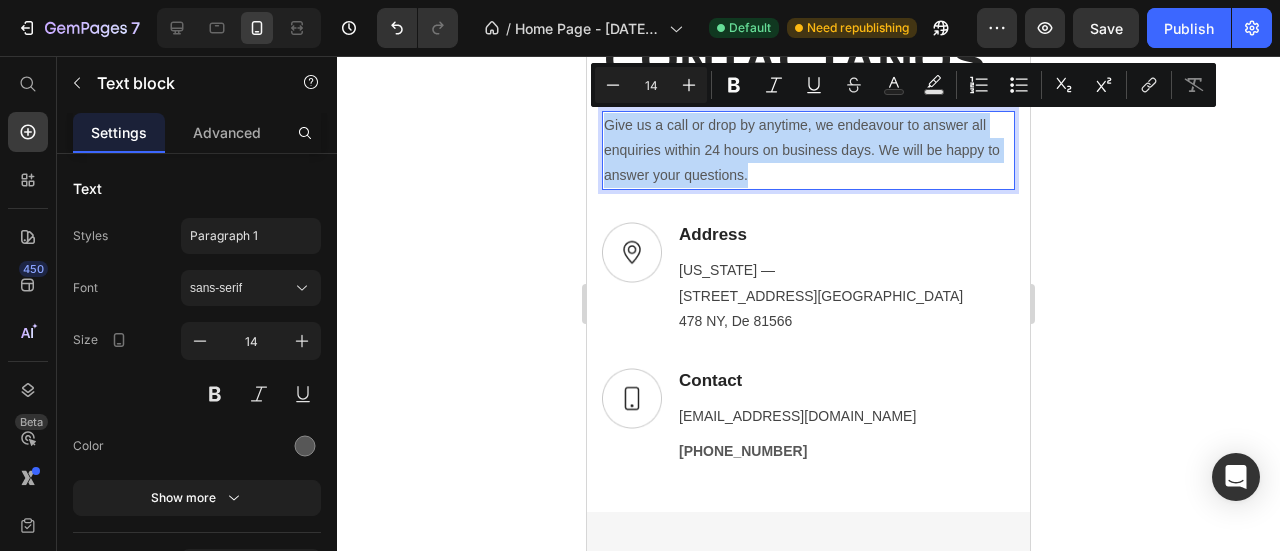 click on "Give us a call or drop by anytime, we endeavour to answer all enquiries within 24 hours on business days. We will be happy to answer your questions." at bounding box center [808, 151] 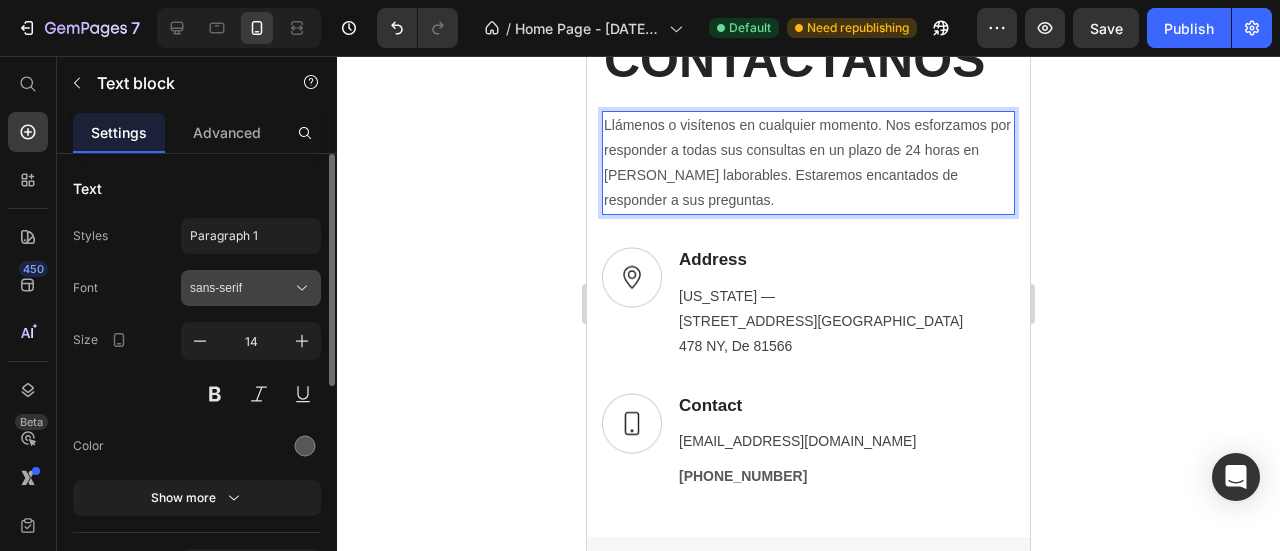 click on "sans-serif" at bounding box center (241, 288) 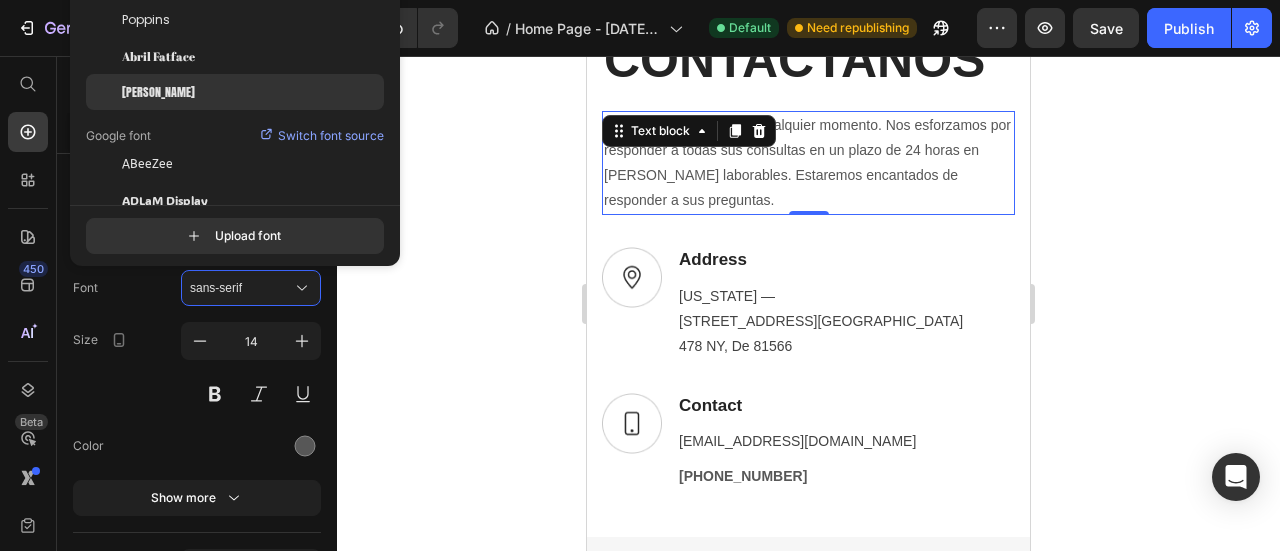 click on "[PERSON_NAME]" 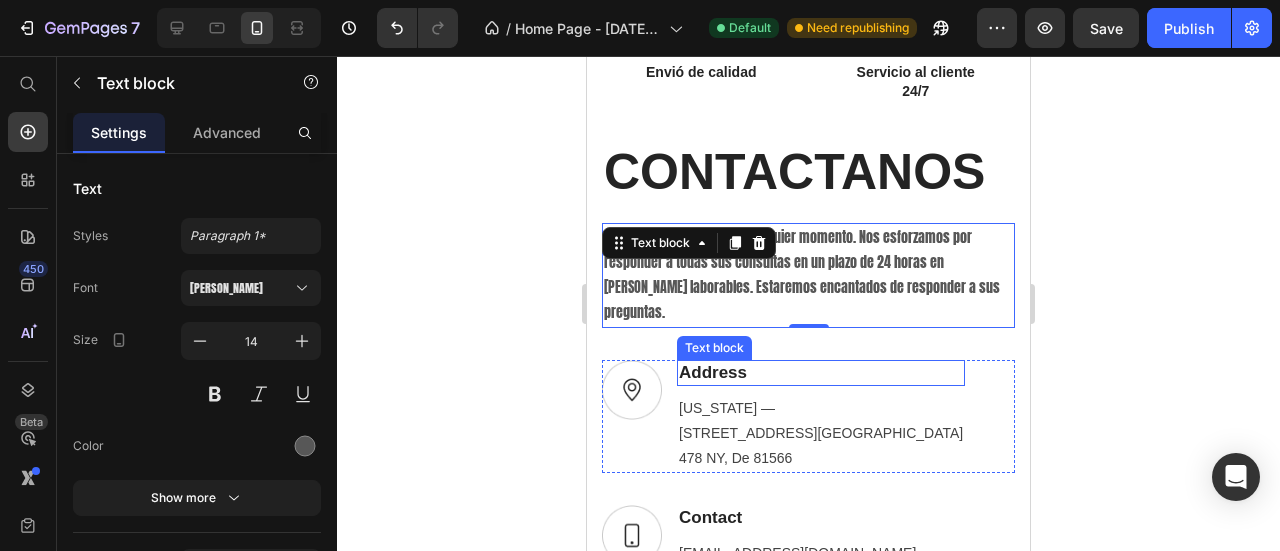scroll, scrollTop: 6081, scrollLeft: 0, axis: vertical 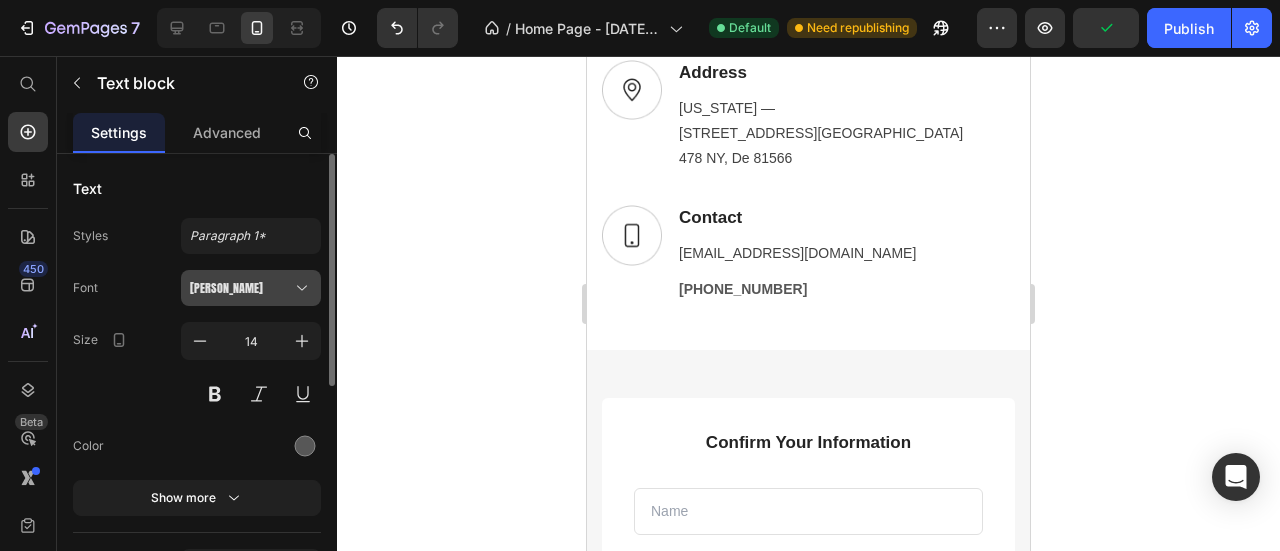 click on "[PERSON_NAME]" at bounding box center (251, 288) 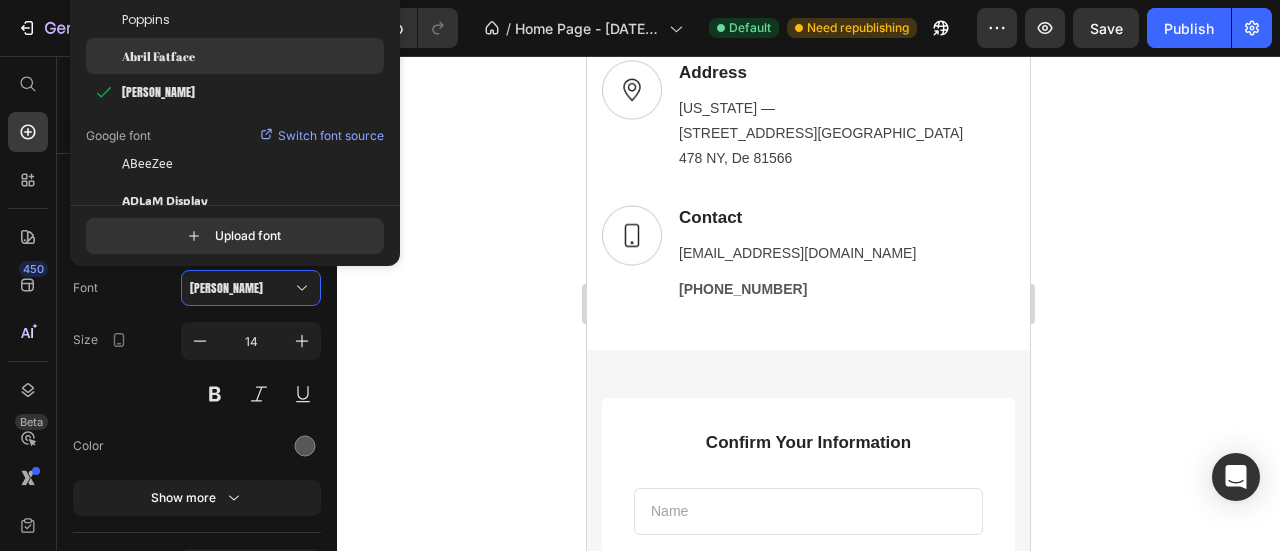 click on "Abril Fatface" 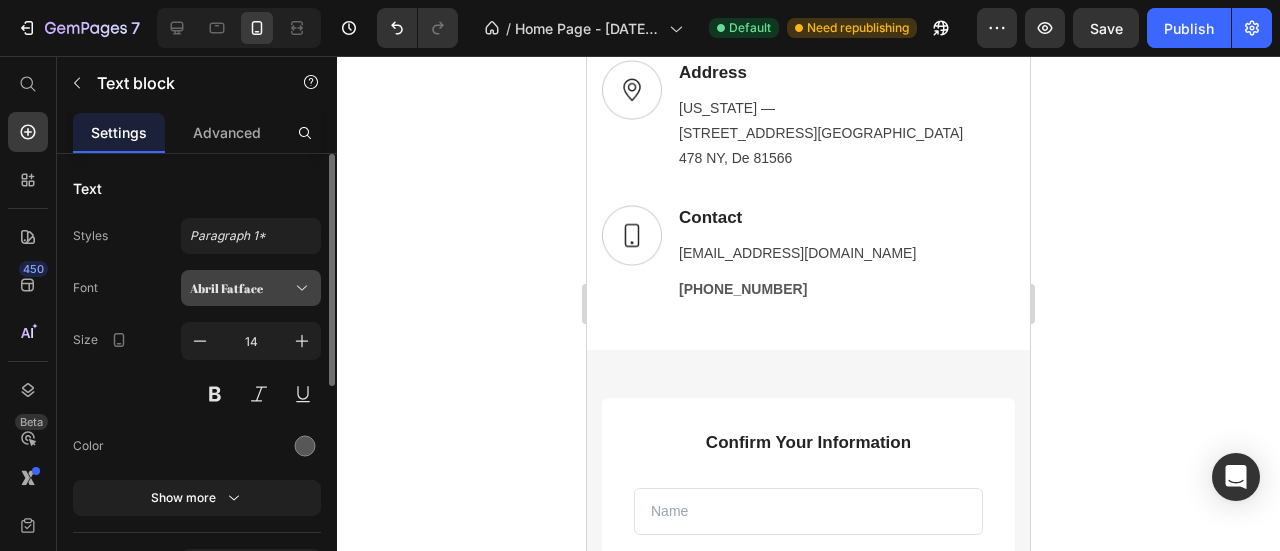 click on "Abril Fatface" at bounding box center (251, 288) 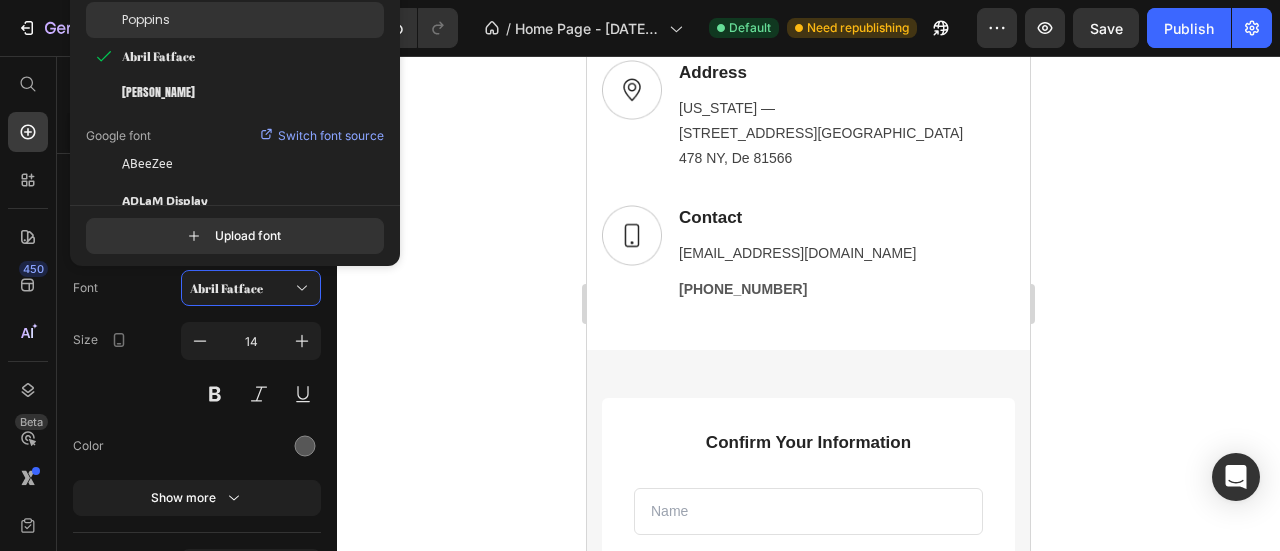 click on "Poppins" 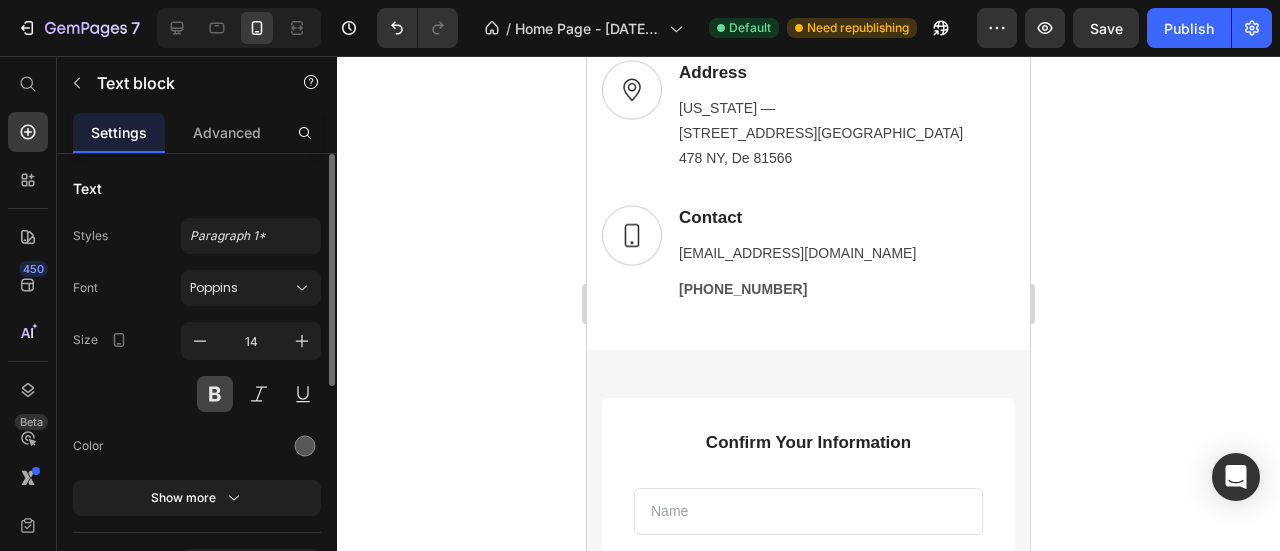 click at bounding box center (215, 394) 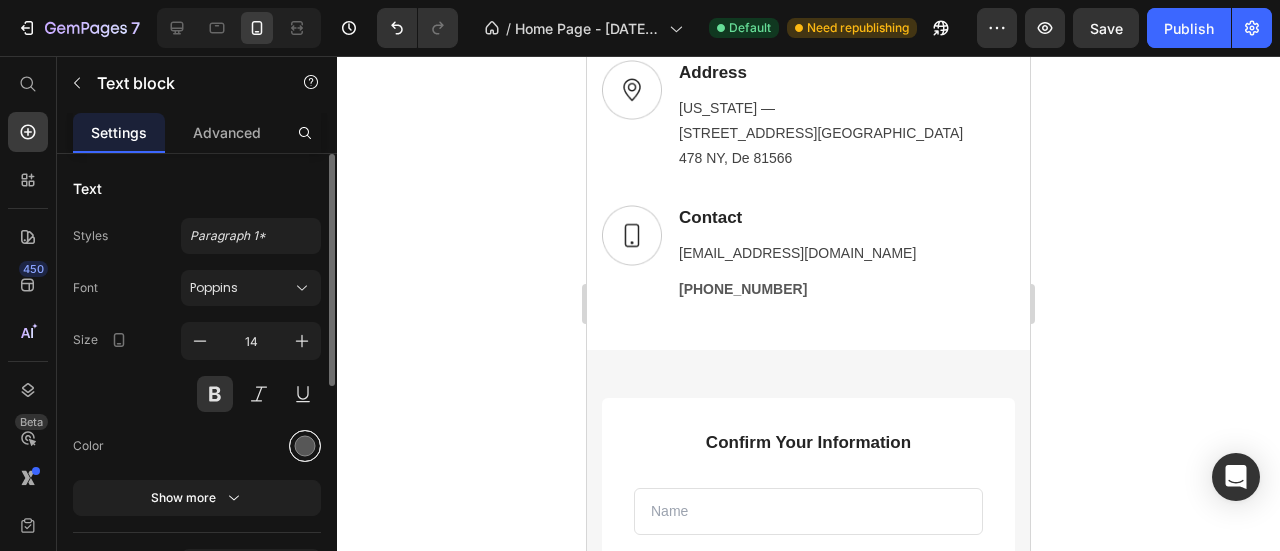click at bounding box center (305, 446) 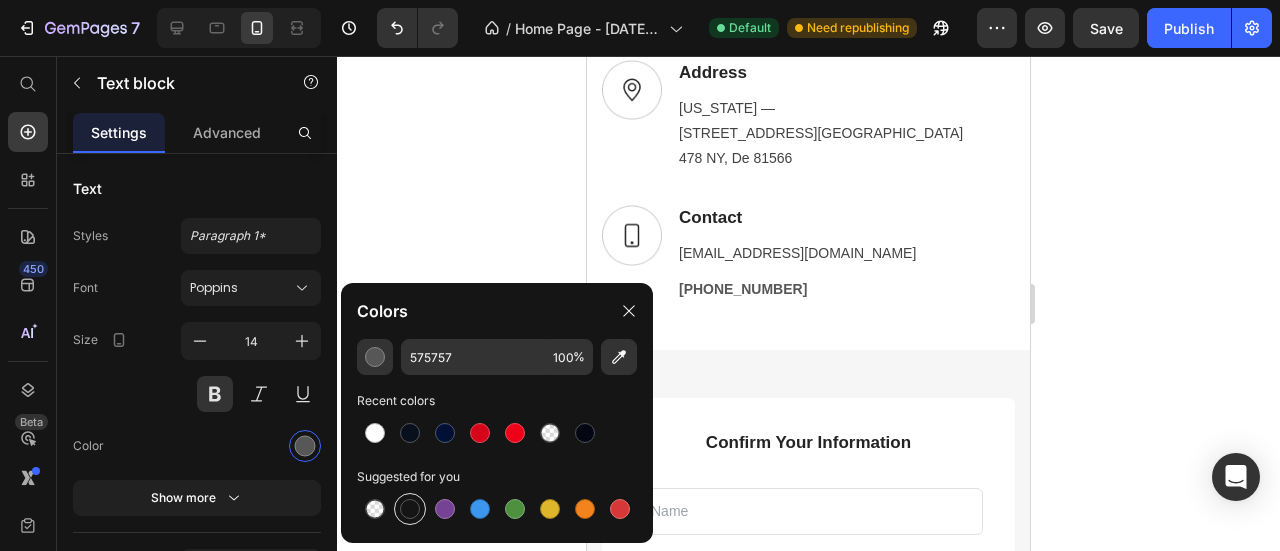 click at bounding box center (410, 509) 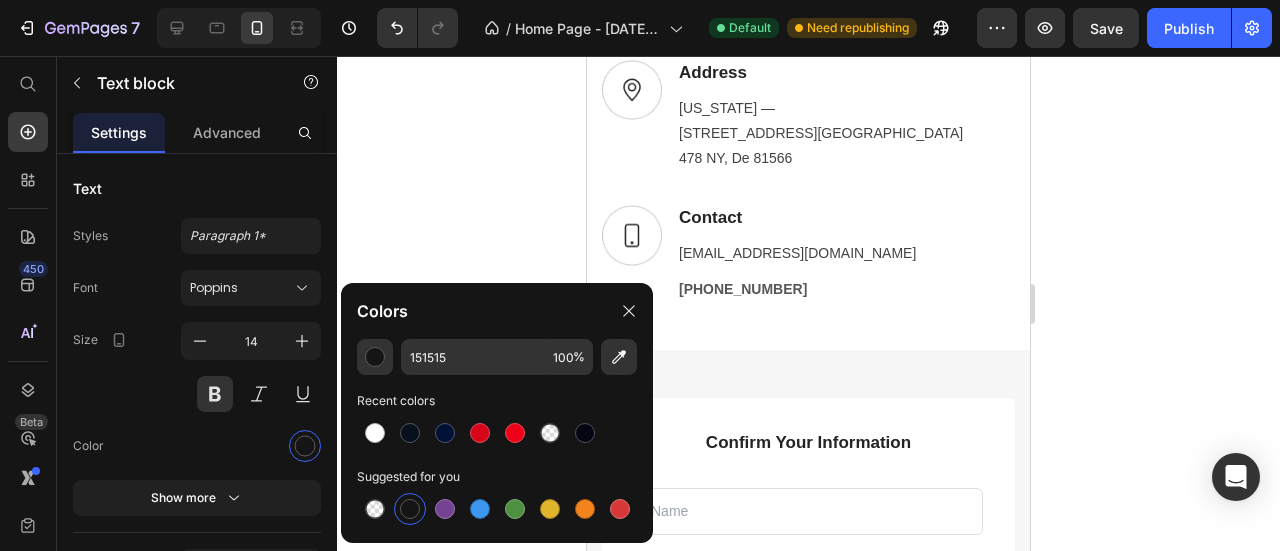 click 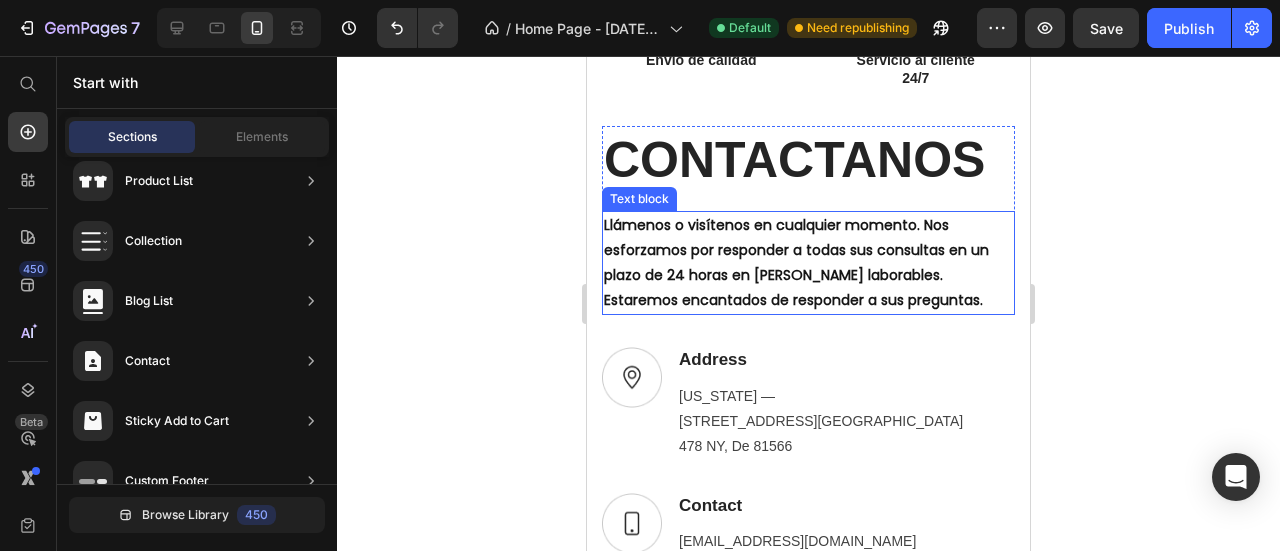 scroll, scrollTop: 6381, scrollLeft: 0, axis: vertical 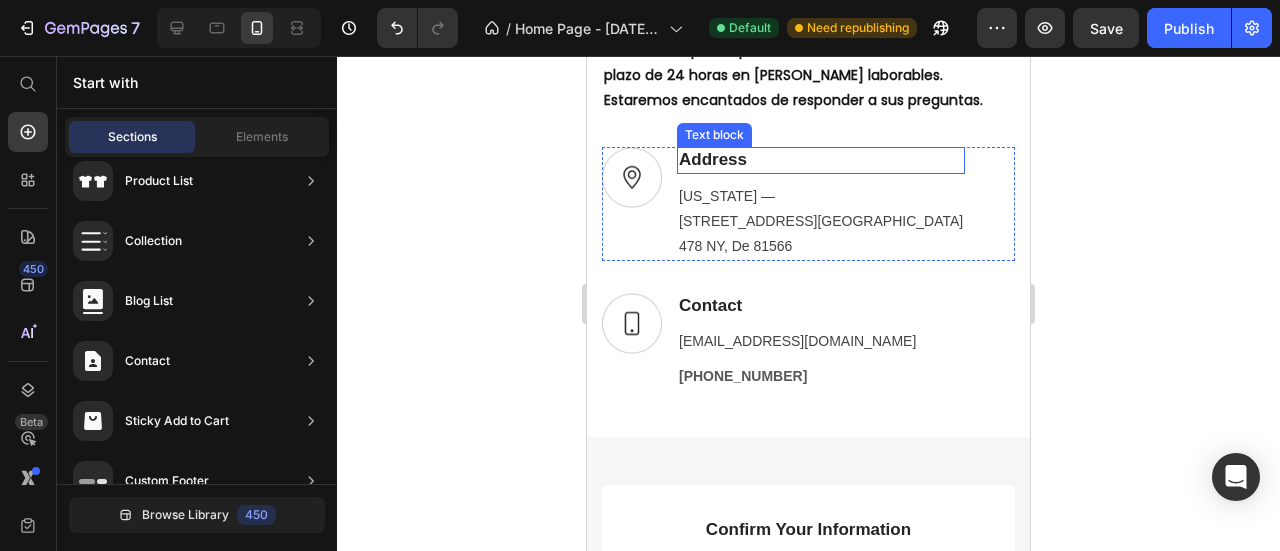 click on "Address" at bounding box center [821, 160] 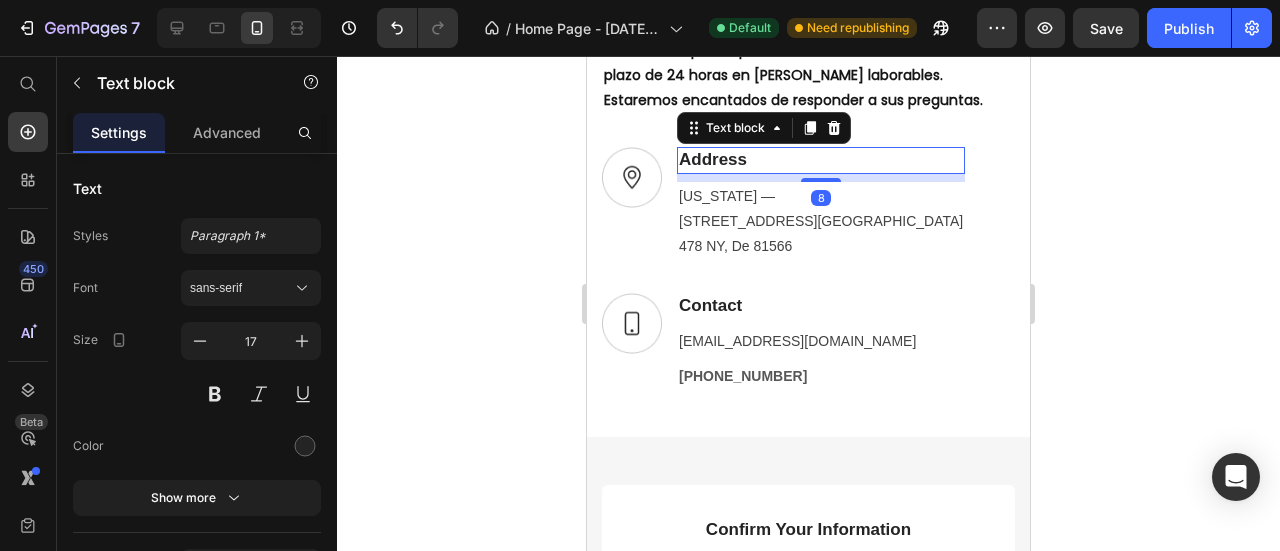 click on "Address" at bounding box center (821, 160) 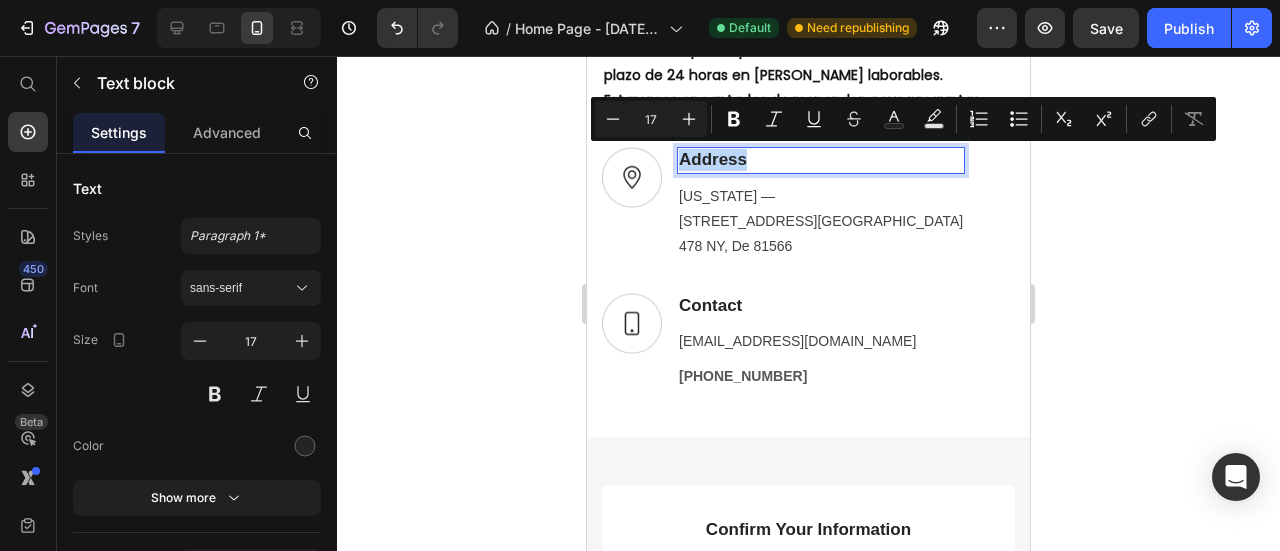 click on "Address" at bounding box center [821, 160] 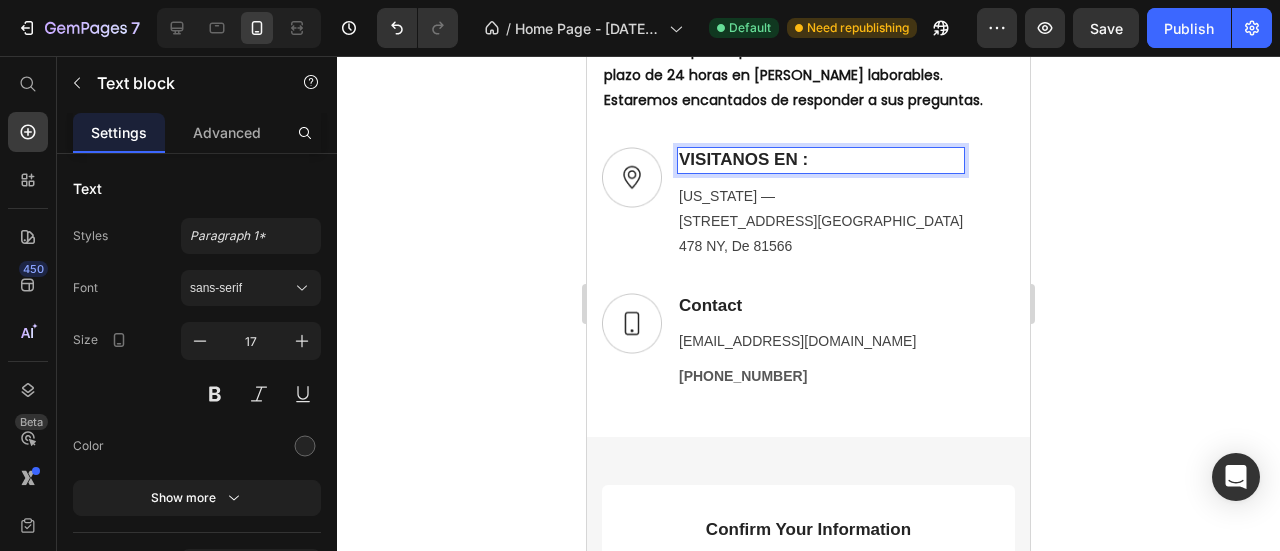 click 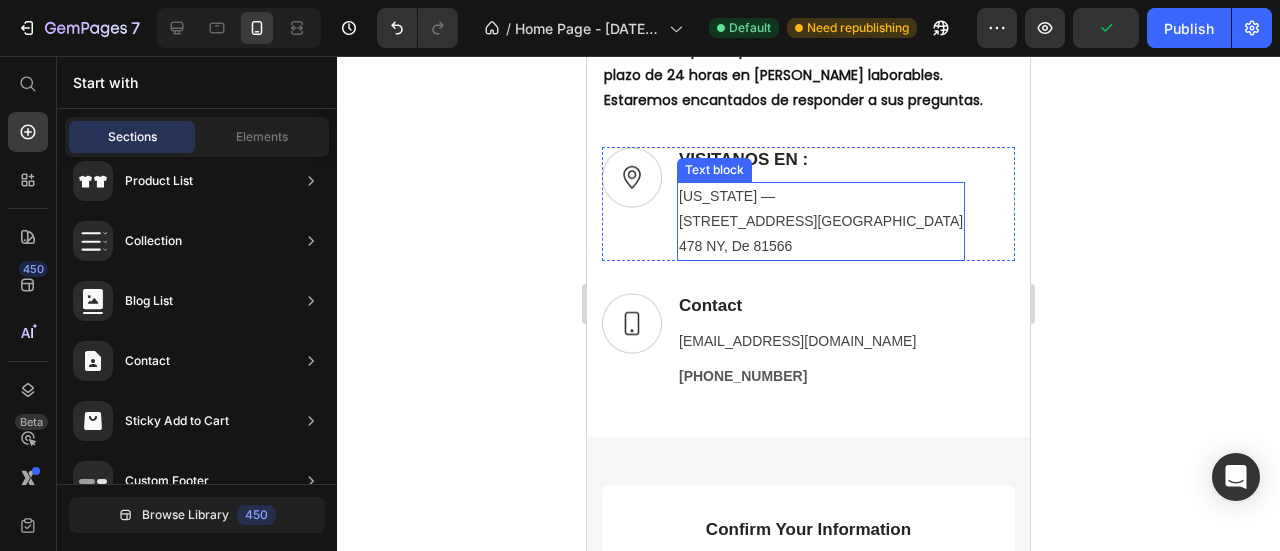 click on "[US_STATE] — [STREET_ADDRESS], Office" at bounding box center [821, 209] 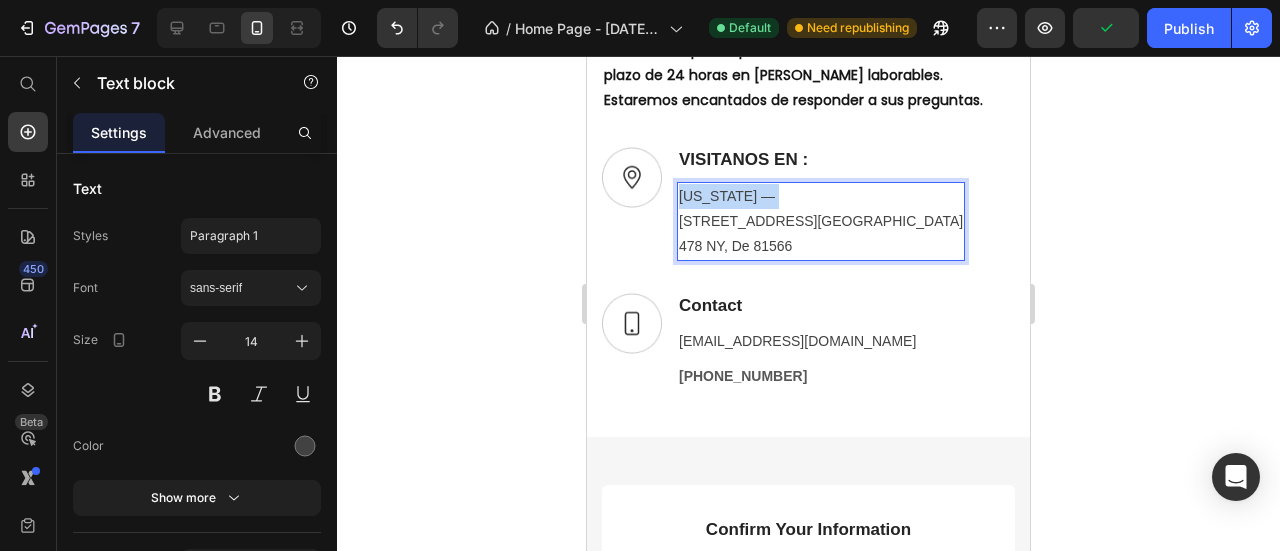 click on "[US_STATE] — [STREET_ADDRESS], Office" at bounding box center (821, 209) 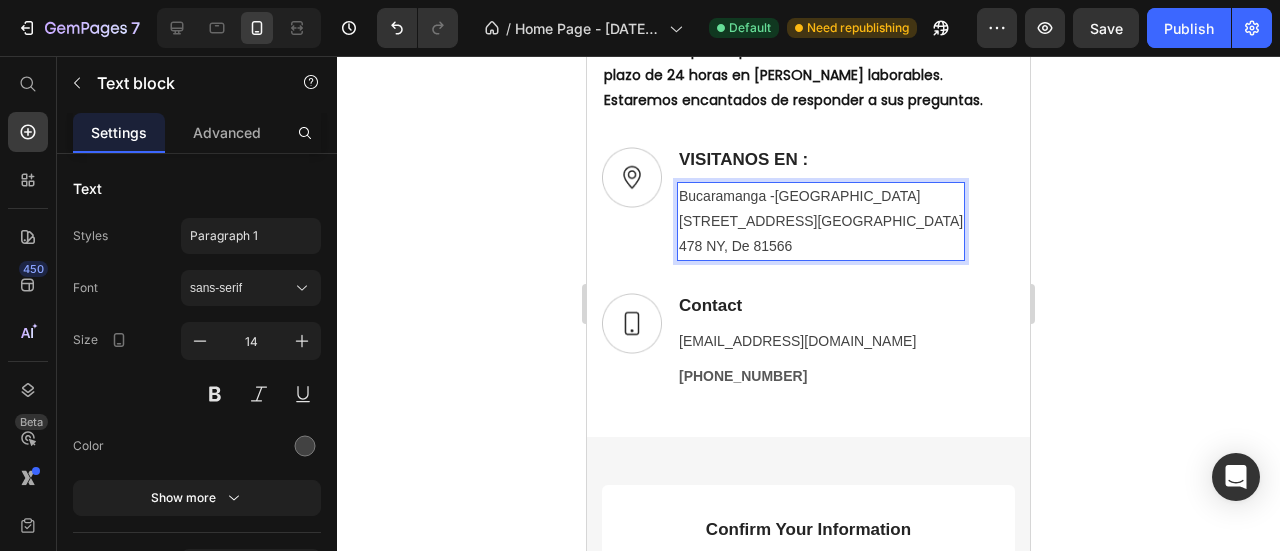 click on "[STREET_ADDRESS][GEOGRAPHIC_DATA]" at bounding box center (821, 221) 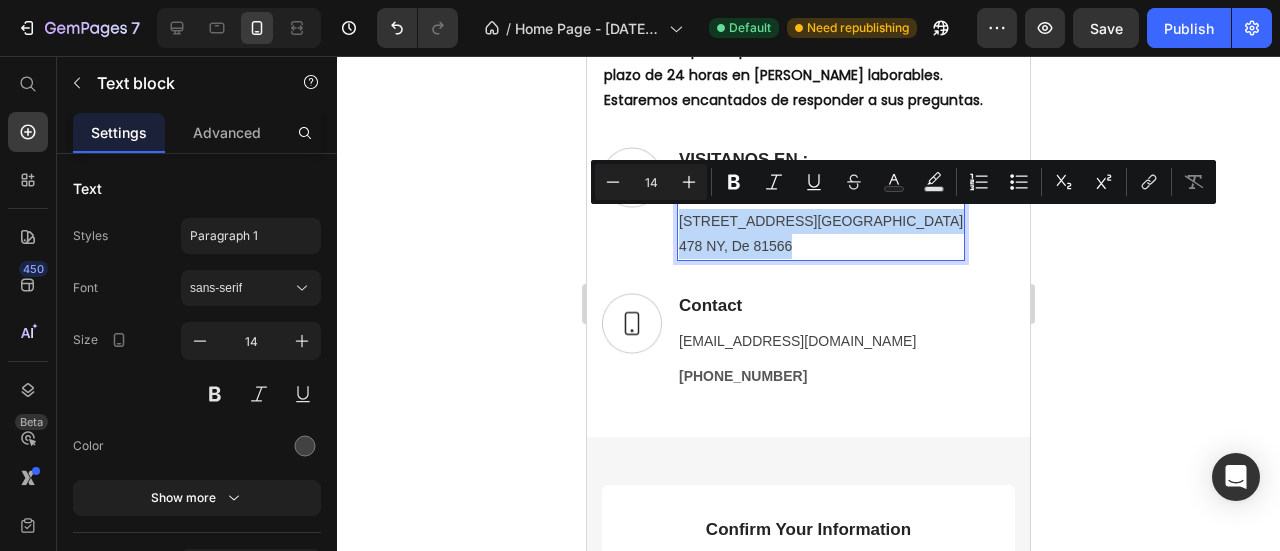 drag, startPoint x: 685, startPoint y: 216, endPoint x: 823, endPoint y: 260, distance: 144.84474 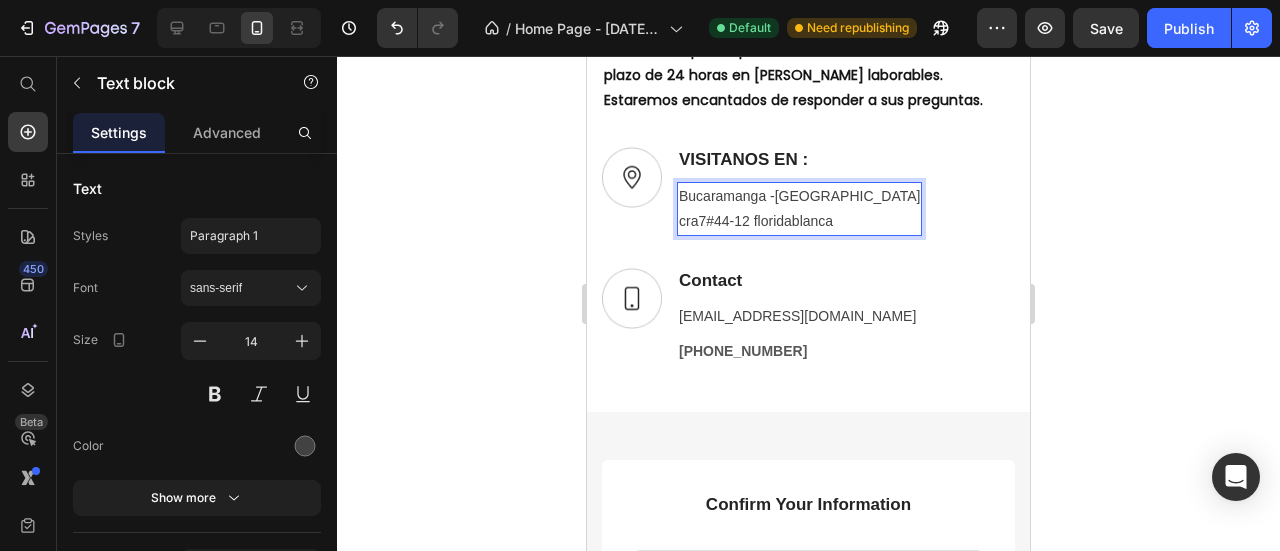click 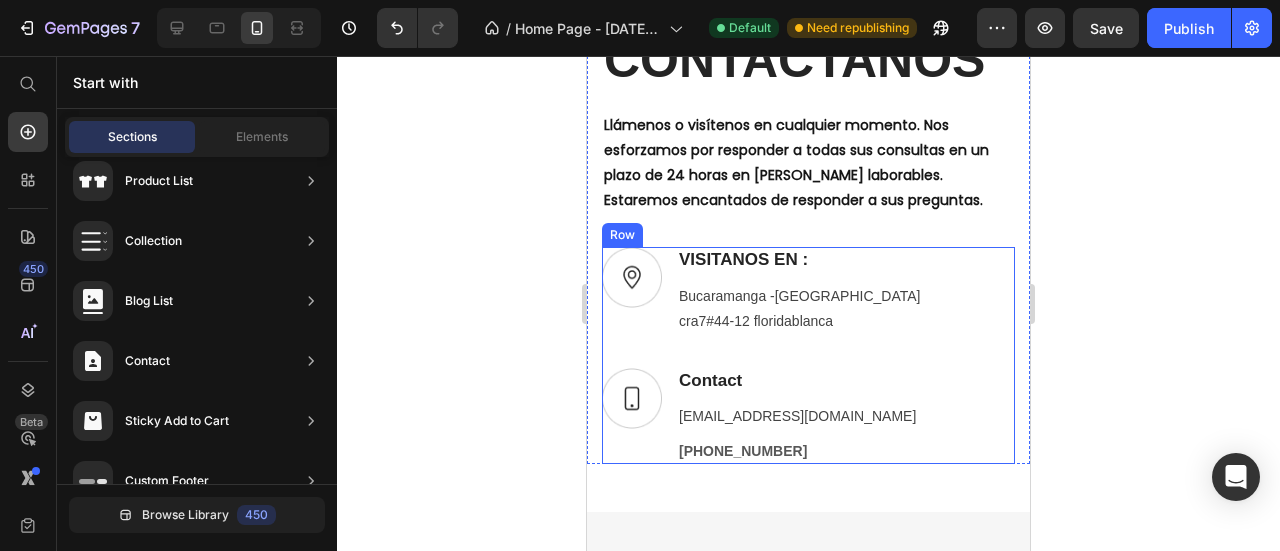 scroll, scrollTop: 6081, scrollLeft: 0, axis: vertical 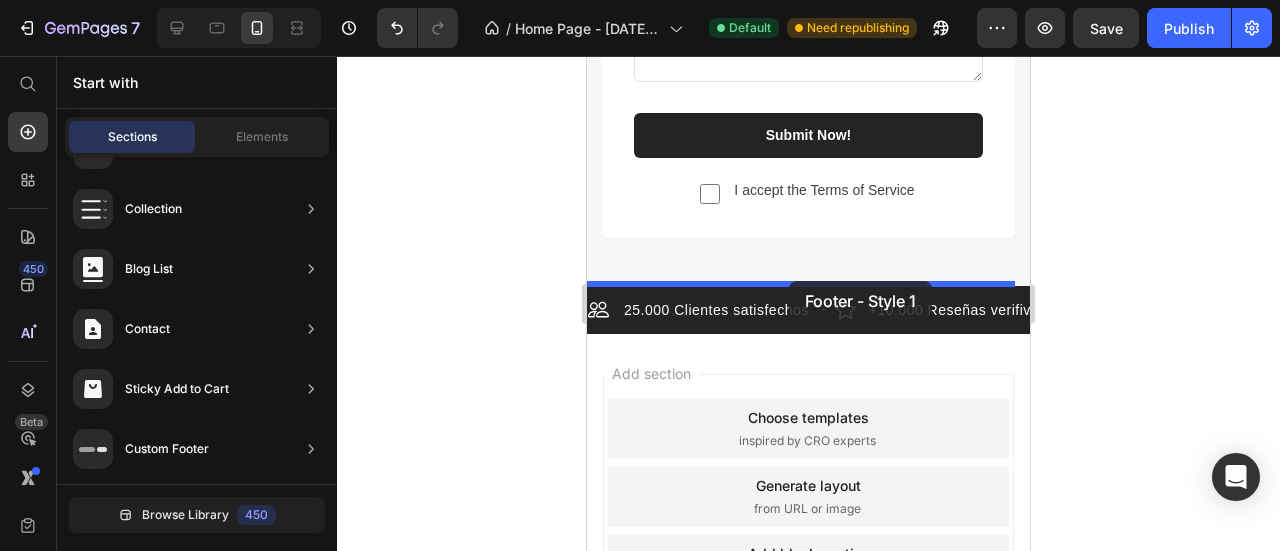 drag, startPoint x: 1077, startPoint y: 253, endPoint x: 789, endPoint y: 281, distance: 289.3579 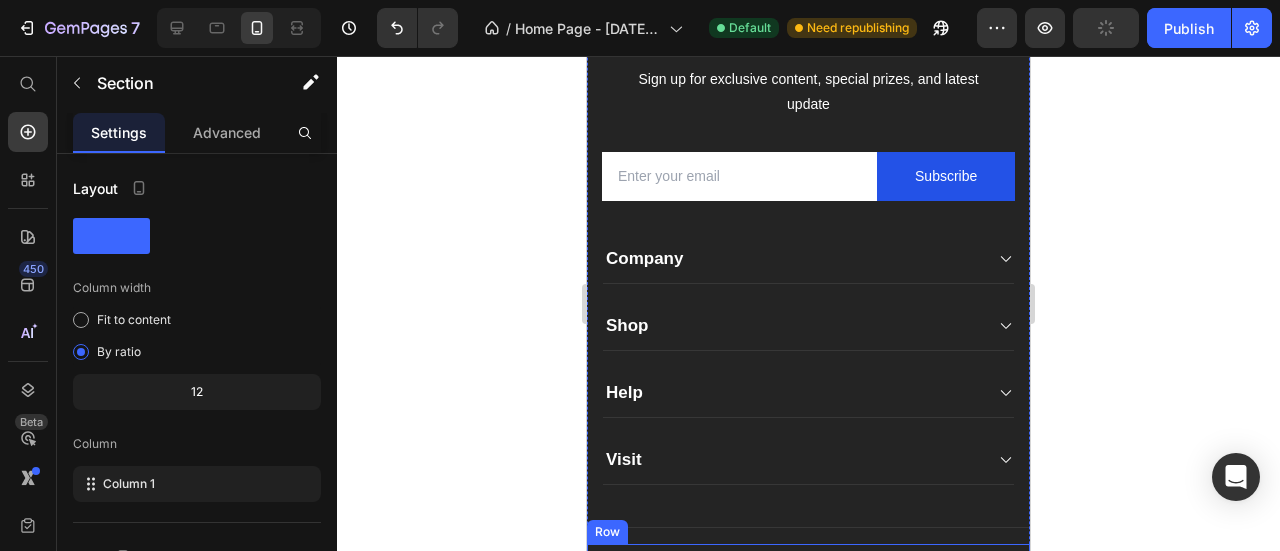 scroll, scrollTop: 7299, scrollLeft: 0, axis: vertical 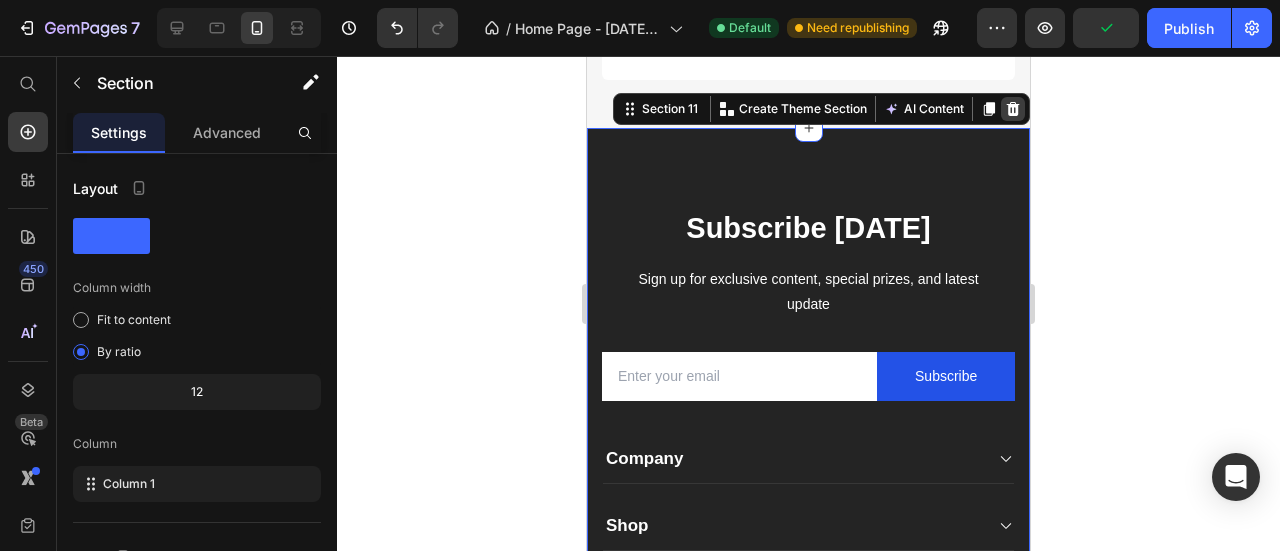 click at bounding box center [1013, 109] 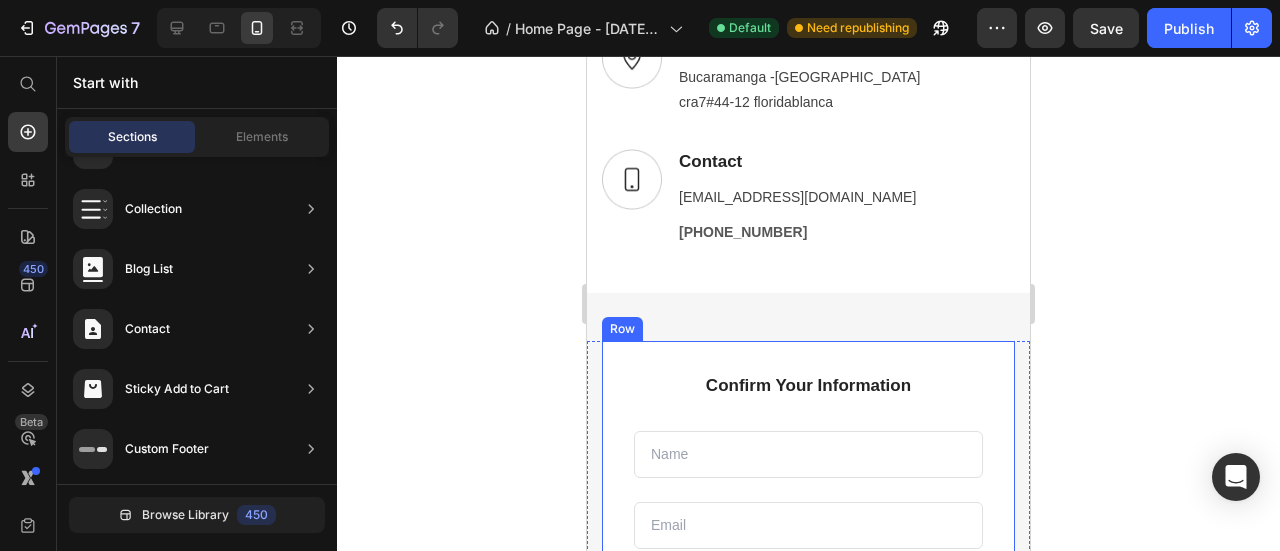 scroll, scrollTop: 6400, scrollLeft: 0, axis: vertical 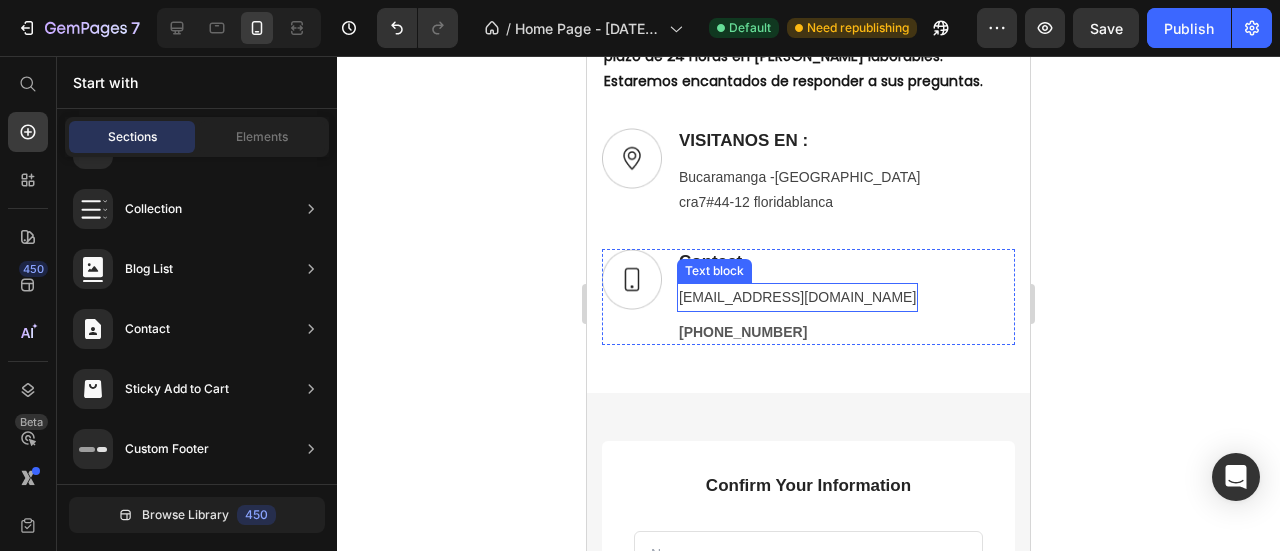 click on "Text block" at bounding box center (714, 271) 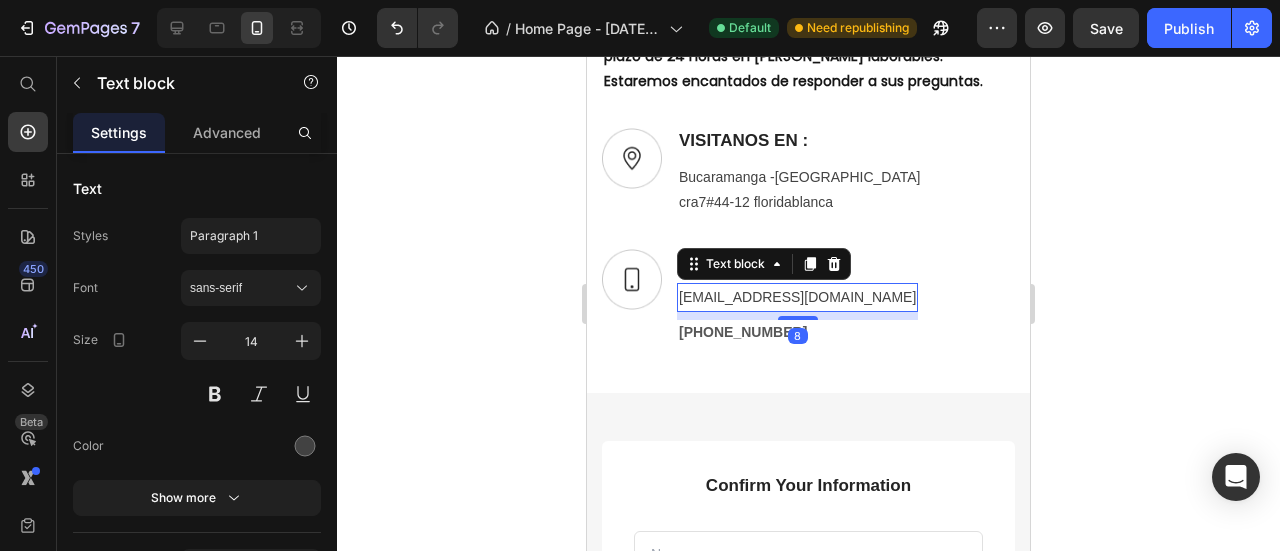 click on "Image Contact Text block [EMAIL_ADDRESS][DOMAIN_NAME] Text block   8 [PHONE_NUMBER] Text block Row" at bounding box center [808, 297] 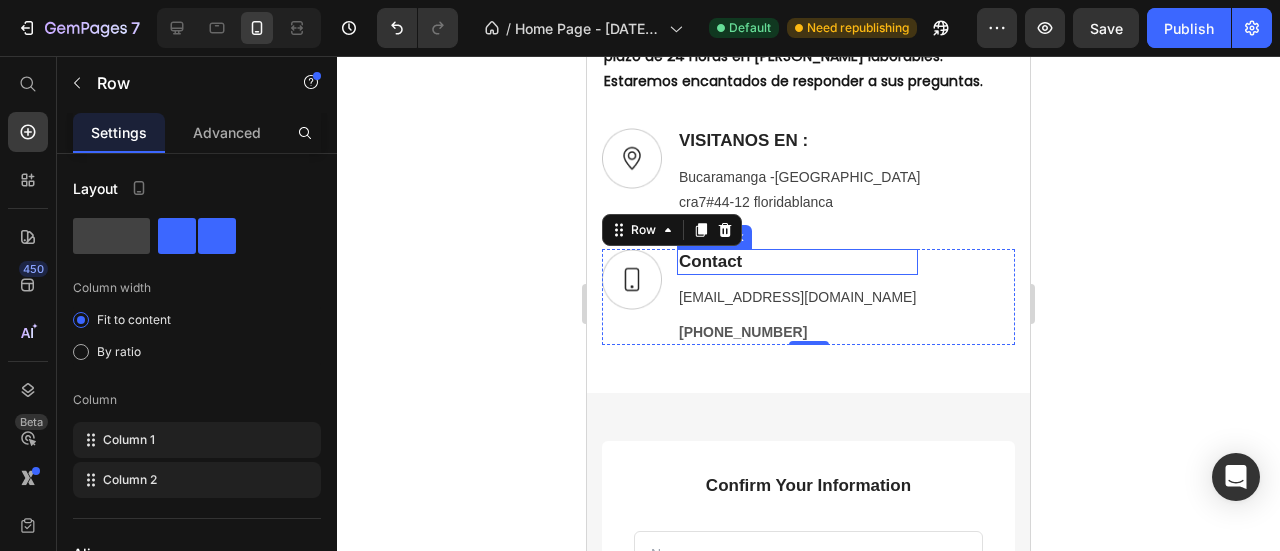 click on "Contact" at bounding box center [797, 262] 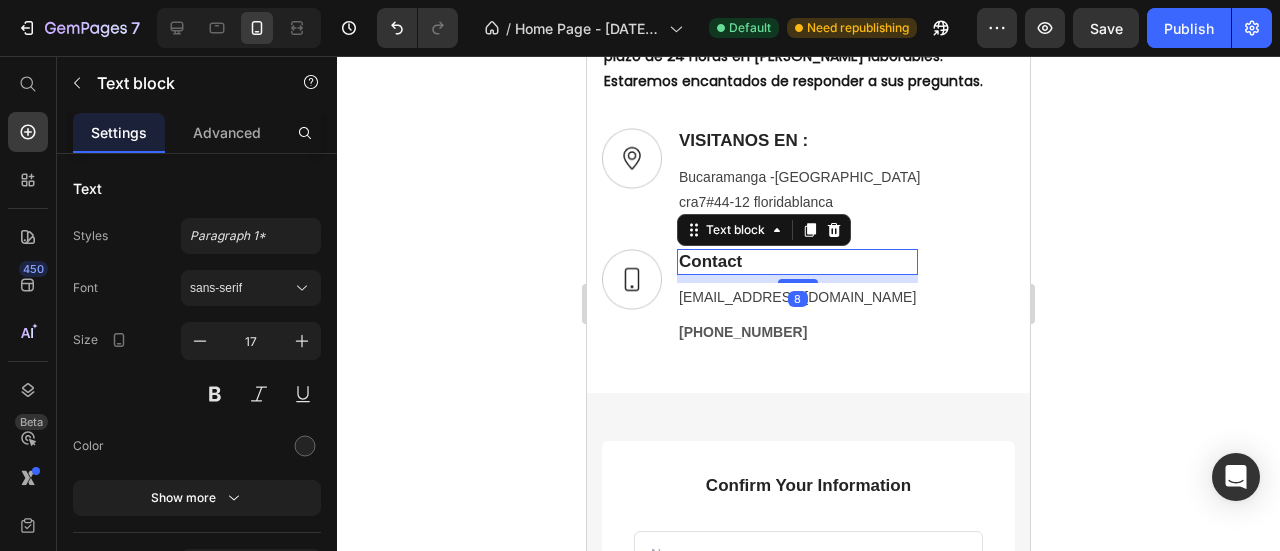 click on "Contact" at bounding box center [797, 262] 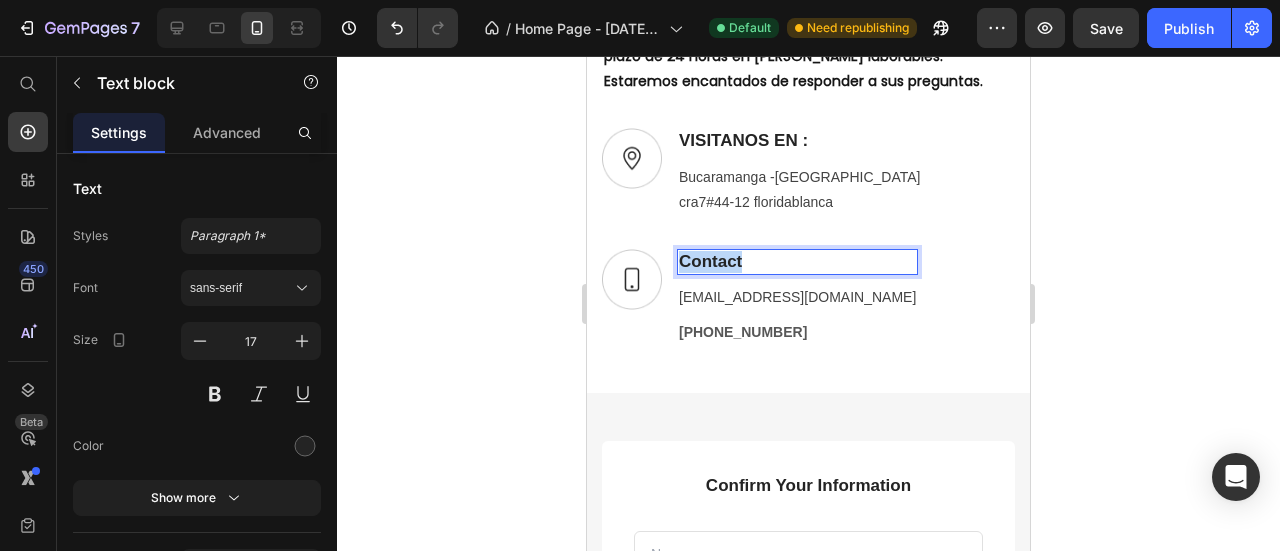 click on "Contact" at bounding box center [797, 262] 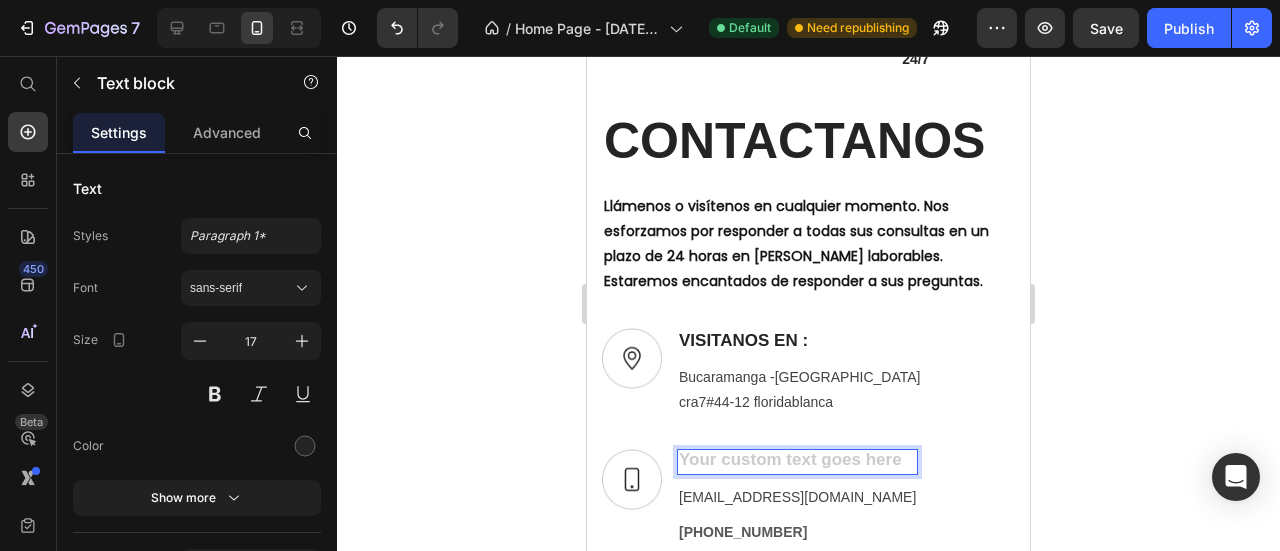 scroll, scrollTop: 6400, scrollLeft: 0, axis: vertical 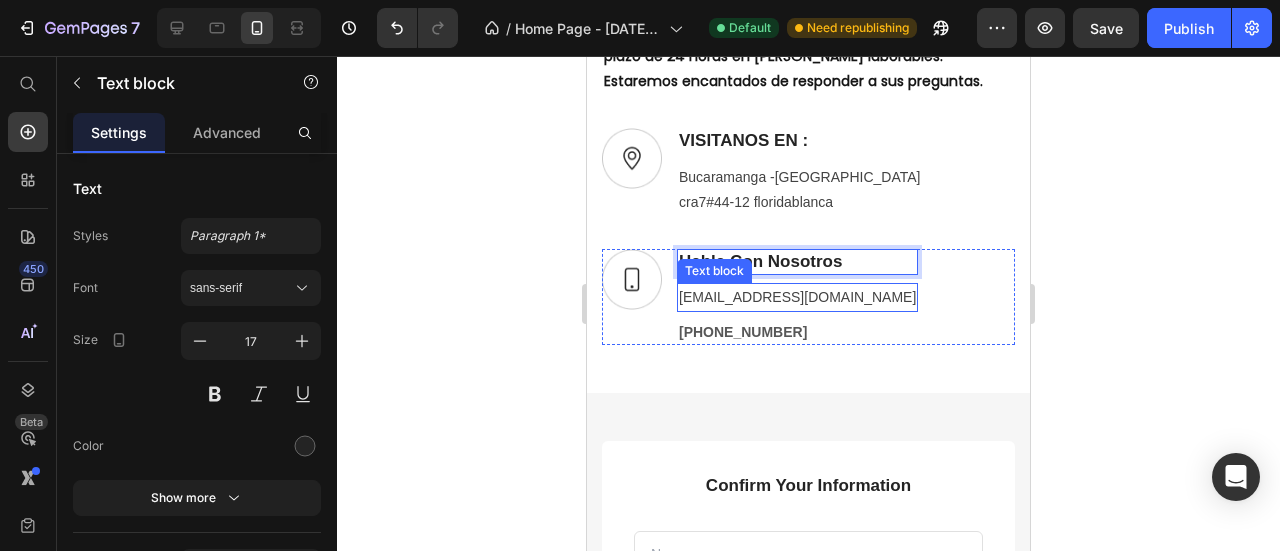 click on "[EMAIL_ADDRESS][DOMAIN_NAME]" at bounding box center [797, 297] 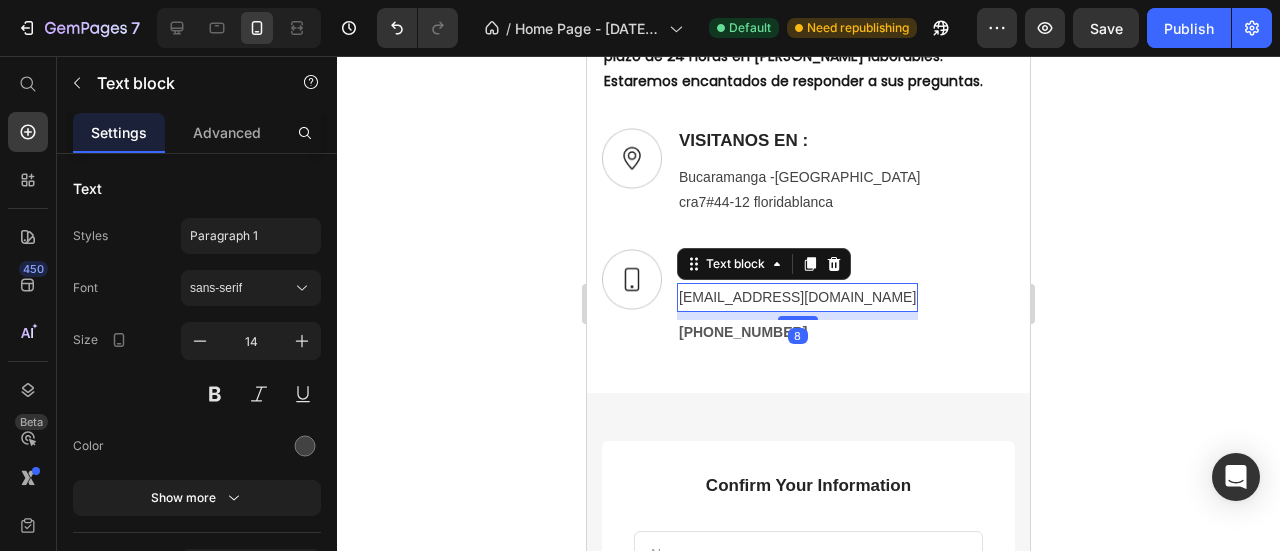 click on "[EMAIL_ADDRESS][DOMAIN_NAME]" at bounding box center [797, 297] 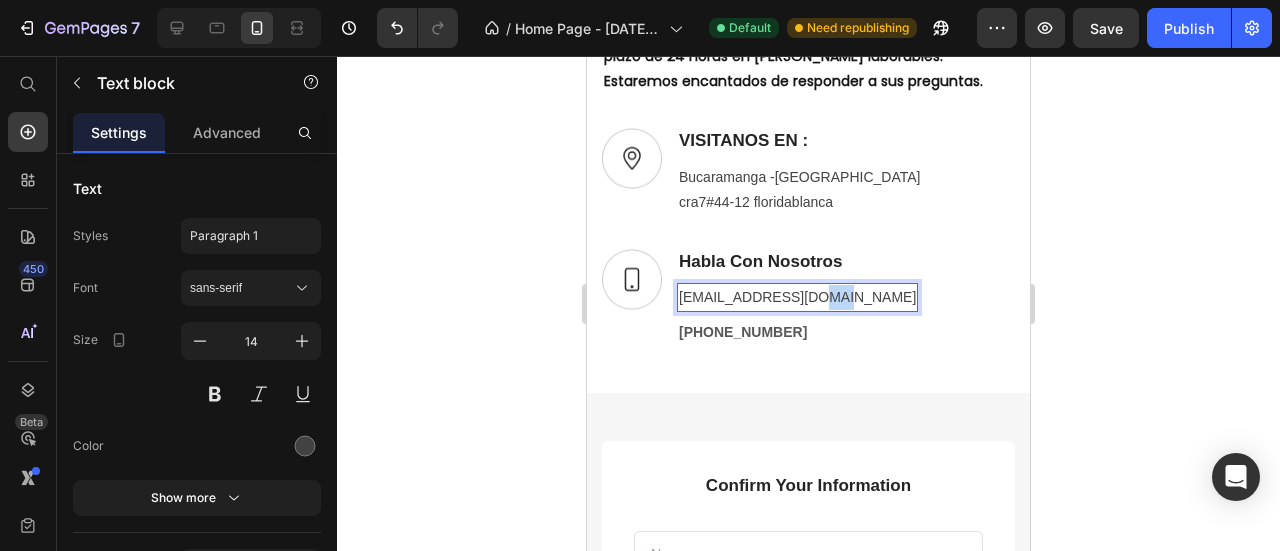 click on "[EMAIL_ADDRESS][DOMAIN_NAME]" at bounding box center (797, 297) 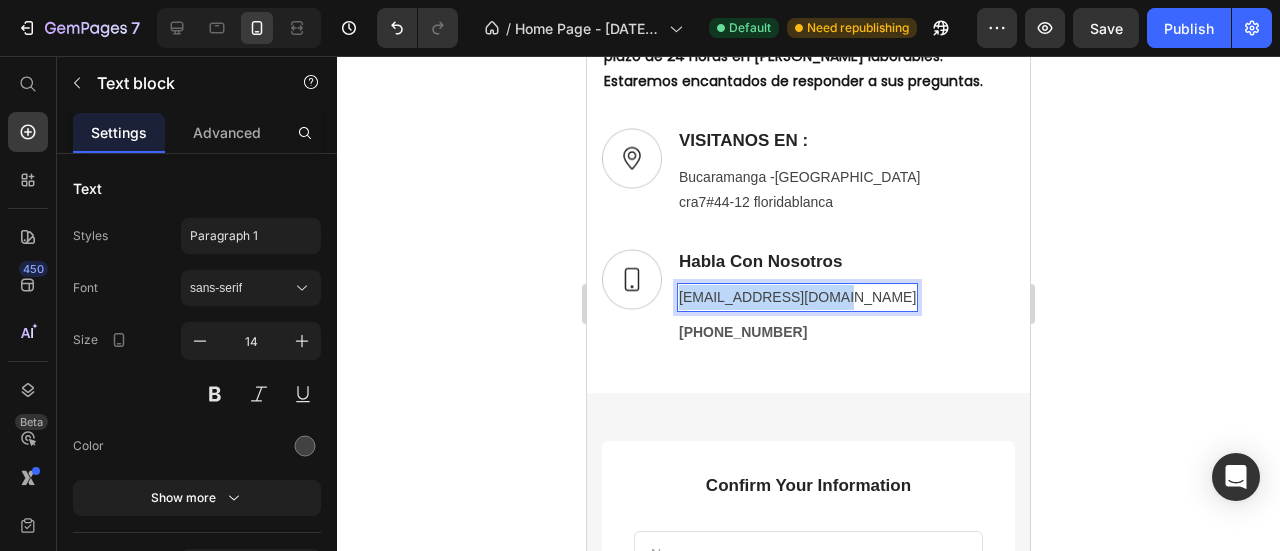 click on "[EMAIL_ADDRESS][DOMAIN_NAME]" at bounding box center [797, 297] 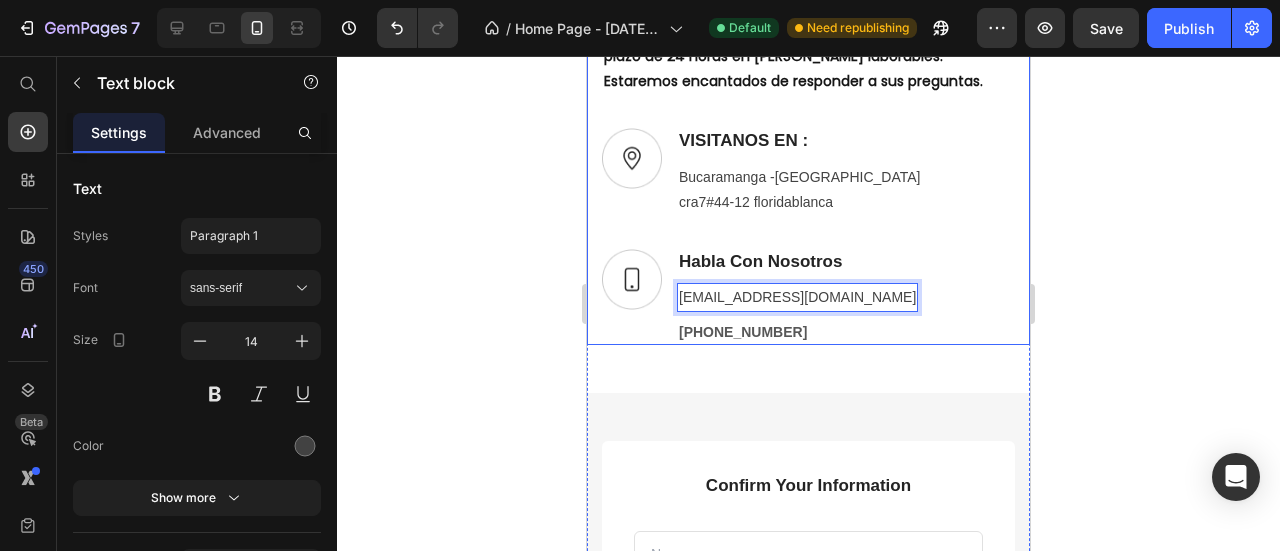 click 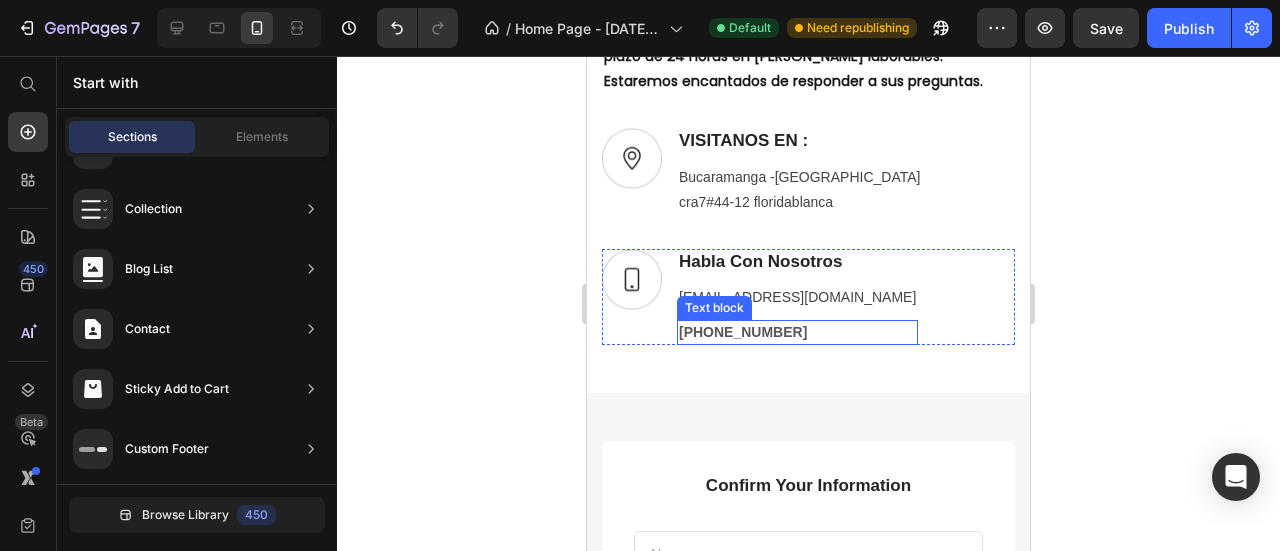 click on "[PHONE_NUMBER]" at bounding box center [797, 332] 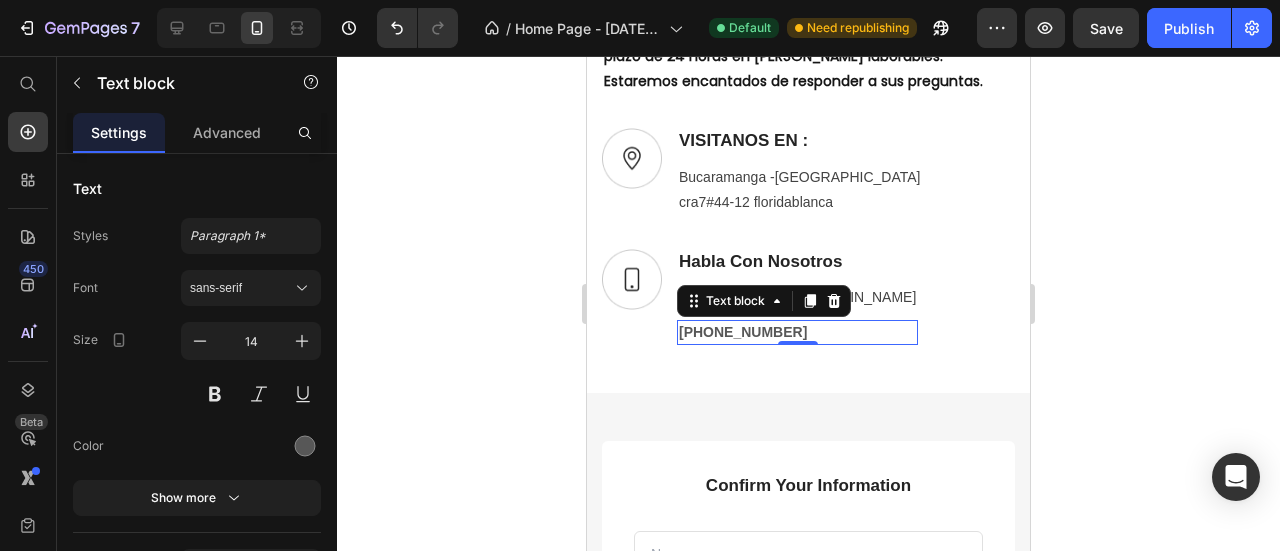 click on "[PHONE_NUMBER]" at bounding box center (797, 332) 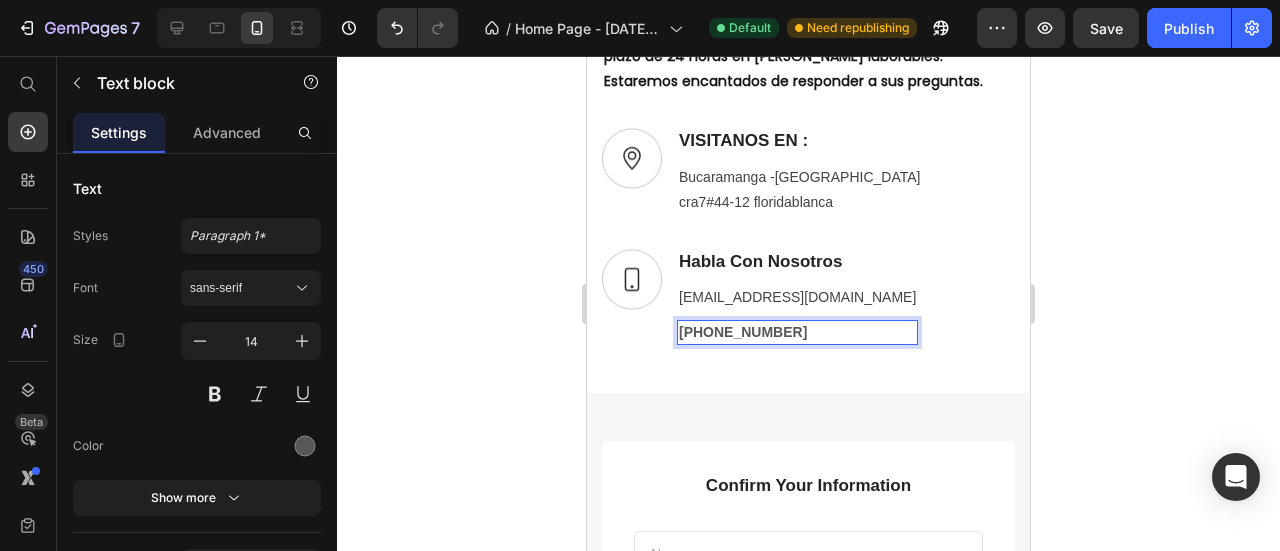 click on "[PHONE_NUMBER]" at bounding box center (797, 332) 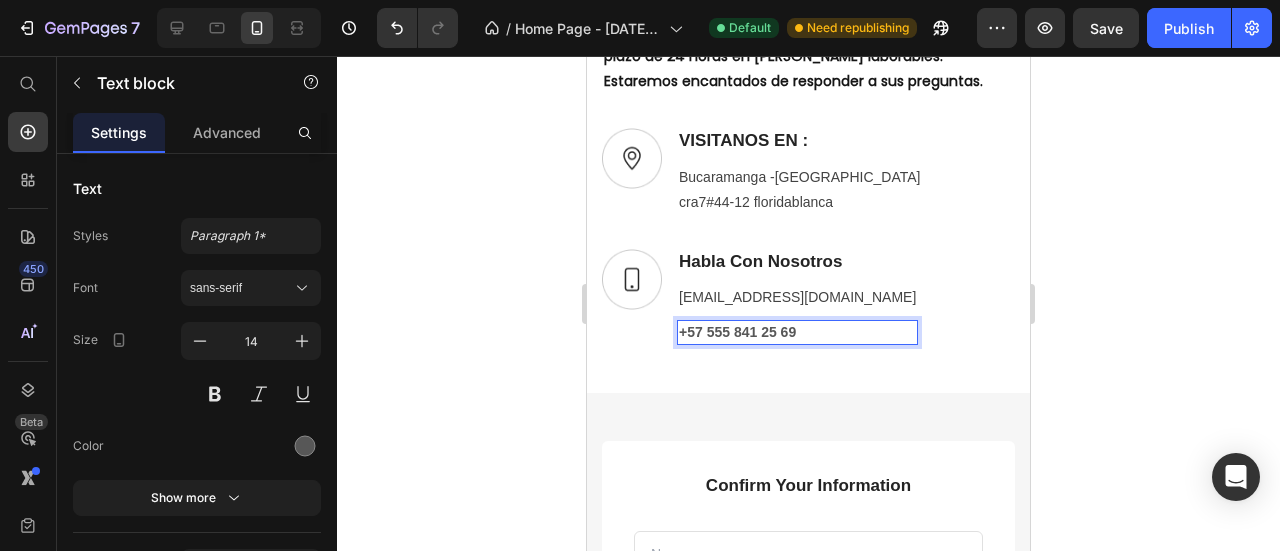 click on "+57 555 841 25 69" at bounding box center (797, 332) 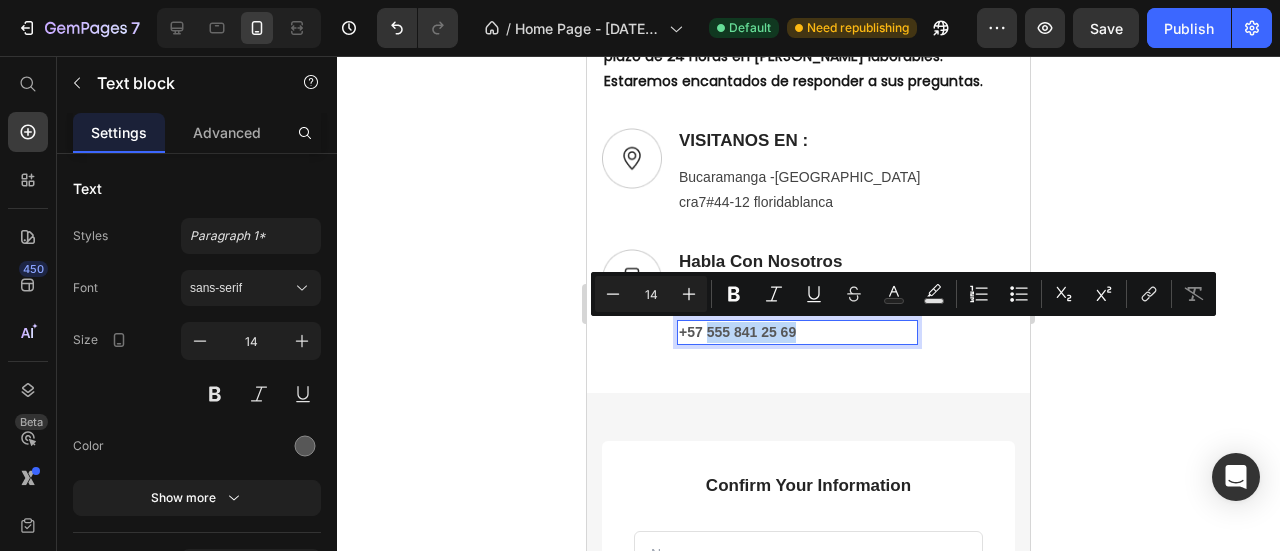 drag, startPoint x: 712, startPoint y: 323, endPoint x: 800, endPoint y: 333, distance: 88.56636 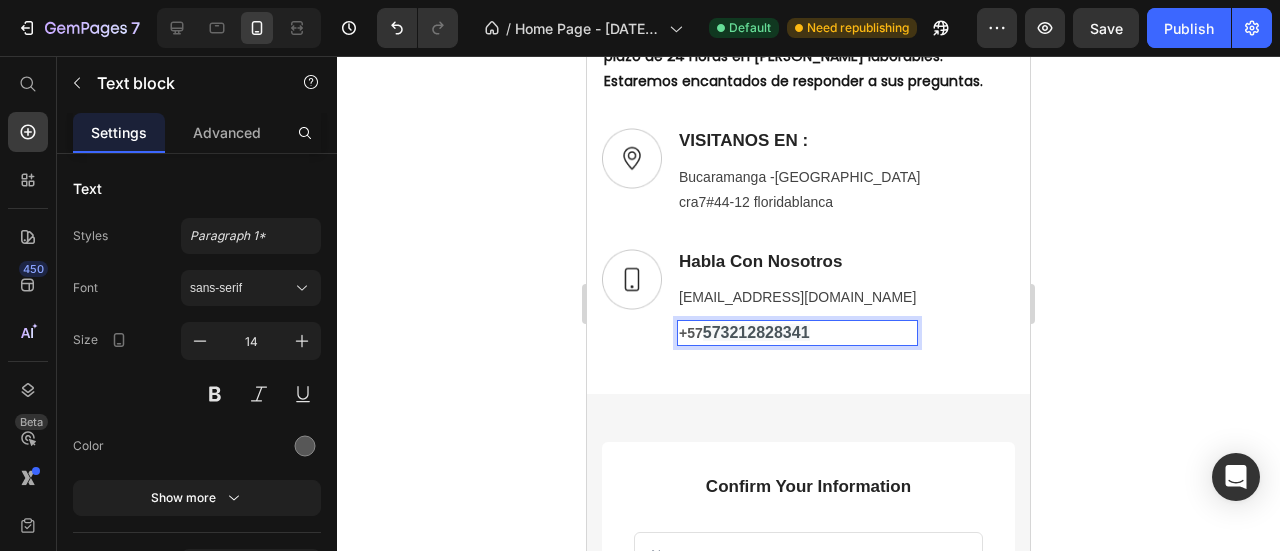 click 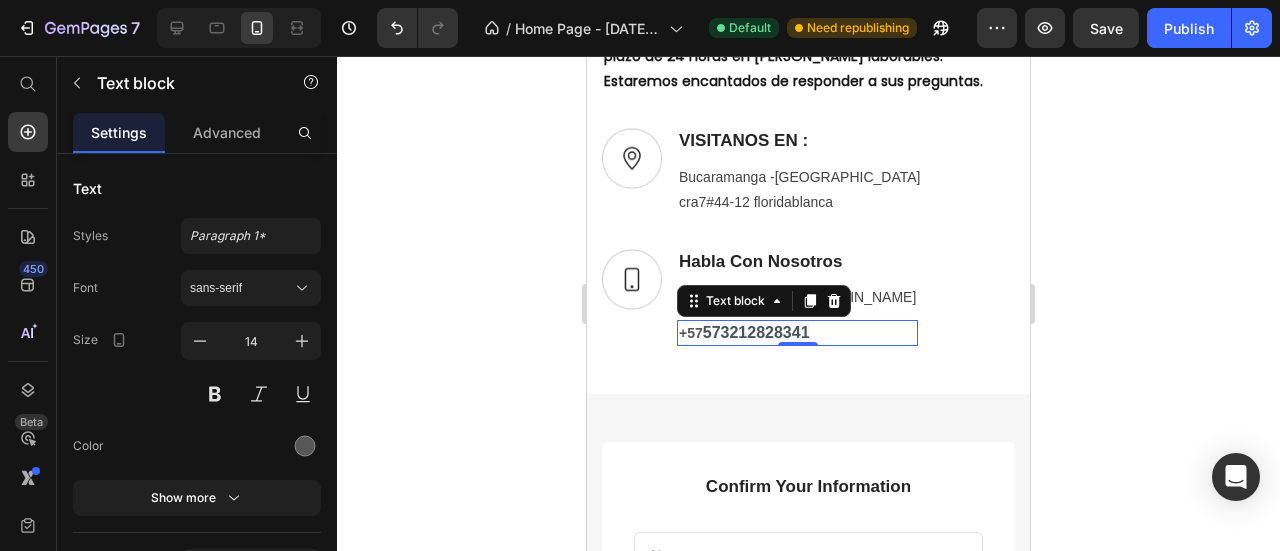 click on "[PHONE_NUMBER]" at bounding box center [797, 333] 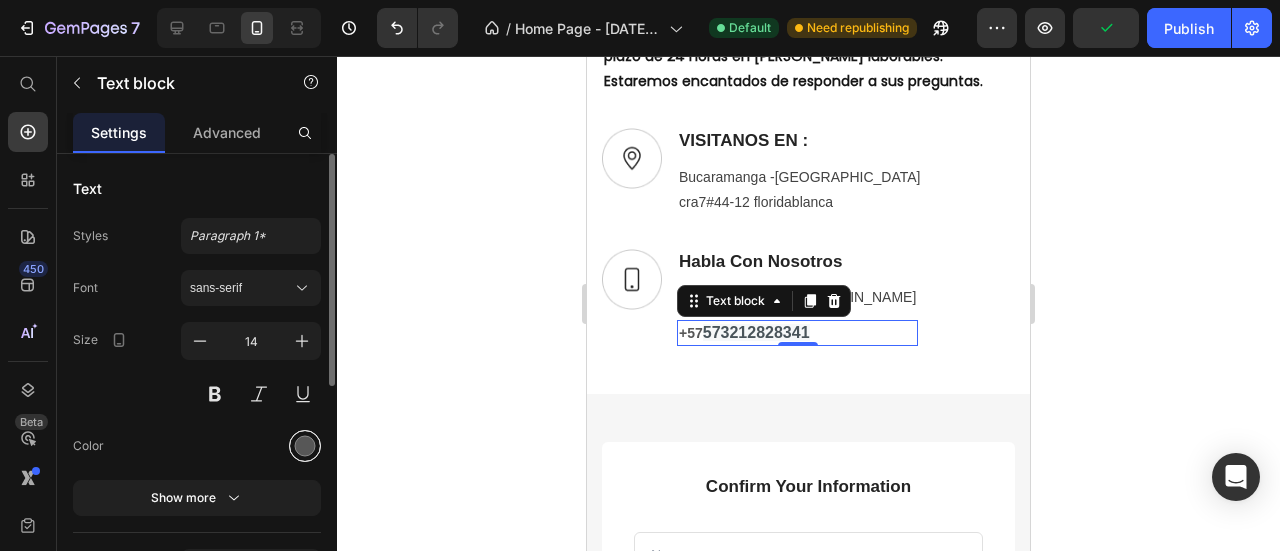 click at bounding box center (305, 446) 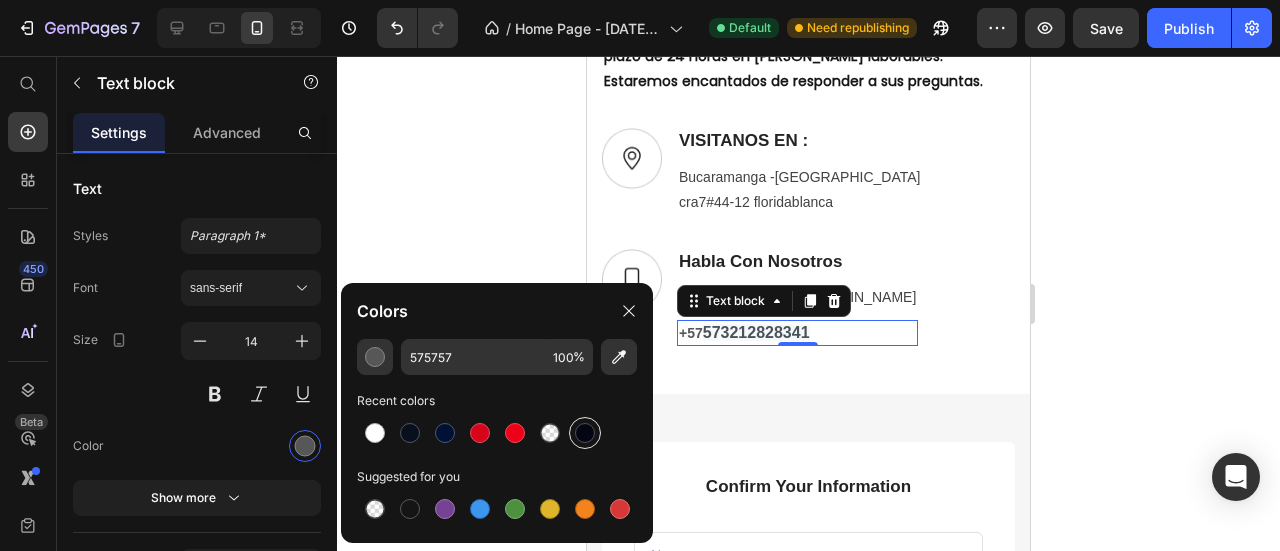 click at bounding box center (585, 433) 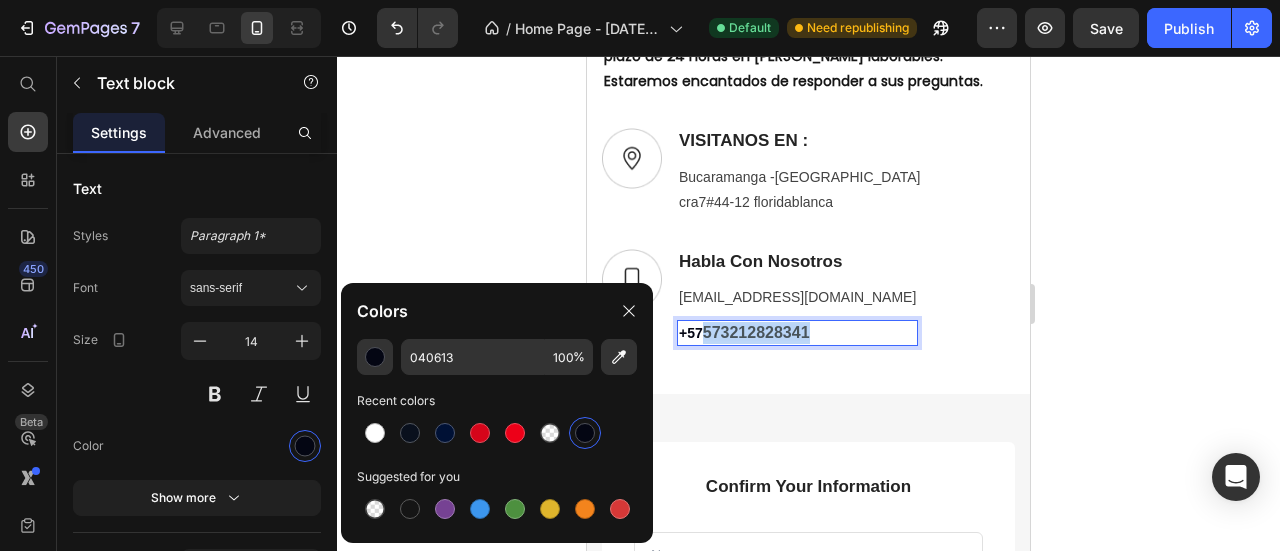 click on "573212828341" at bounding box center [756, 332] 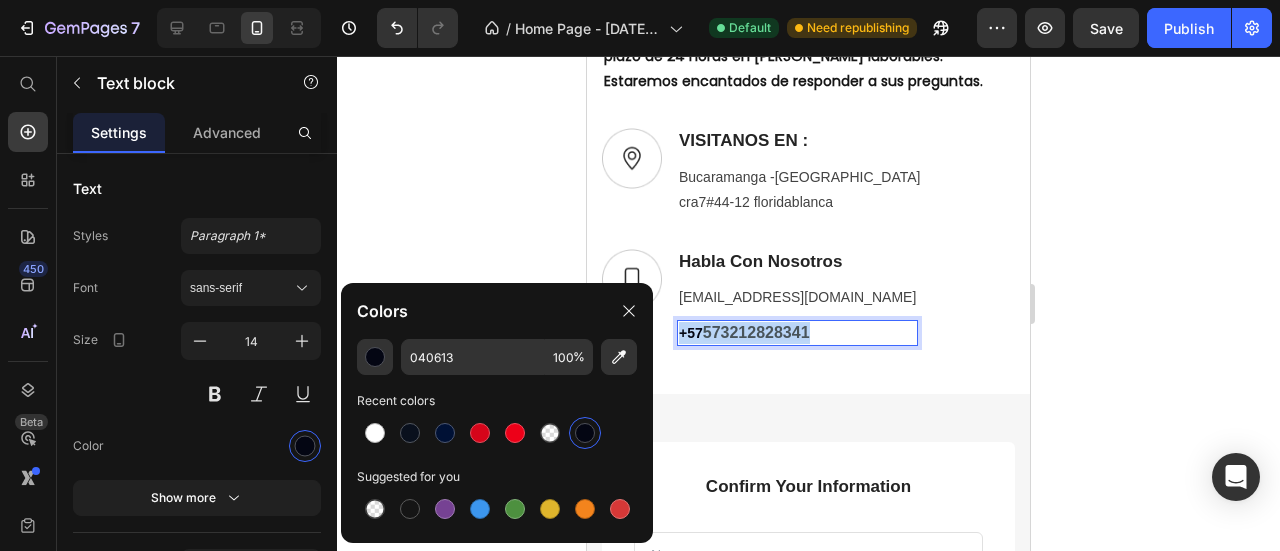 click on "573212828341" at bounding box center [756, 332] 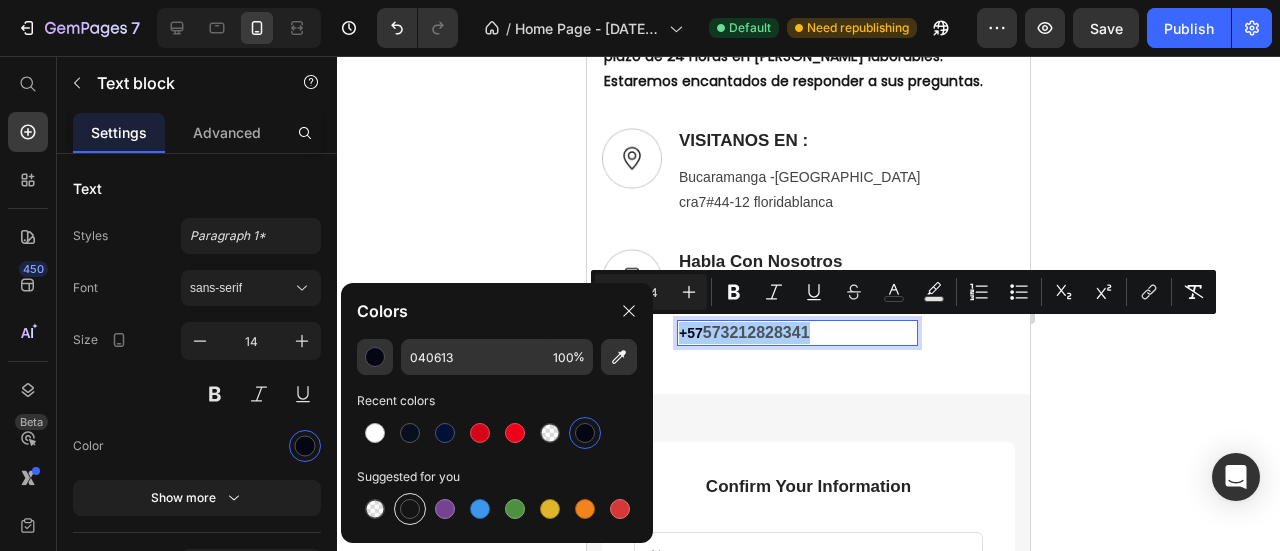 click at bounding box center (410, 509) 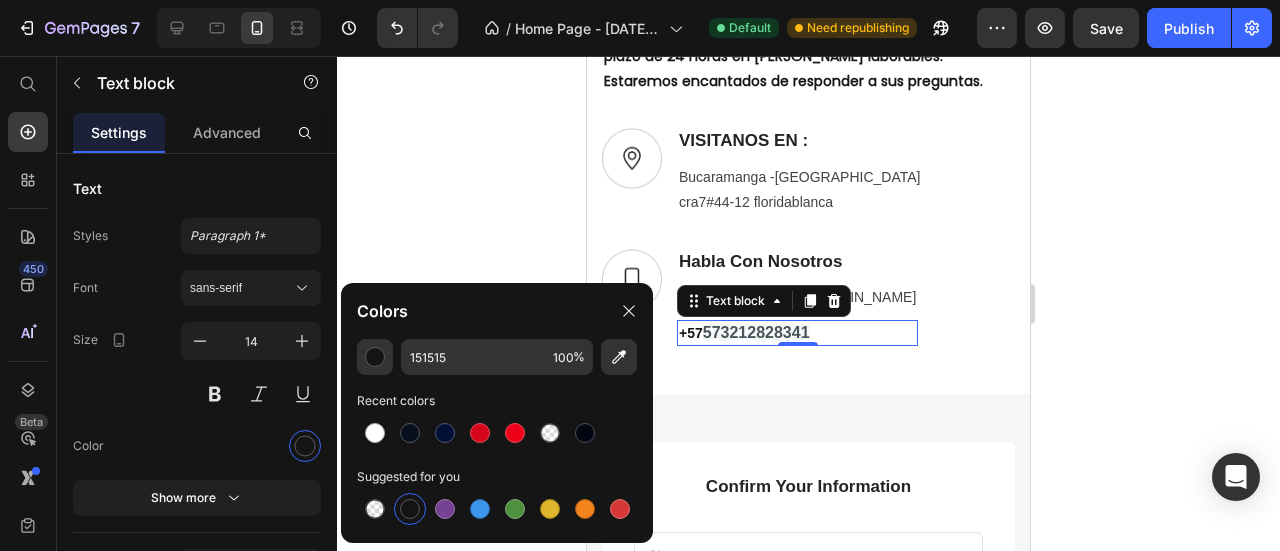 click on "573212828341" at bounding box center [756, 332] 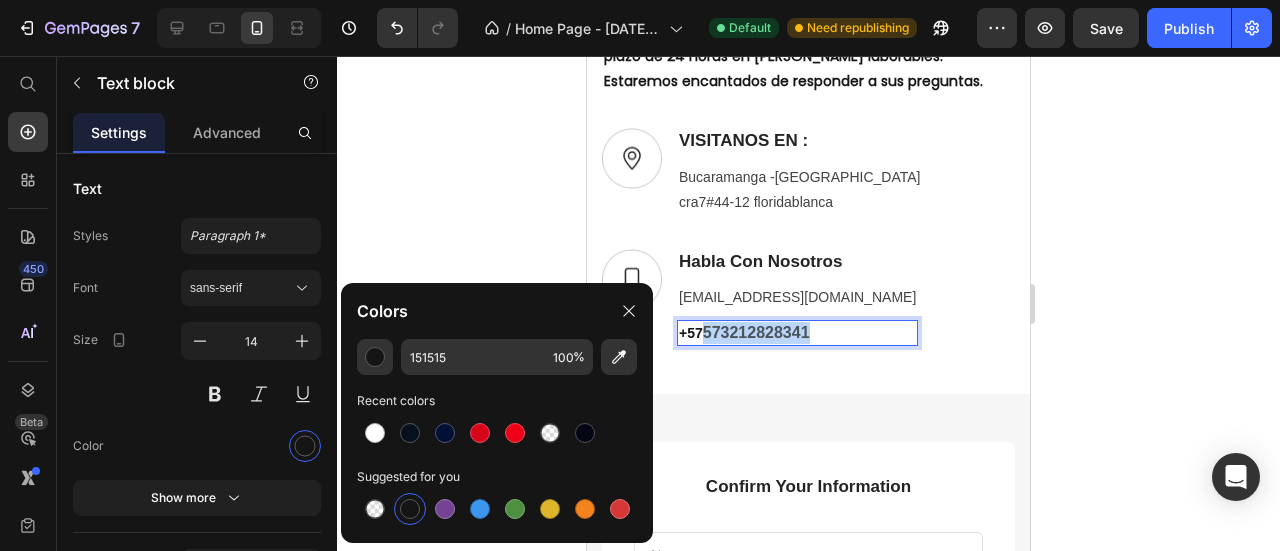 click on "573212828341" at bounding box center (756, 332) 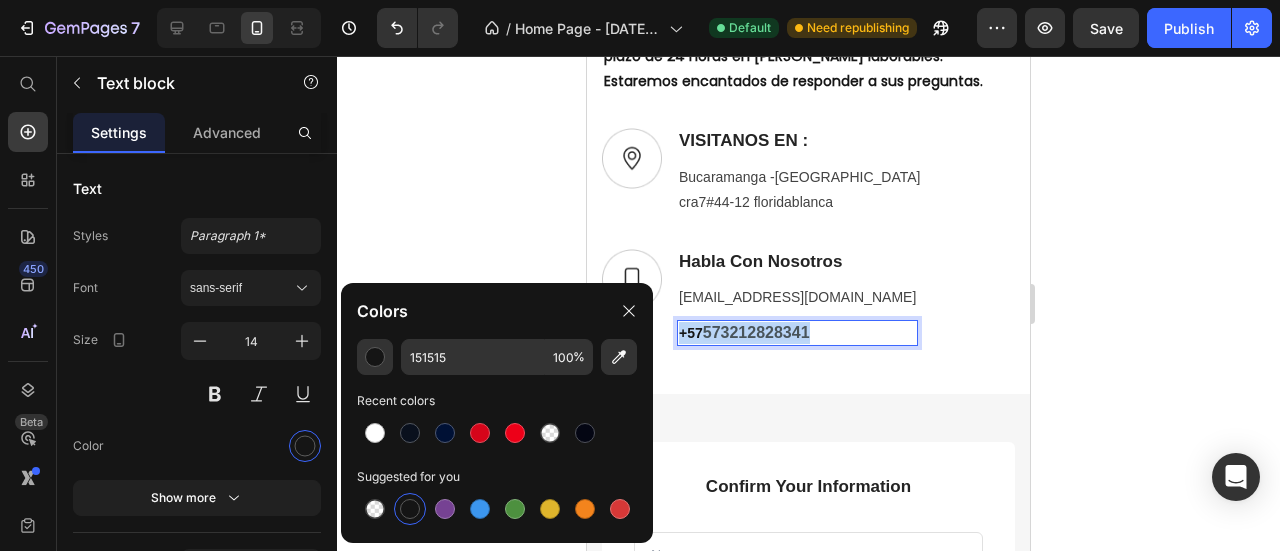 click on "573212828341" at bounding box center (756, 332) 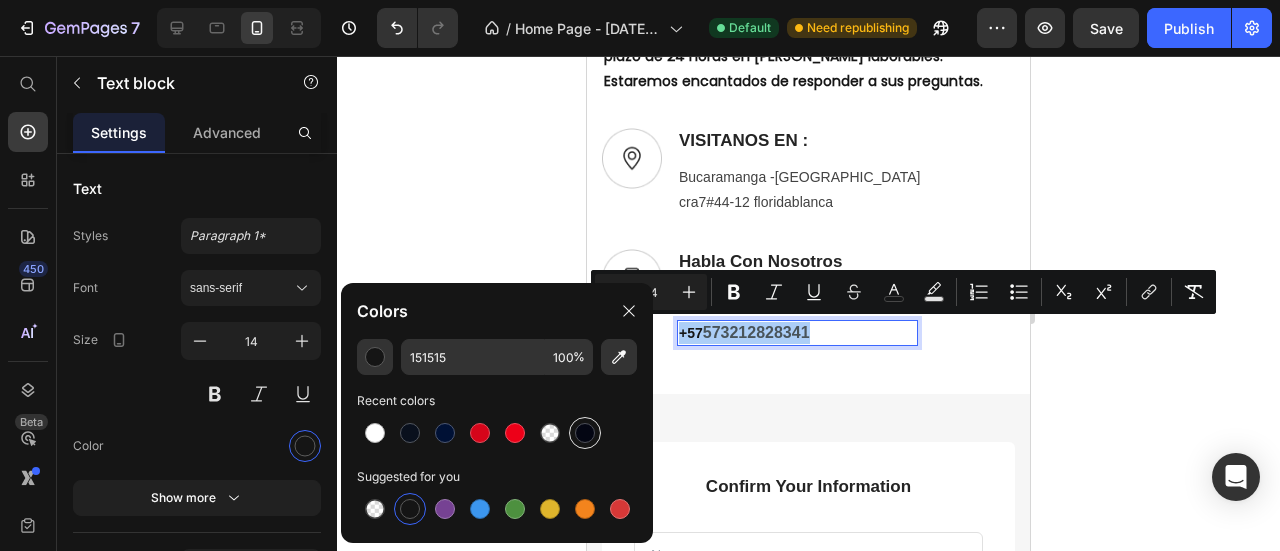 click at bounding box center [585, 433] 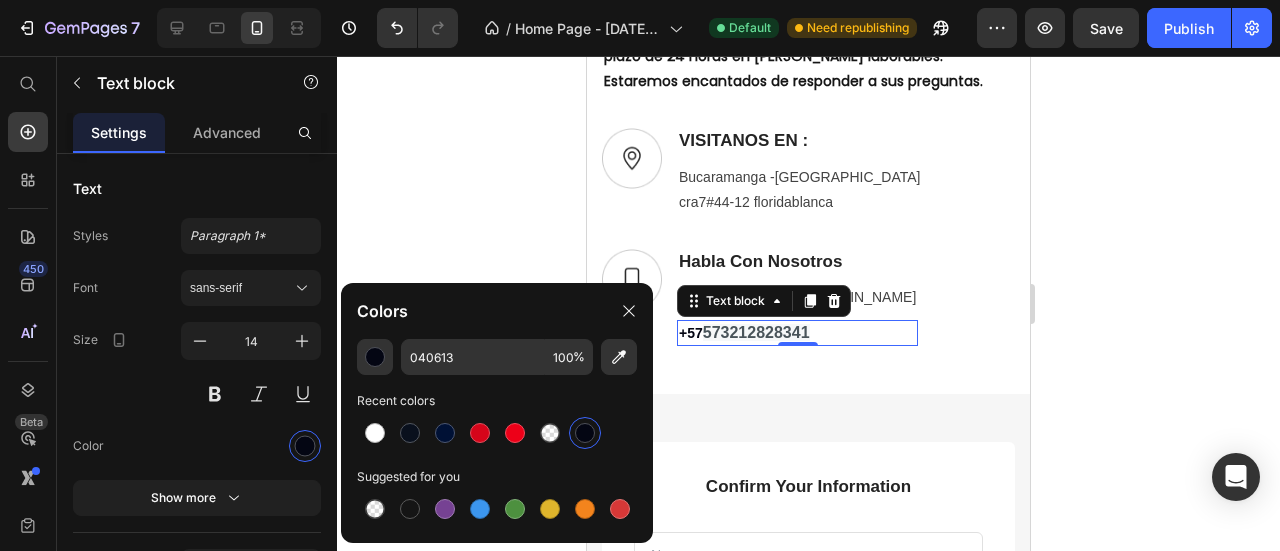 click 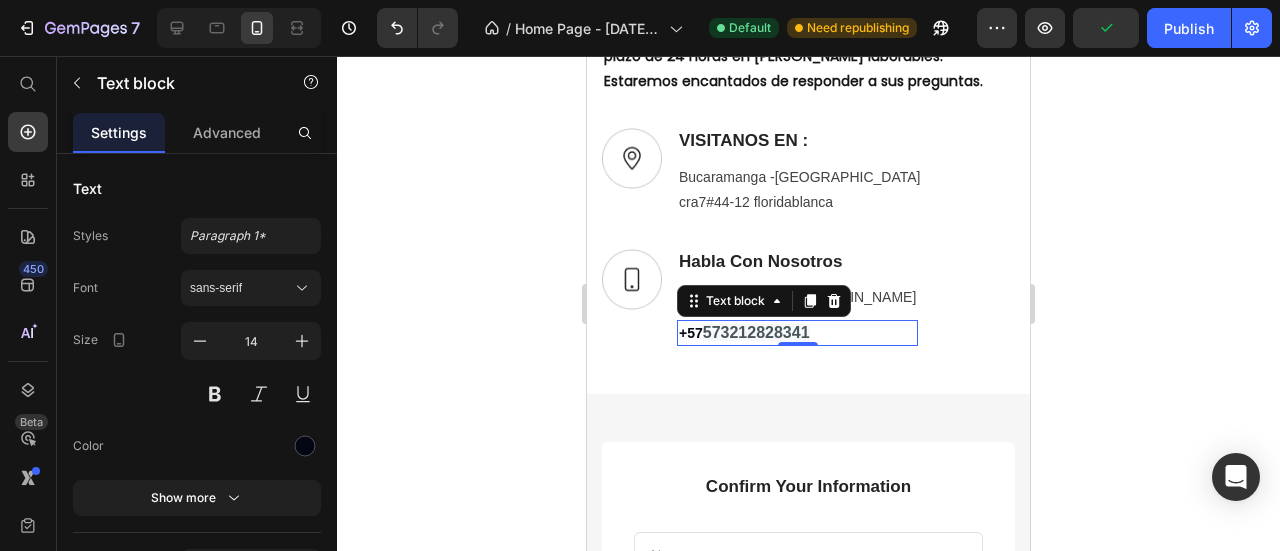 click on "573212828341" at bounding box center [756, 332] 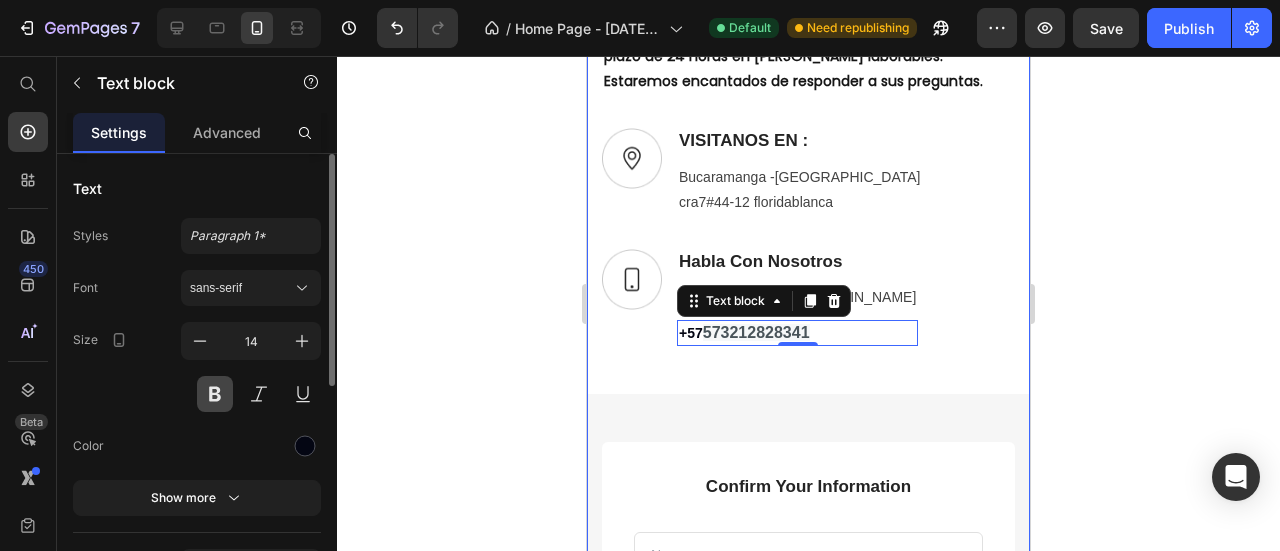 click at bounding box center (215, 394) 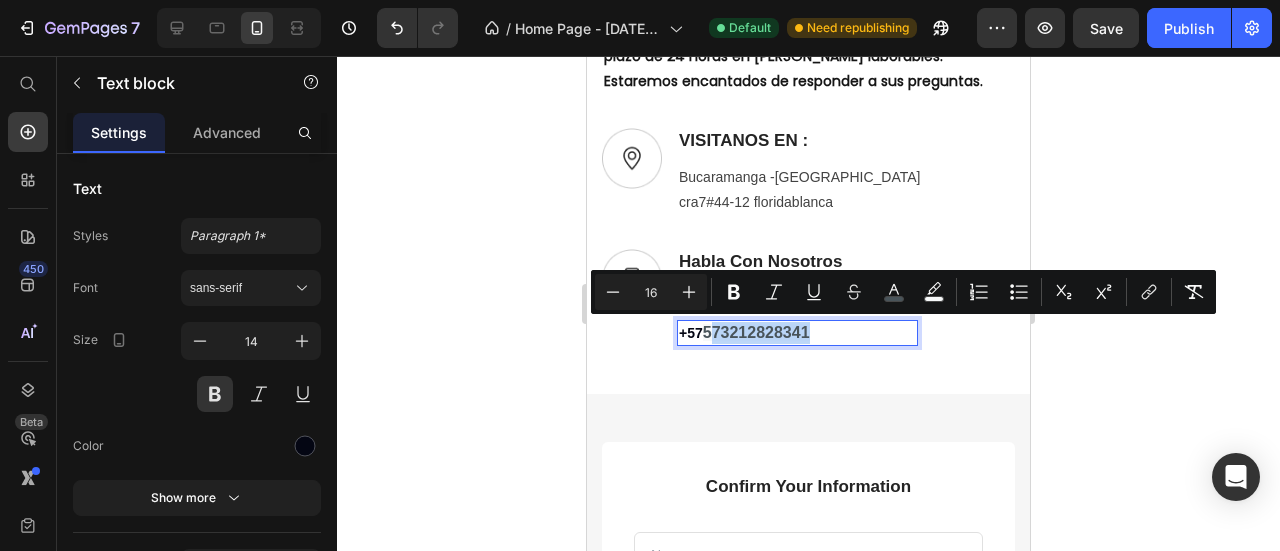 drag, startPoint x: 714, startPoint y: 328, endPoint x: 821, endPoint y: 331, distance: 107.042046 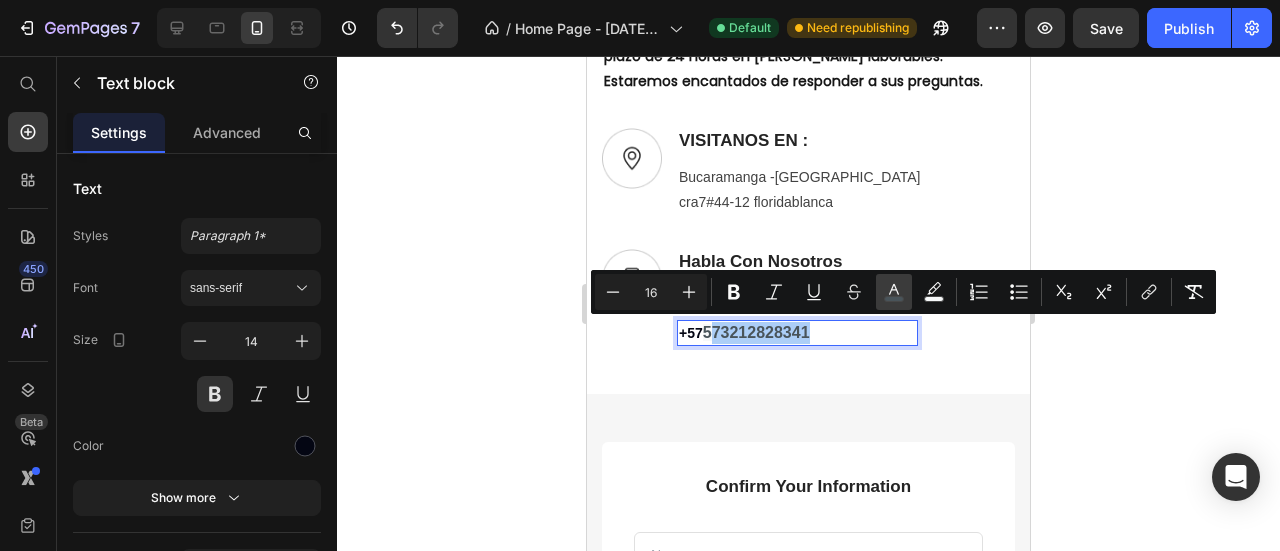 click 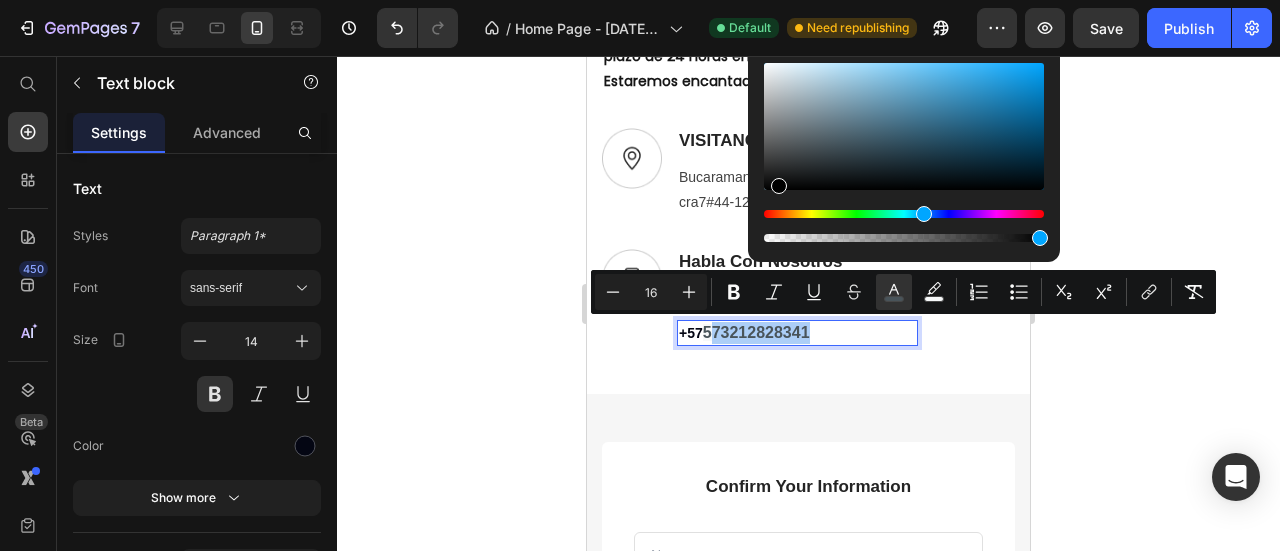 drag, startPoint x: 803, startPoint y: 162, endPoint x: 776, endPoint y: 197, distance: 44.20407 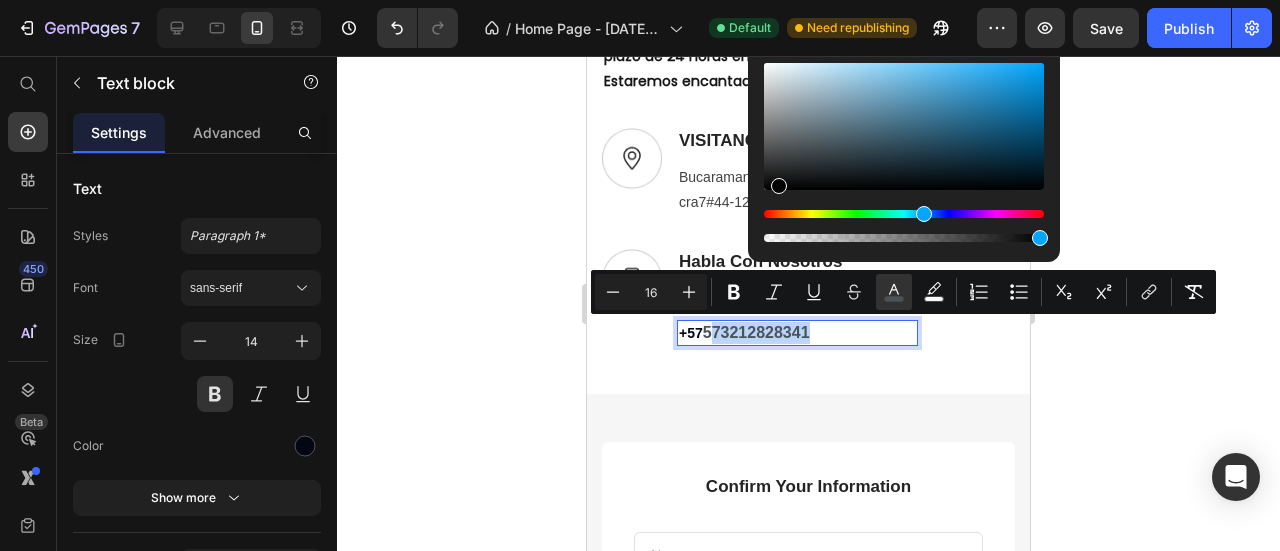 type on "000000" 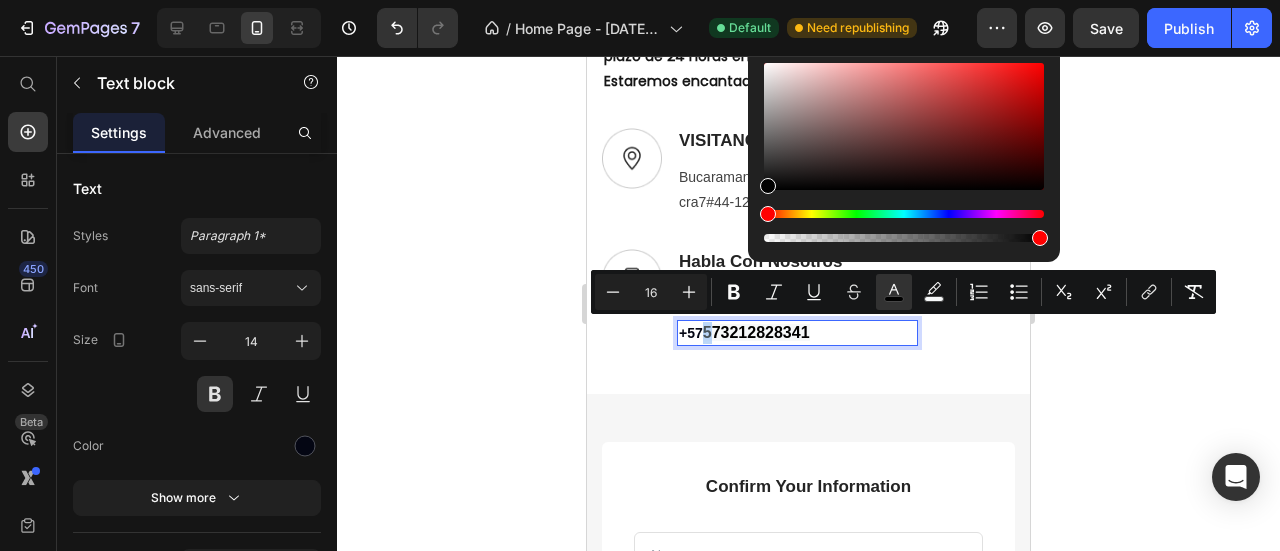 click on "73212828341" at bounding box center (761, 332) 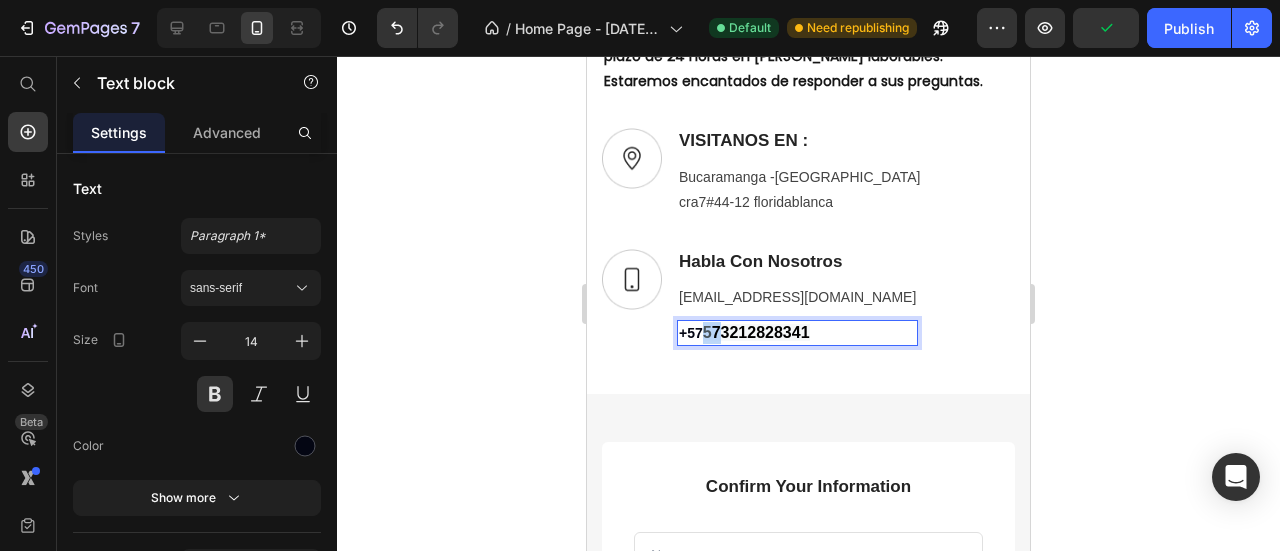 drag, startPoint x: 710, startPoint y: 329, endPoint x: 722, endPoint y: 327, distance: 12.165525 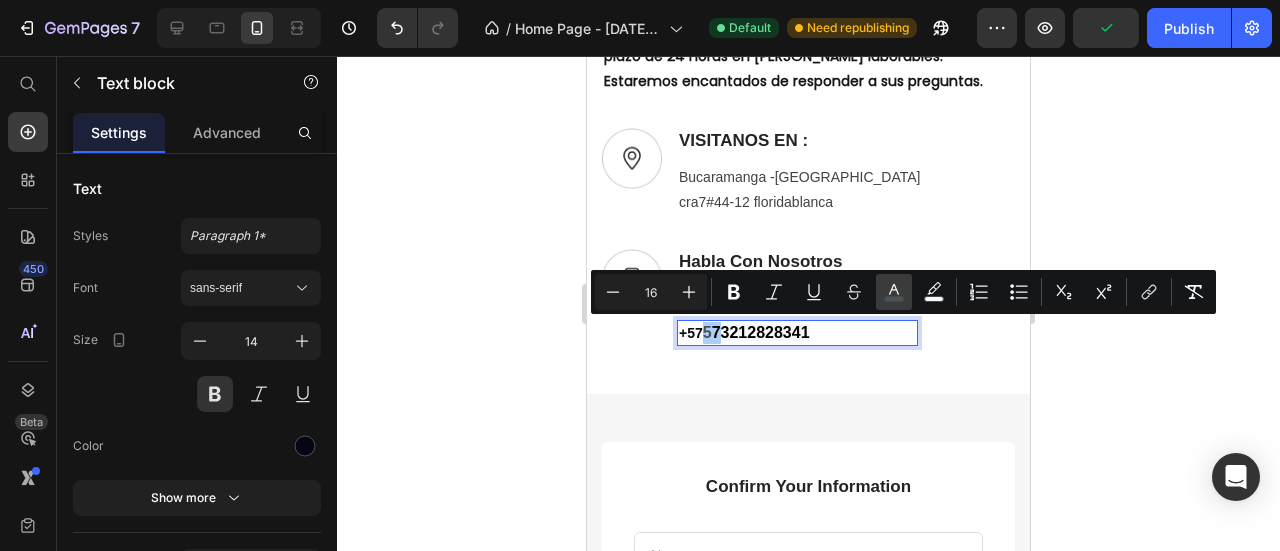 click on "color" at bounding box center [894, 292] 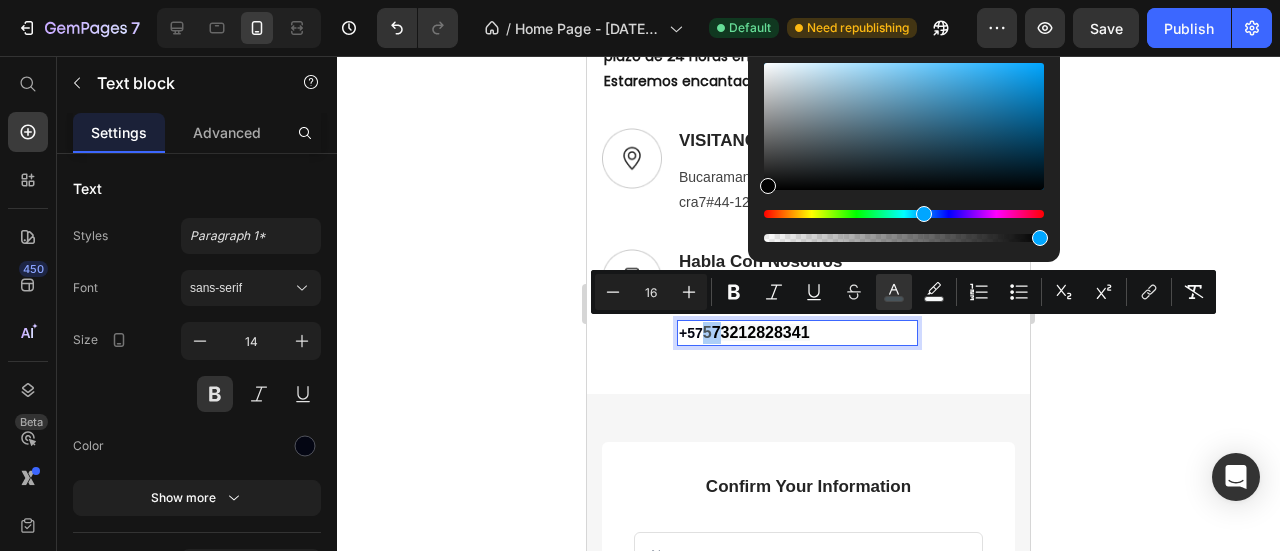 drag, startPoint x: 804, startPoint y: 167, endPoint x: 760, endPoint y: 195, distance: 52.153618 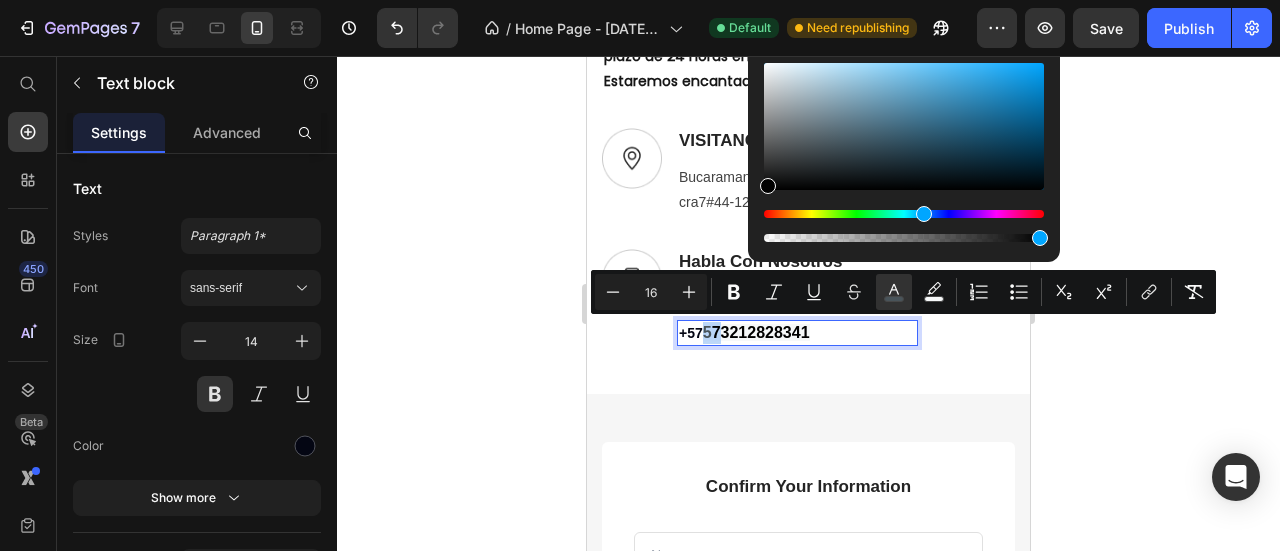 type on "000000" 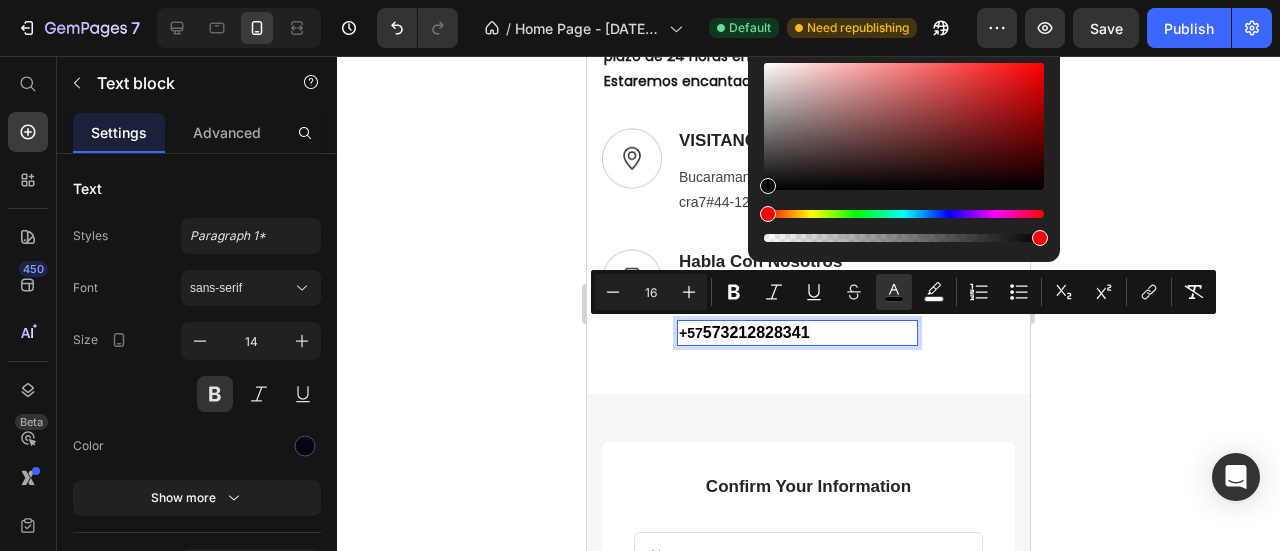 click 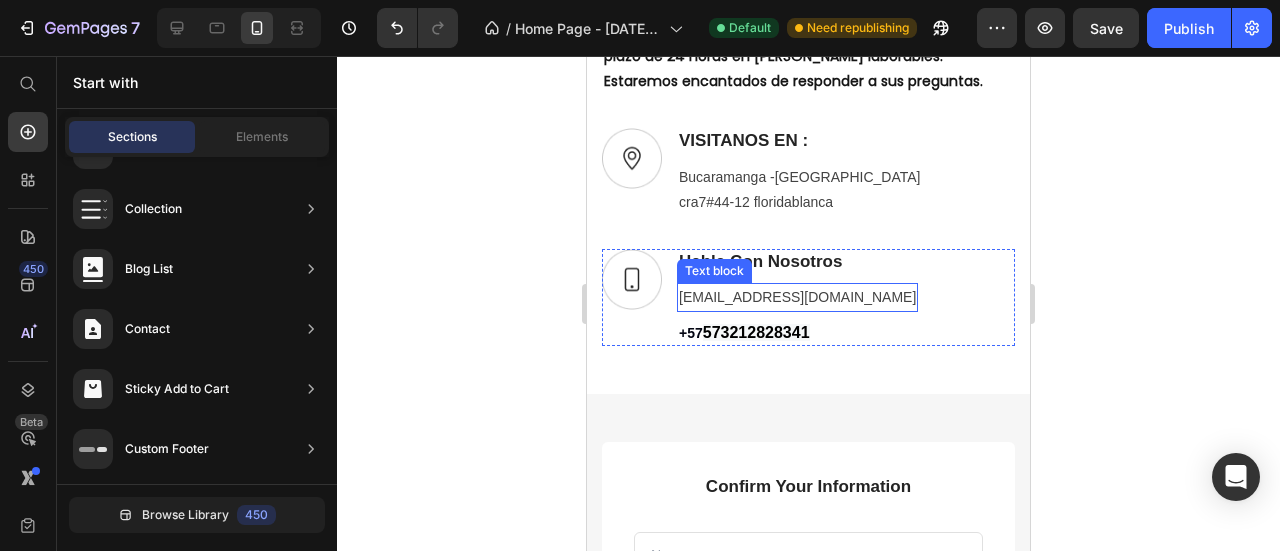 click on "[EMAIL_ADDRESS][DOMAIN_NAME]" at bounding box center [797, 297] 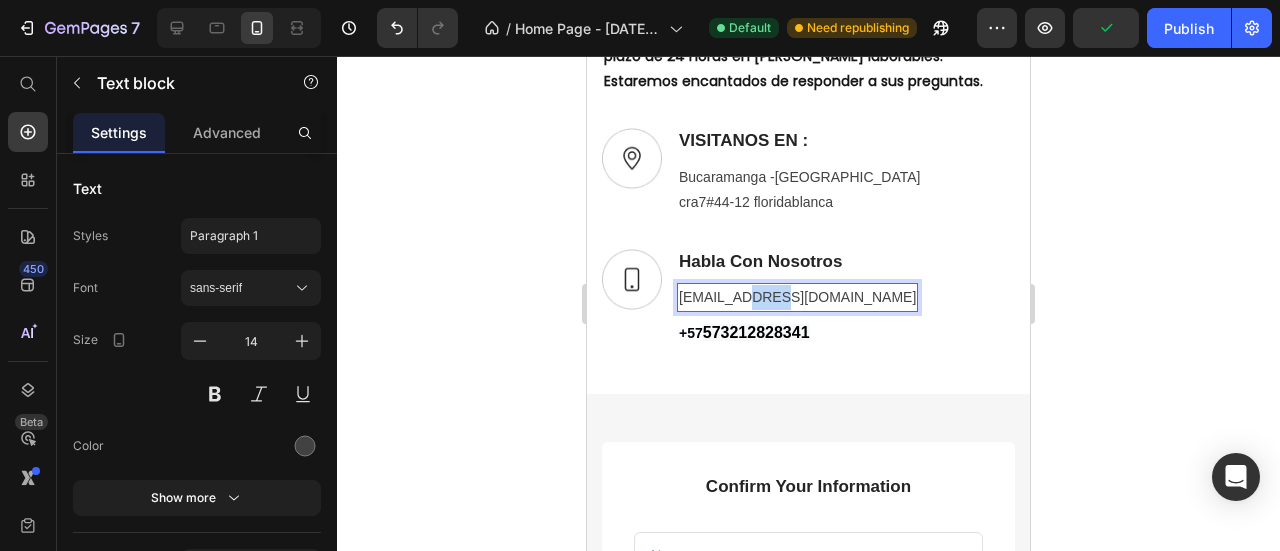 click on "[EMAIL_ADDRESS][DOMAIN_NAME]" at bounding box center [797, 297] 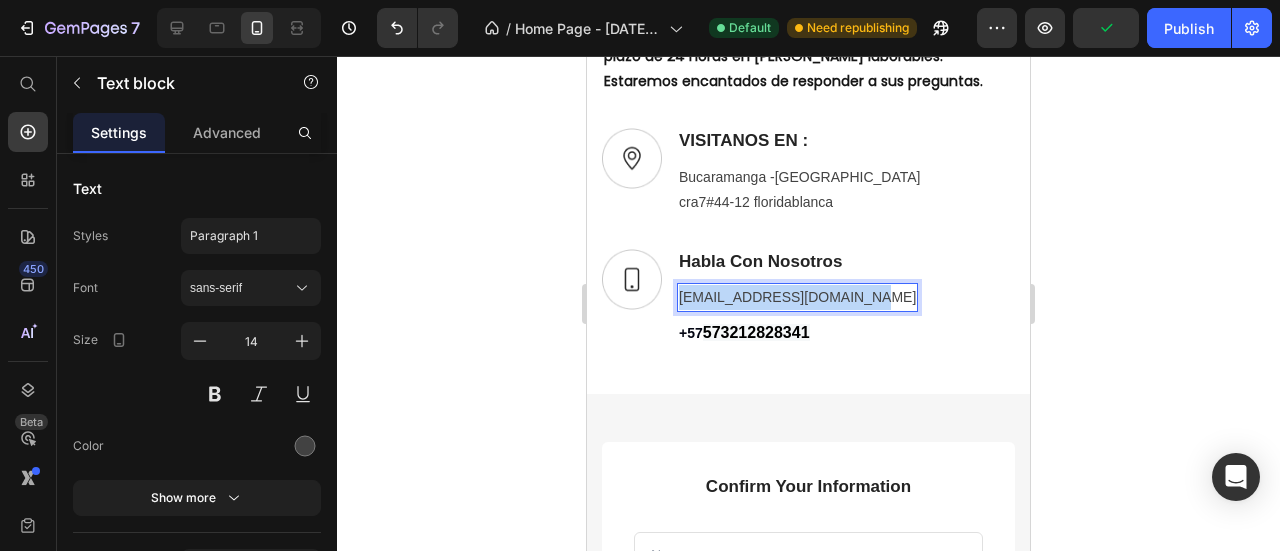click on "[EMAIL_ADDRESS][DOMAIN_NAME]" at bounding box center [797, 297] 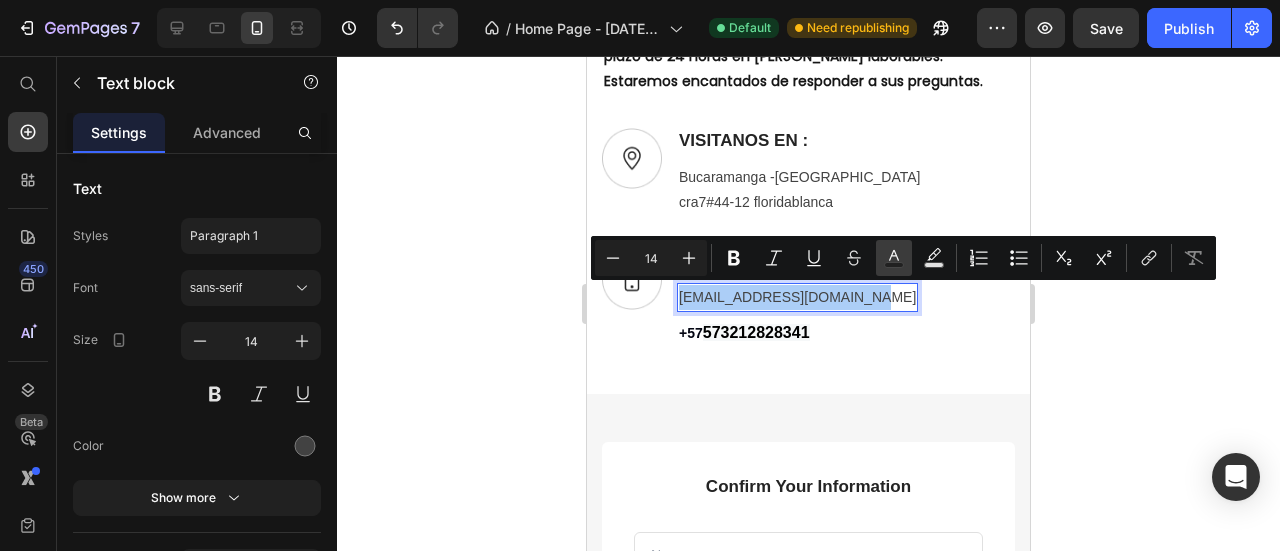 click on "Text Color" at bounding box center (894, 258) 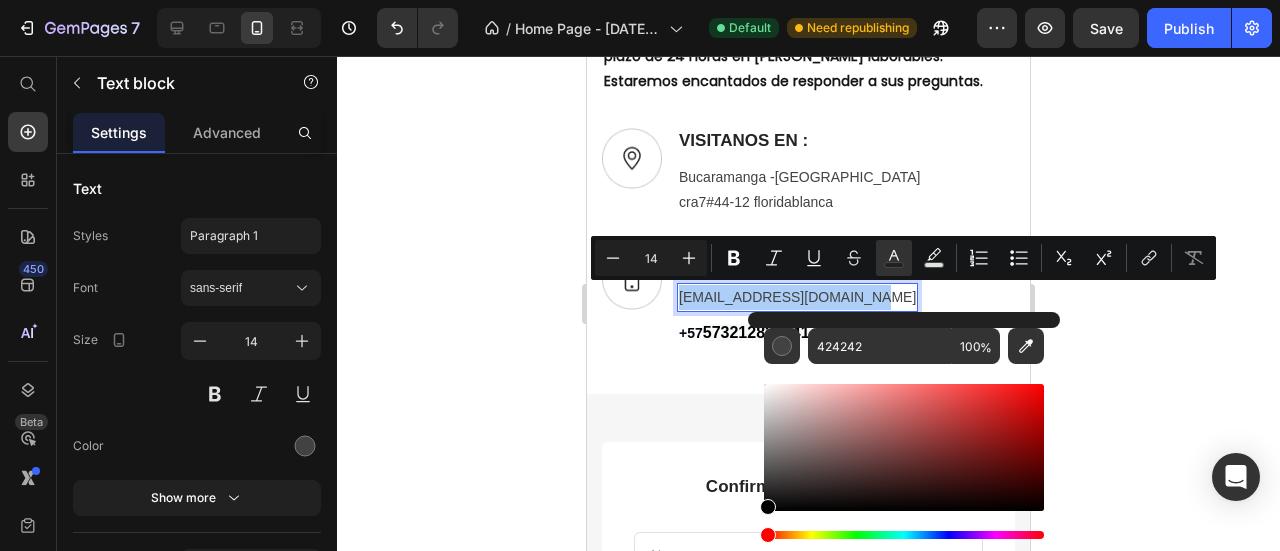 drag, startPoint x: 797, startPoint y: 448, endPoint x: 149, endPoint y: 457, distance: 648.0625 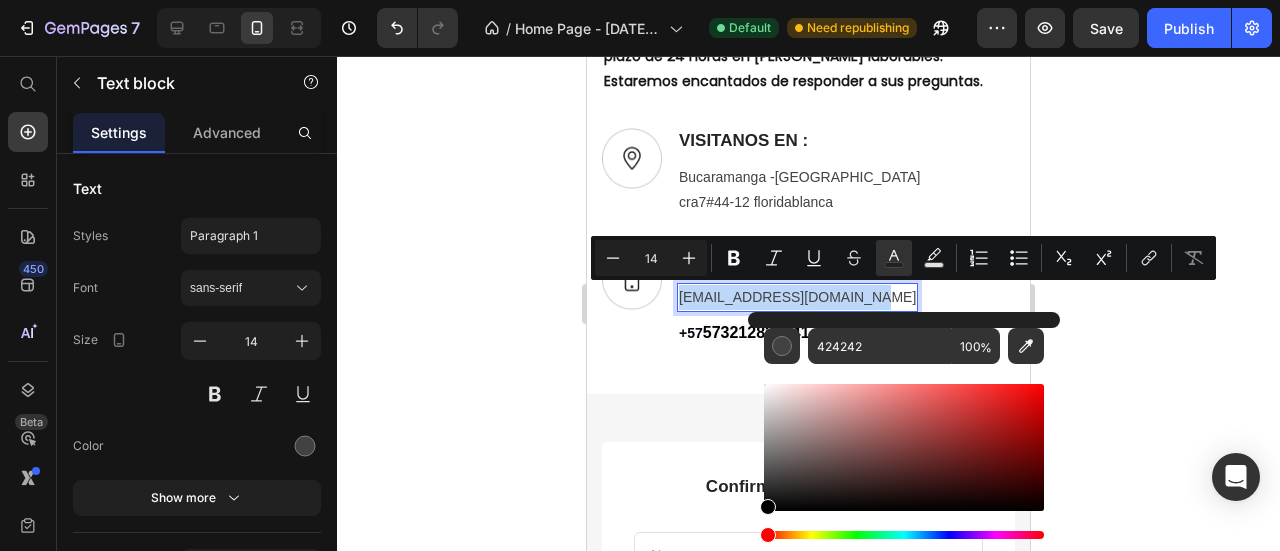 type on "000000" 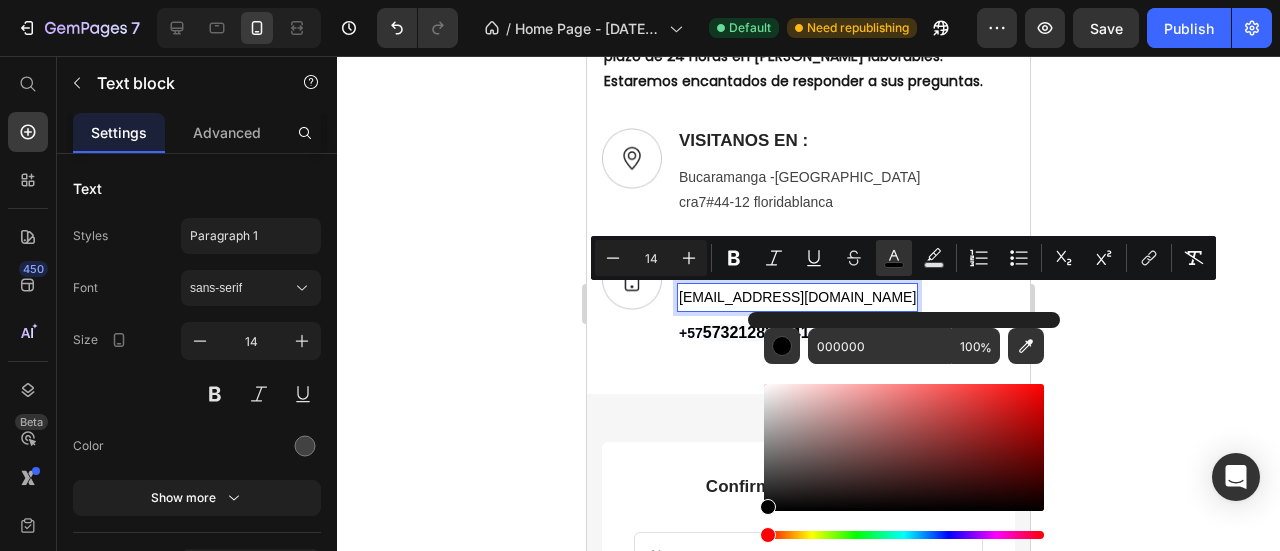 click 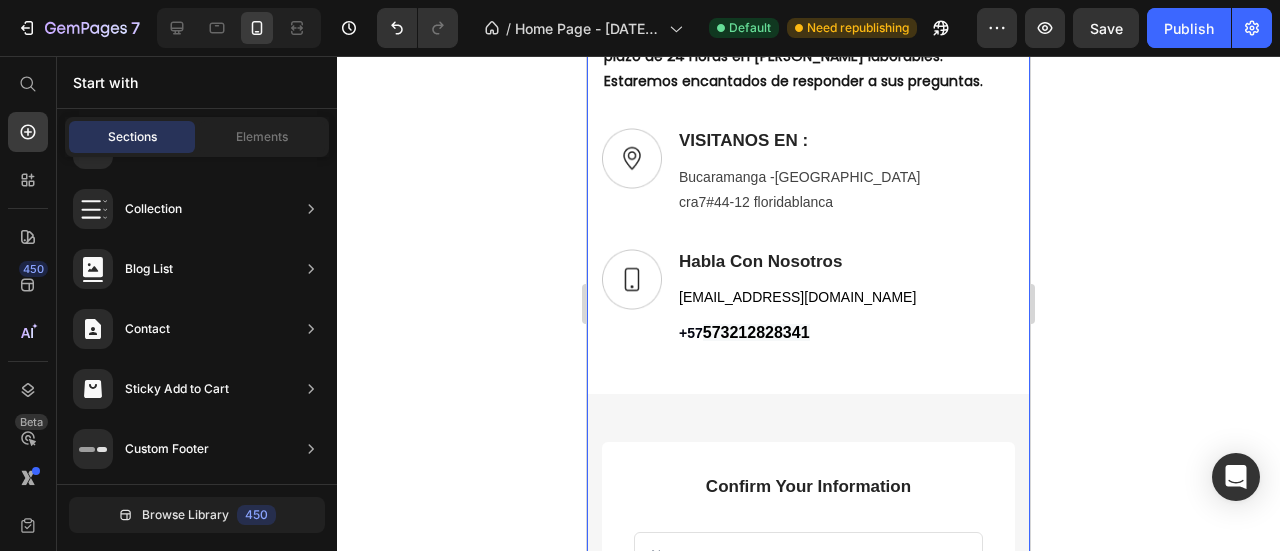 scroll, scrollTop: 6200, scrollLeft: 0, axis: vertical 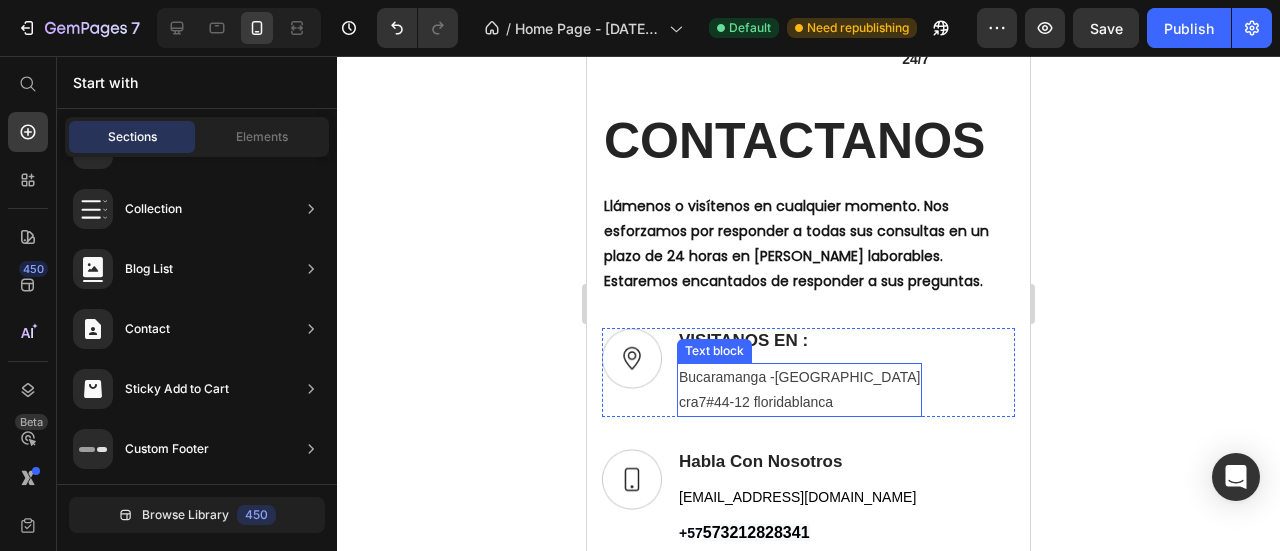 click on "Bucaramanga -[GEOGRAPHIC_DATA]" at bounding box center [799, 377] 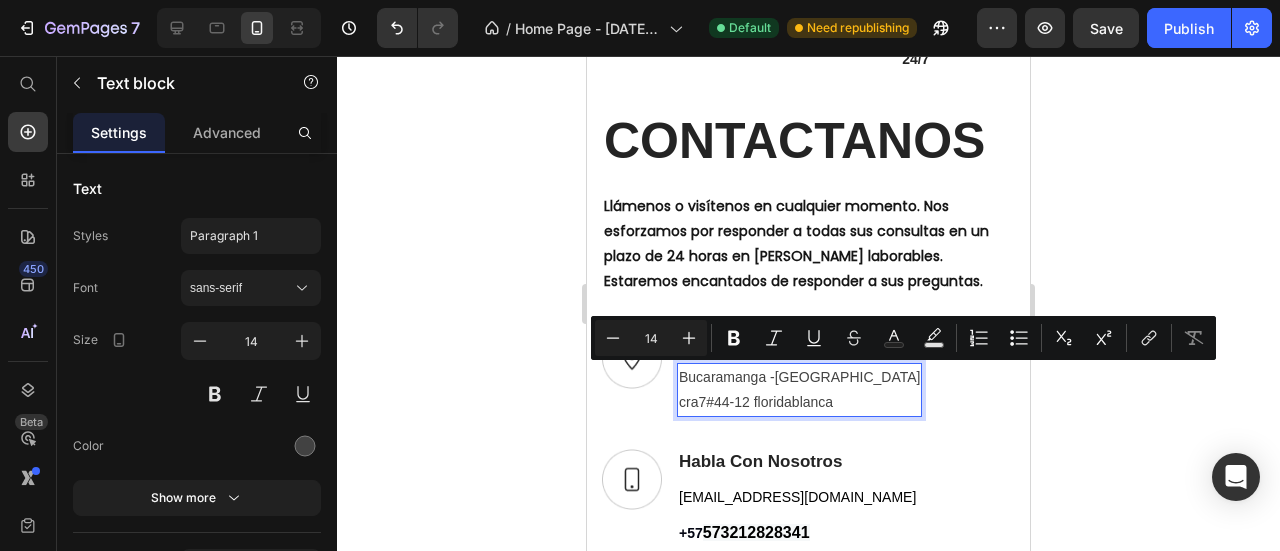 click on "Bucaramanga -[GEOGRAPHIC_DATA]" at bounding box center [799, 377] 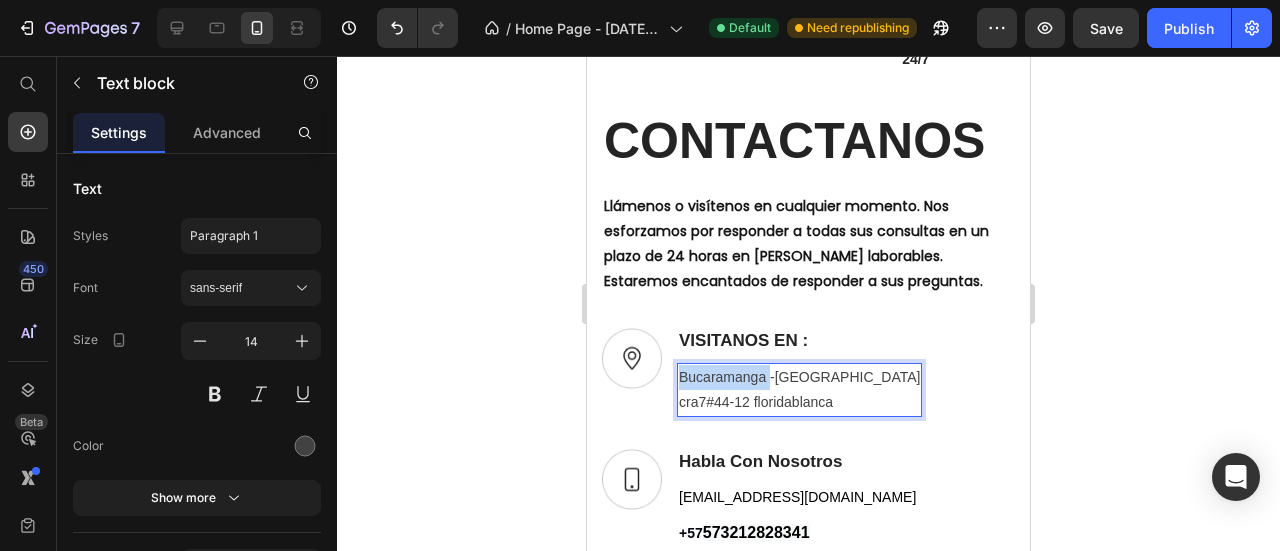 click on "Bucaramanga -[GEOGRAPHIC_DATA]" at bounding box center [799, 377] 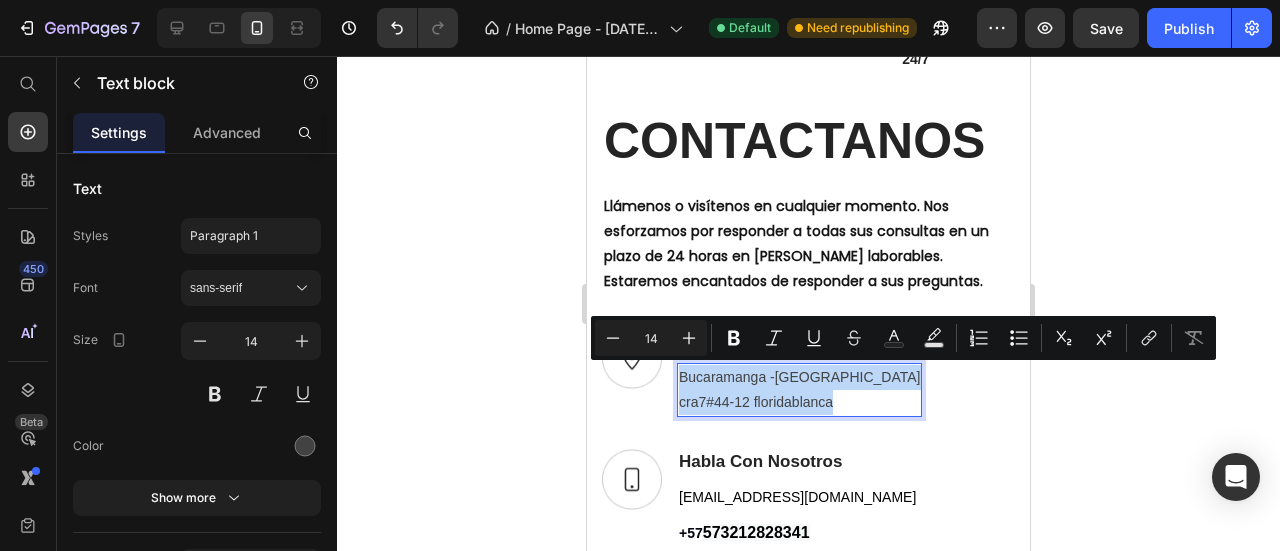 drag, startPoint x: 703, startPoint y: 383, endPoint x: 770, endPoint y: 413, distance: 73.409805 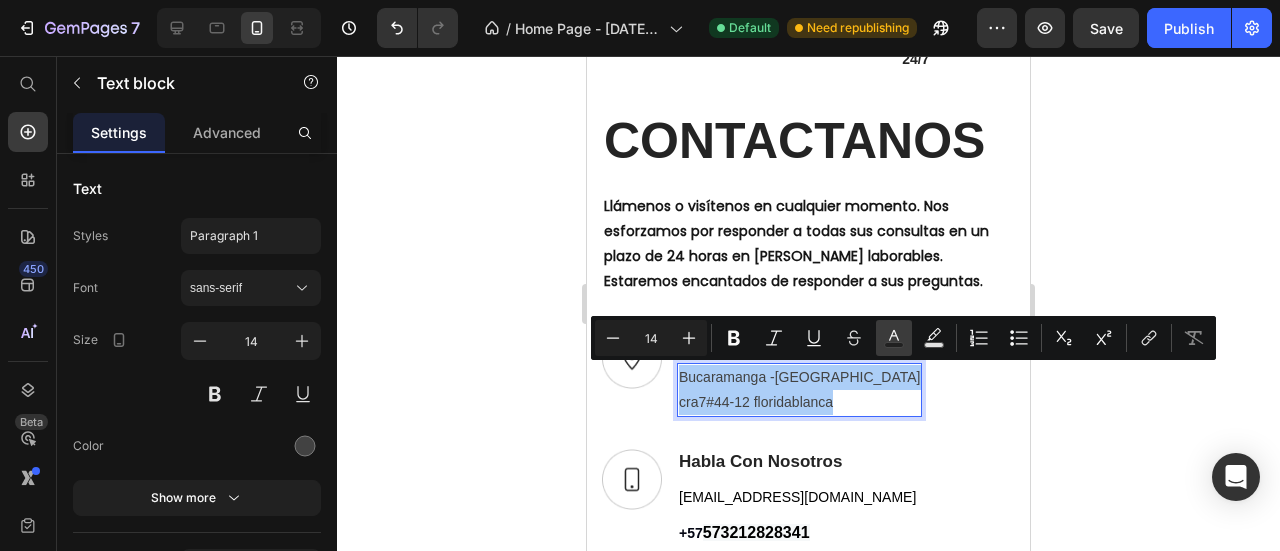 click 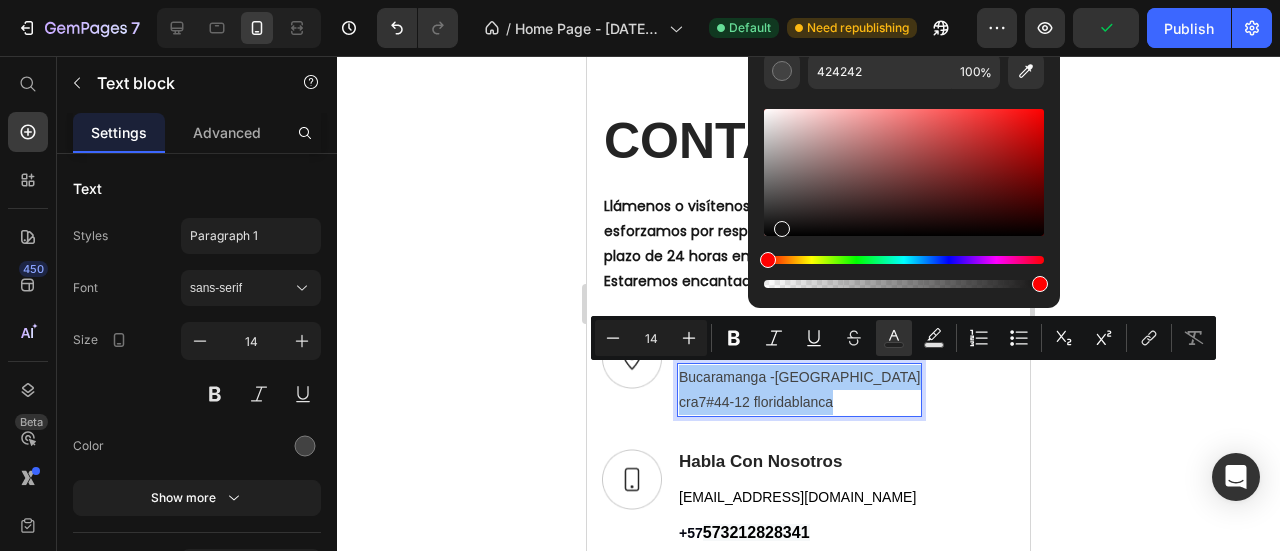 drag, startPoint x: 791, startPoint y: 221, endPoint x: 778, endPoint y: 226, distance: 13.928389 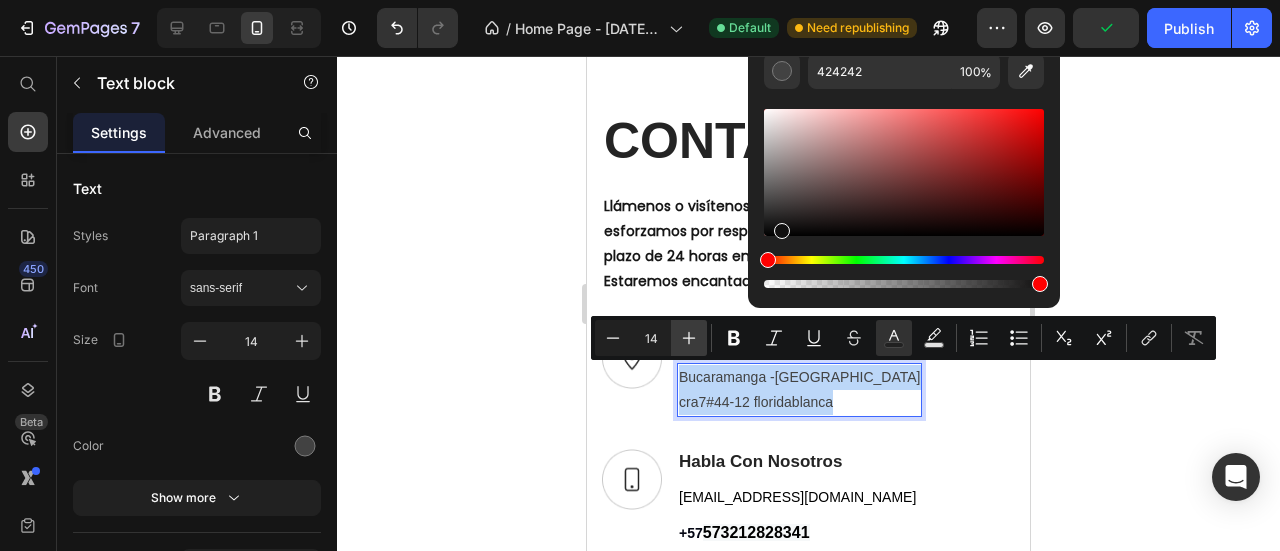 type on "111010" 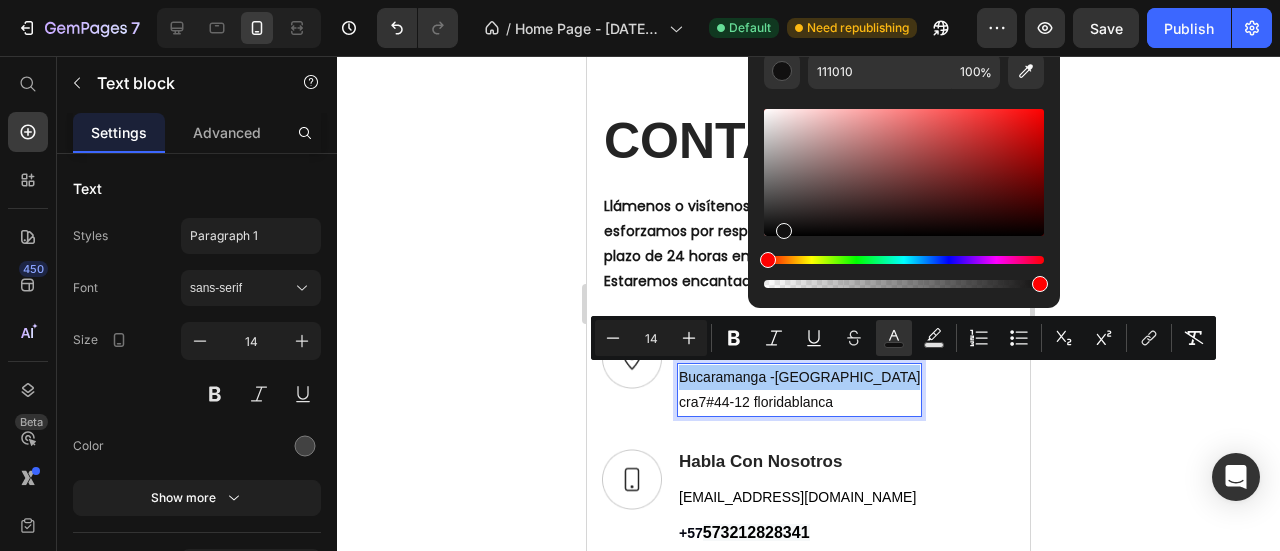 click 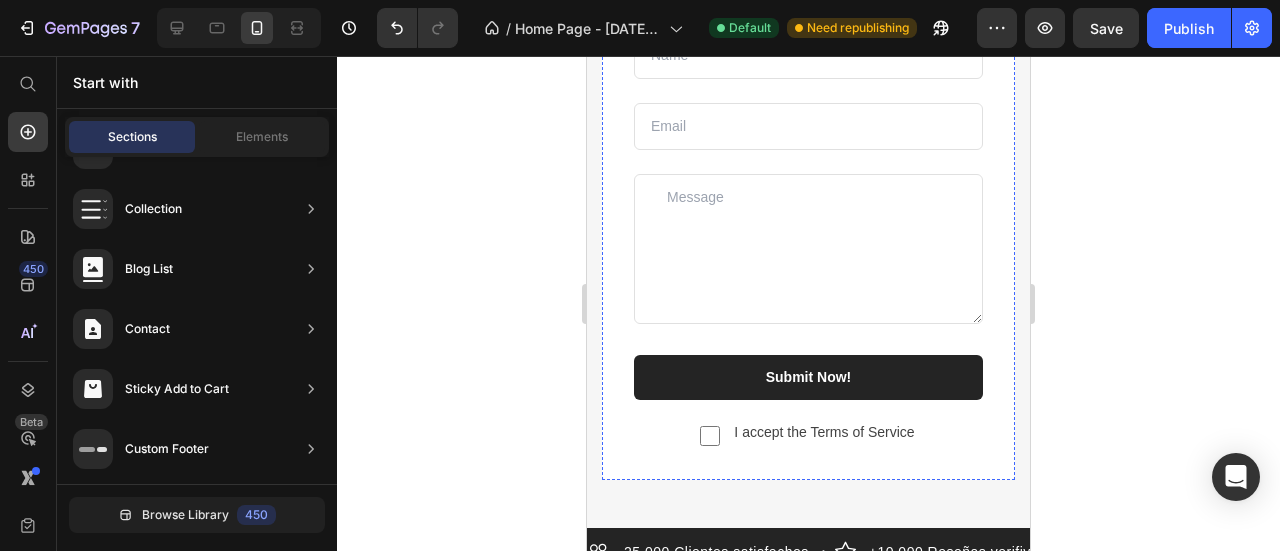 scroll, scrollTop: 7100, scrollLeft: 0, axis: vertical 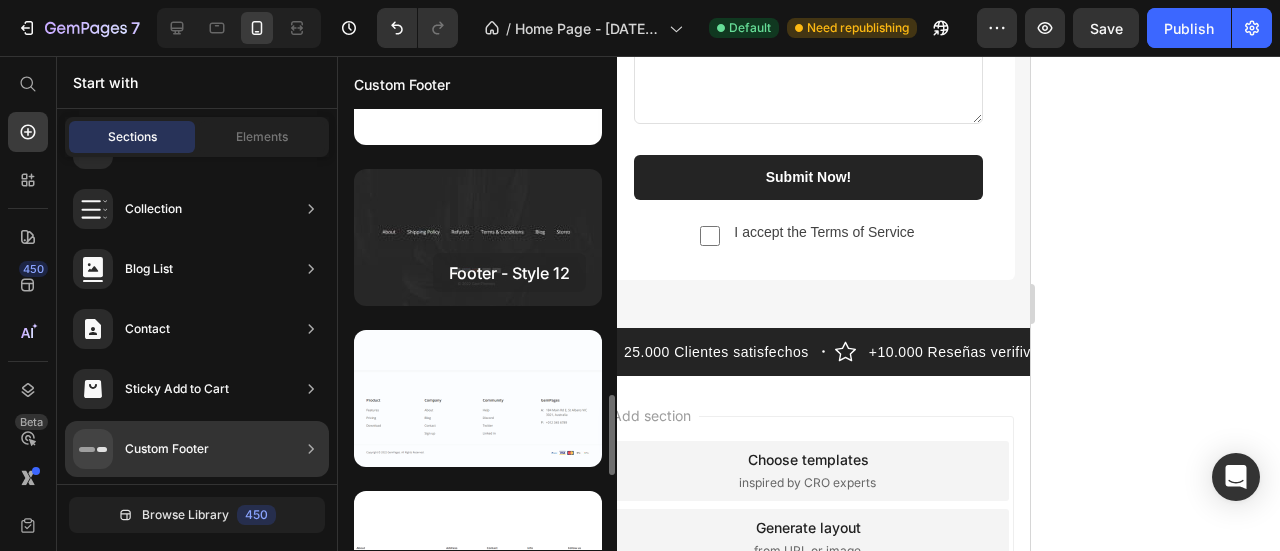 click at bounding box center (478, 237) 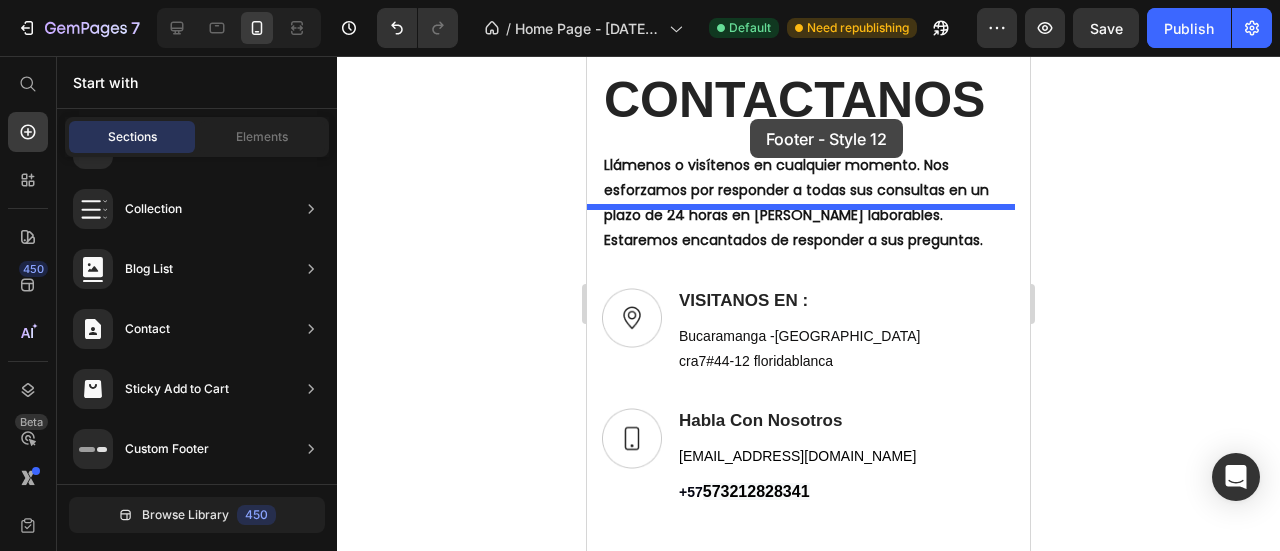 scroll, scrollTop: 5810, scrollLeft: 0, axis: vertical 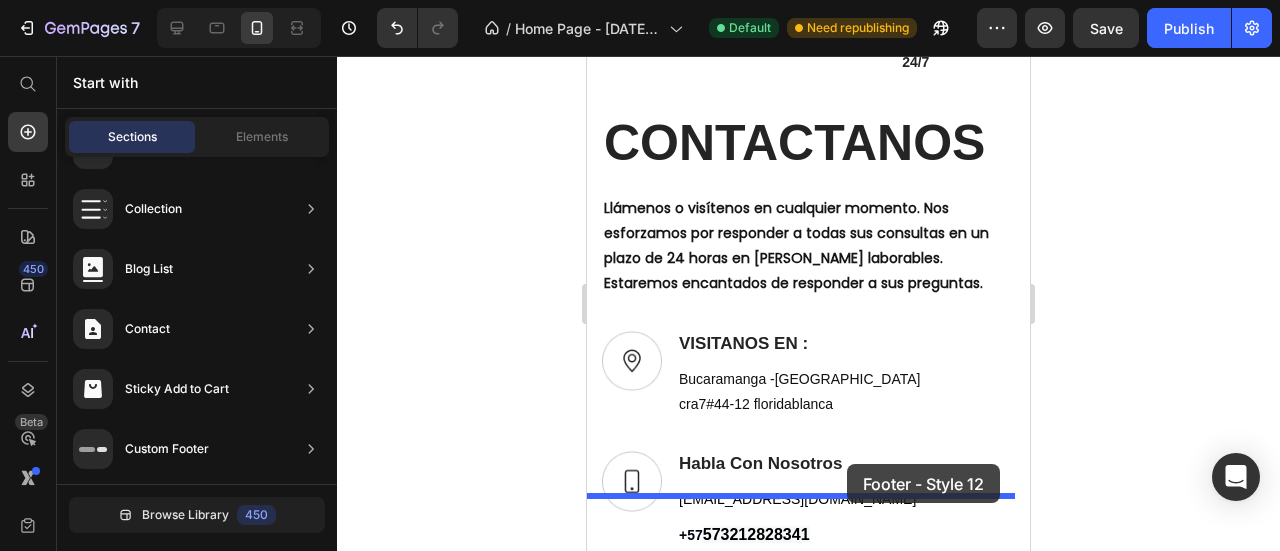 drag, startPoint x: 1020, startPoint y: 309, endPoint x: 847, endPoint y: 464, distance: 232.28 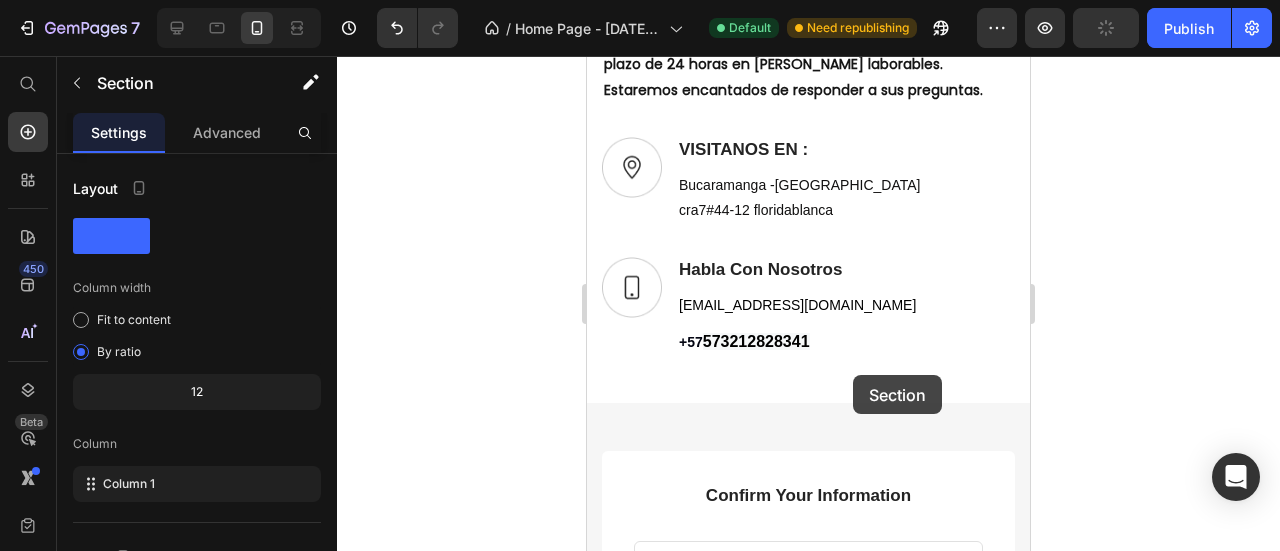 scroll, scrollTop: 6981, scrollLeft: 0, axis: vertical 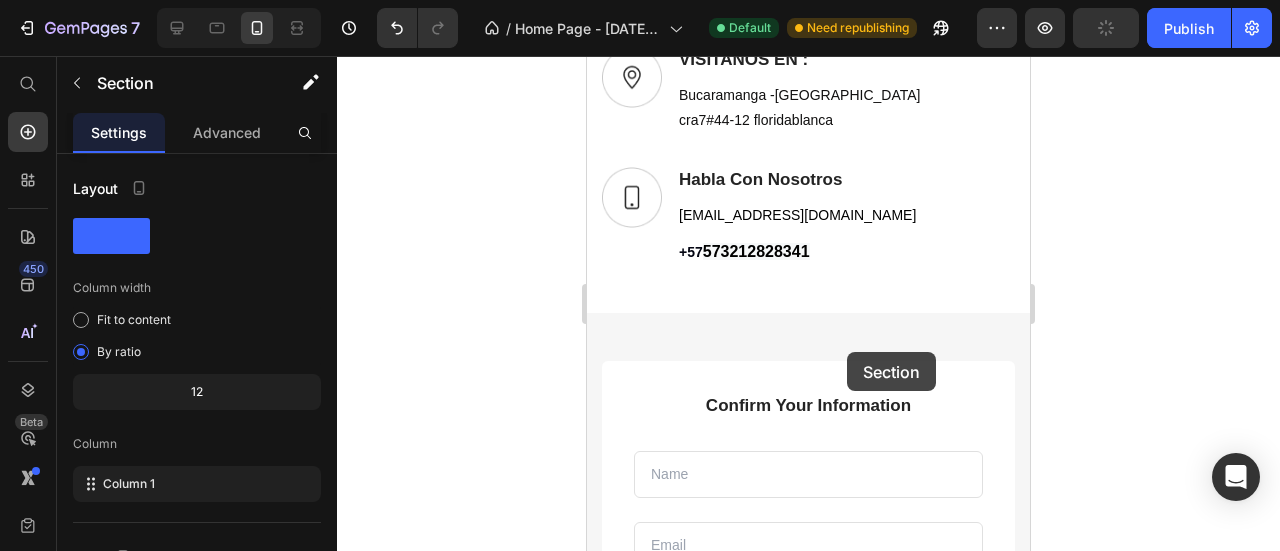 type on "[URL][DOMAIN_NAME]" 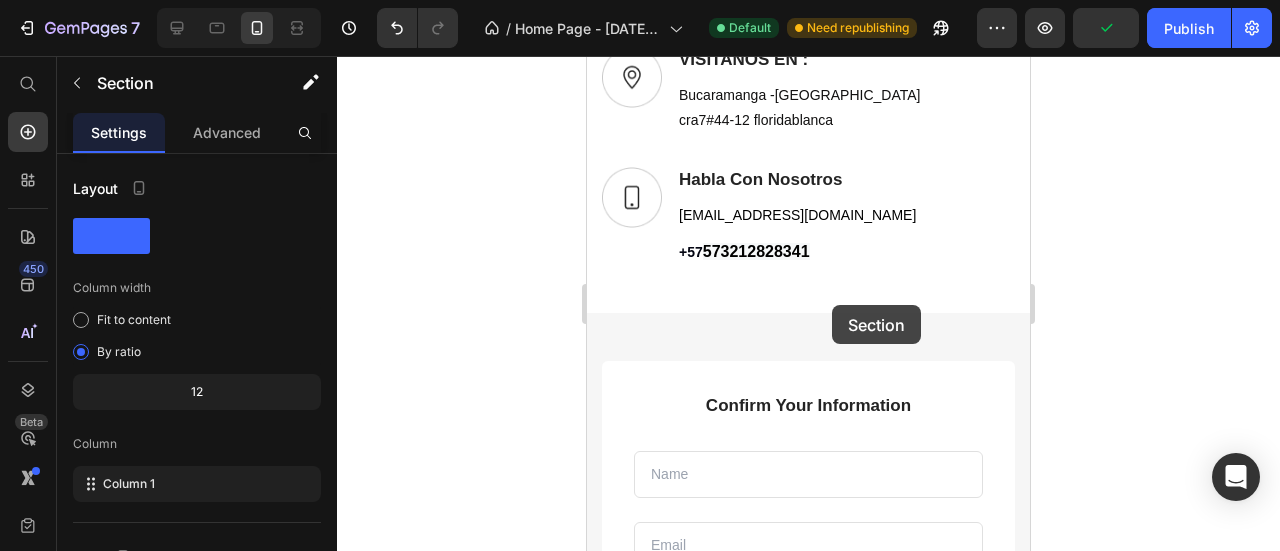 drag, startPoint x: 860, startPoint y: 239, endPoint x: 832, endPoint y: 307, distance: 73.53911 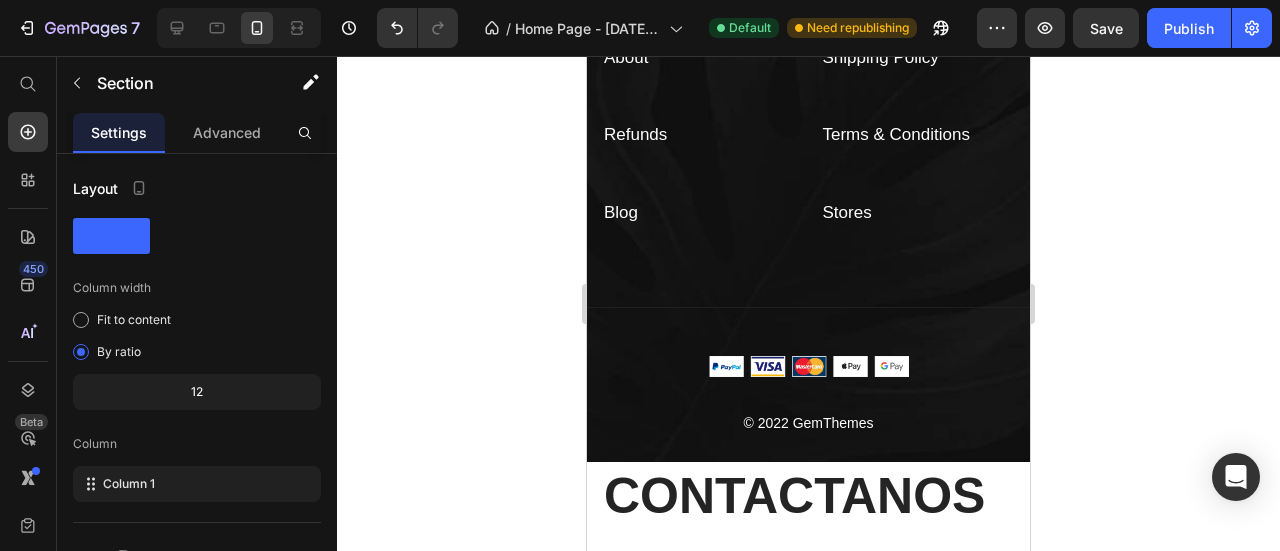 scroll, scrollTop: 6144, scrollLeft: 0, axis: vertical 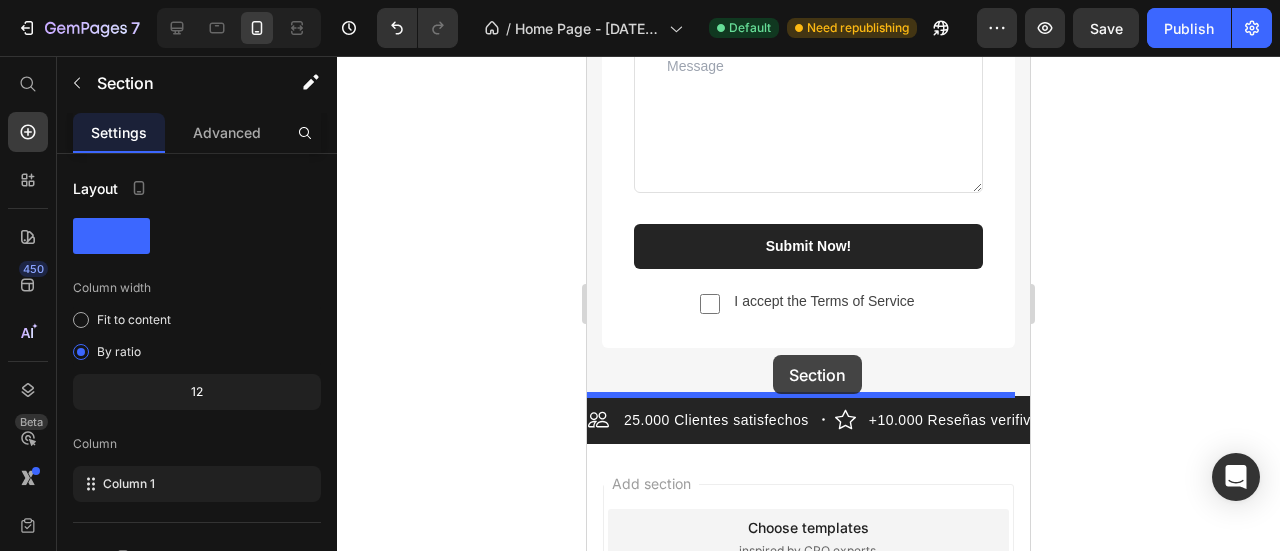drag, startPoint x: 920, startPoint y: 218, endPoint x: 775, endPoint y: 361, distance: 203.65166 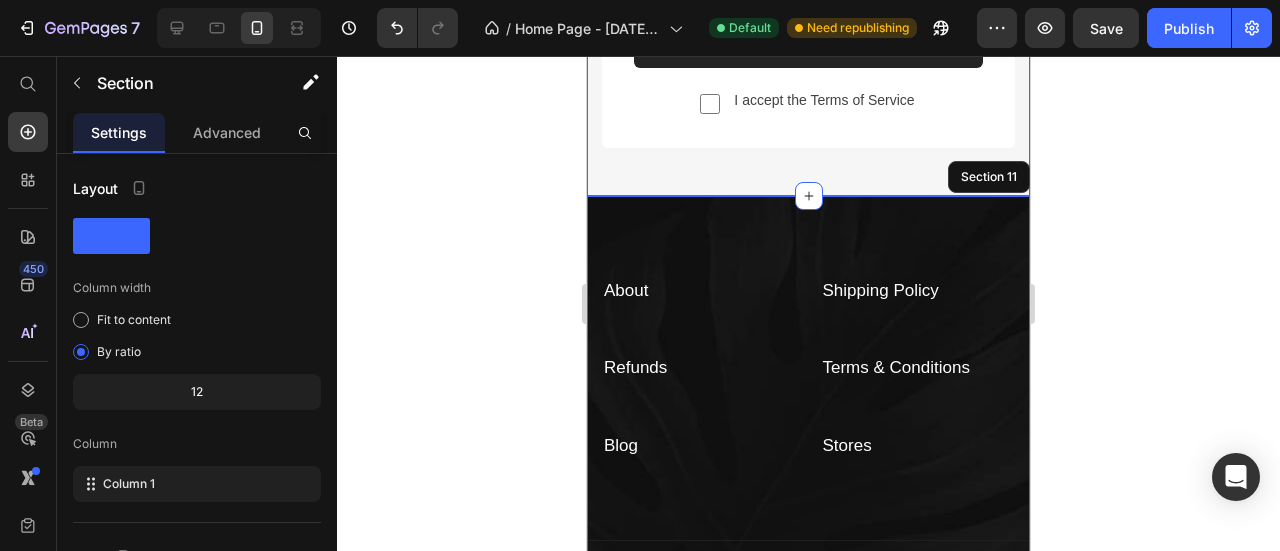 scroll, scrollTop: 7432, scrollLeft: 0, axis: vertical 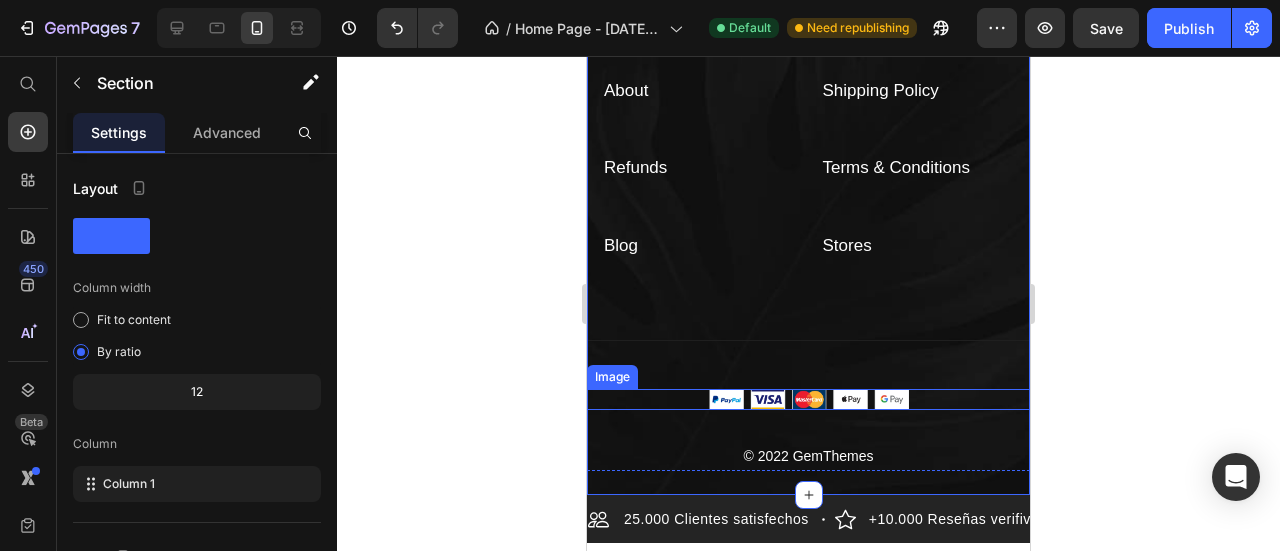 click at bounding box center [808, 399] 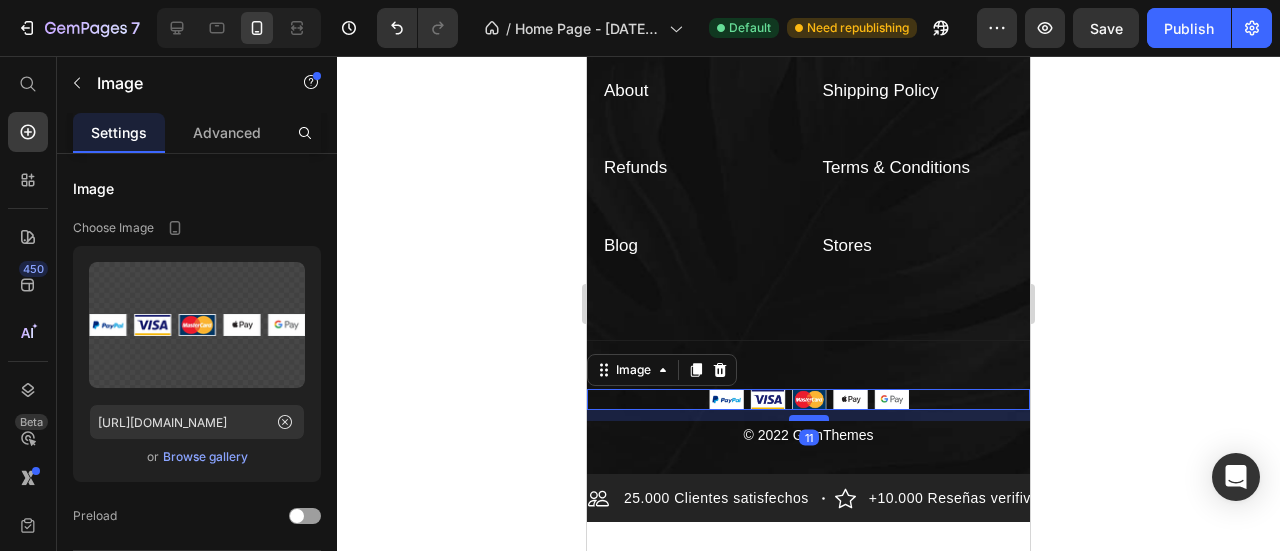 drag, startPoint x: 808, startPoint y: 435, endPoint x: 817, endPoint y: 414, distance: 22.847319 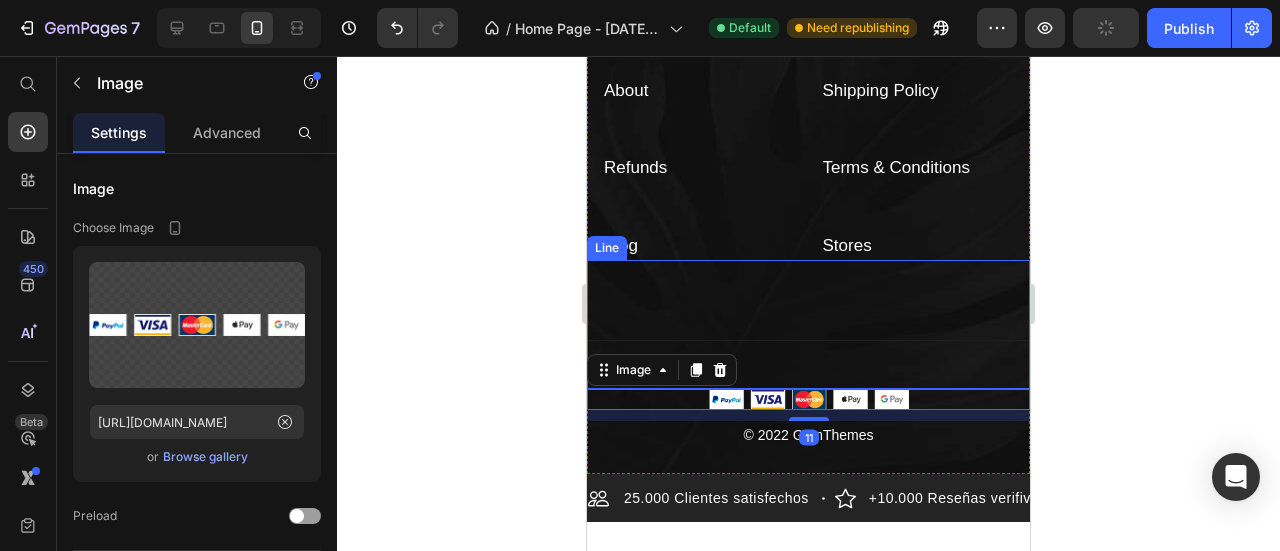click on "Title Line" at bounding box center [808, 324] 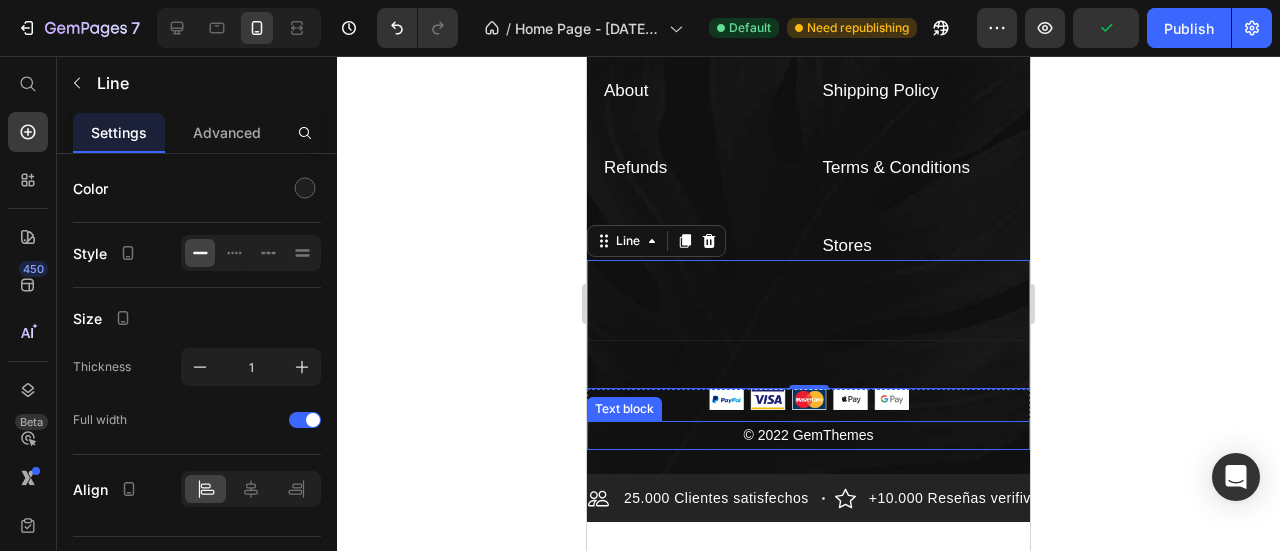 click on "© 2022 GemThemes" at bounding box center (808, 435) 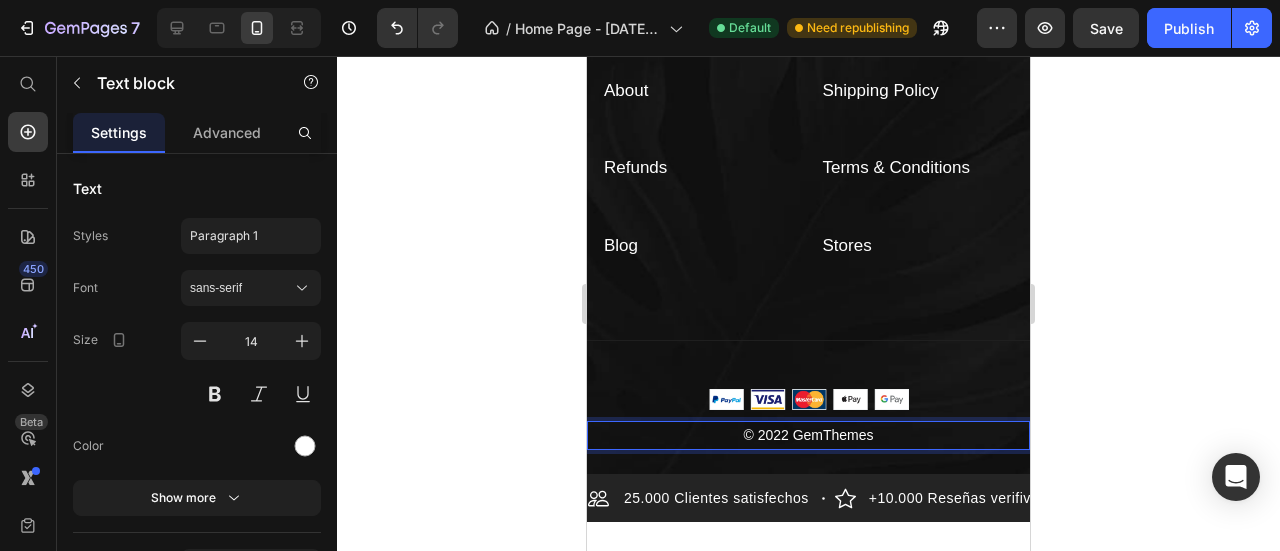 click on "© 2022 GemThemes" at bounding box center [808, 435] 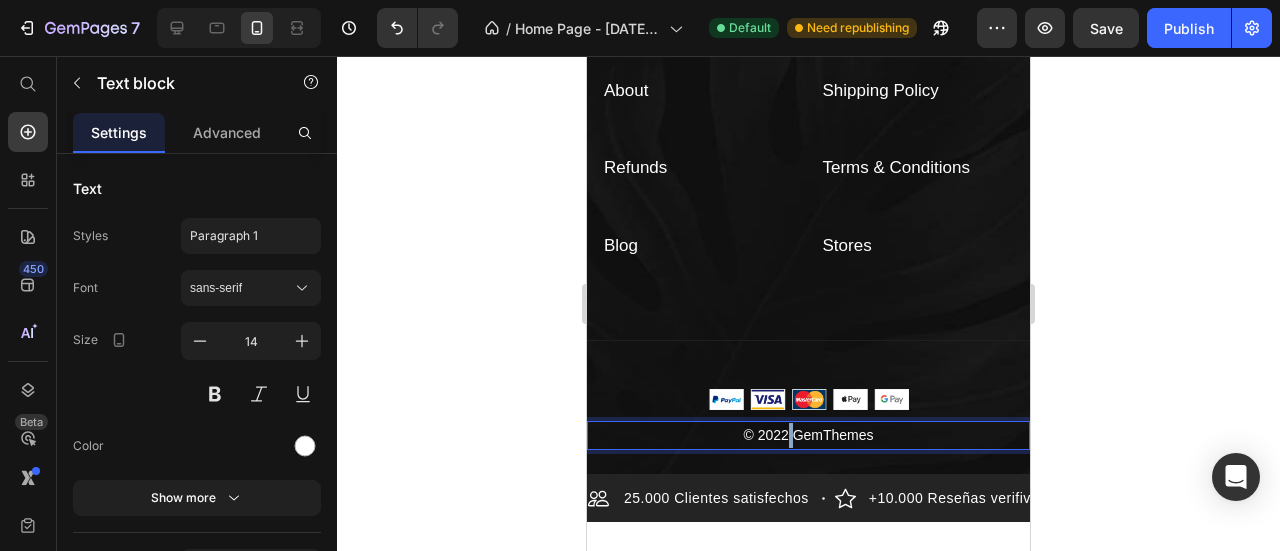 click on "© 2022 GemThemes" at bounding box center (808, 435) 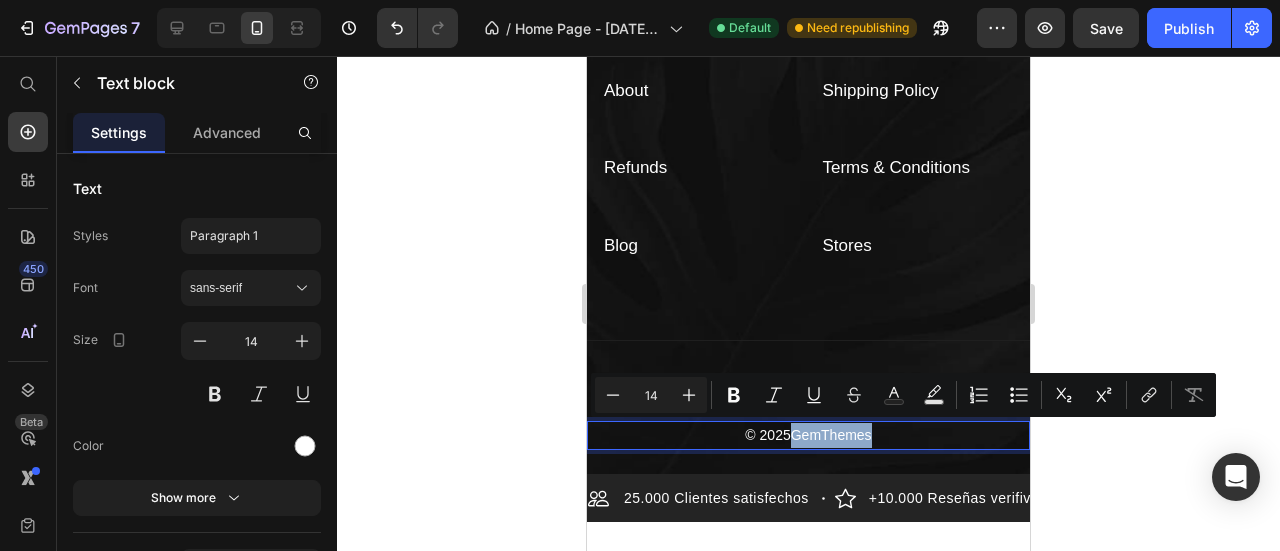 drag, startPoint x: 783, startPoint y: 432, endPoint x: 902, endPoint y: 439, distance: 119.2057 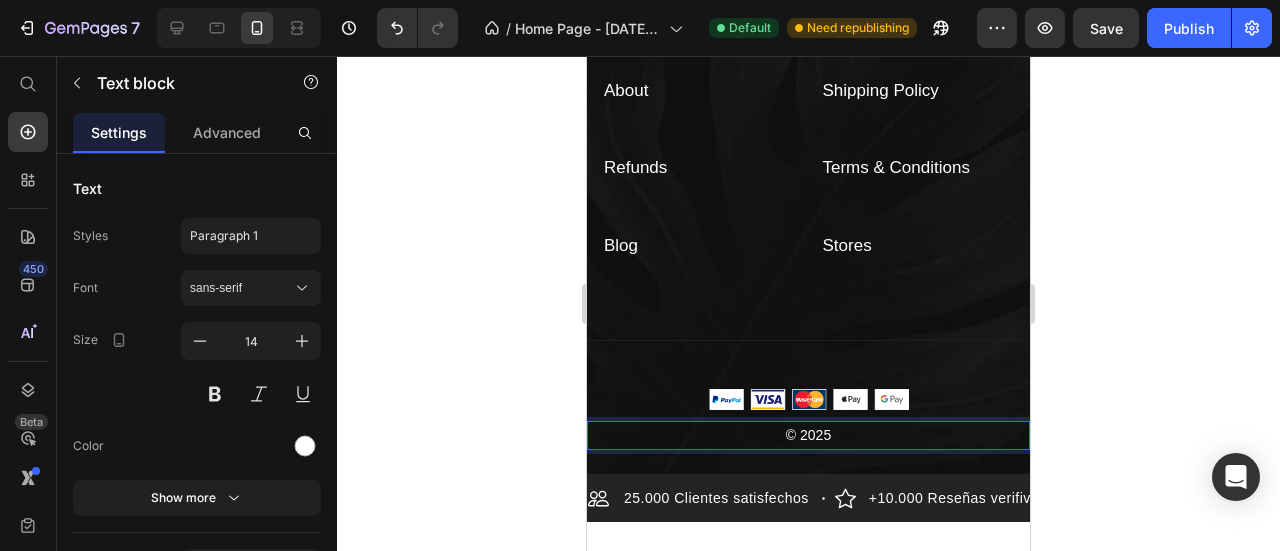 click 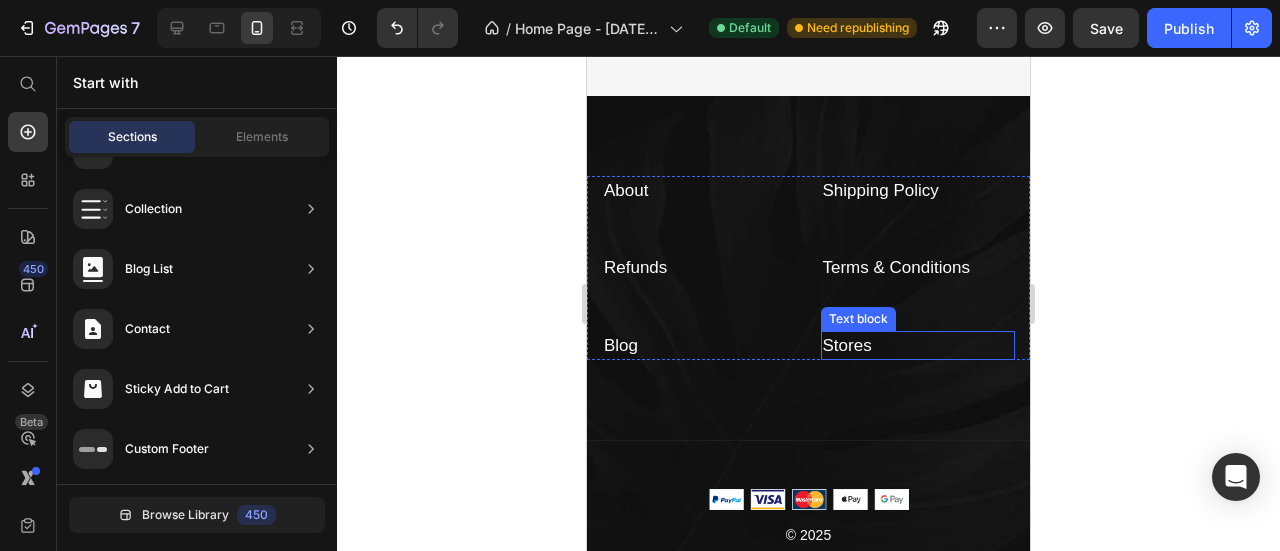 scroll, scrollTop: 7232, scrollLeft: 0, axis: vertical 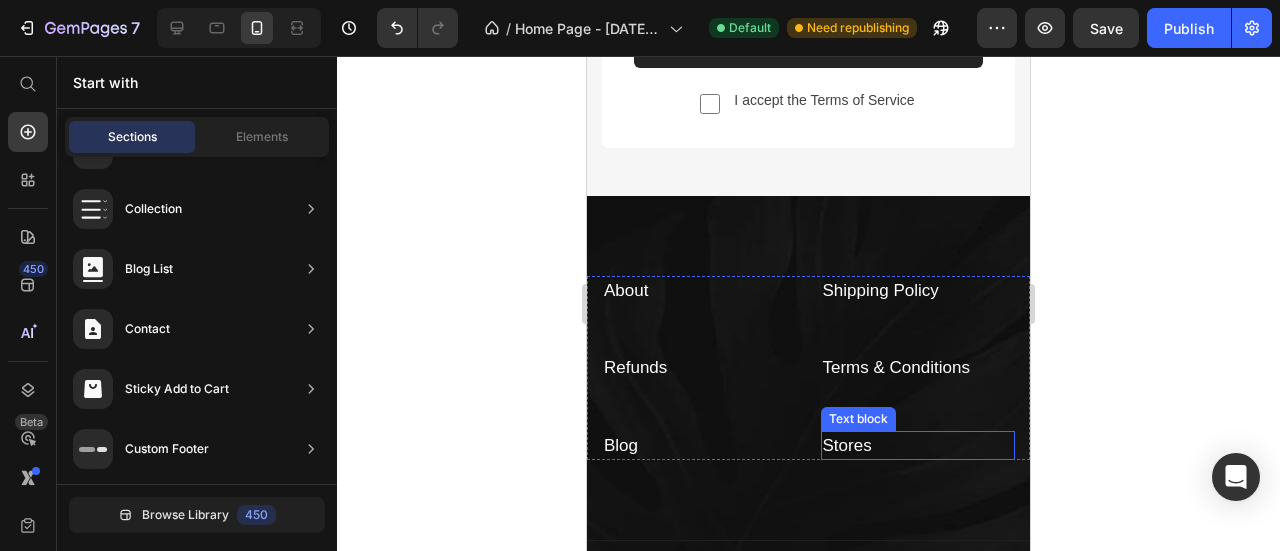 click on "Stores" at bounding box center [847, 445] 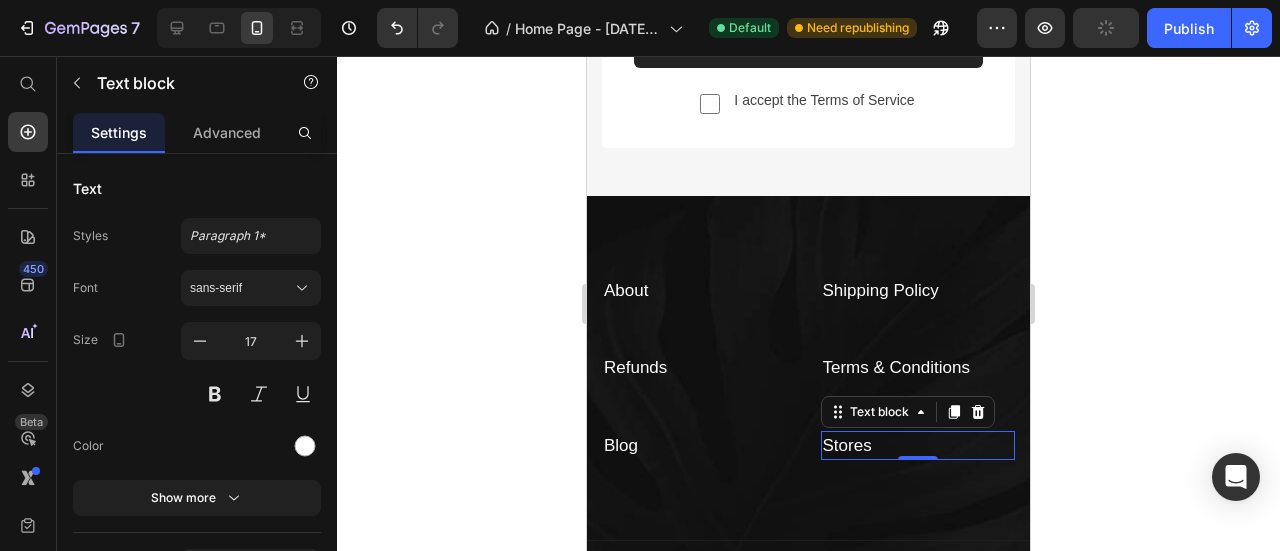 click on "Stores" at bounding box center [918, 446] 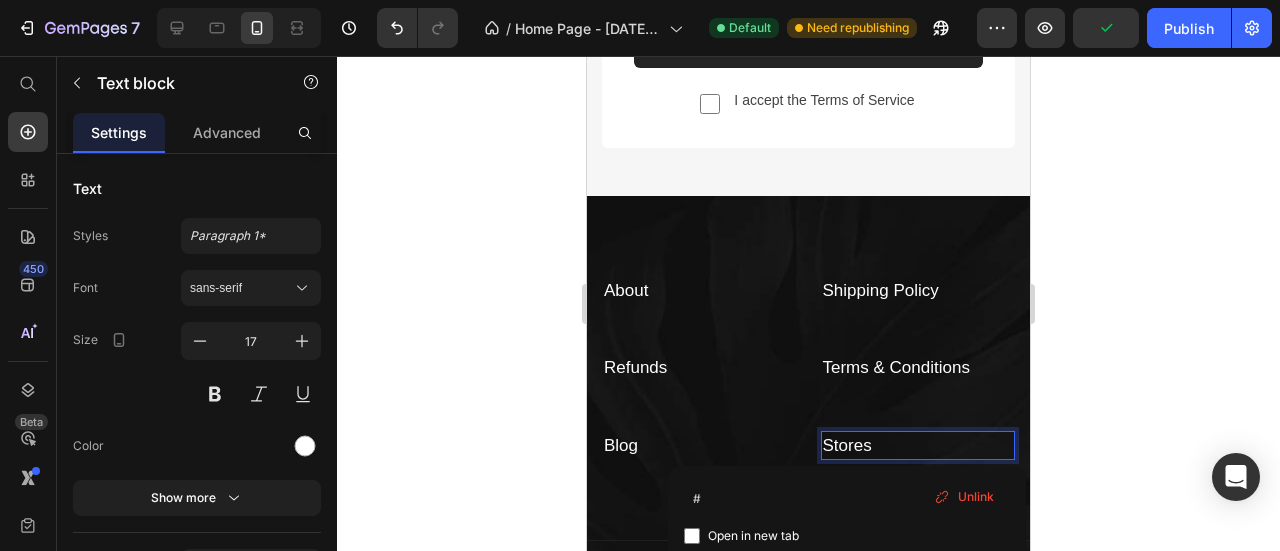 scroll, scrollTop: 7432, scrollLeft: 0, axis: vertical 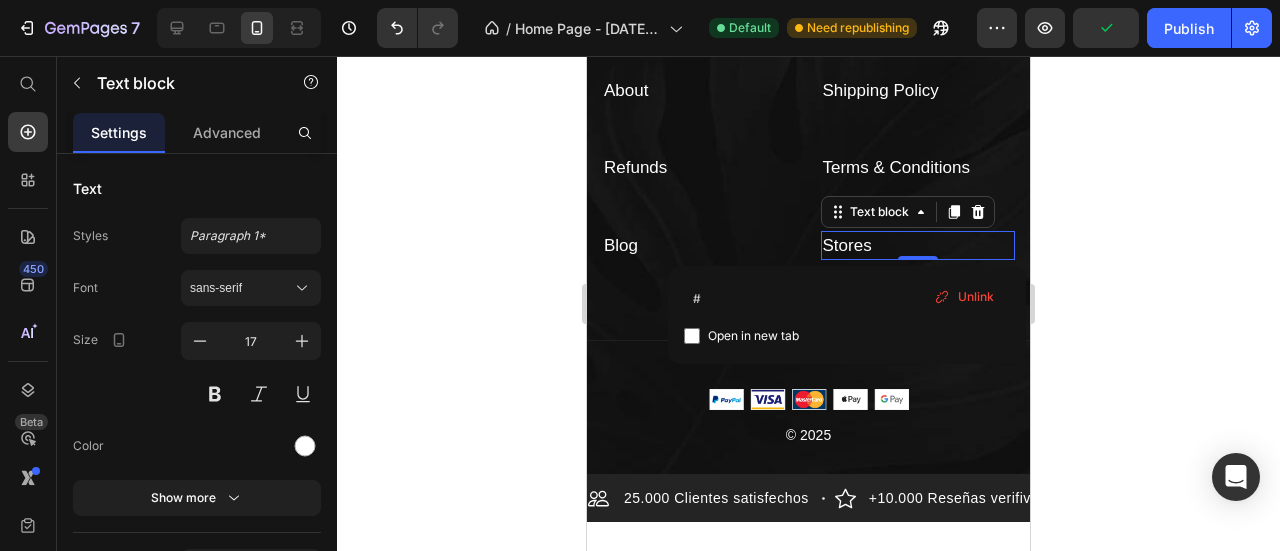 click on "Open in new tab" at bounding box center [847, 336] 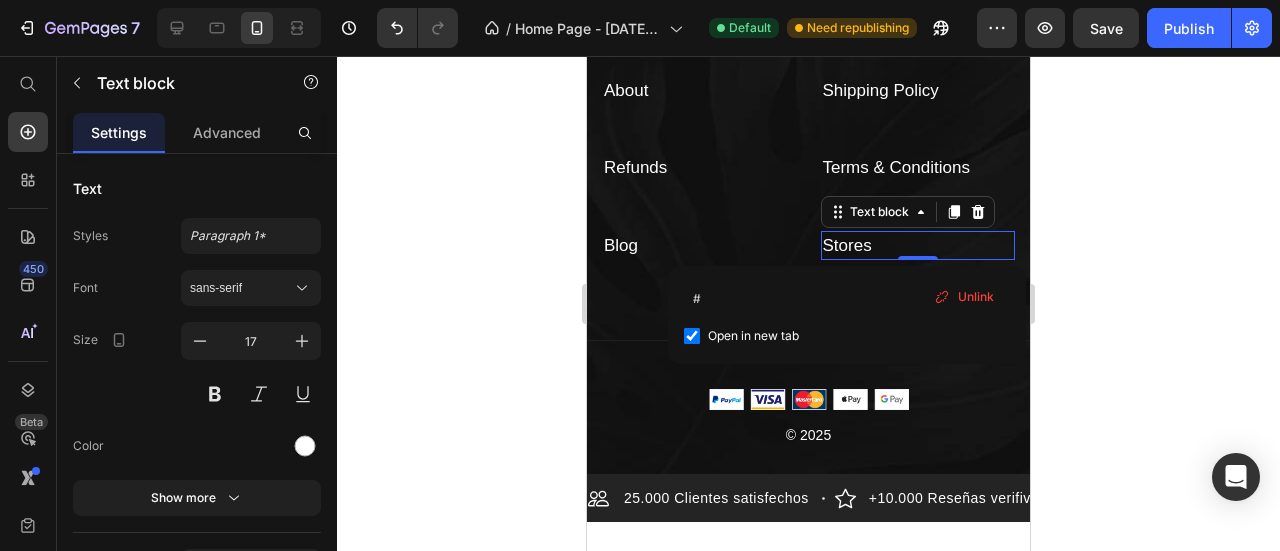 click on "Open in new tab" at bounding box center [753, 336] 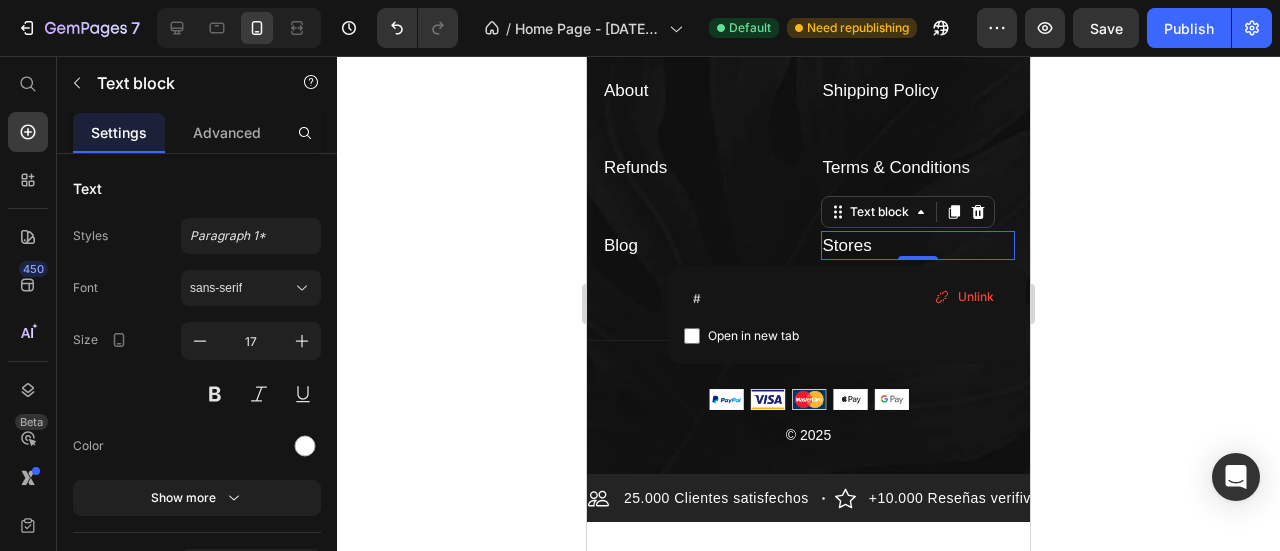 checkbox on "false" 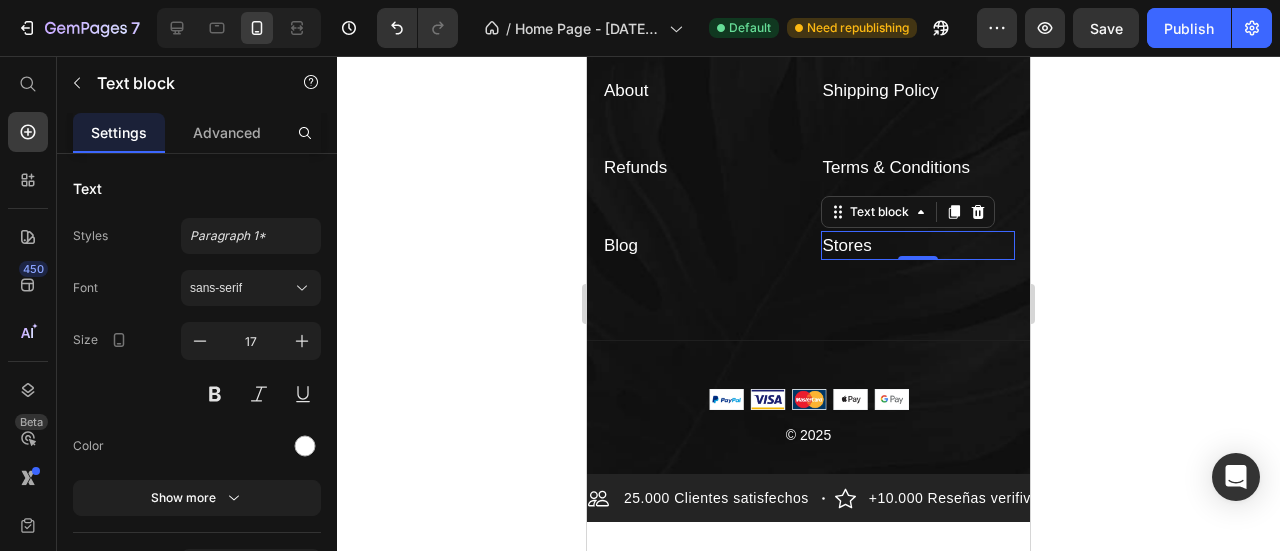 click 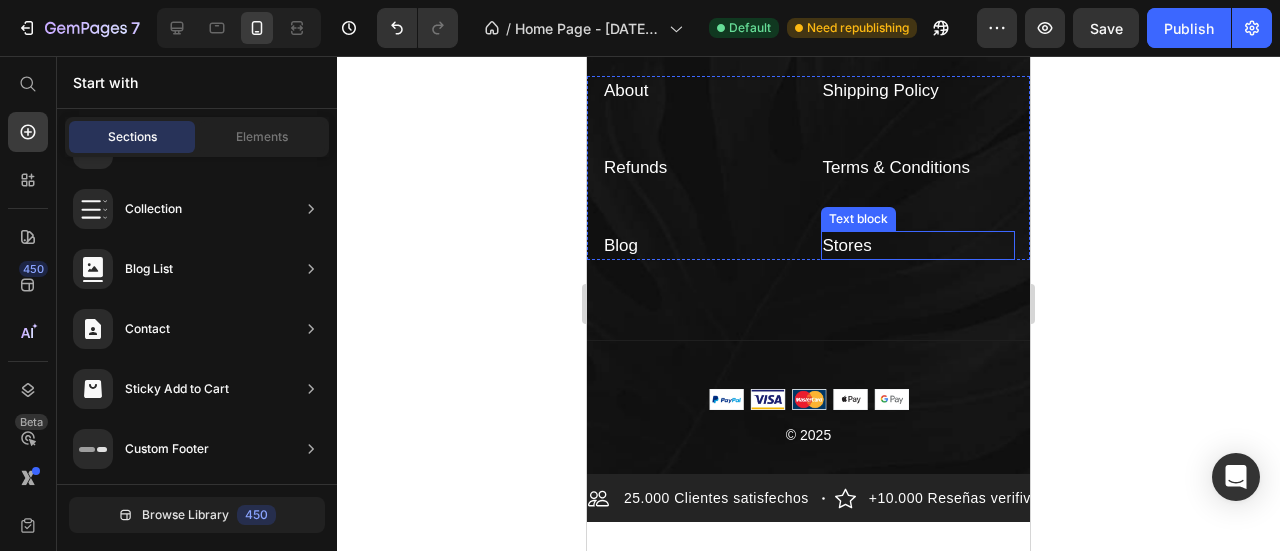scroll, scrollTop: 7332, scrollLeft: 0, axis: vertical 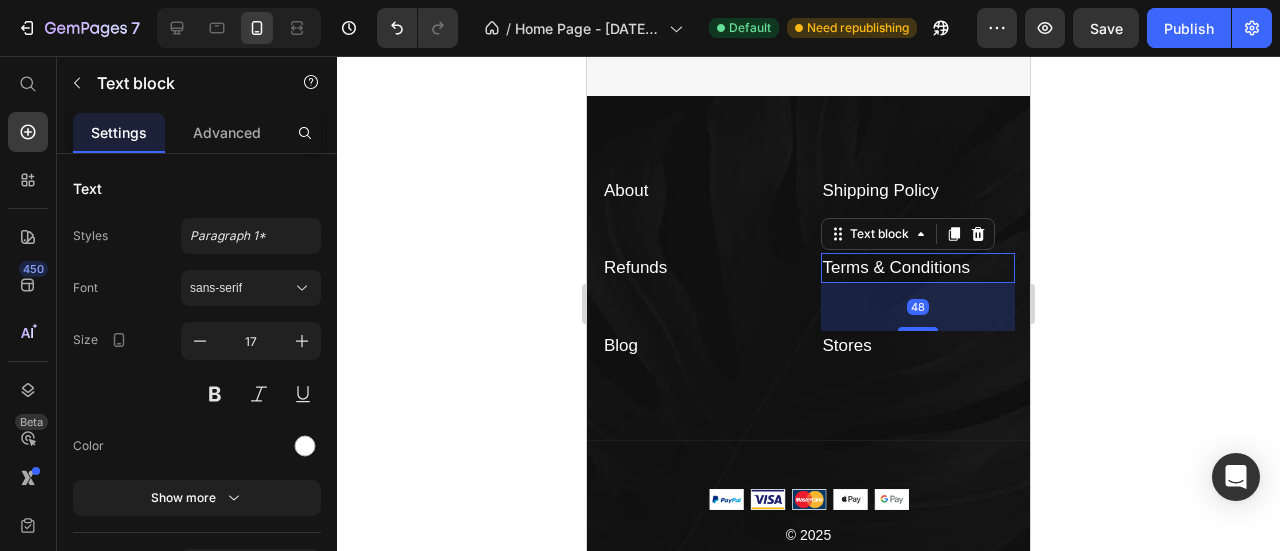 click on "Terms & Conditions" at bounding box center (896, 267) 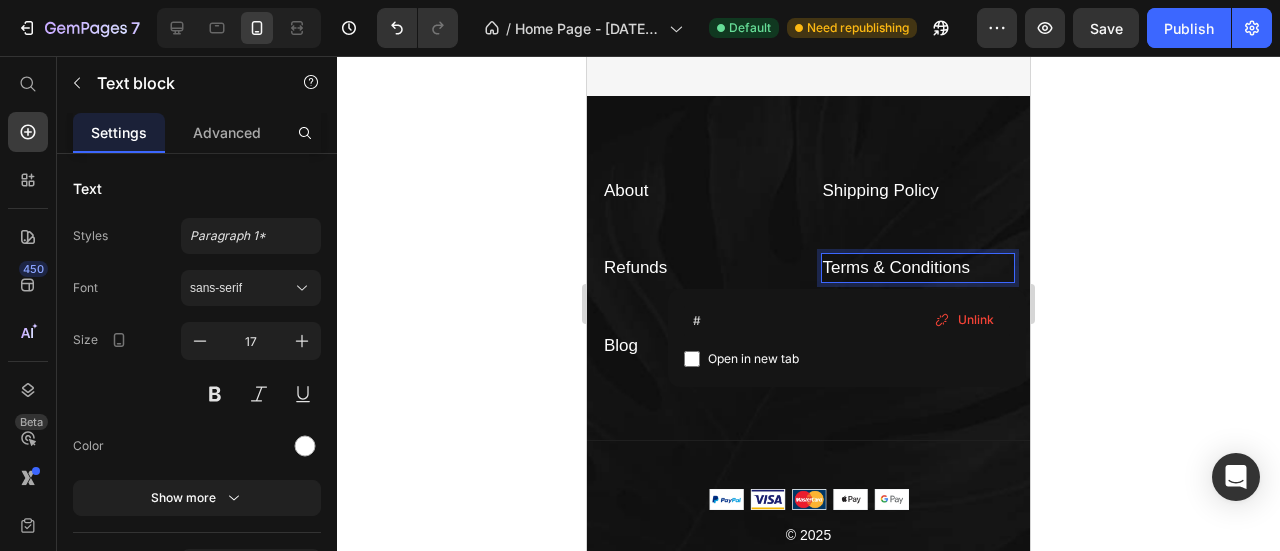 click on "Terms & Conditions" at bounding box center [896, 267] 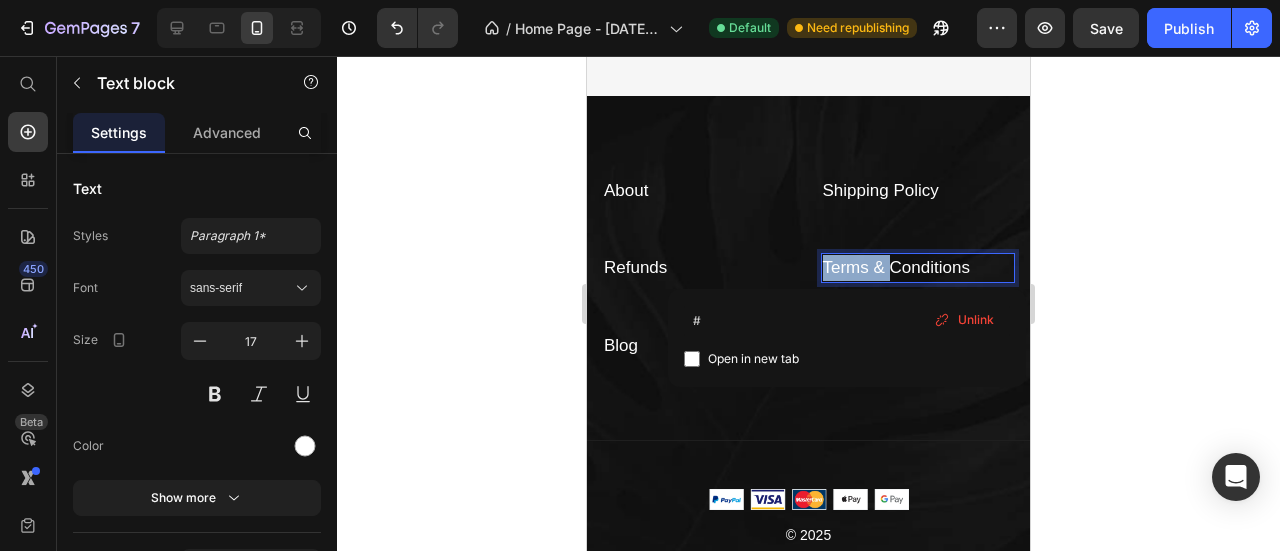 click on "Terms & Conditions" at bounding box center [896, 267] 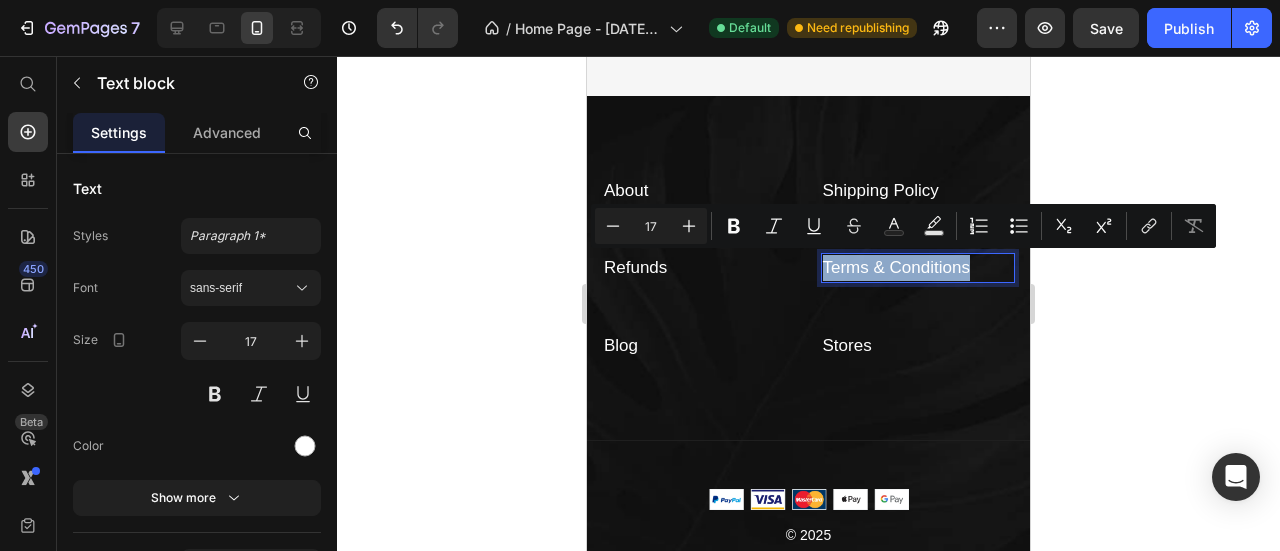click on "Terms & Conditions" at bounding box center [896, 267] 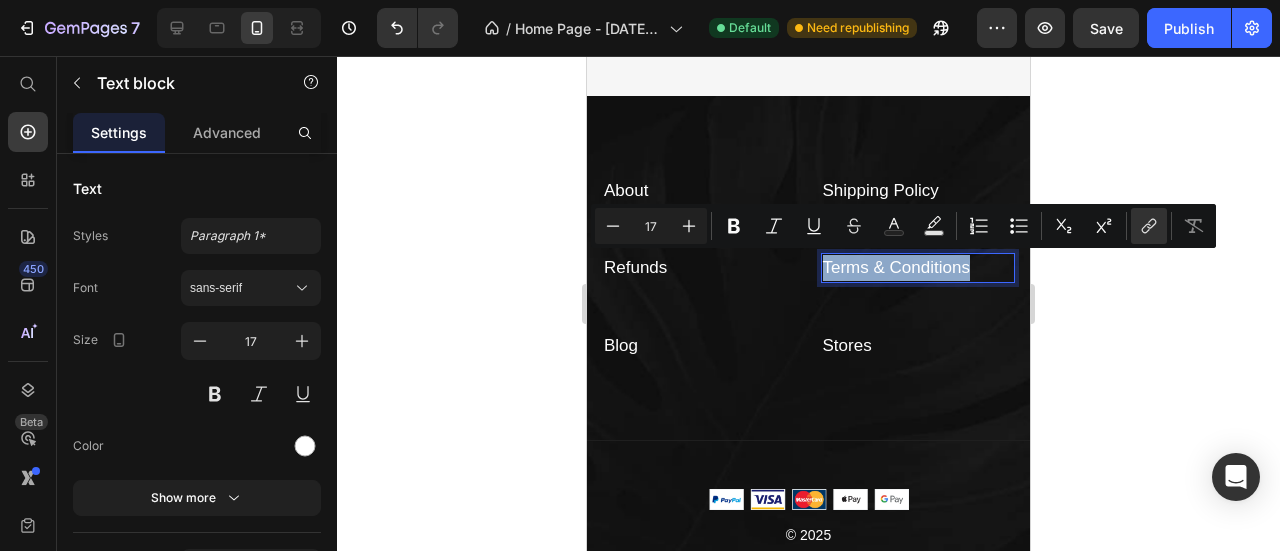 click on "Terms & Conditions" at bounding box center [896, 267] 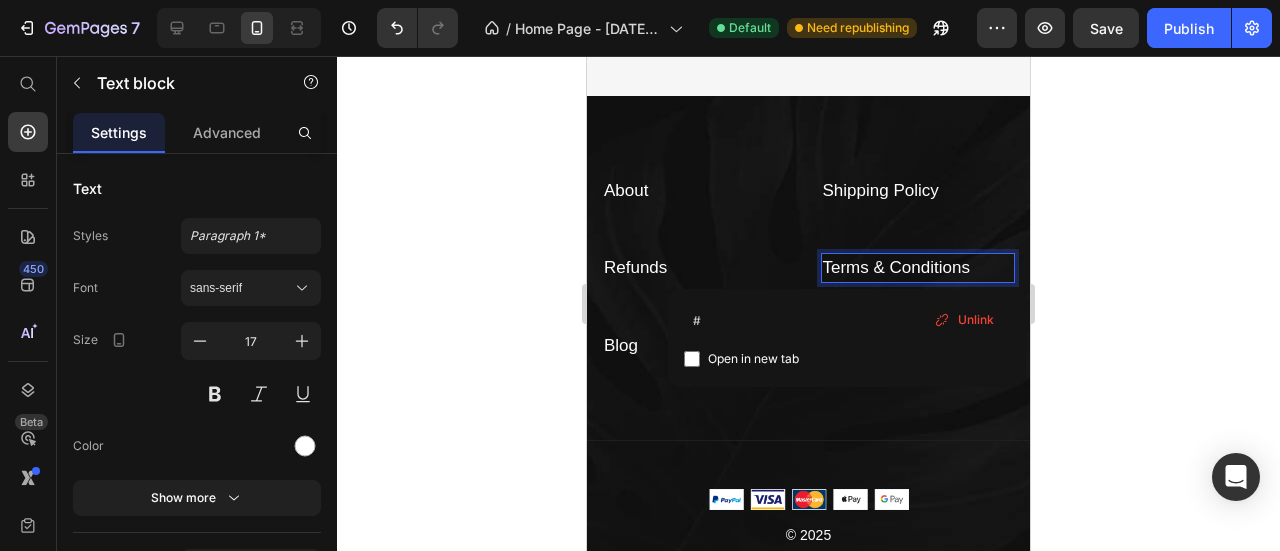 click on "Open in new tab" at bounding box center [753, 359] 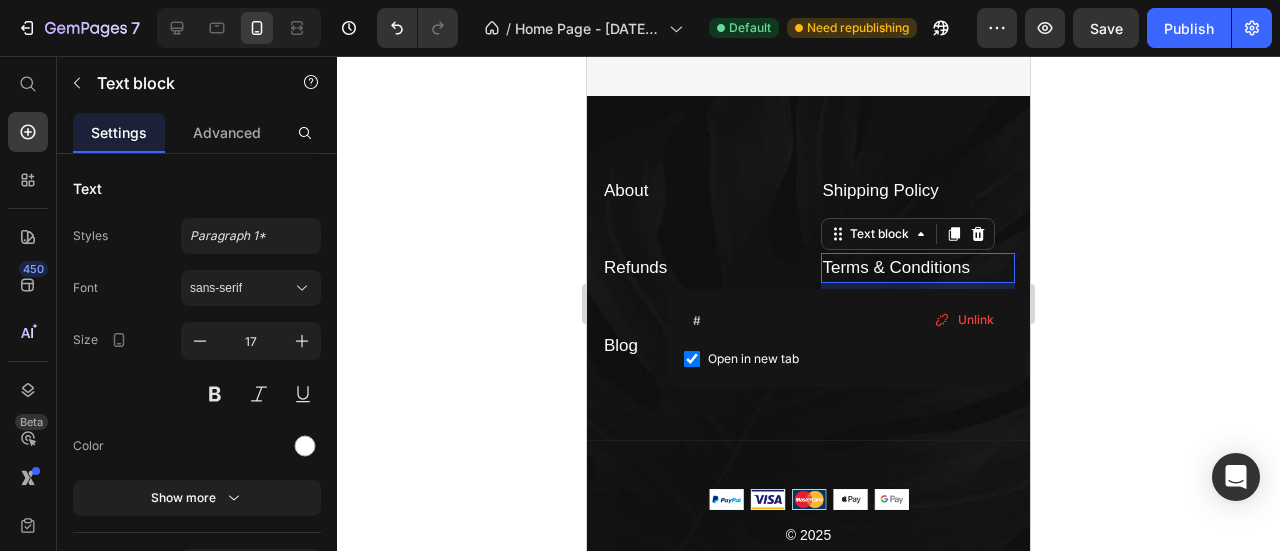 click on "Open in new tab" at bounding box center (753, 359) 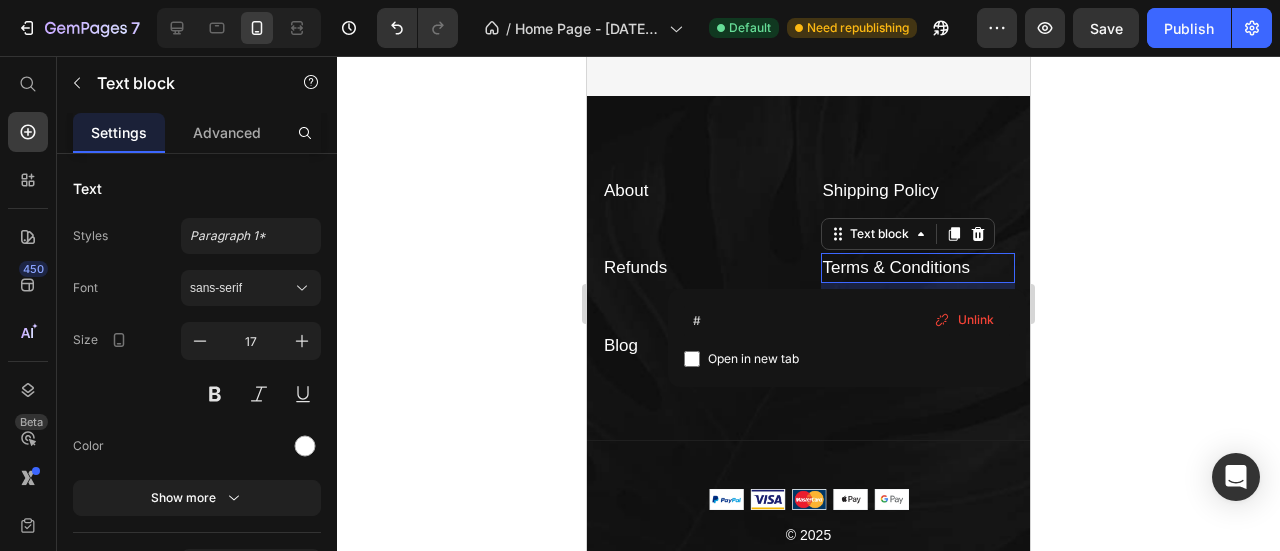 click on "Open in new tab" at bounding box center (753, 359) 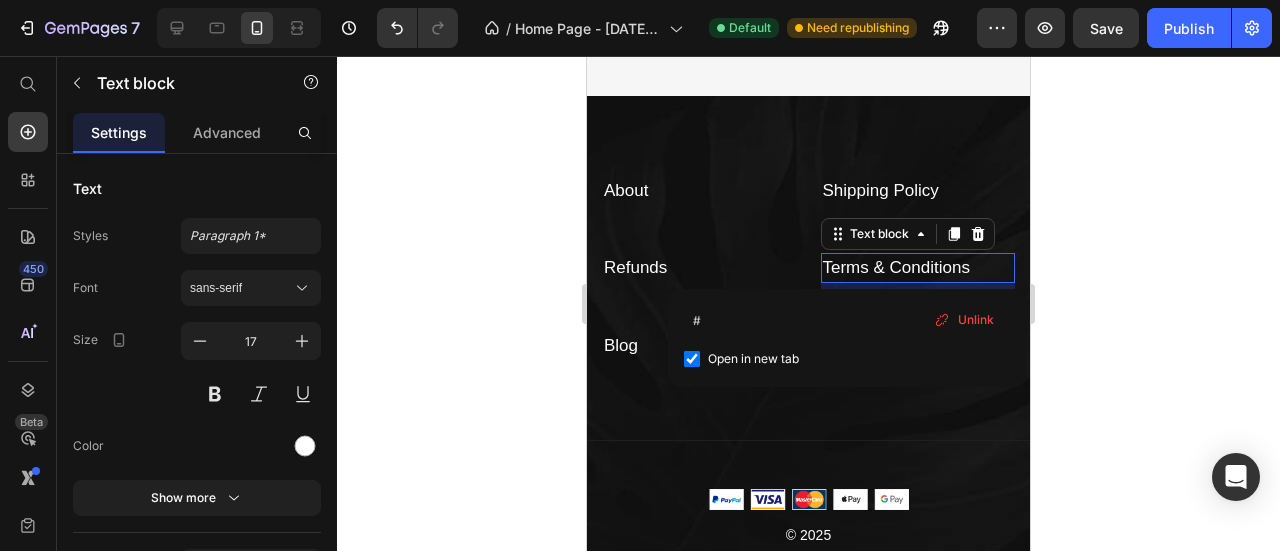 checkbox on "true" 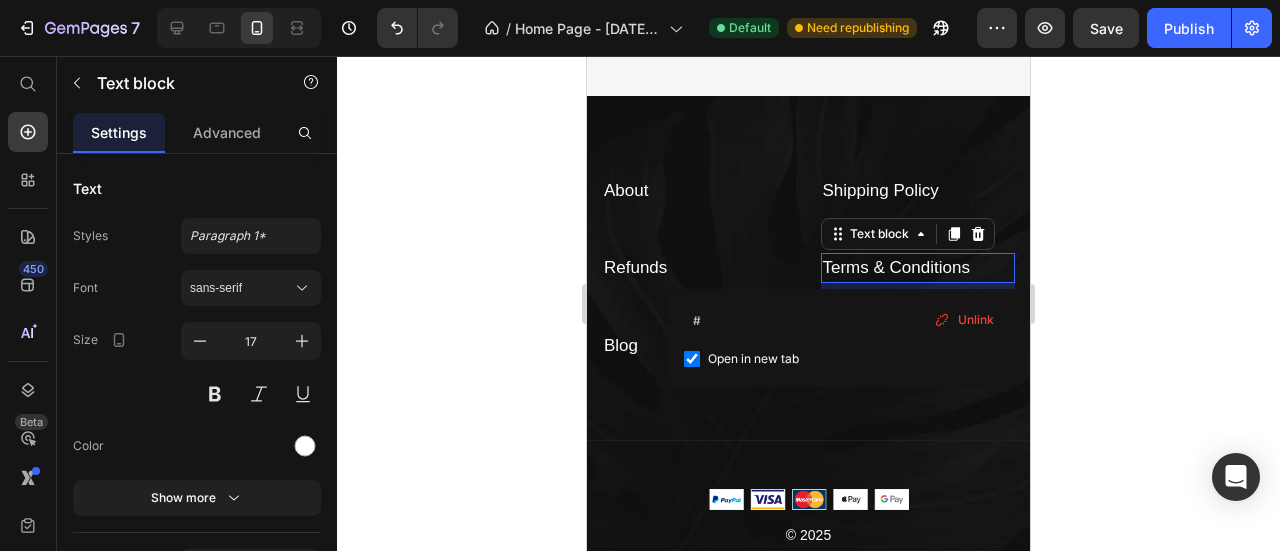 click on "Title Line" at bounding box center (808, 424) 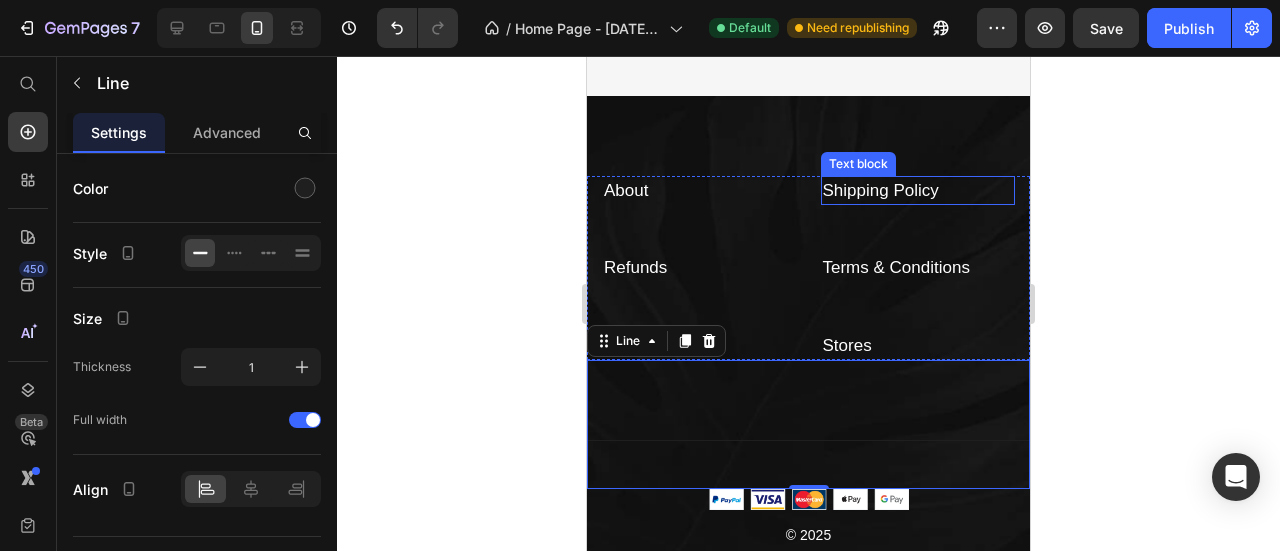 click on "Shipping Policy Text block" at bounding box center (918, 191) 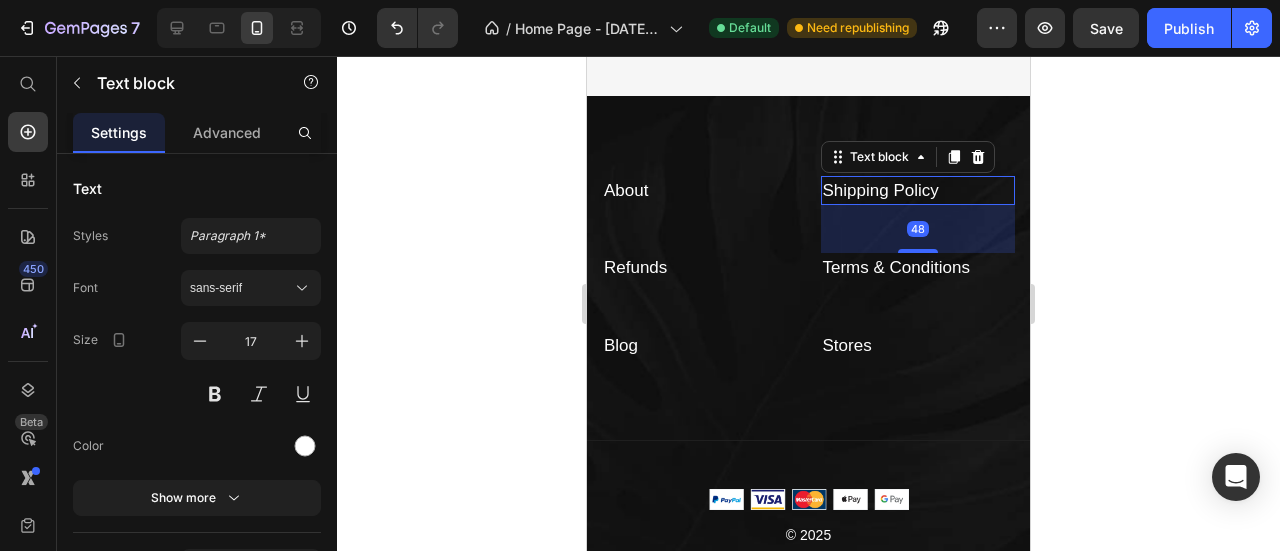 click on "48" at bounding box center (918, 229) 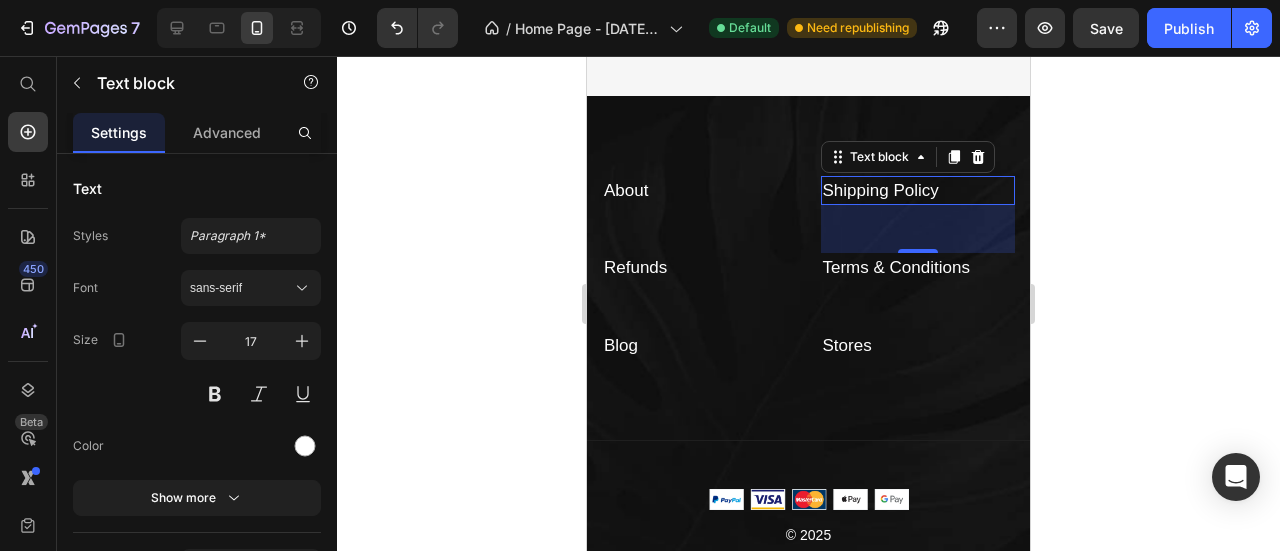 click on "Shipping Policy" at bounding box center (881, 190) 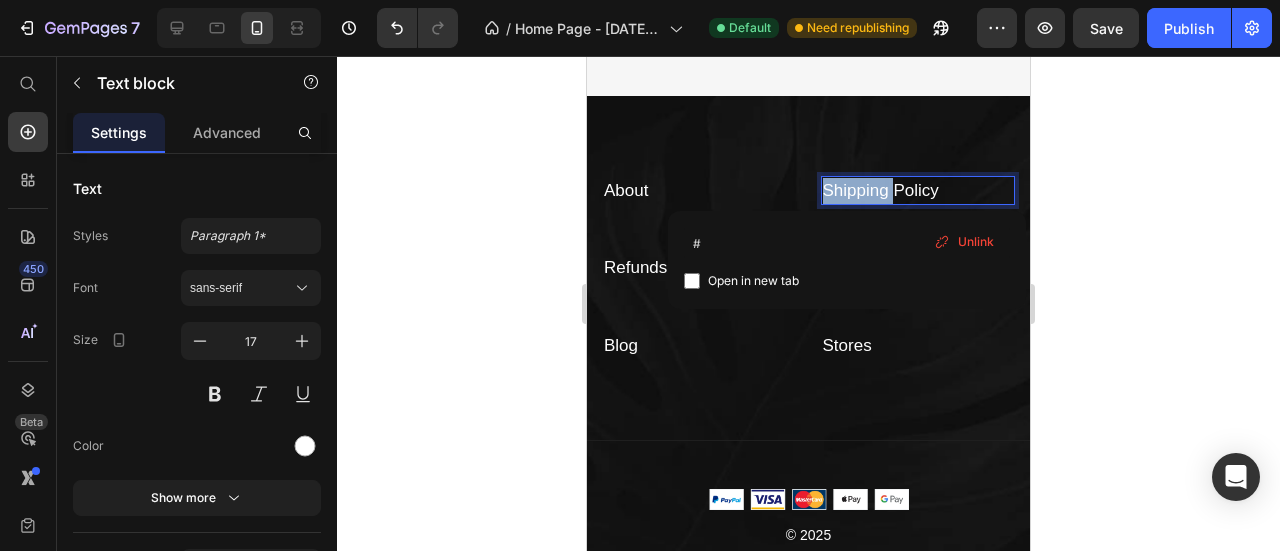 click on "Shipping Policy" at bounding box center (881, 190) 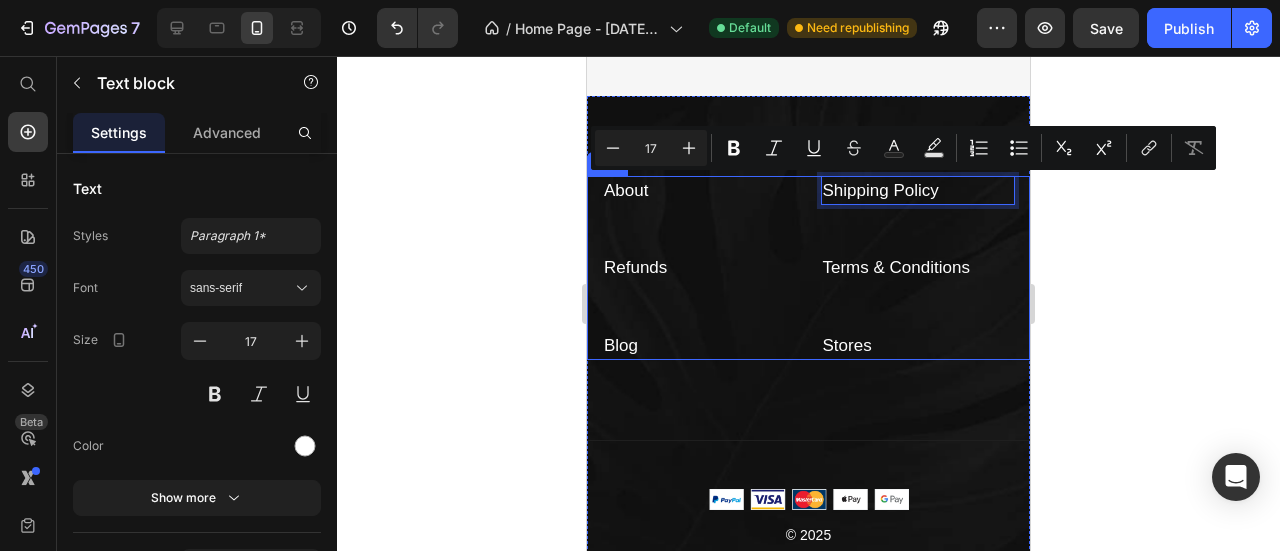 click on "Shipping Policy" at bounding box center (881, 190) 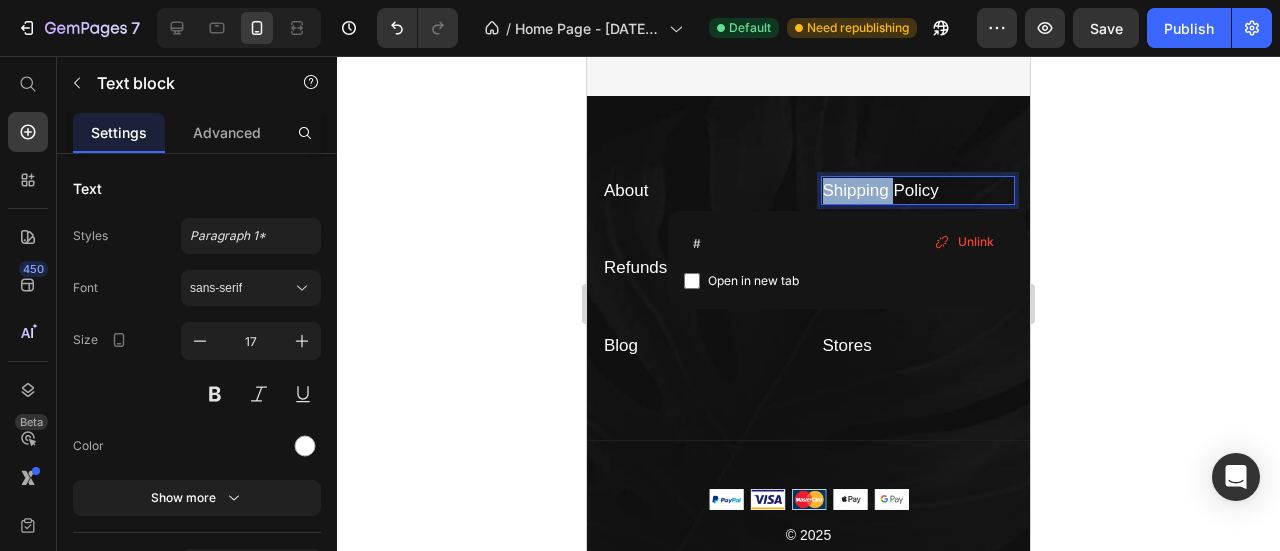 click on "Shipping Policy" at bounding box center (881, 190) 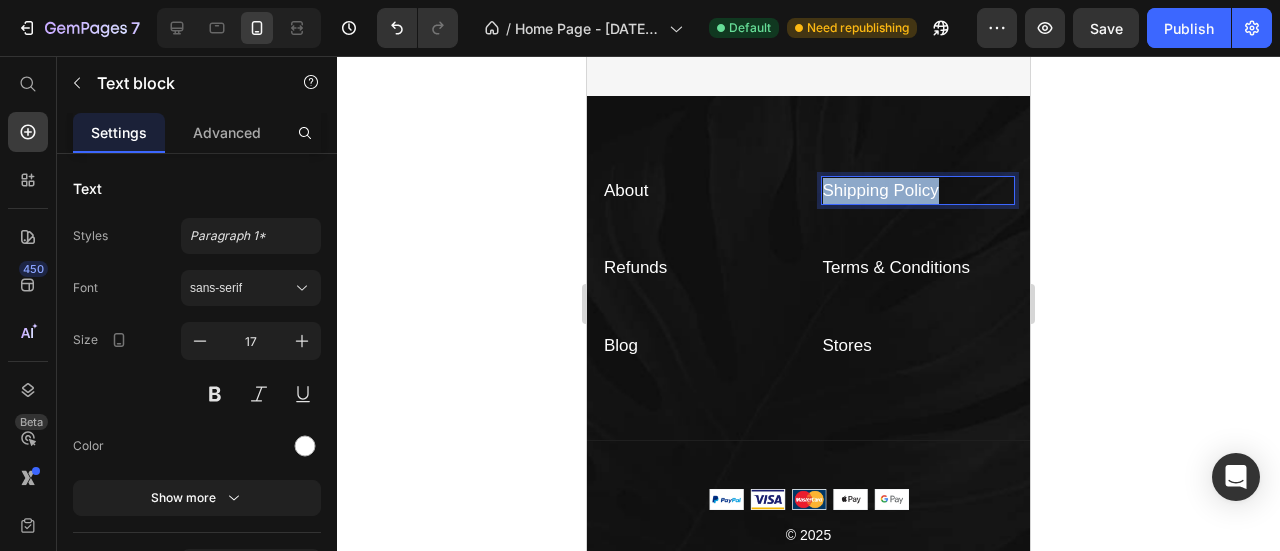 click on "Shipping Policy" at bounding box center (881, 190) 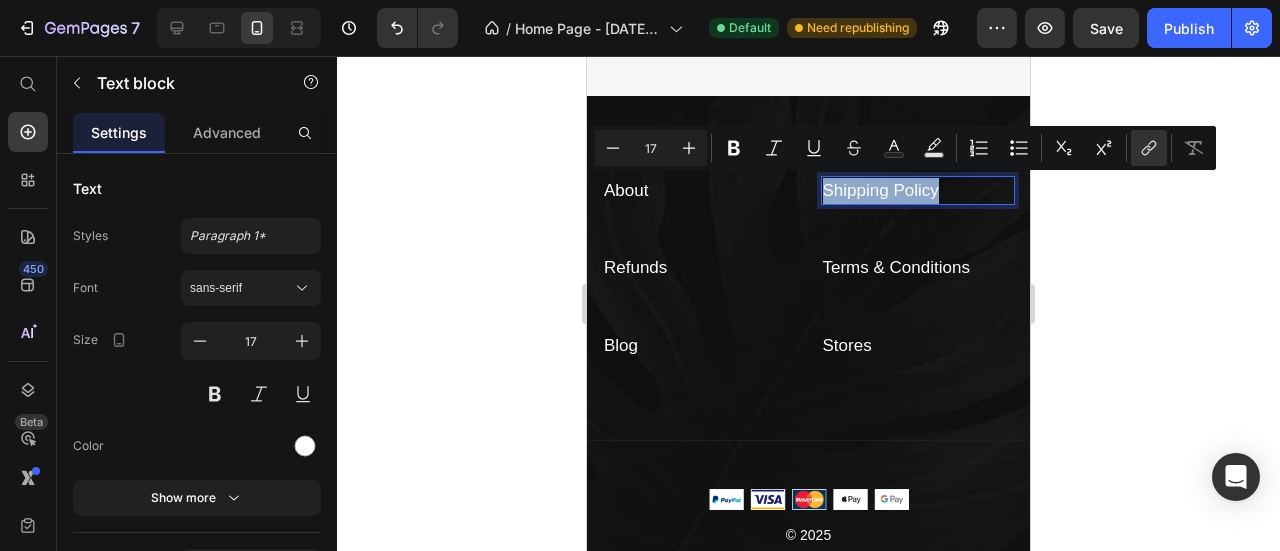 click on "Shipping Policy" at bounding box center [881, 190] 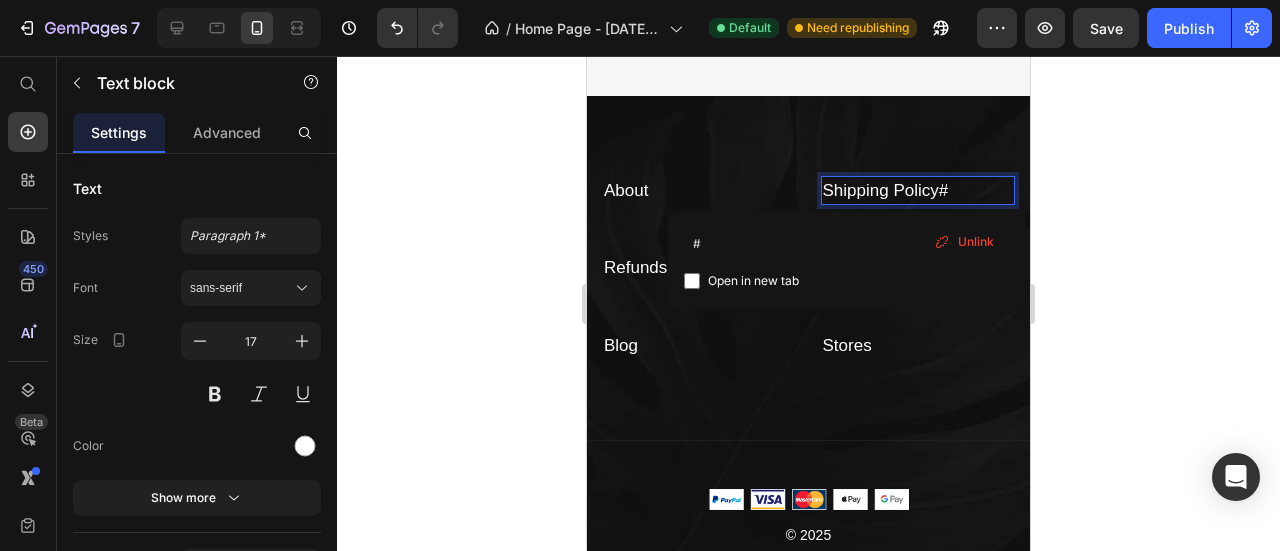 click on "Shipping Policy#" at bounding box center (886, 190) 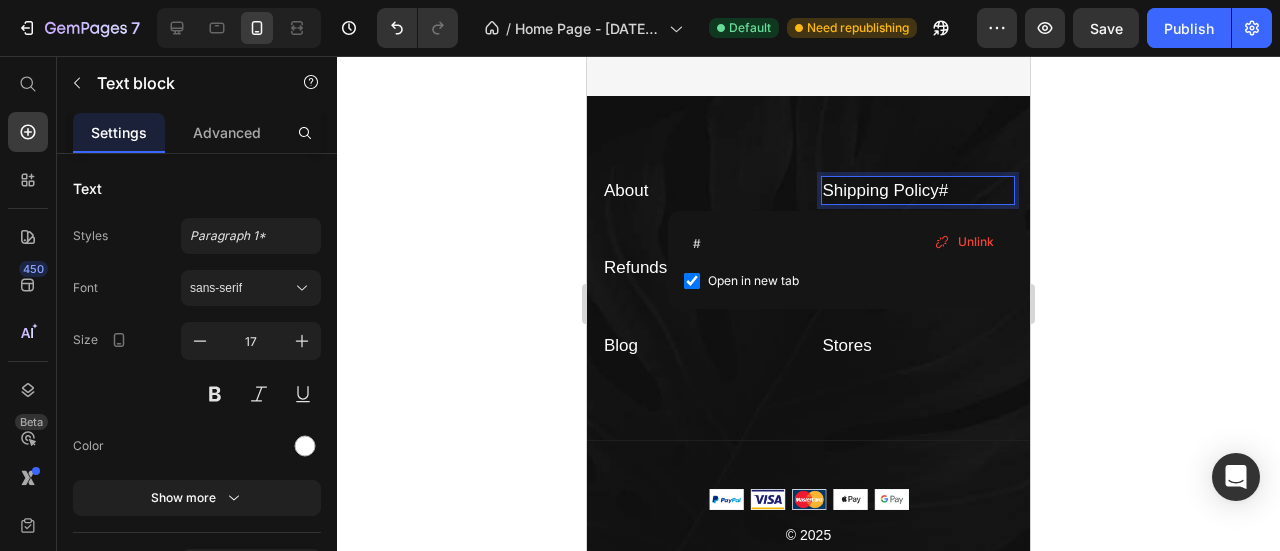 checkbox on "true" 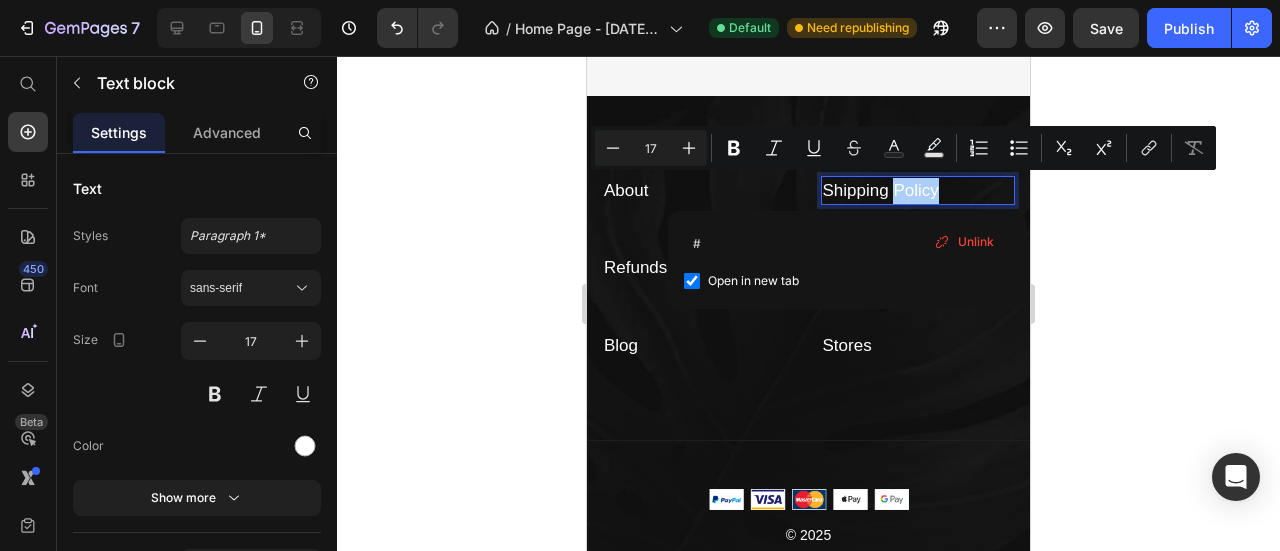 drag, startPoint x: 326, startPoint y: 137, endPoint x: 830, endPoint y: 219, distance: 510.62708 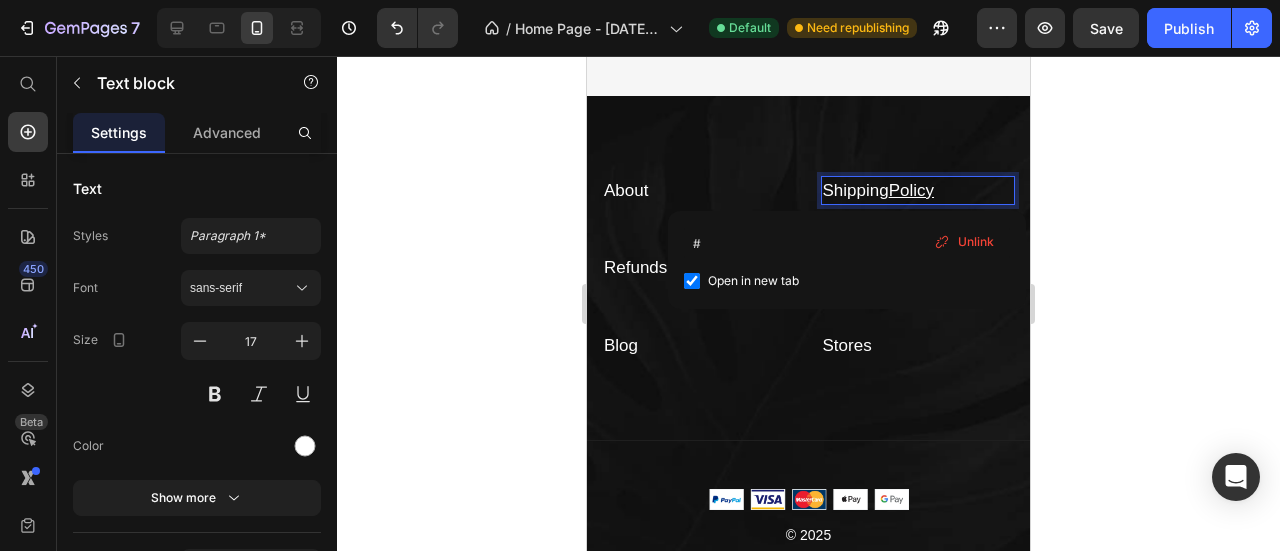 click on "Shipping  Policy" at bounding box center (879, 190) 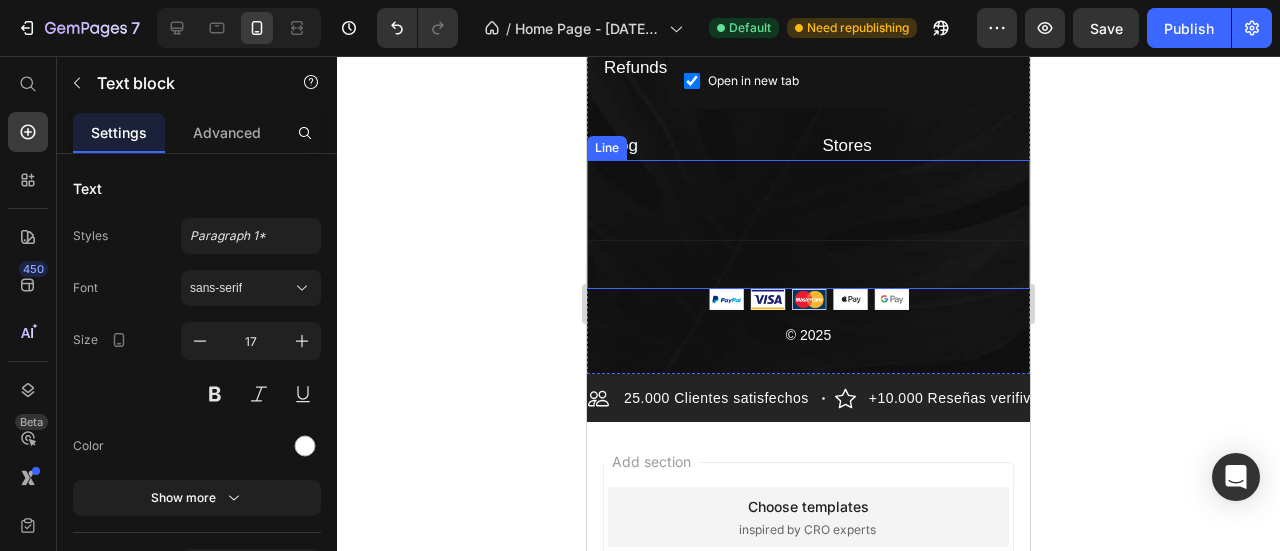 scroll, scrollTop: 7232, scrollLeft: 0, axis: vertical 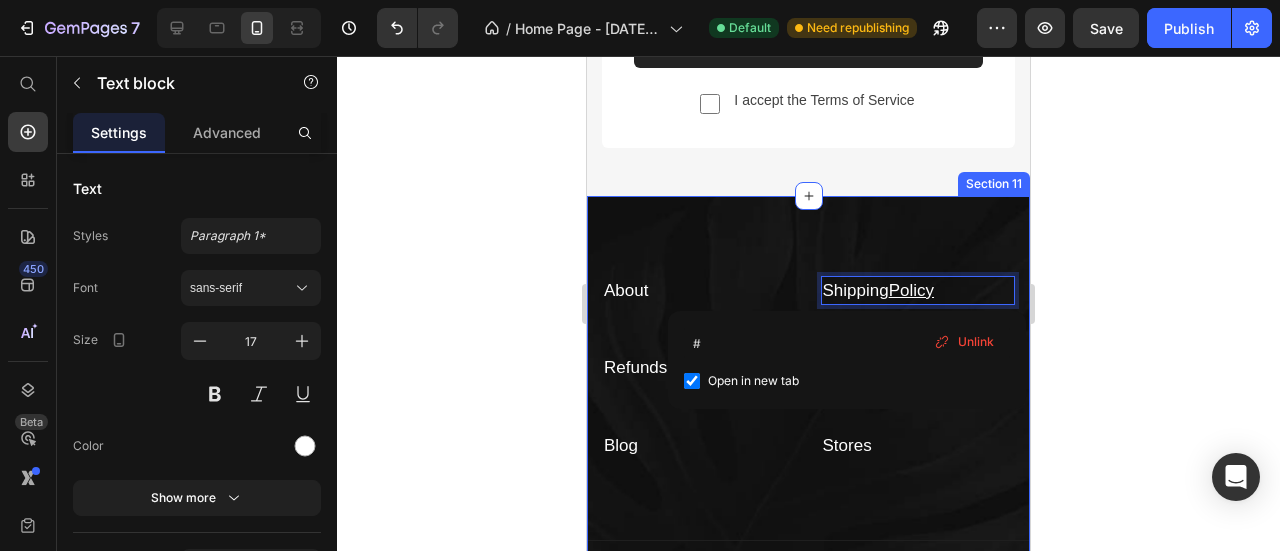 click on "About Text block Shipping  Policy Text block   48 Refunds Text block Terms & Conditions Text block Blog Text block Stores ⁠⁠⁠⁠⁠⁠⁠ Text block Row                Title Line Image © 2025 Text block Row Section 11" at bounding box center [808, 435] 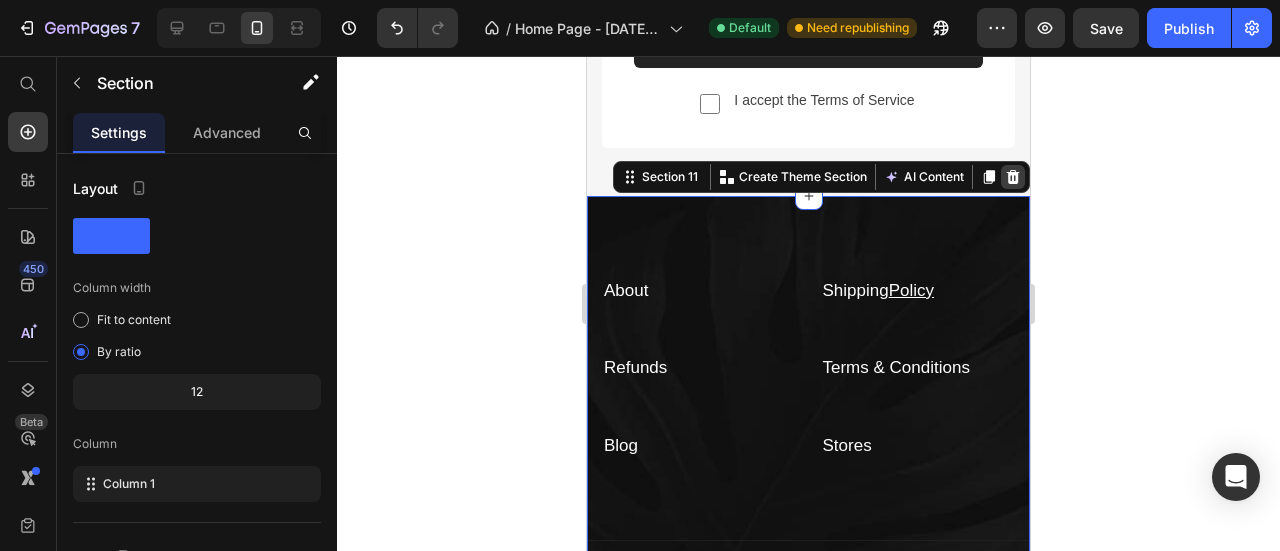 click 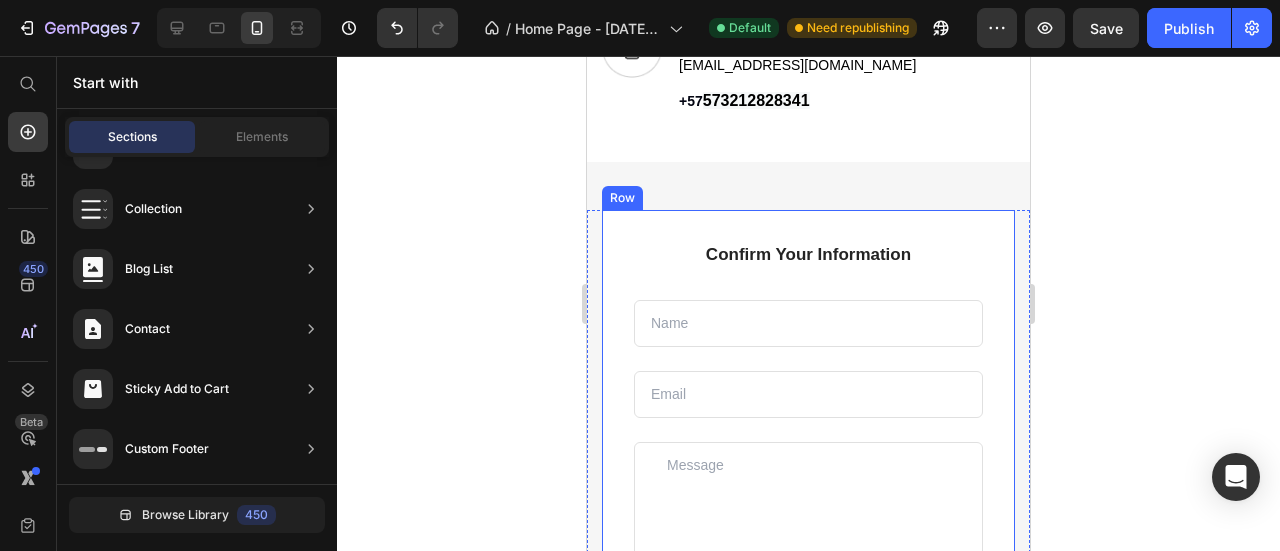 scroll, scrollTop: 6532, scrollLeft: 0, axis: vertical 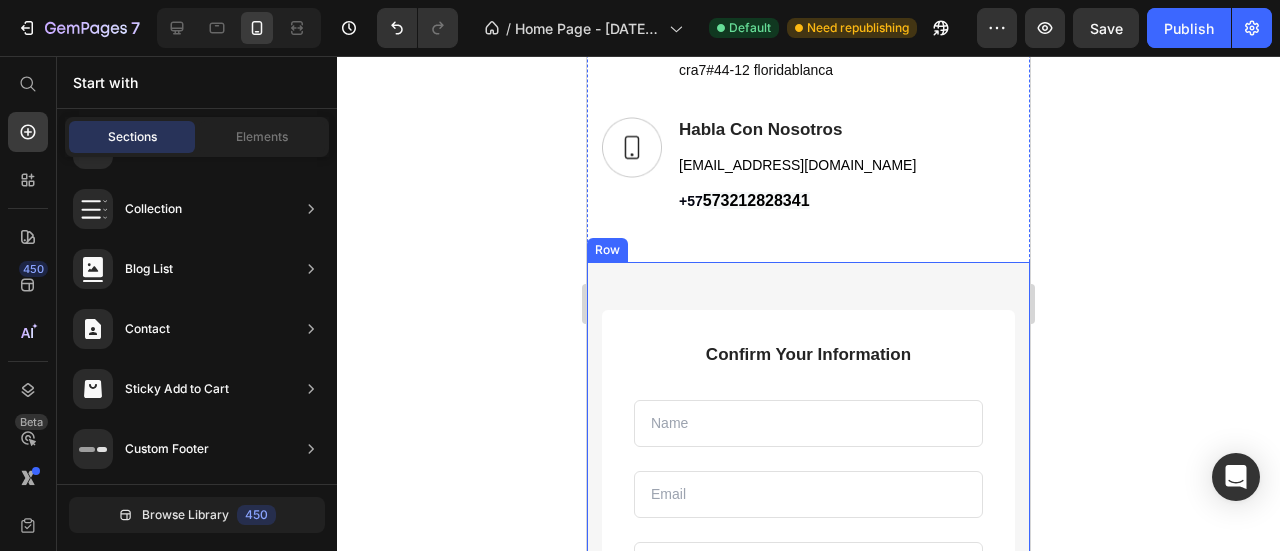 click on "Image Confirm Your Information Text block Text Field Email Field Row Text Area Submit Now! Submit Button Checkbox I accept the Terms of Service Text block Row Contact Form [GEOGRAPHIC_DATA]" at bounding box center (808, 578) 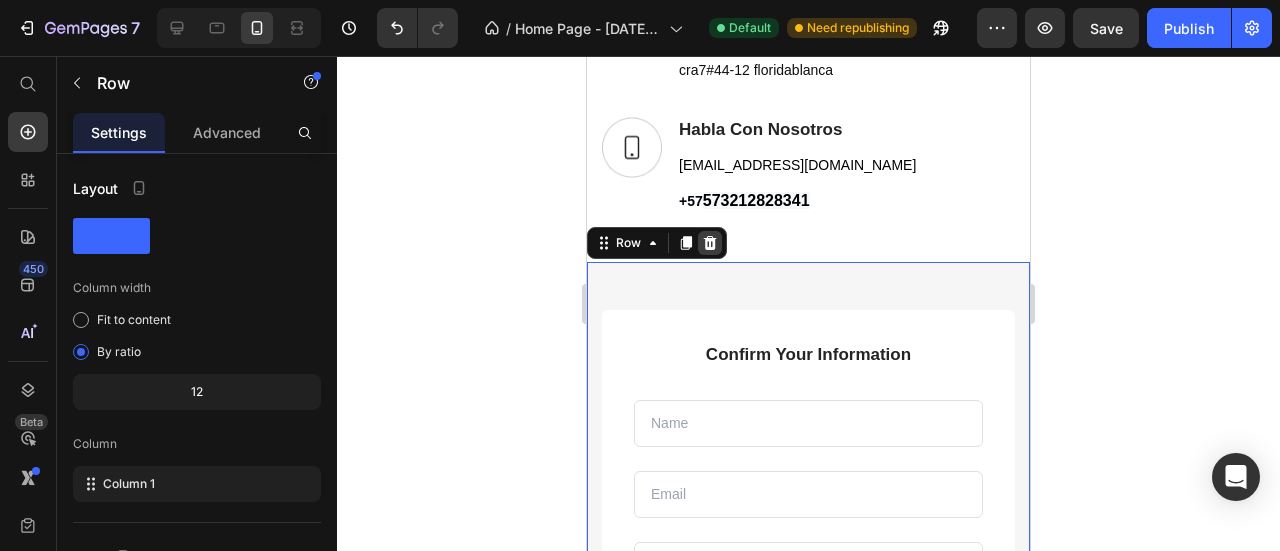 click at bounding box center [710, 243] 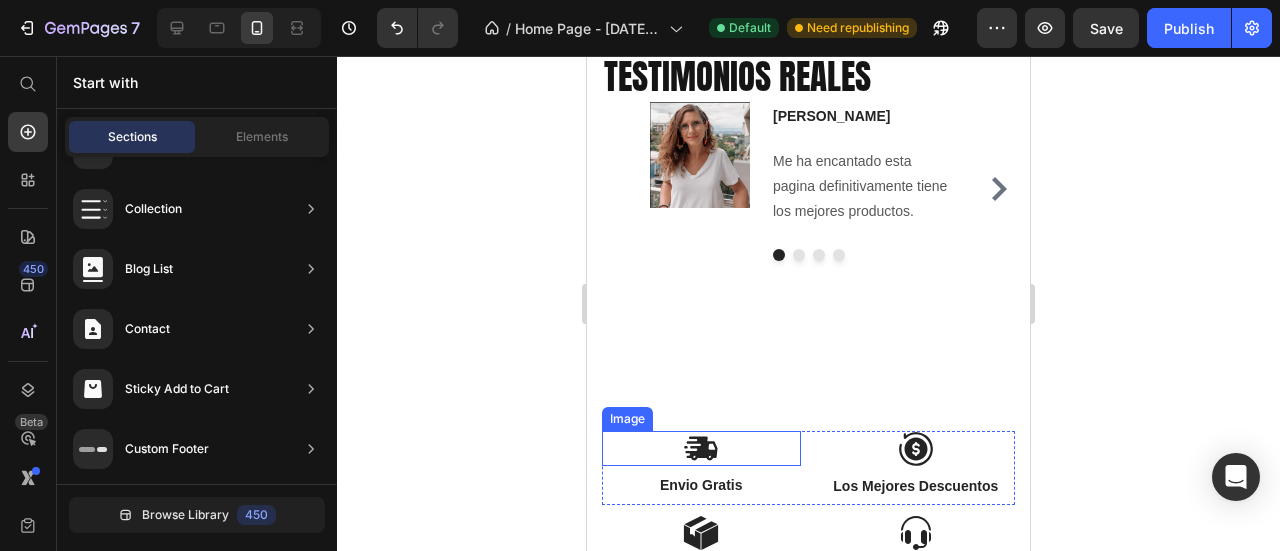 scroll, scrollTop: 5032, scrollLeft: 0, axis: vertical 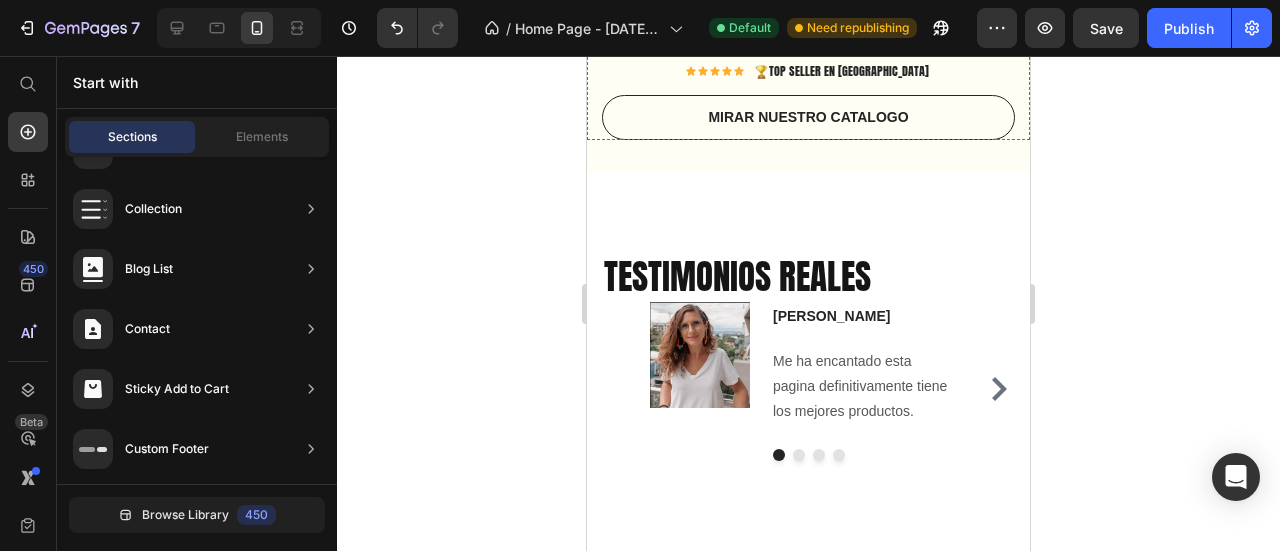 click at bounding box center [808, 27] 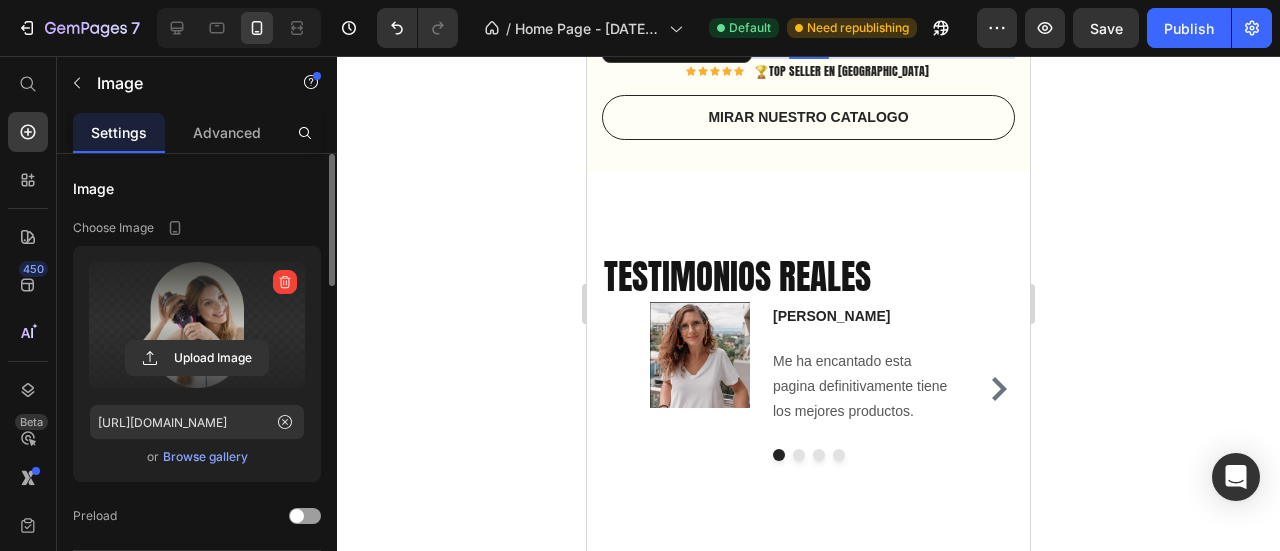 click at bounding box center (197, 325) 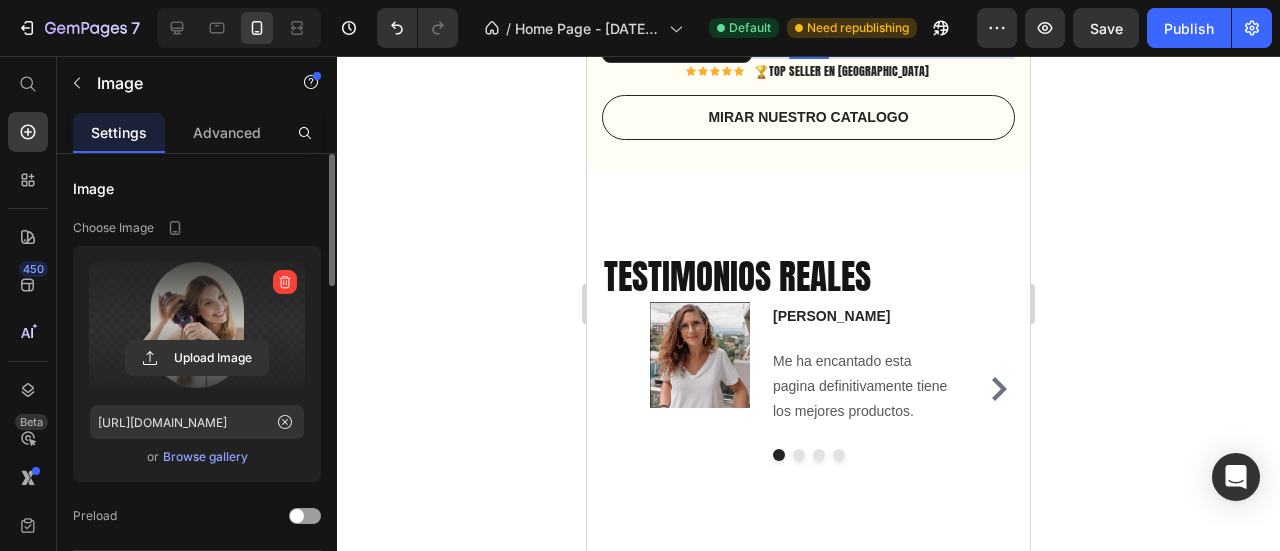 click 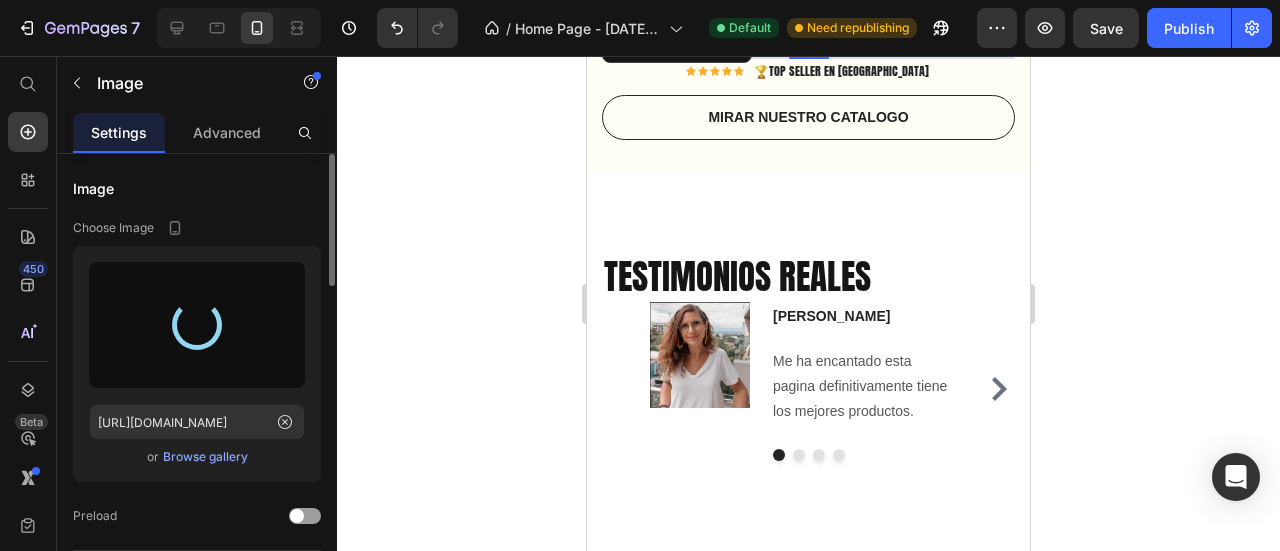 type on "[URL][DOMAIN_NAME]" 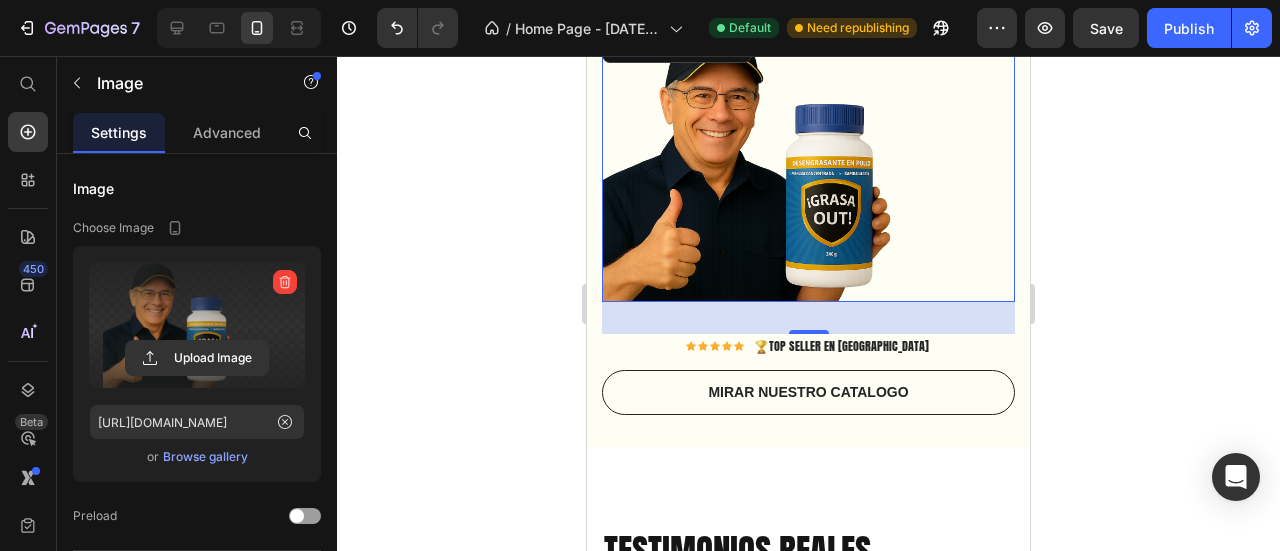 drag, startPoint x: 1173, startPoint y: 376, endPoint x: 644, endPoint y: 311, distance: 532.9784 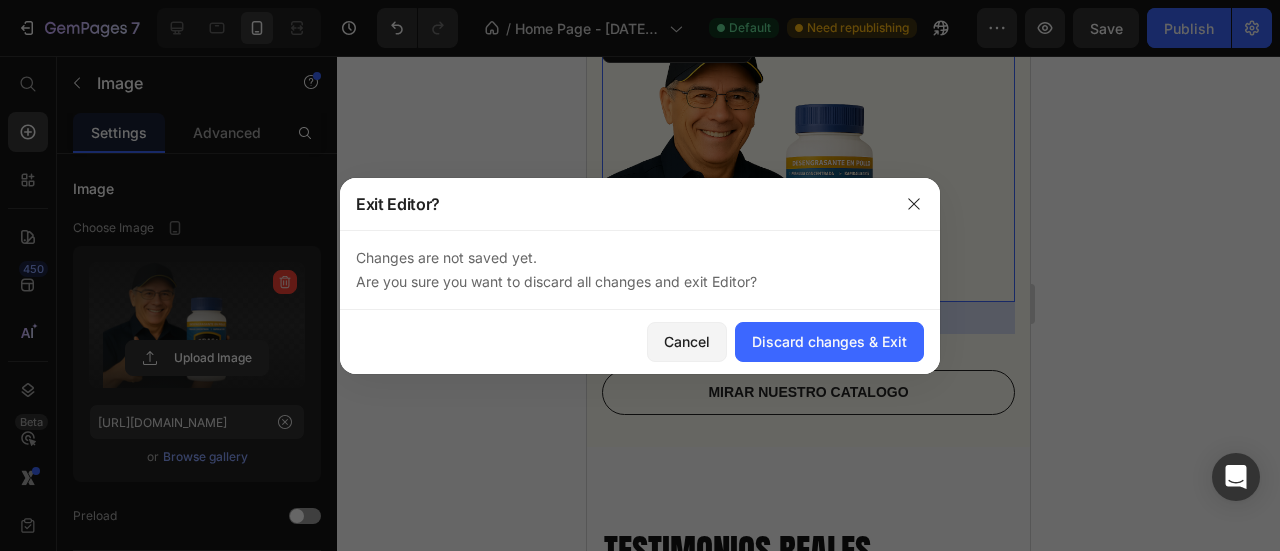 click at bounding box center [640, 309] 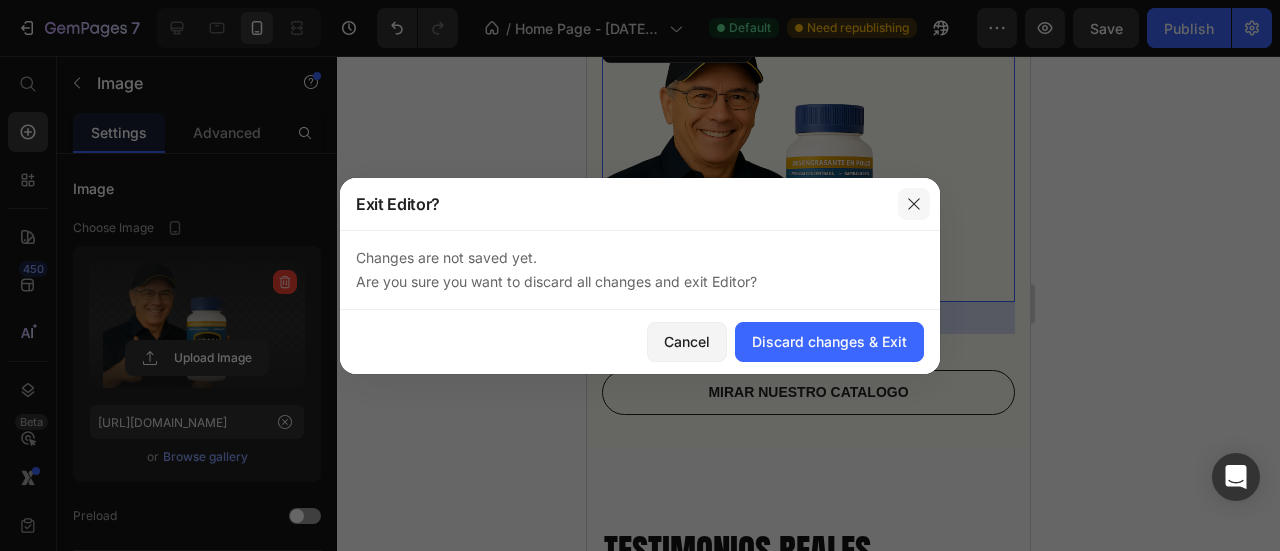 click 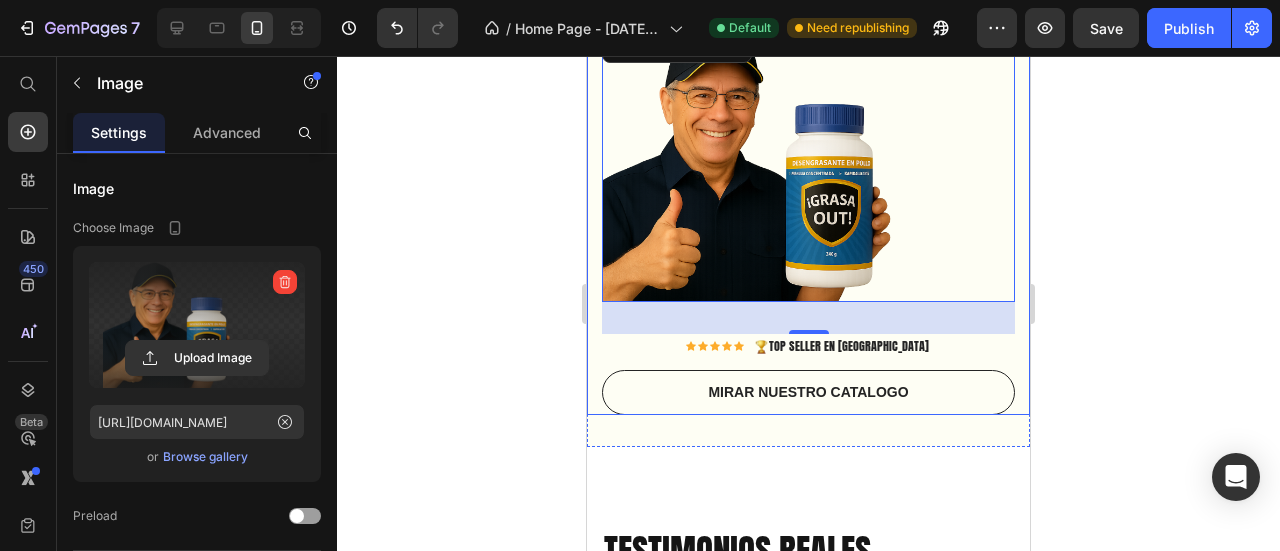 click 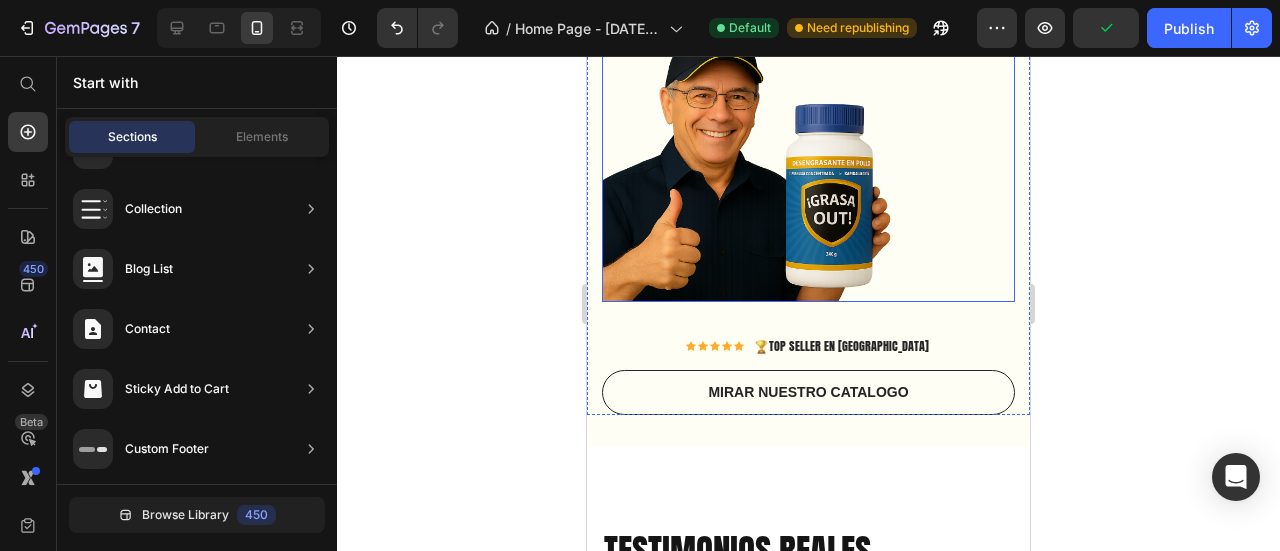 scroll, scrollTop: 4832, scrollLeft: 0, axis: vertical 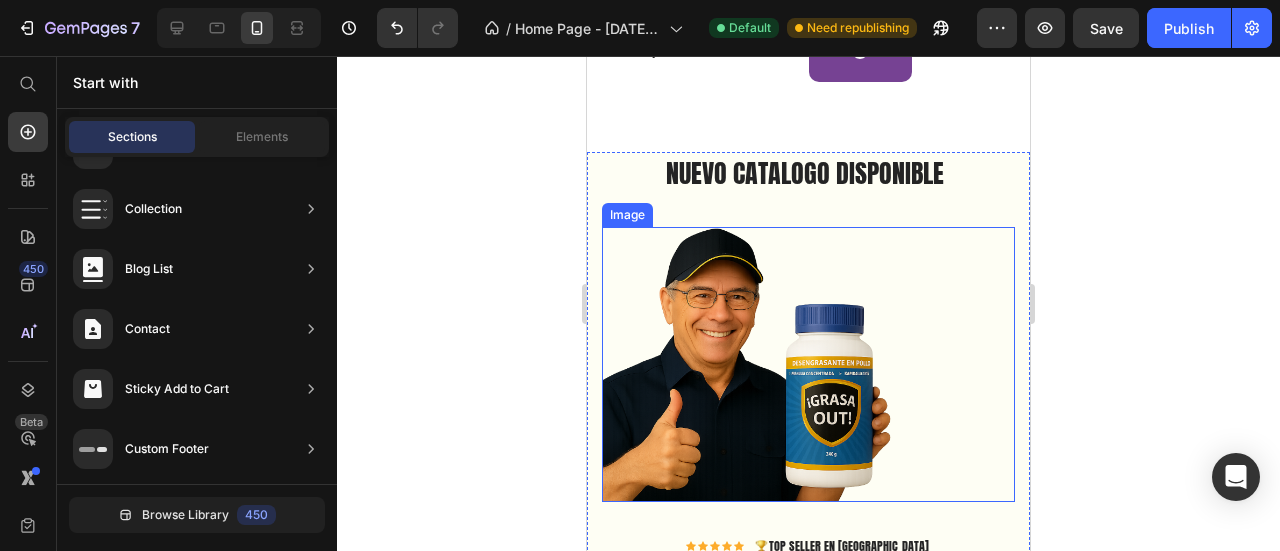click at bounding box center [808, 364] 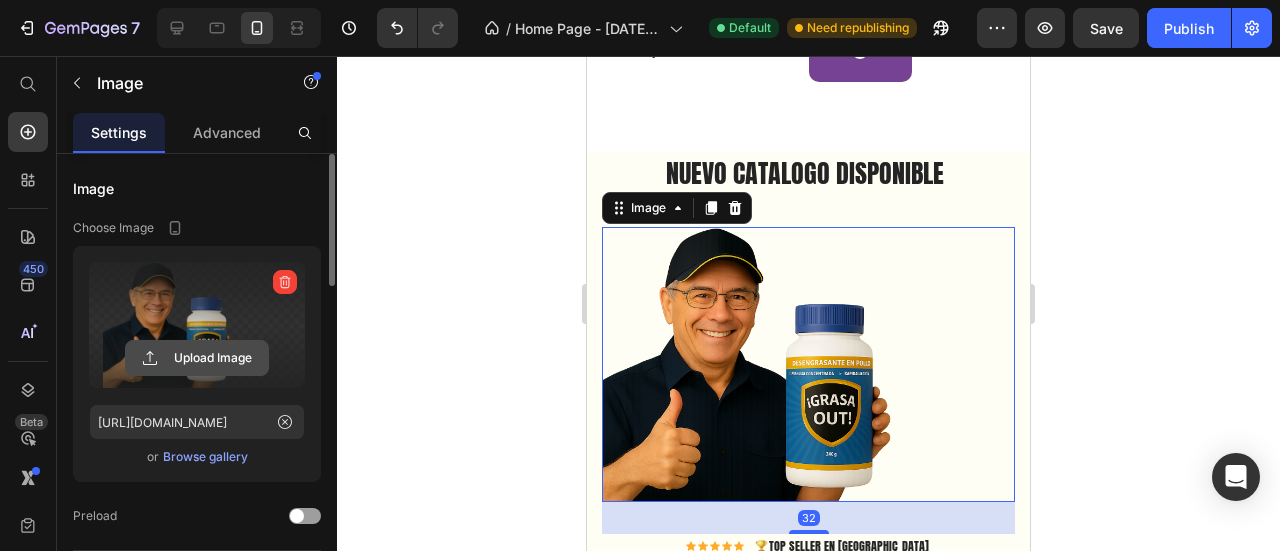 click 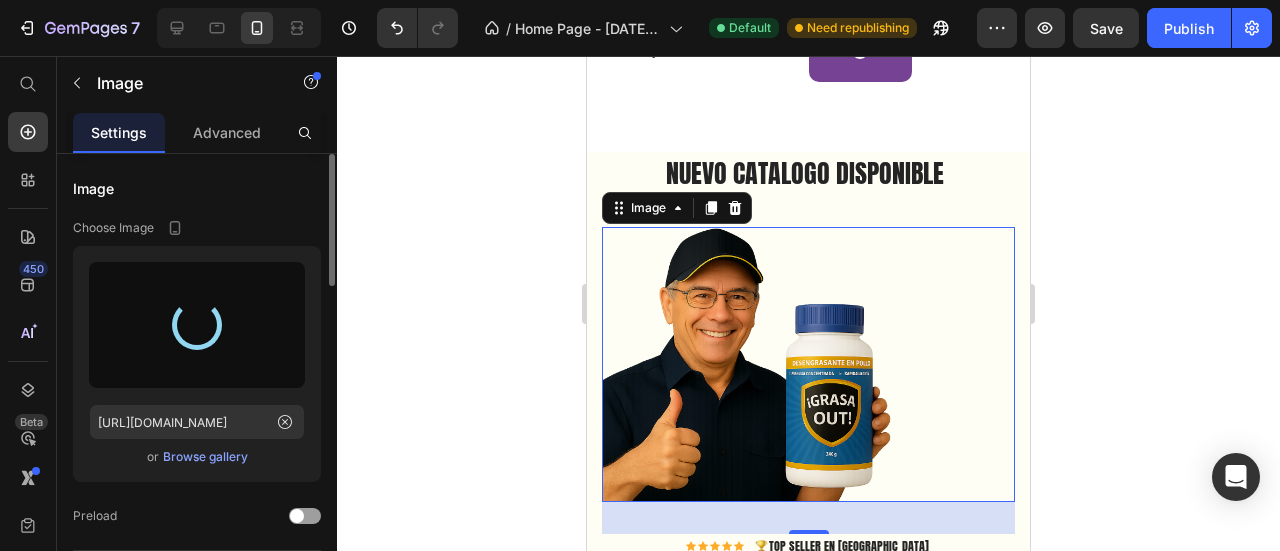 type on "[URL][DOMAIN_NAME]" 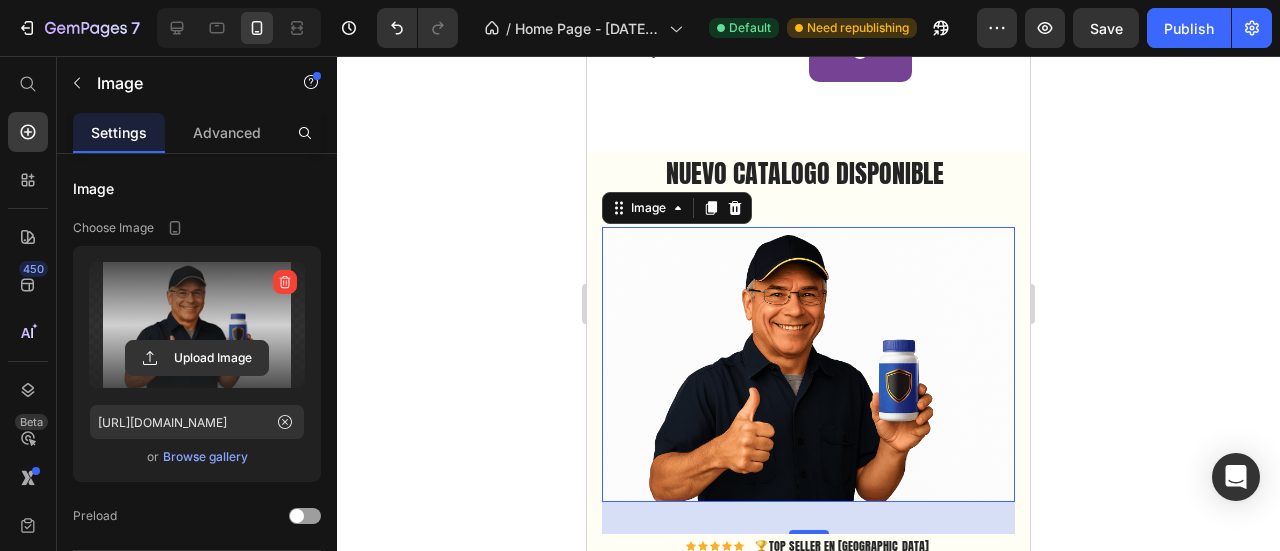 scroll, scrollTop: 4932, scrollLeft: 0, axis: vertical 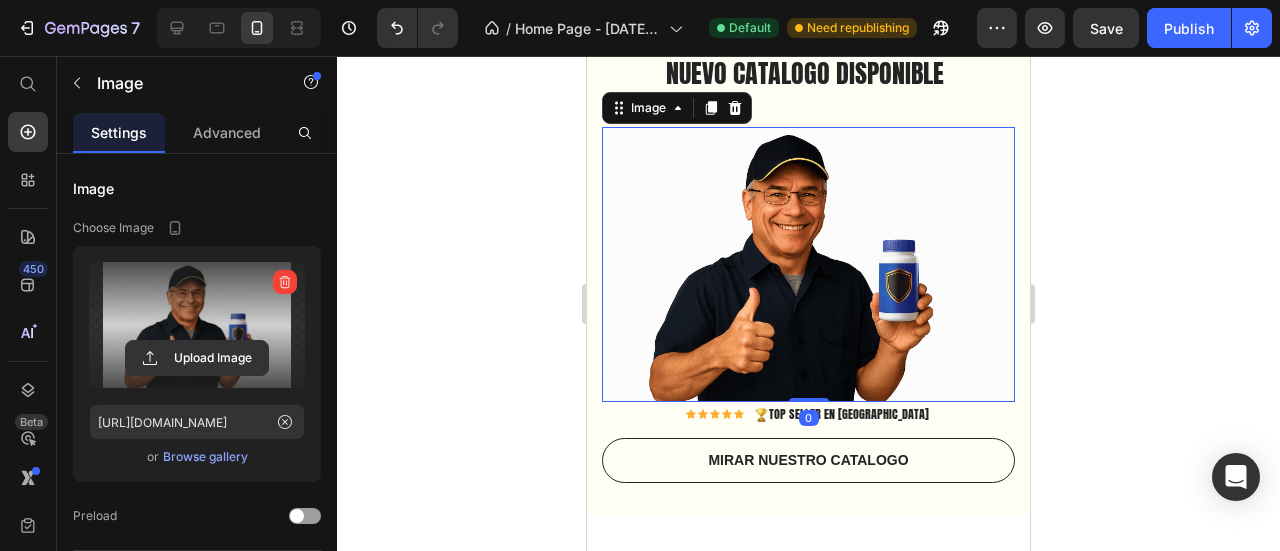 drag, startPoint x: 792, startPoint y: 472, endPoint x: 806, endPoint y: 414, distance: 59.665737 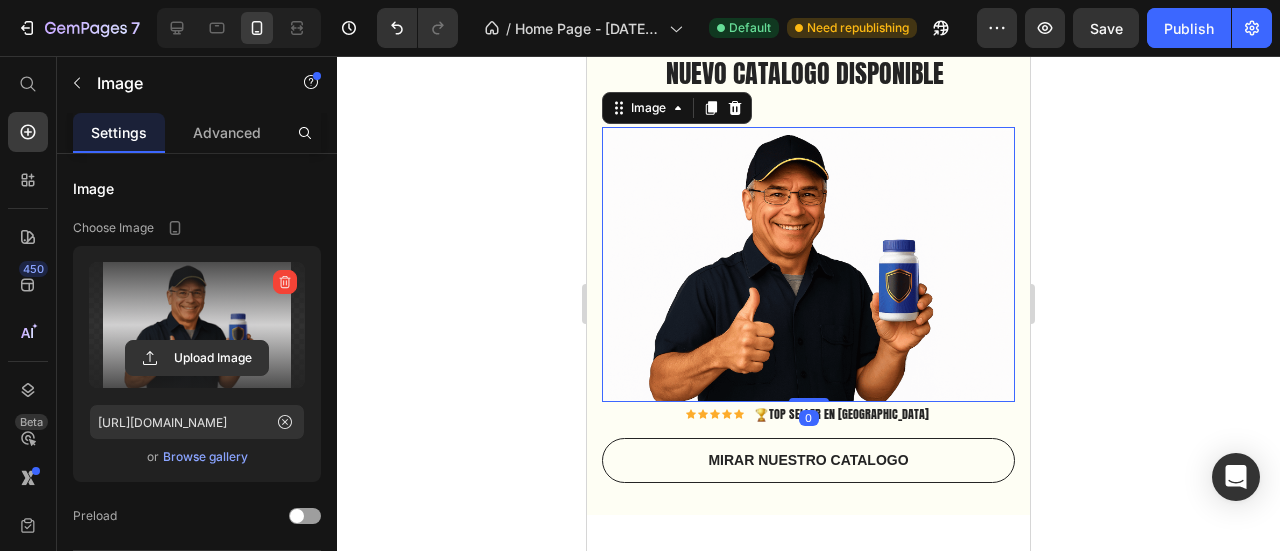 click on "Image   0" at bounding box center [808, 264] 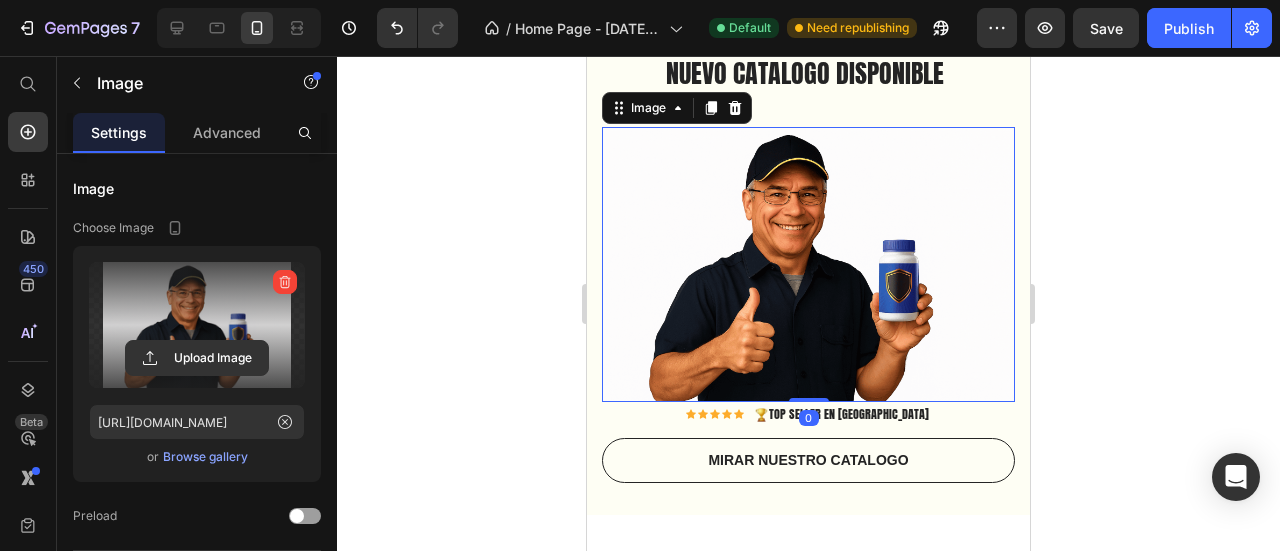 click 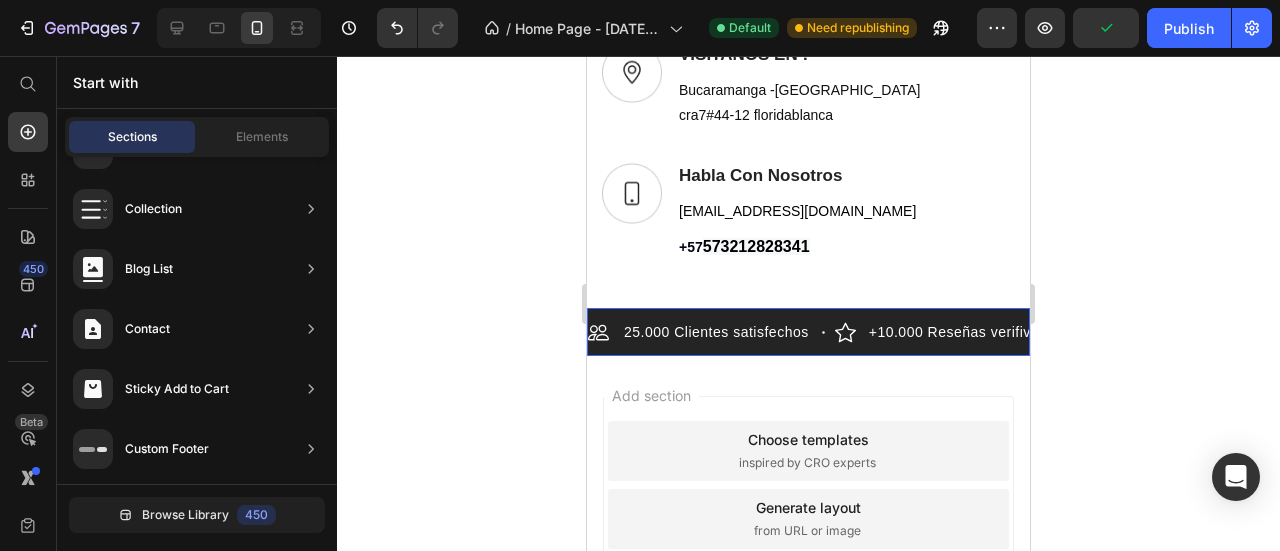 scroll, scrollTop: 6559, scrollLeft: 0, axis: vertical 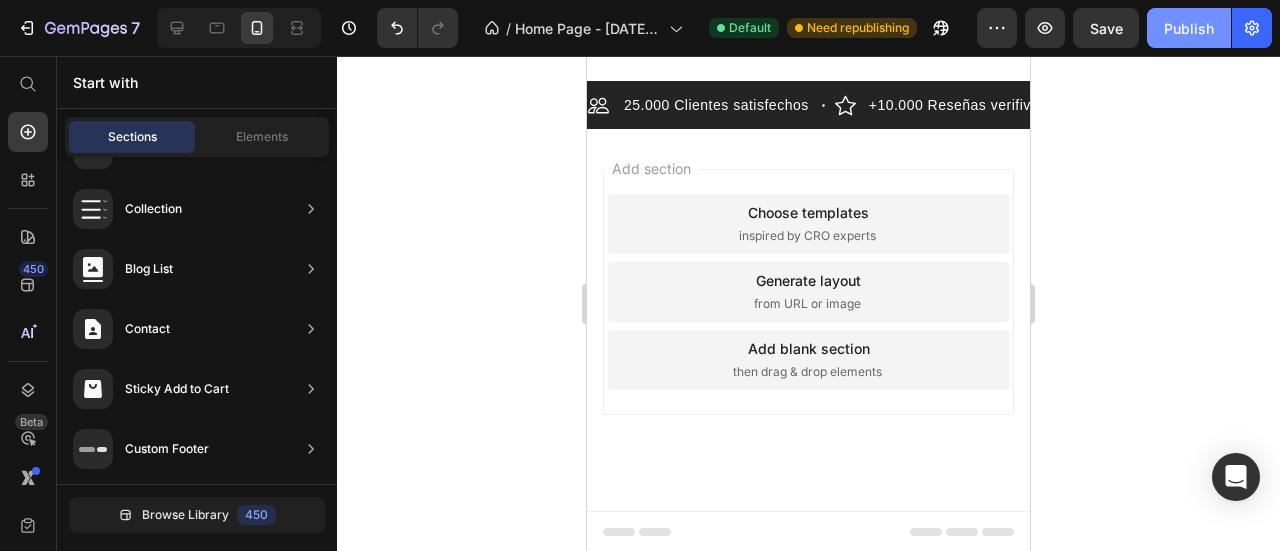 click on "Publish" 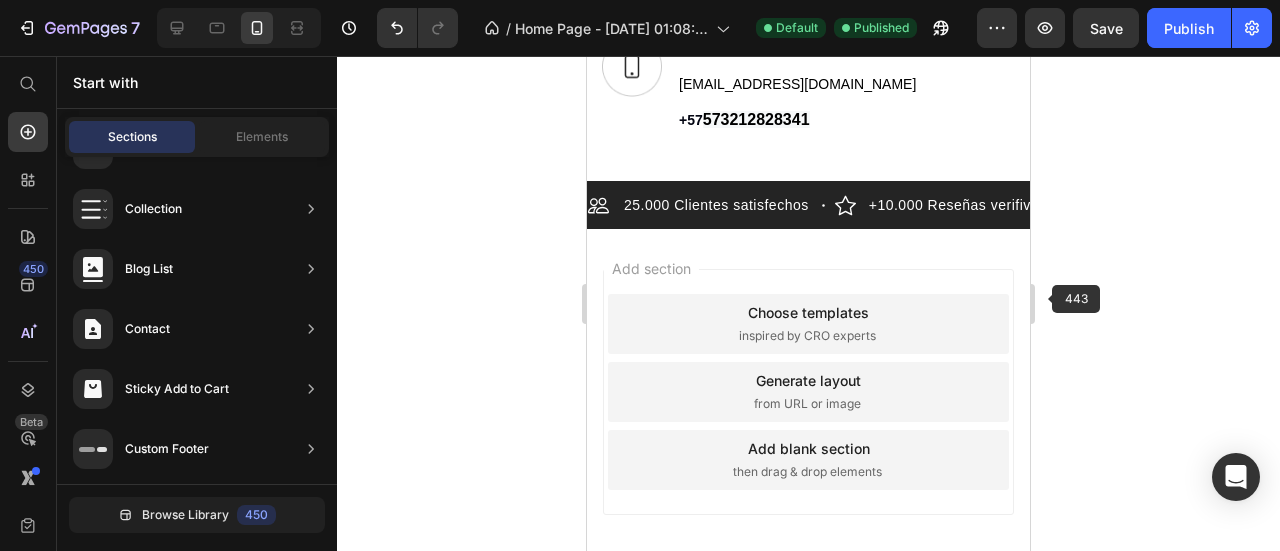 scroll, scrollTop: 6559, scrollLeft: 0, axis: vertical 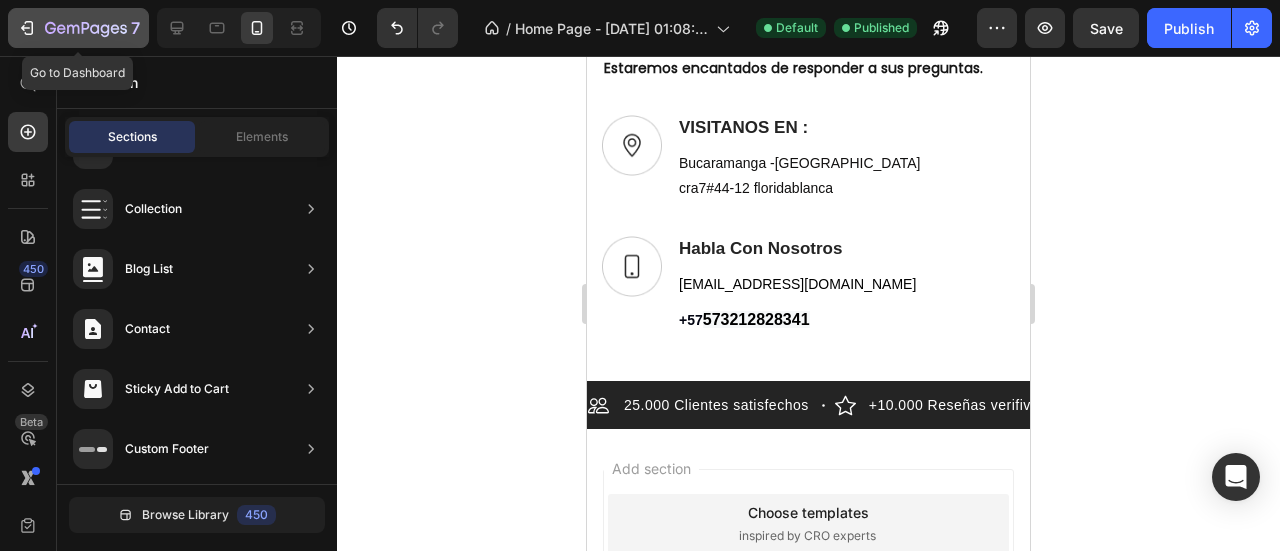 click on "7" 